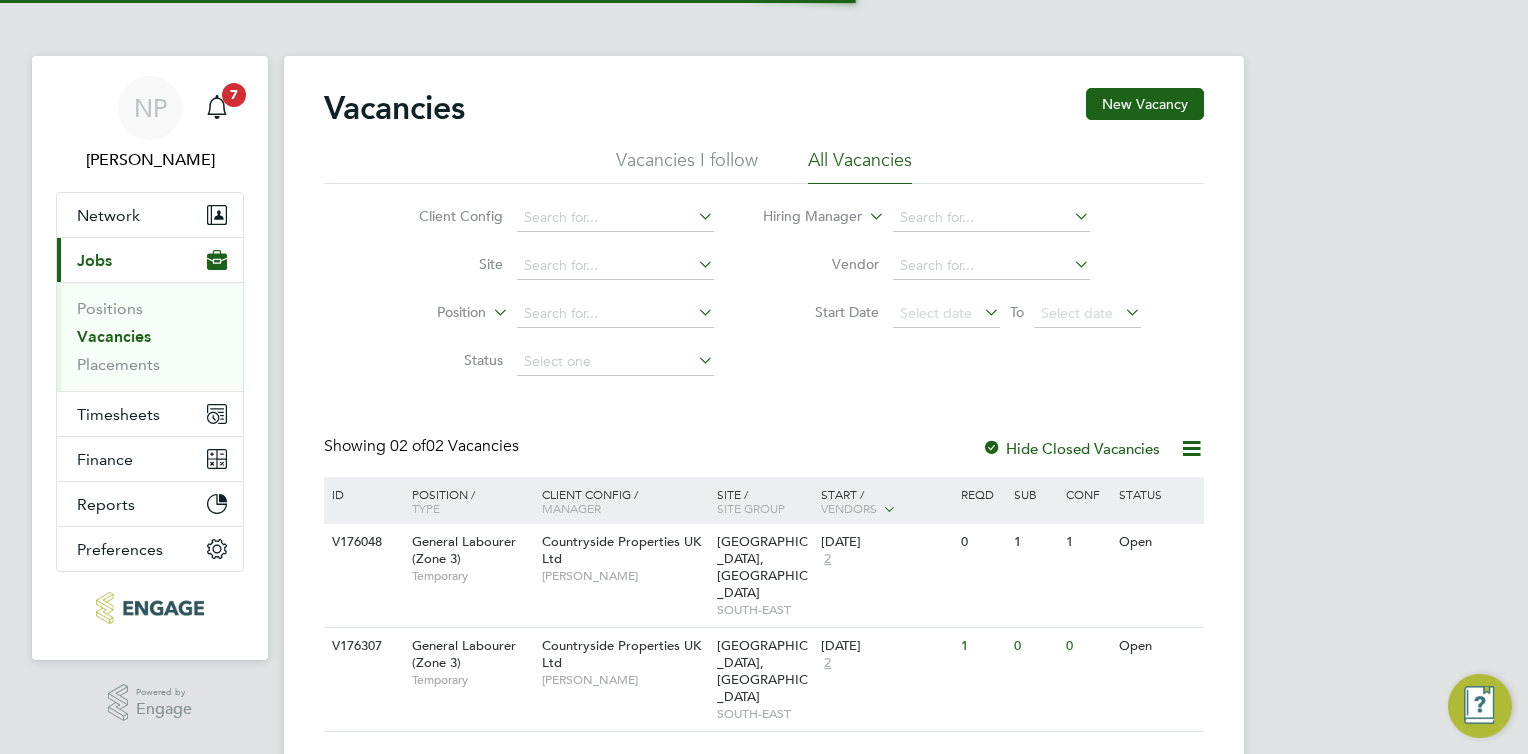 scroll, scrollTop: 0, scrollLeft: 0, axis: both 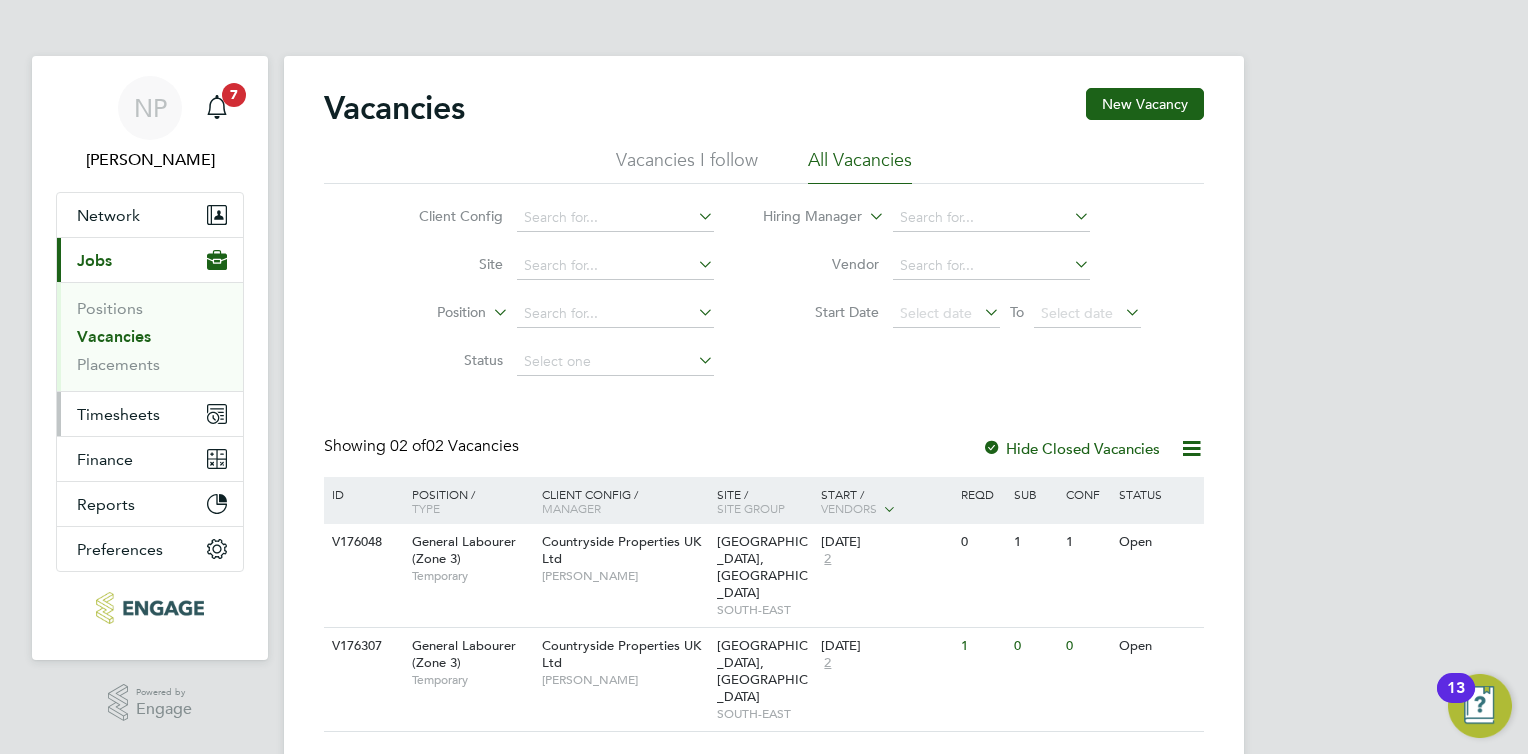 click on "Timesheets" at bounding box center (118, 414) 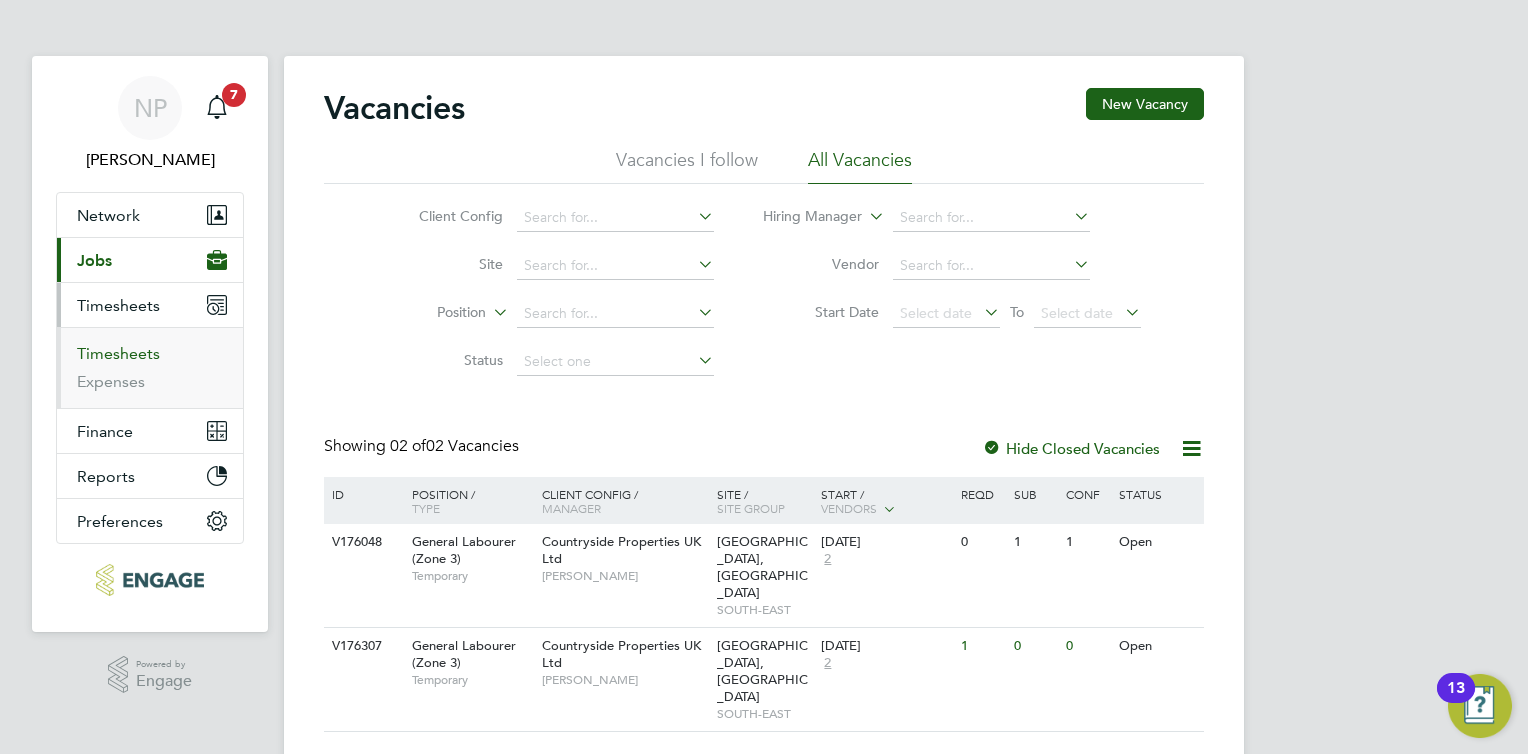 click on "Timesheets" at bounding box center (118, 353) 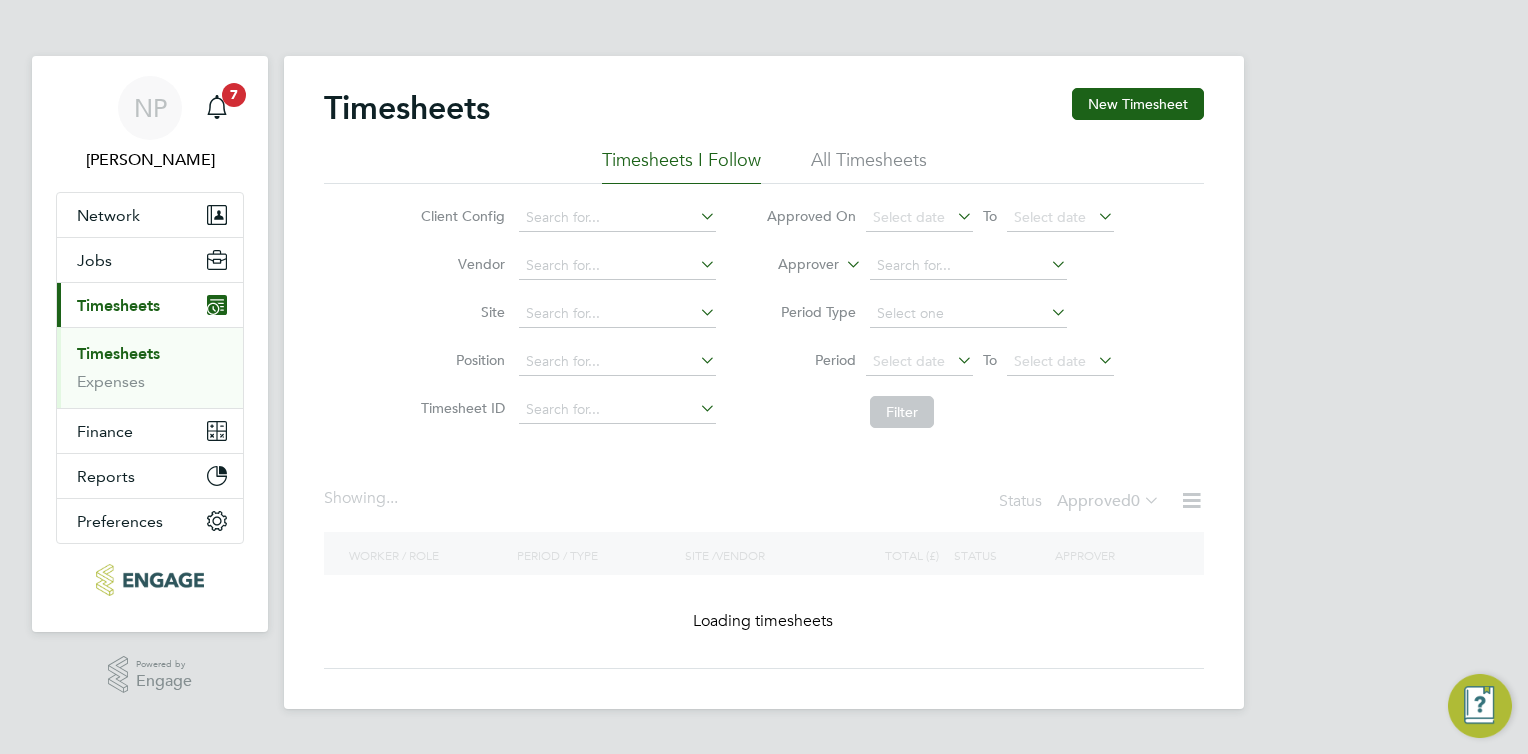 click on "Timesheets" at bounding box center [118, 353] 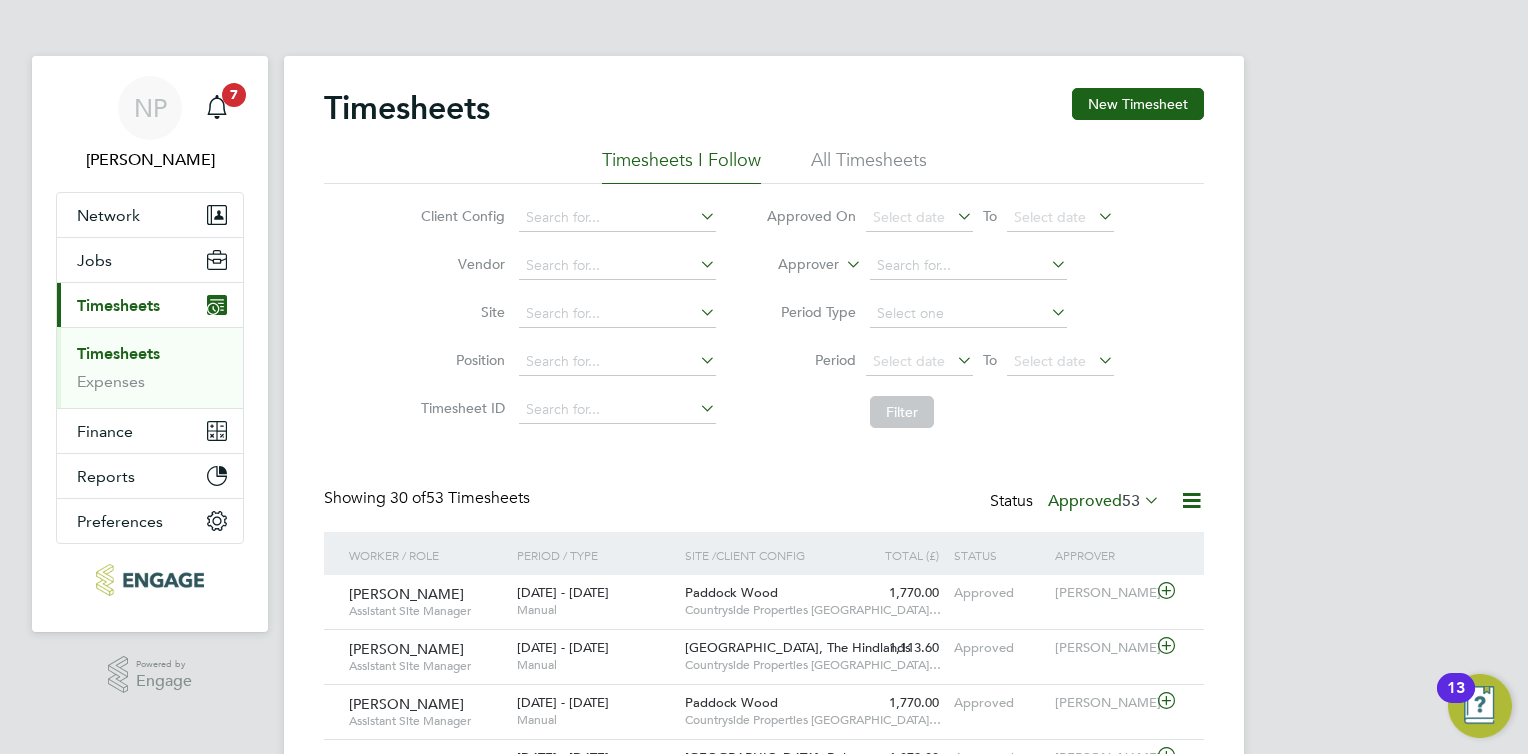 scroll, scrollTop: 9, scrollLeft: 10, axis: both 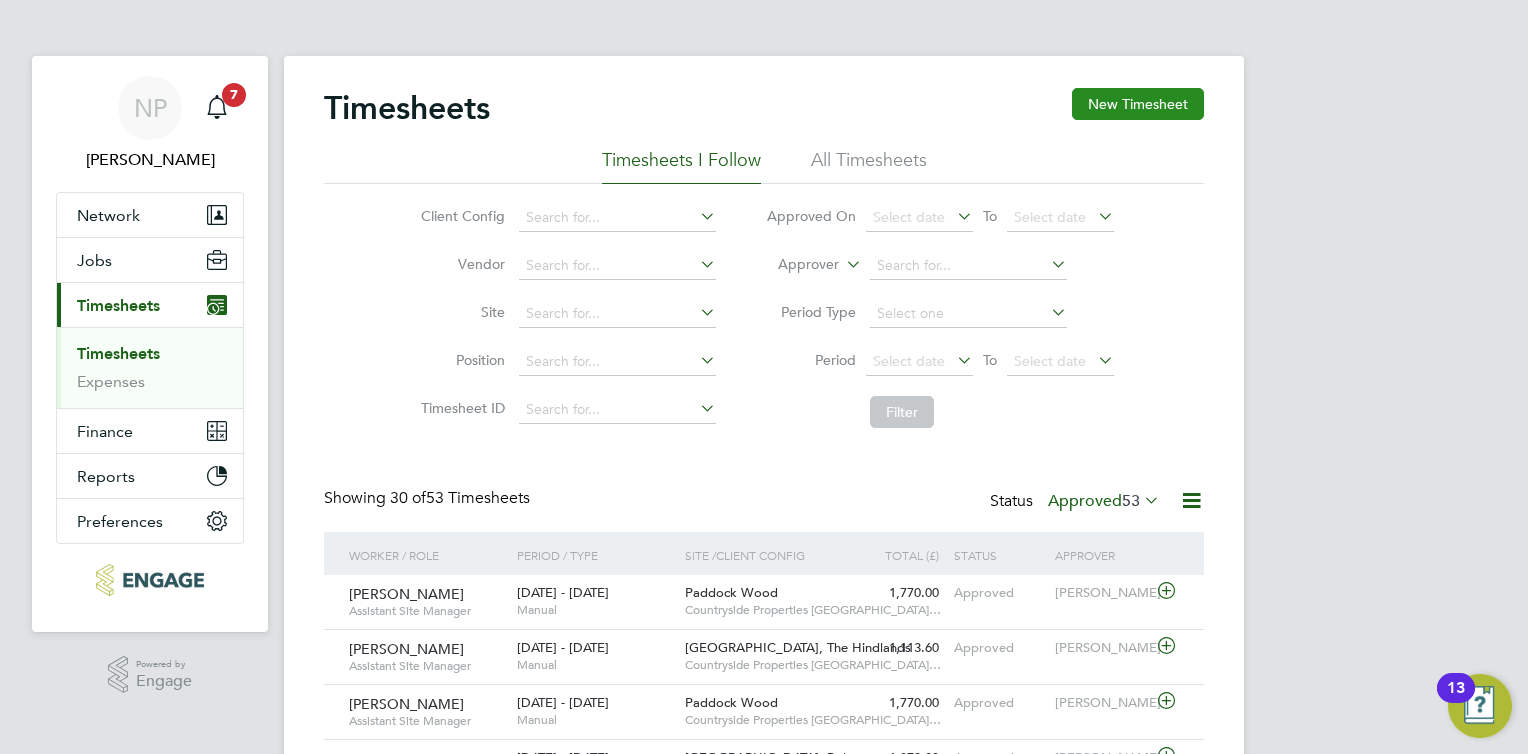 click on "New Timesheet" 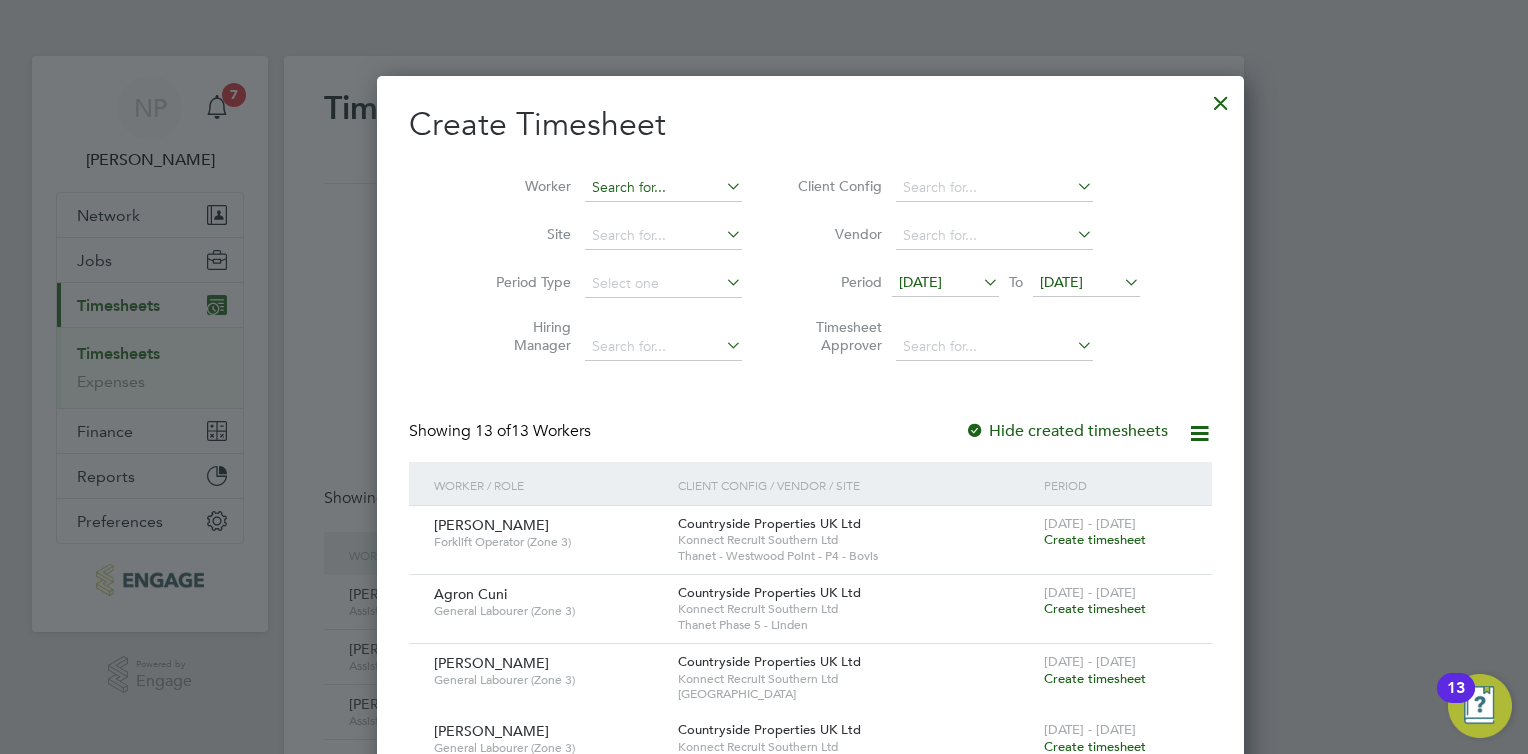 click at bounding box center (663, 188) 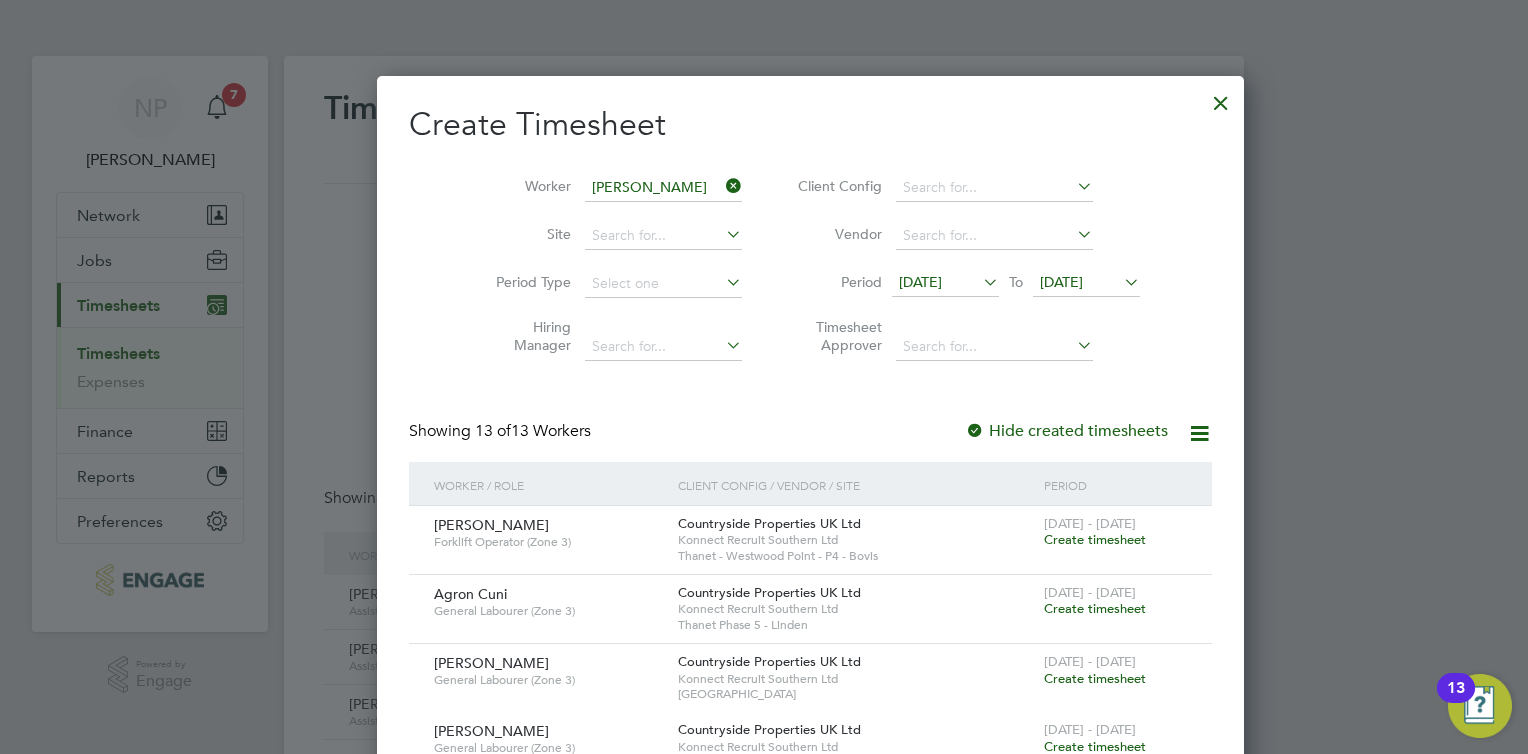 click on "[PERSON_NAME]" 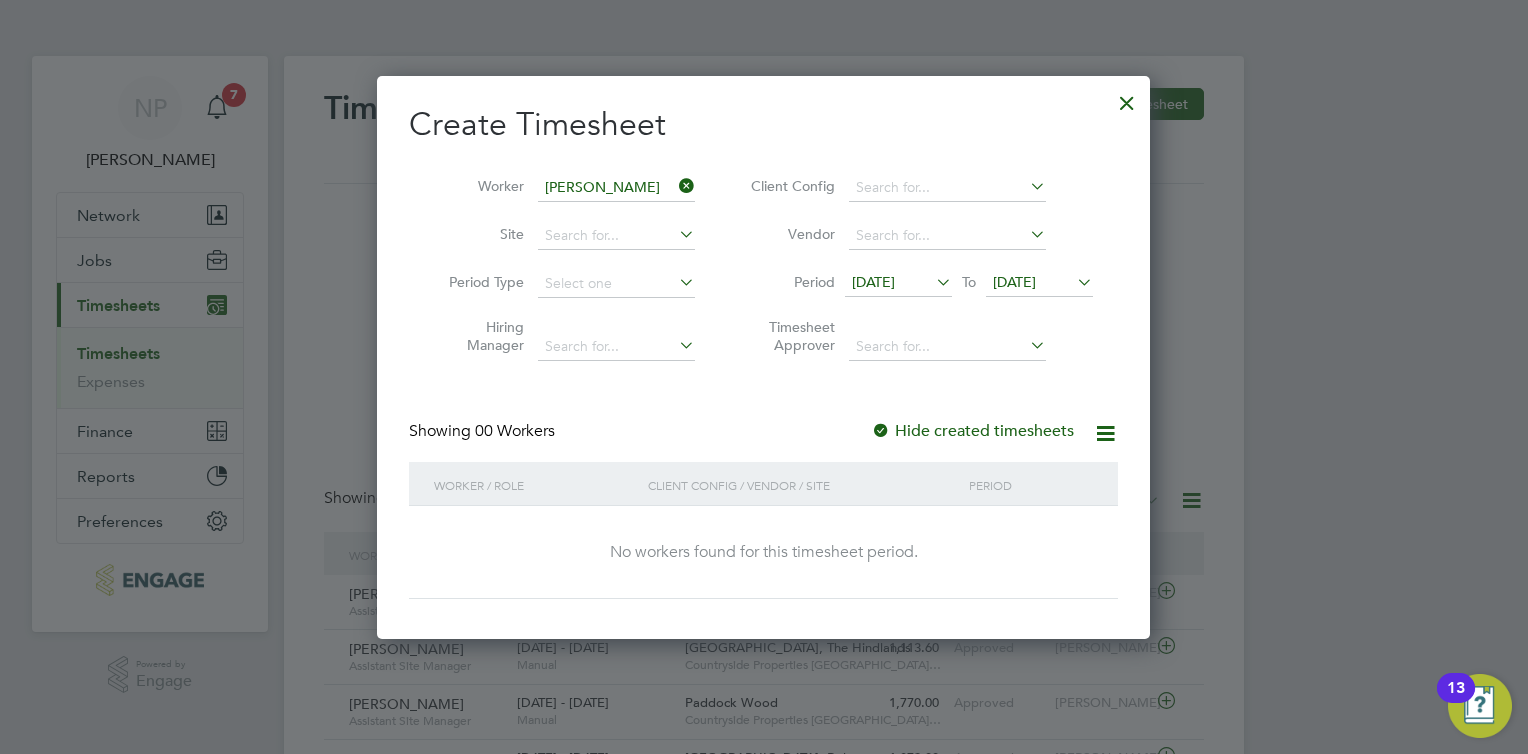 click on "[DATE]" at bounding box center [898, 283] 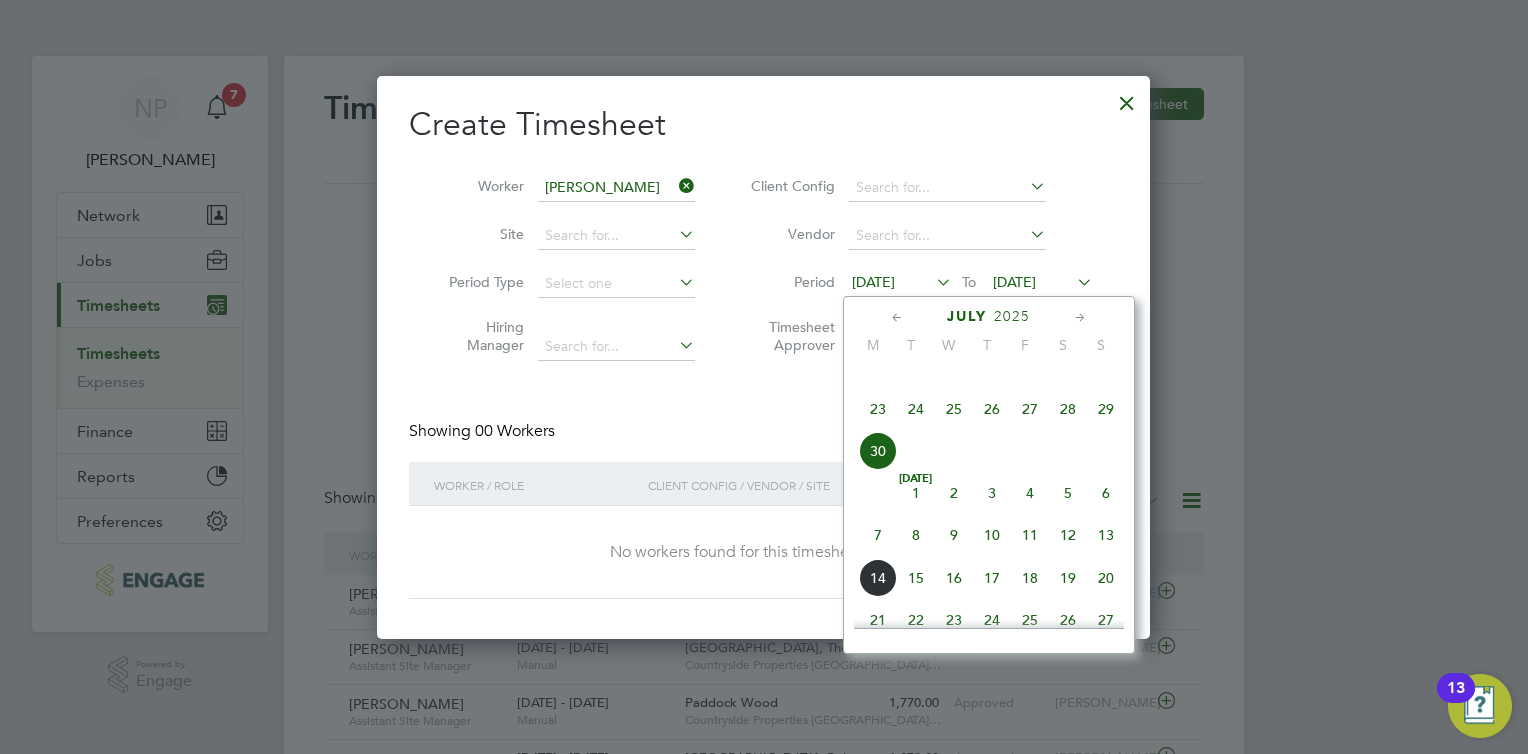 click on "7" 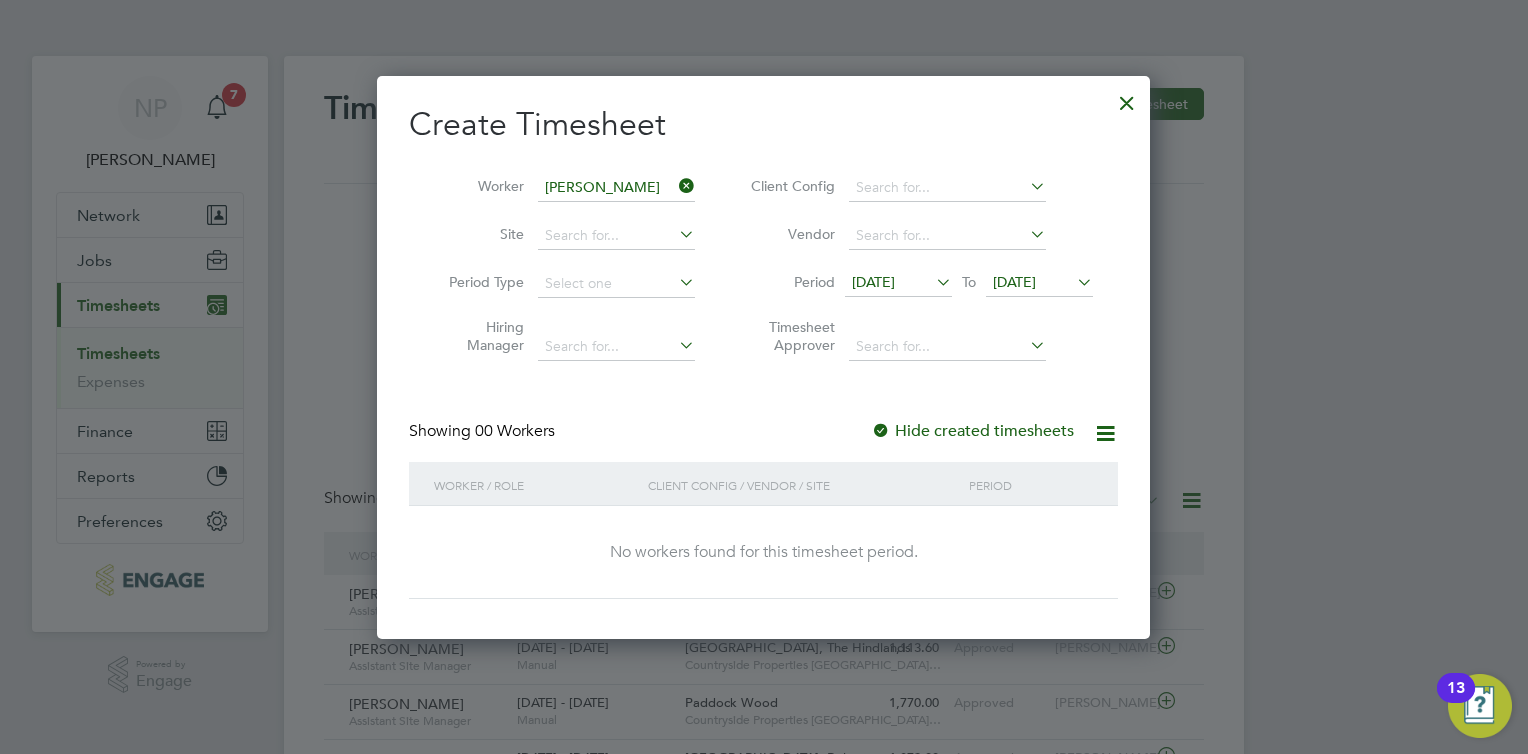 click on "[DATE]" at bounding box center [1014, 282] 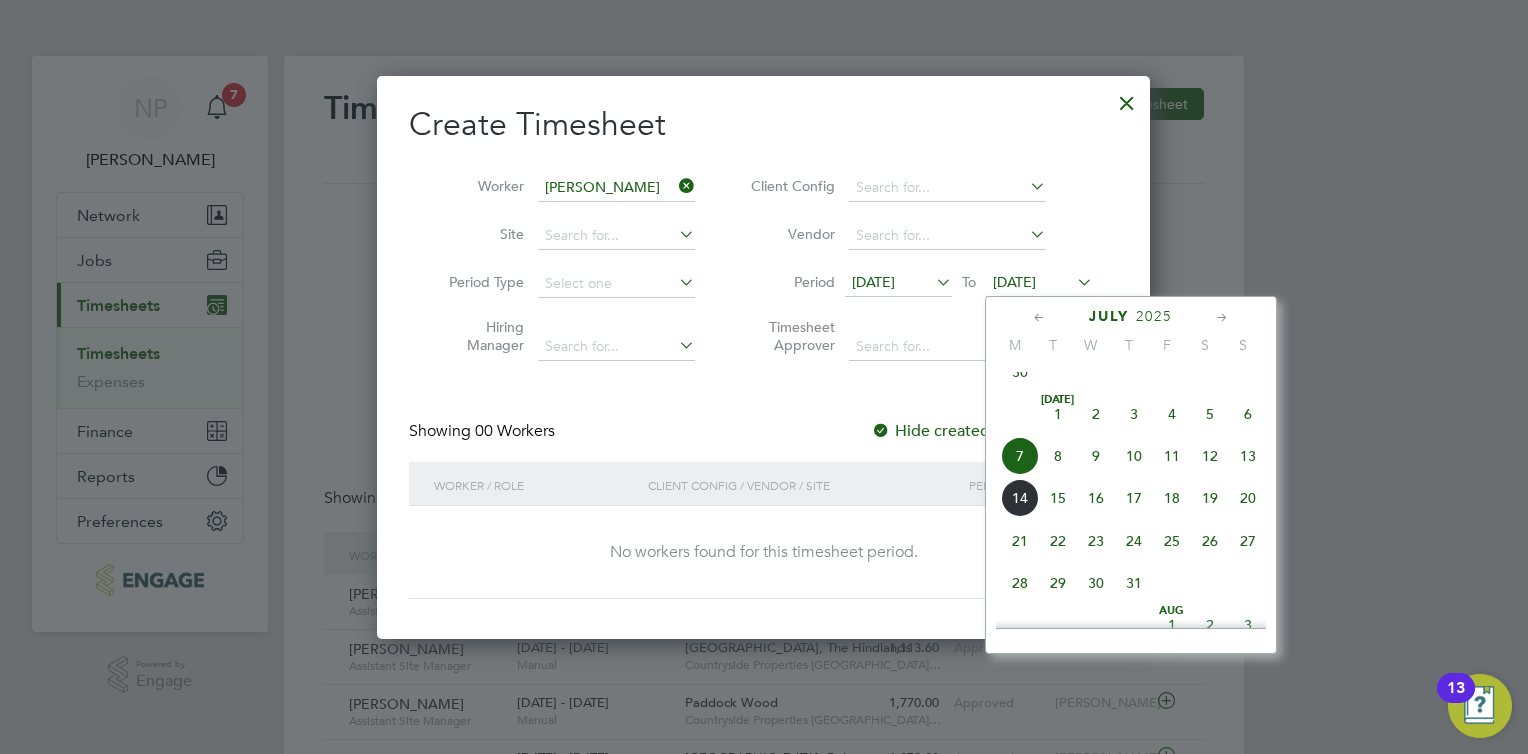 click on "13" 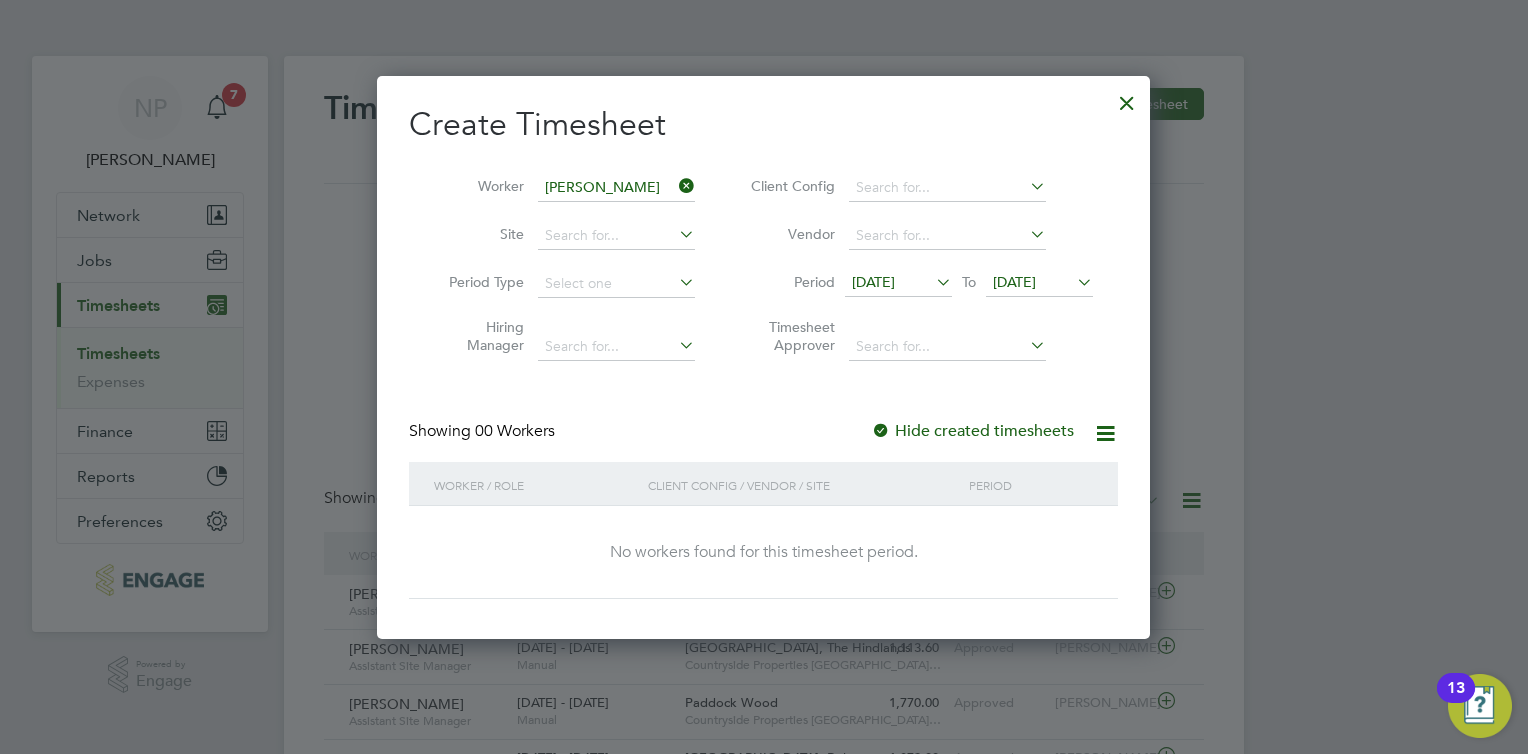 click on "Create Timesheet Worker   Simon Rosier Site   Period Type   Hiring Manager   Client Config   Vendor   Period
07 Jul 2025
To
13 Jul 2025
Timesheet Approver   Showing   00 Workers Hide created timesheets Worker / Role Client Config / Vendor / Site Period No workers found for this timesheet period. Show   more" at bounding box center (763, 351) 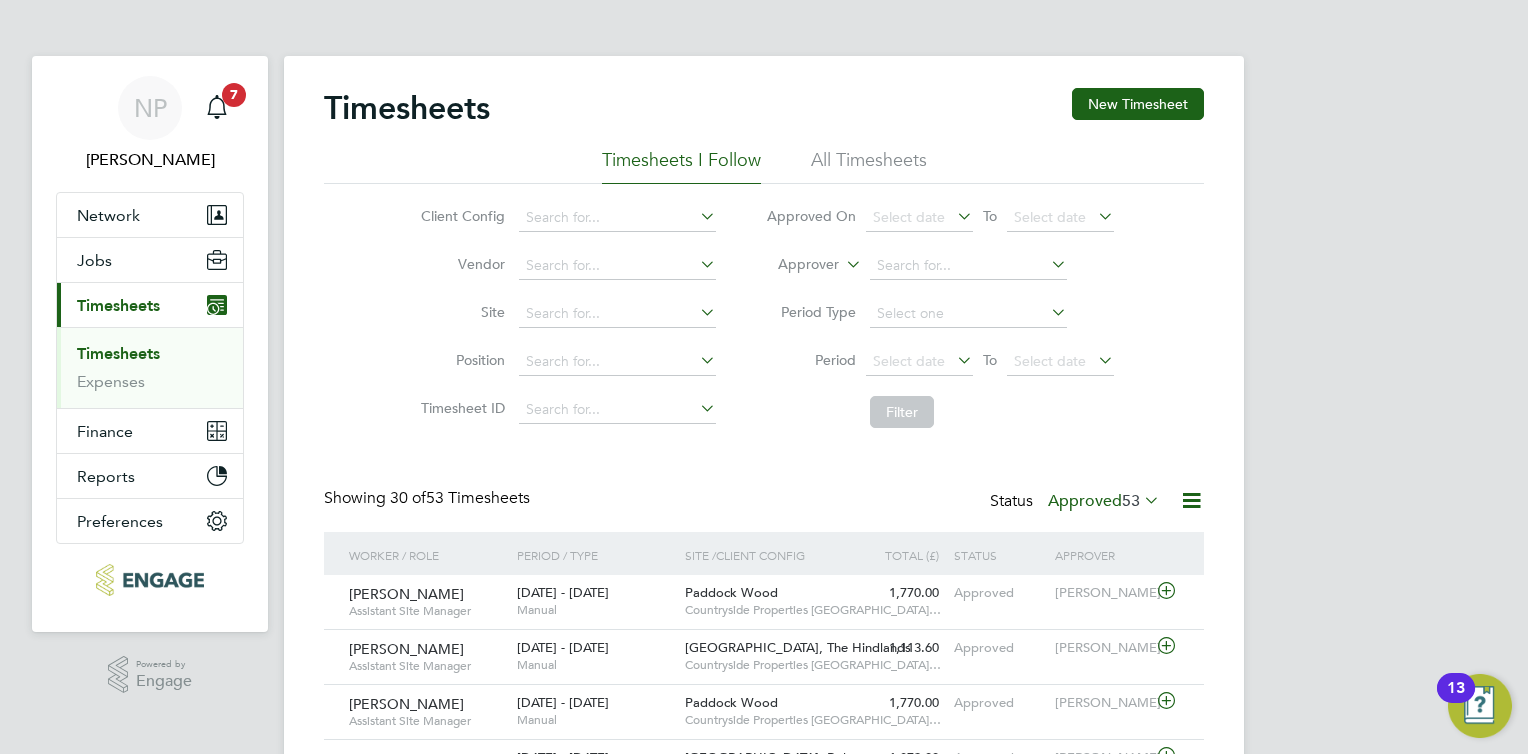 click on "Client Config   Vendor   Site   Position   Timesheet ID   Approved On
Select date
To
Select date
Approver     Period Type   Period
Select date
To
Select date
Filter" 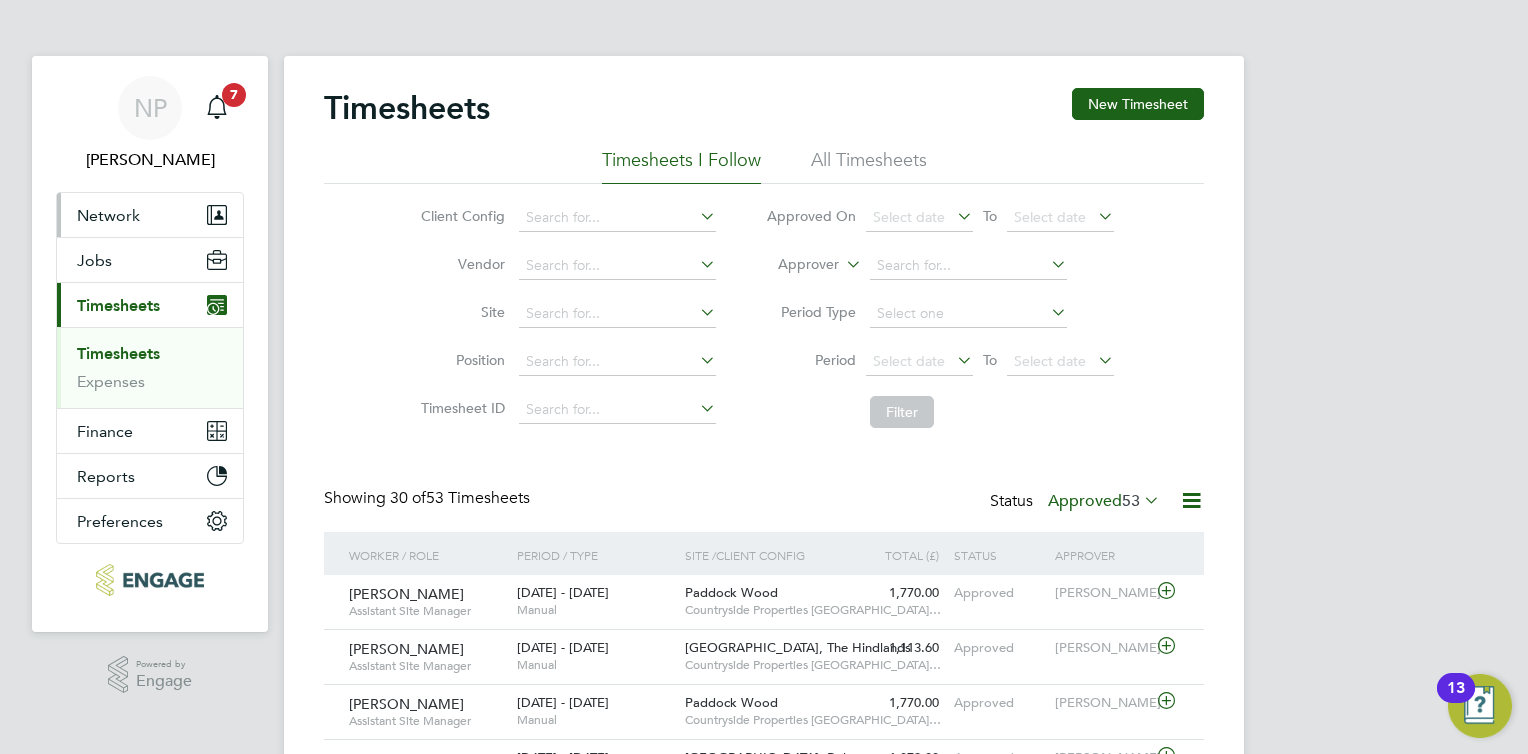 click on "Network" at bounding box center (108, 215) 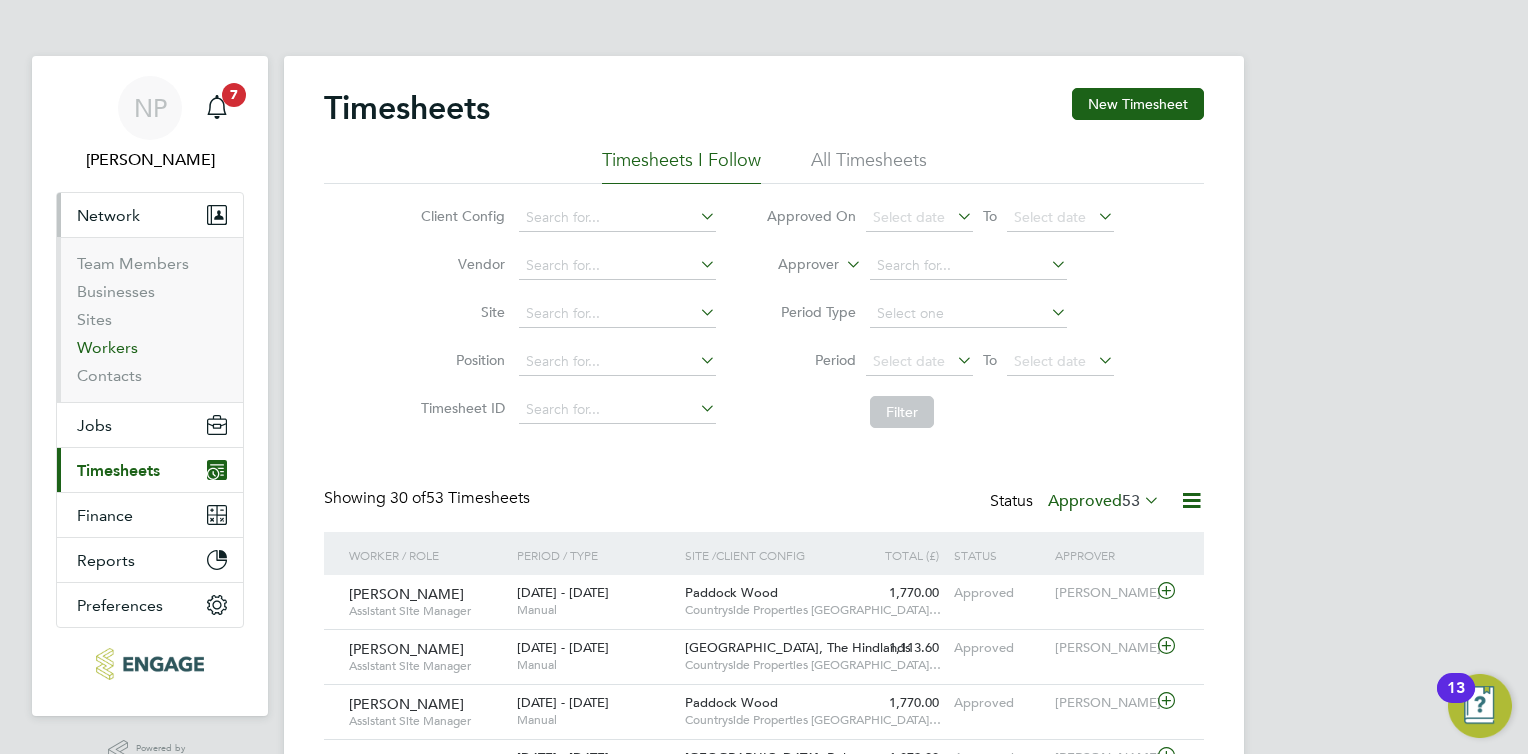 click on "Workers" at bounding box center (107, 347) 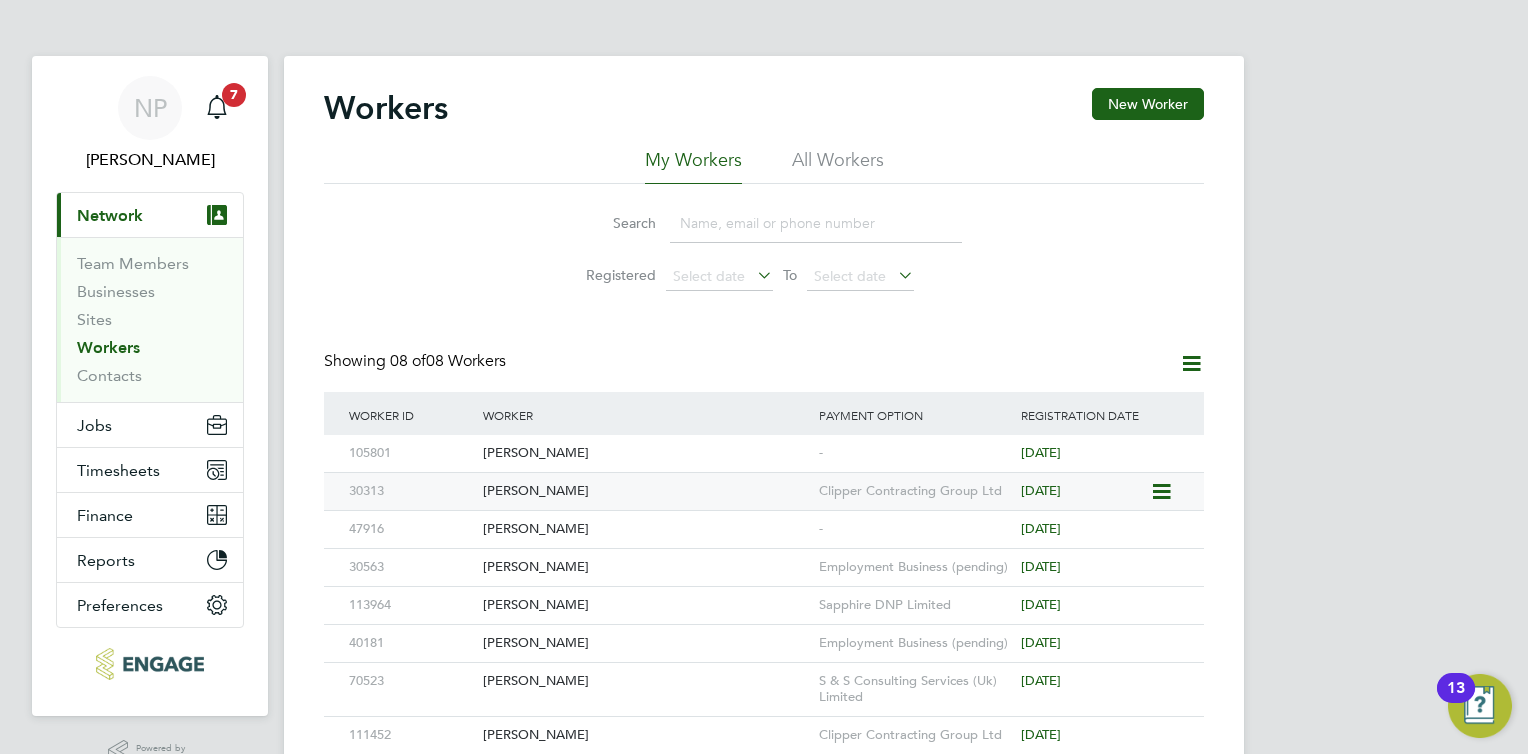 click on "Clipper Contracting Group Ltd" 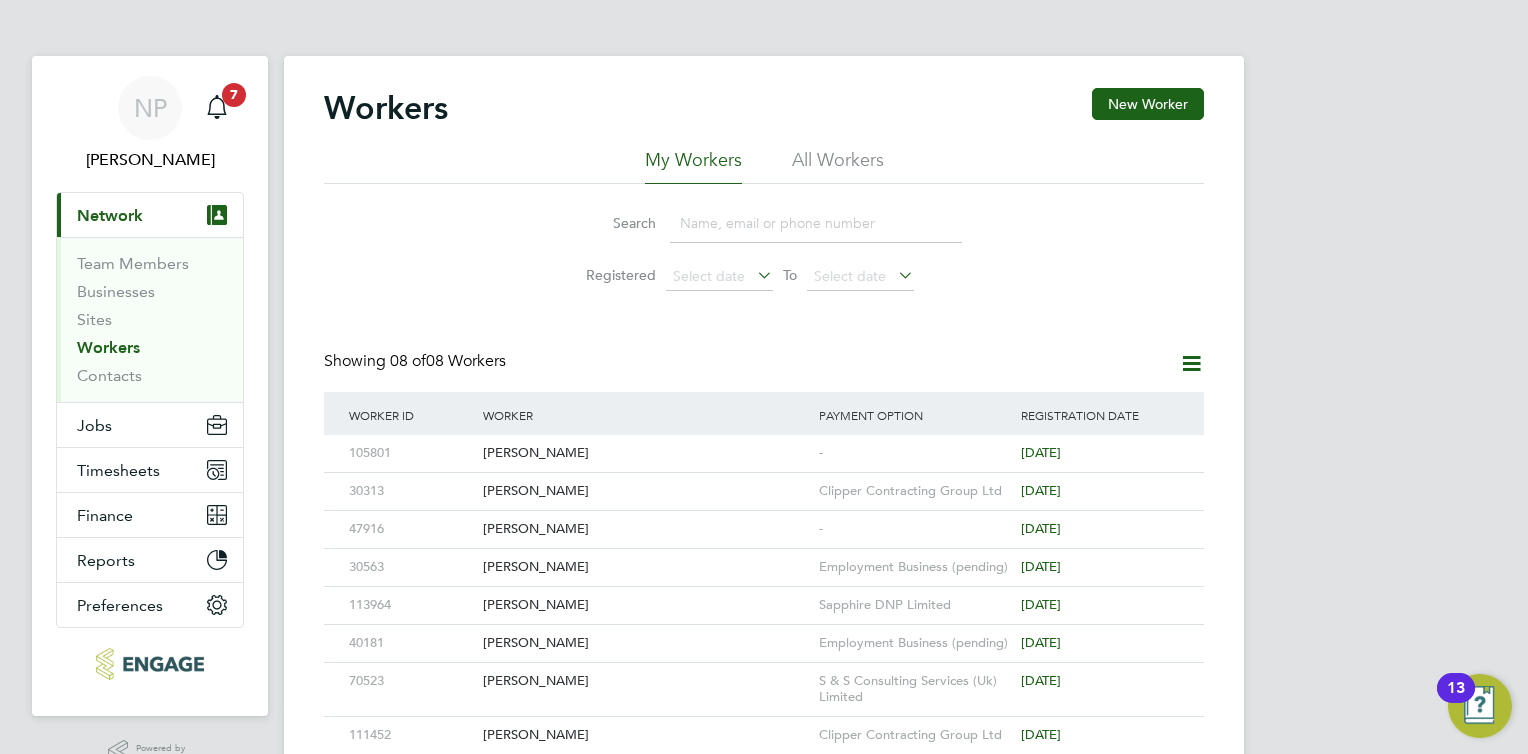 click on "NP   Nick Plumridge   Notifications
7   Applications:   Current page:   Network
Team Members   Businesses   Sites   Workers   Contacts   Jobs
Positions   Vacancies   Placements   Timesheets
Timesheets   Expenses   Finance
Invoices & Credit Notes   Statements   Payments   Reports
Margin Report   CIS Reports   Report Downloads   Preferences
My Business   Doc. Requirements   Notifications   VMS Configurations   Activity Logs
.st0{fill:#C0C1C2;}
Powered by Engage Workers New Worker My Workers All Workers Search   Registered
Select date
To
Select date
Showing   08 of  08 Workers   Worker ID Worker Payment Option Registration Date 105801 Ross Haigger - 4 days ago 30313 Simon Rosier Clipper Contracting Group Ltd 47916 -" at bounding box center [764, 413] 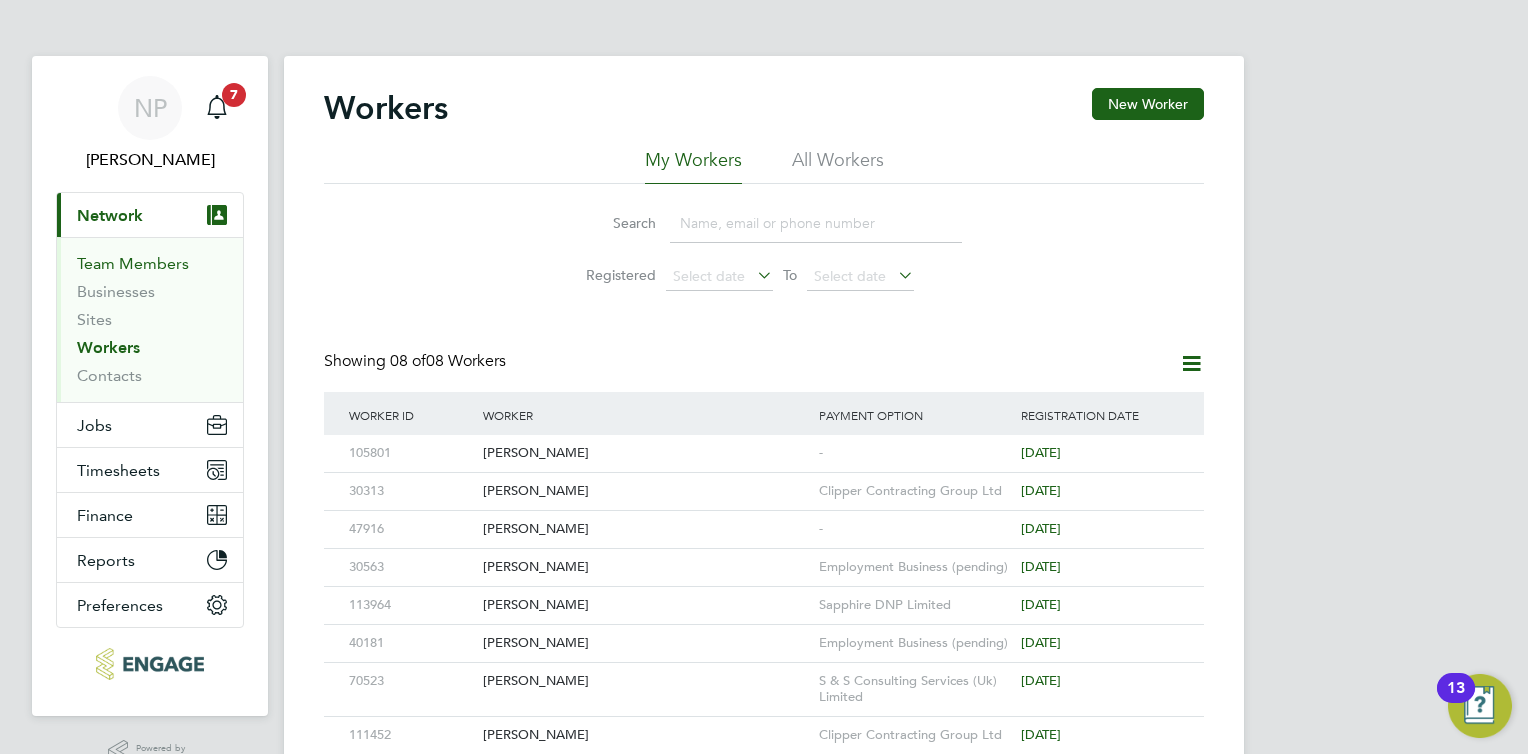 click on "Team Members" at bounding box center (133, 263) 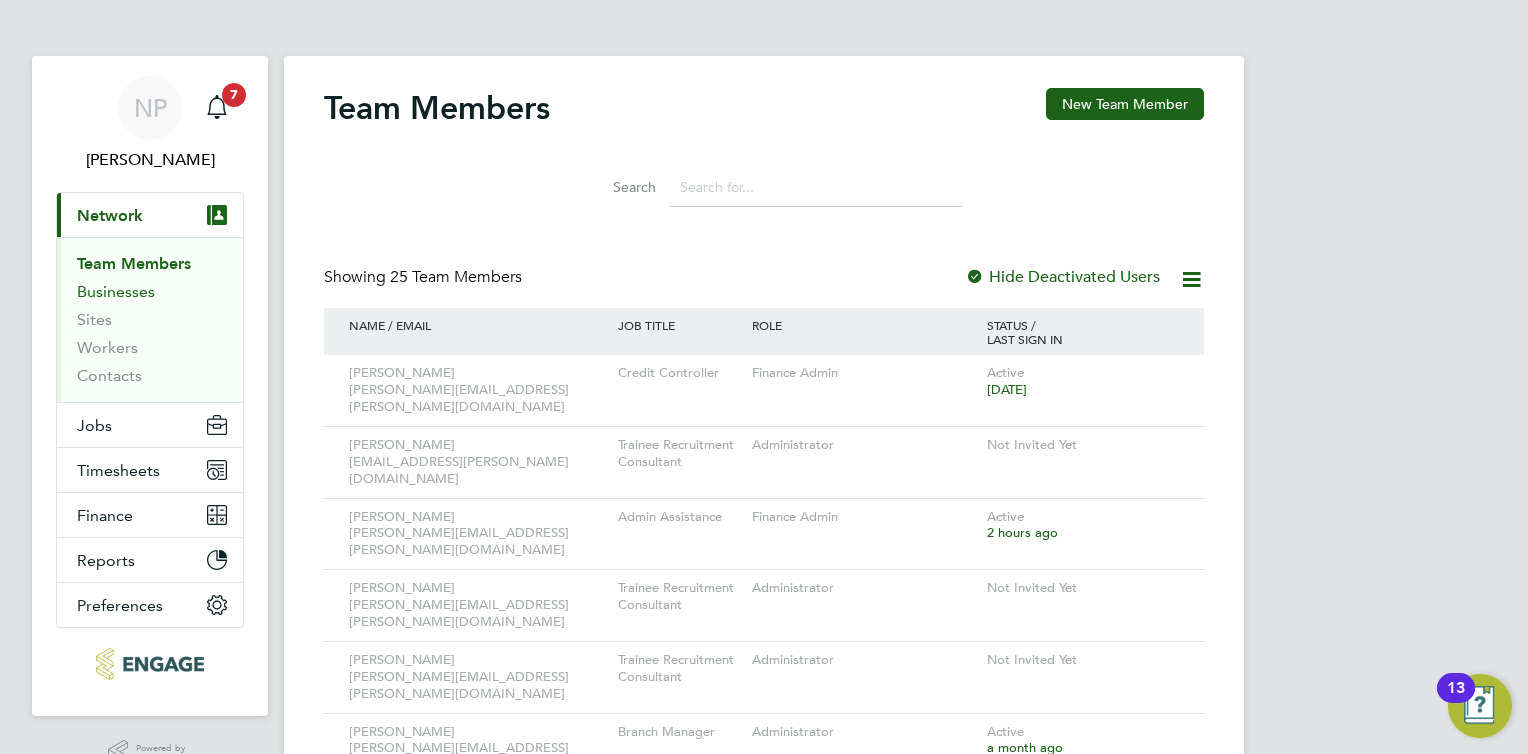 click on "Businesses" at bounding box center (116, 291) 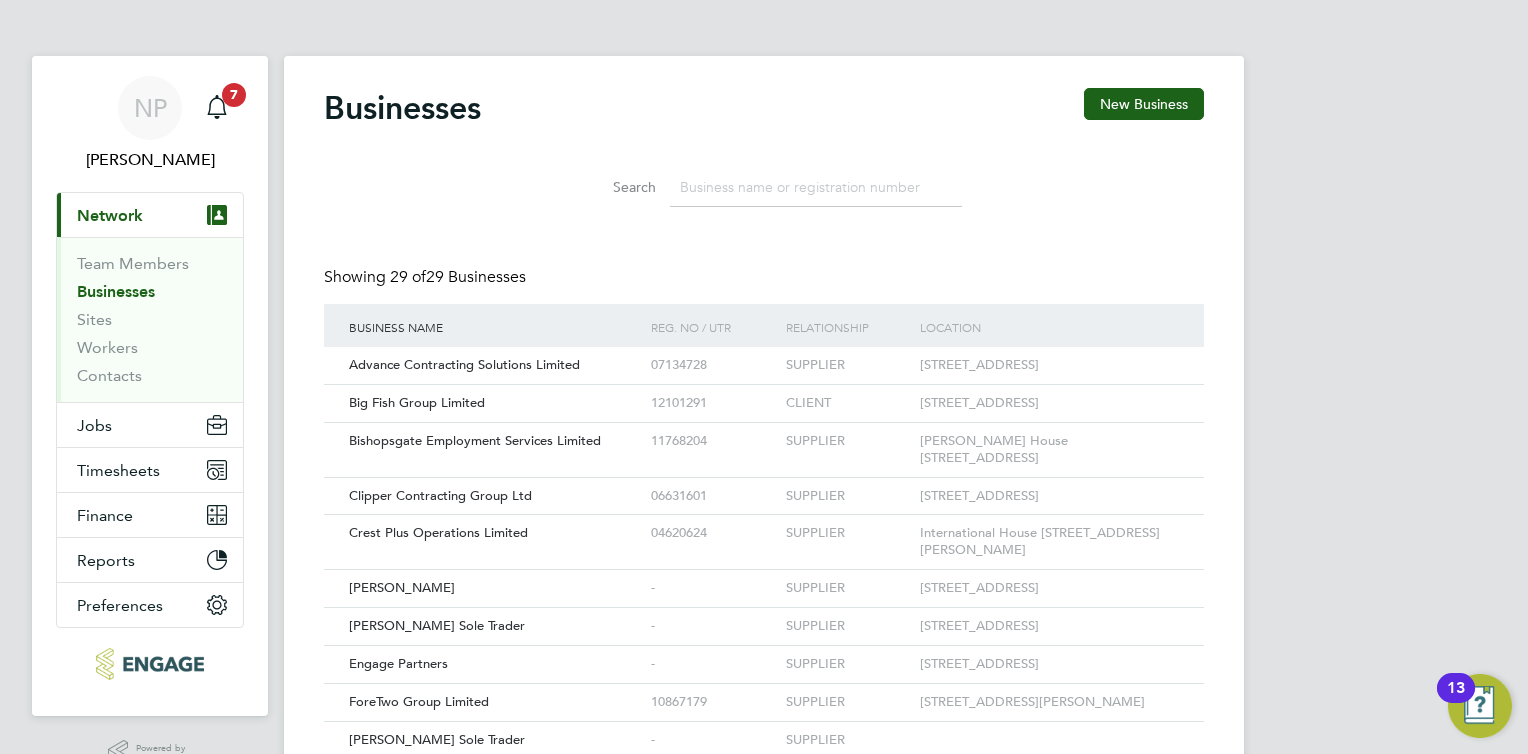 scroll, scrollTop: 10, scrollLeft: 9, axis: both 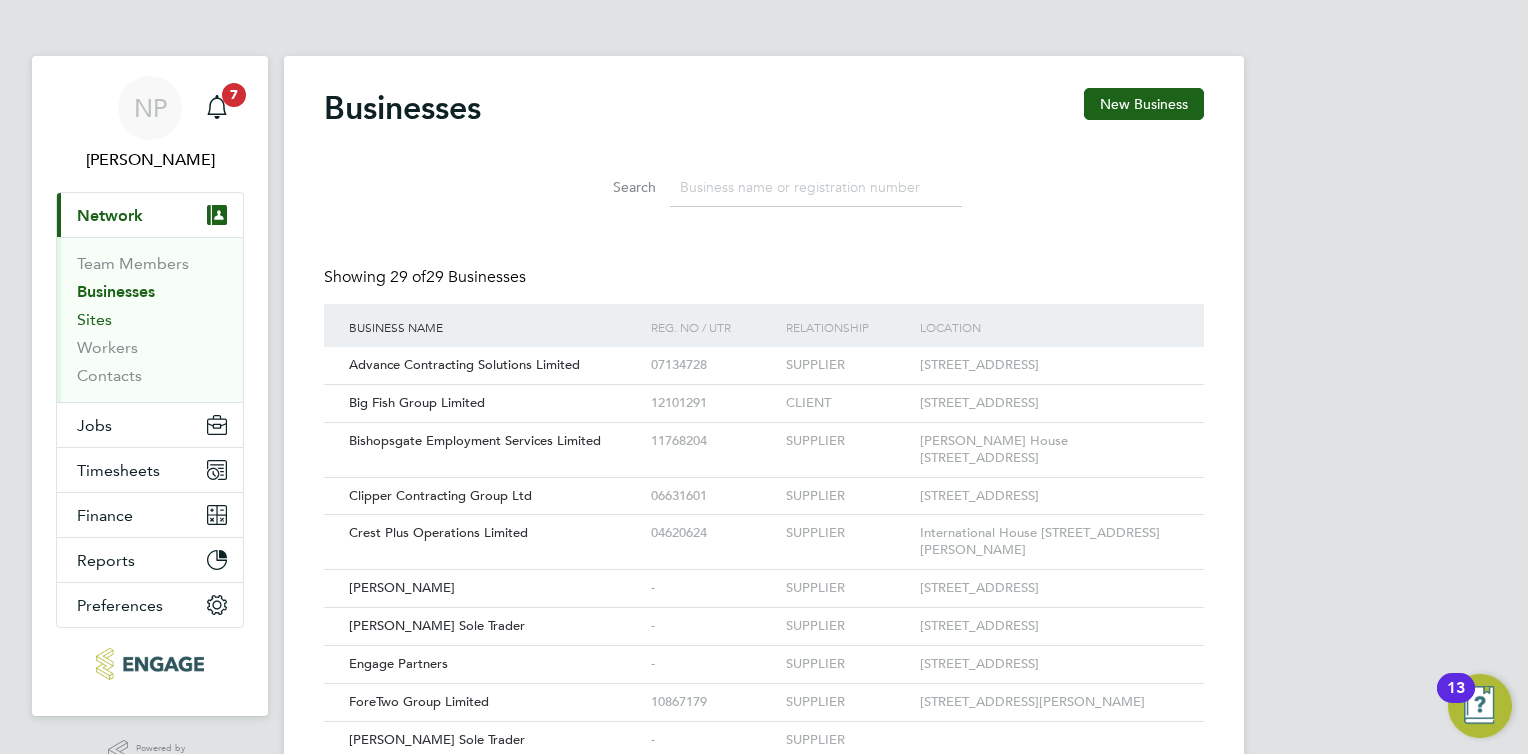 click on "Sites" at bounding box center [94, 319] 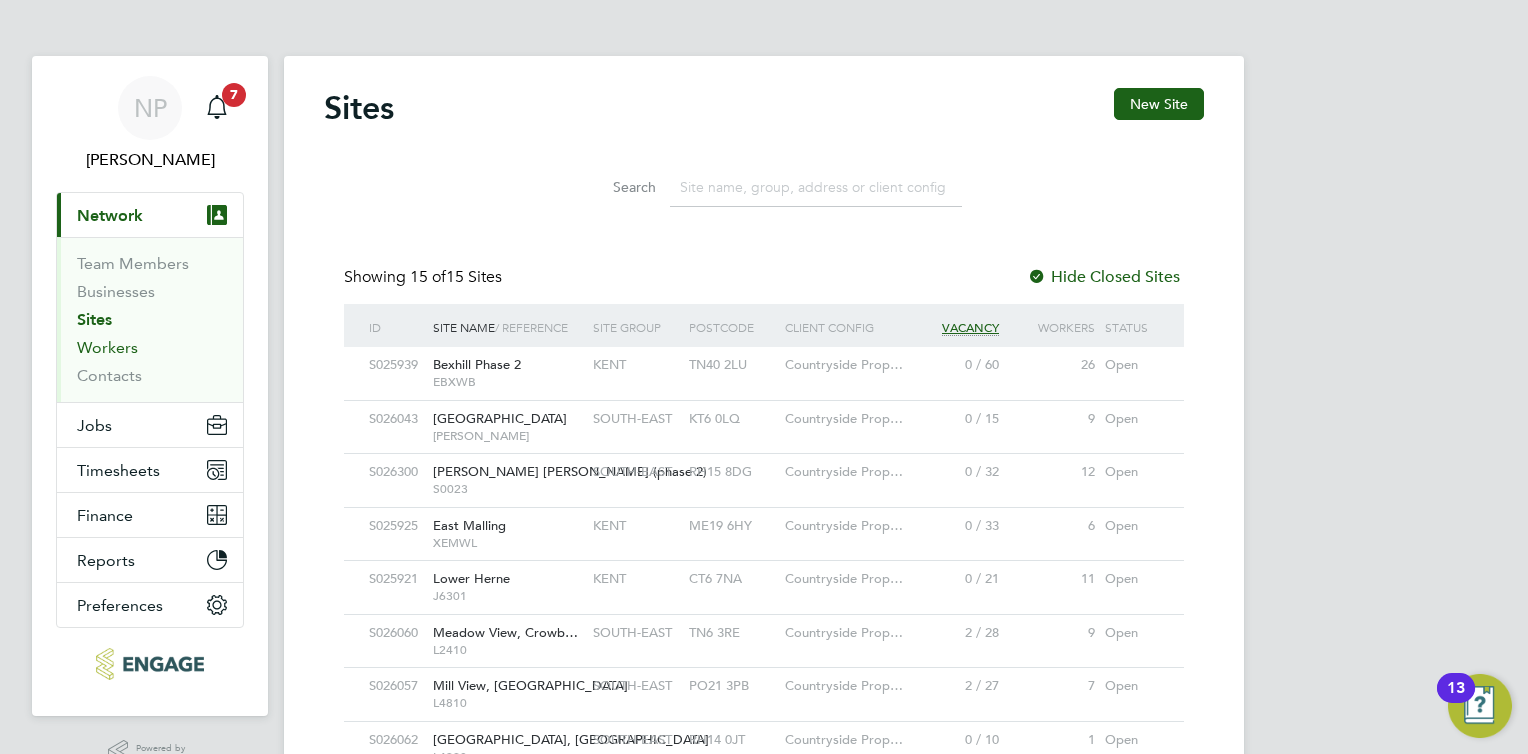 click on "Workers" at bounding box center (107, 347) 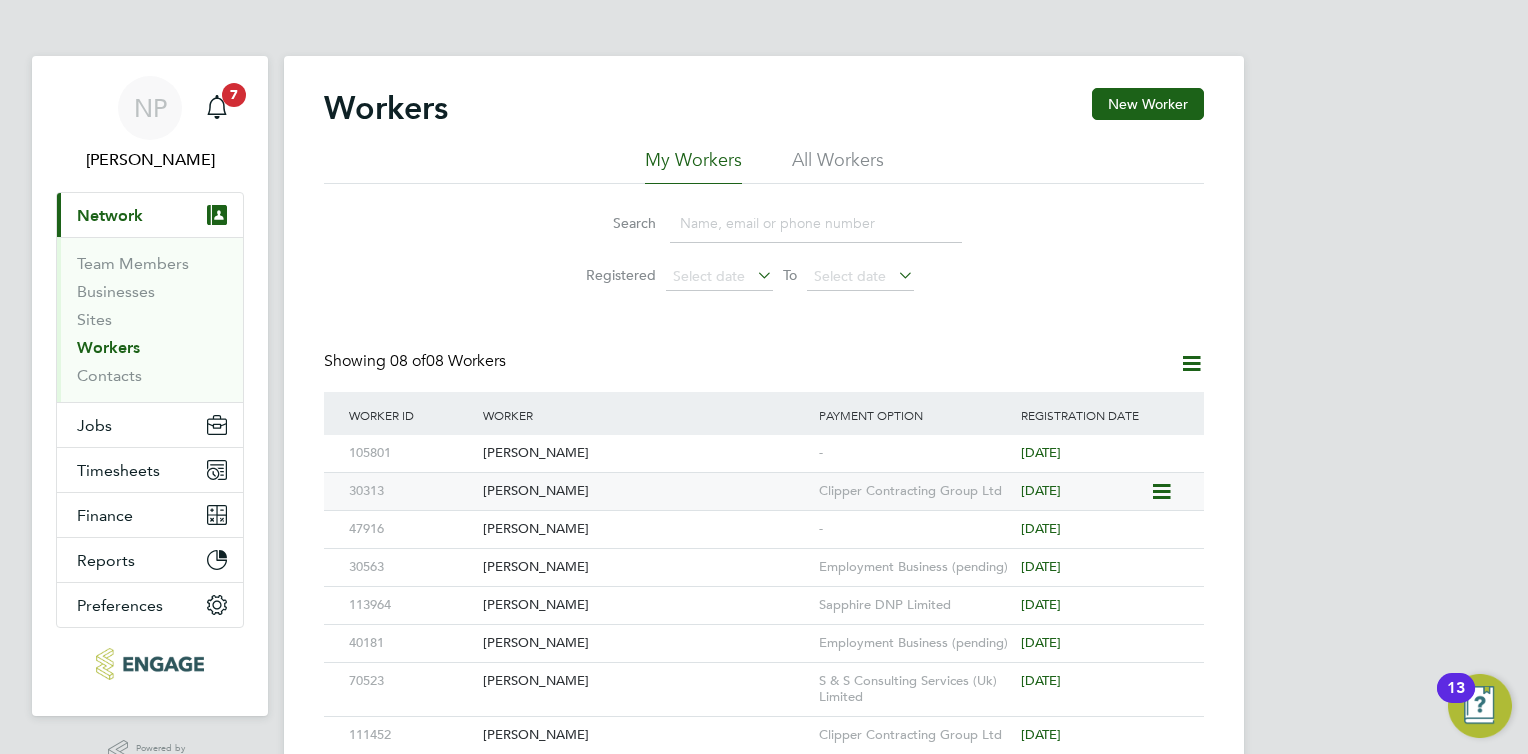 click on "[PERSON_NAME]" 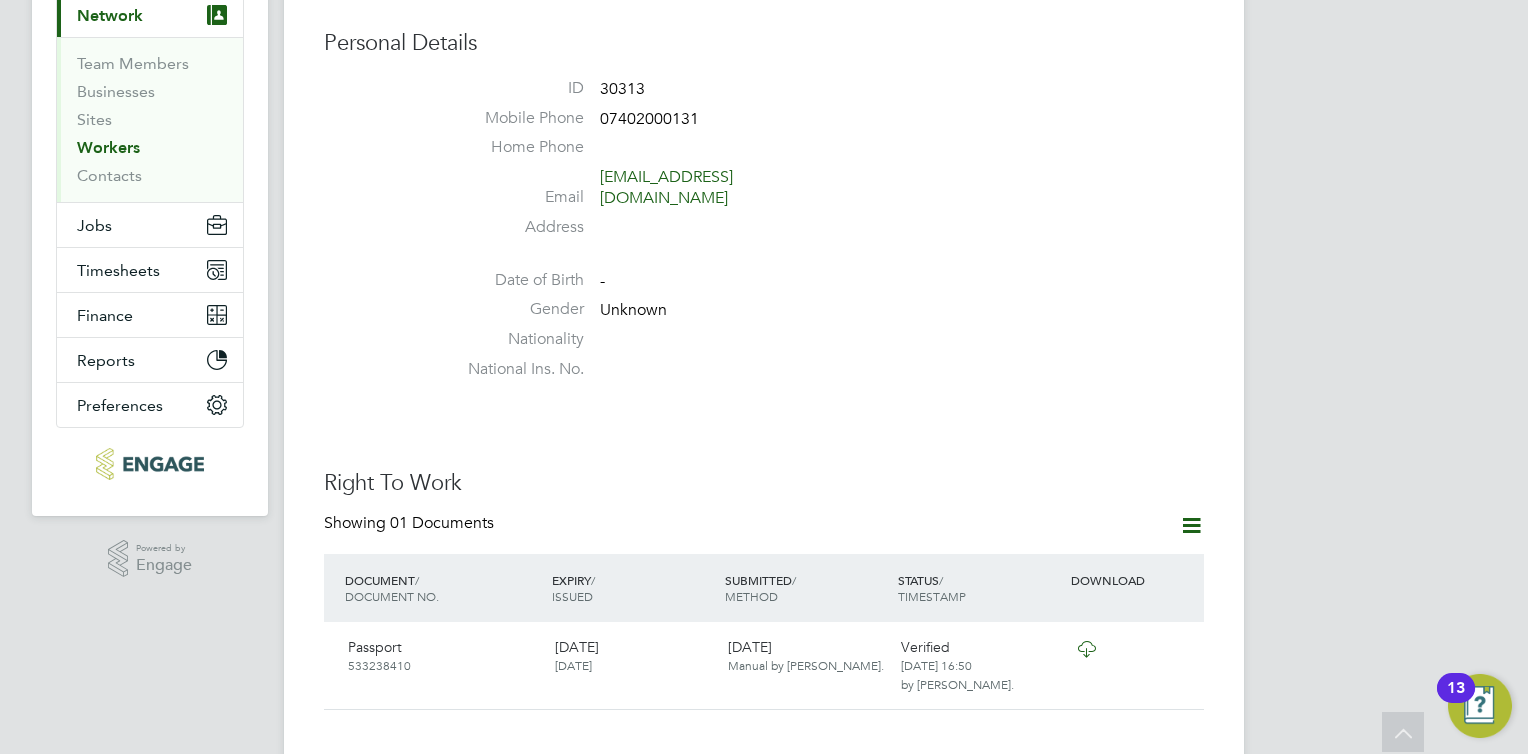 scroll, scrollTop: 300, scrollLeft: 0, axis: vertical 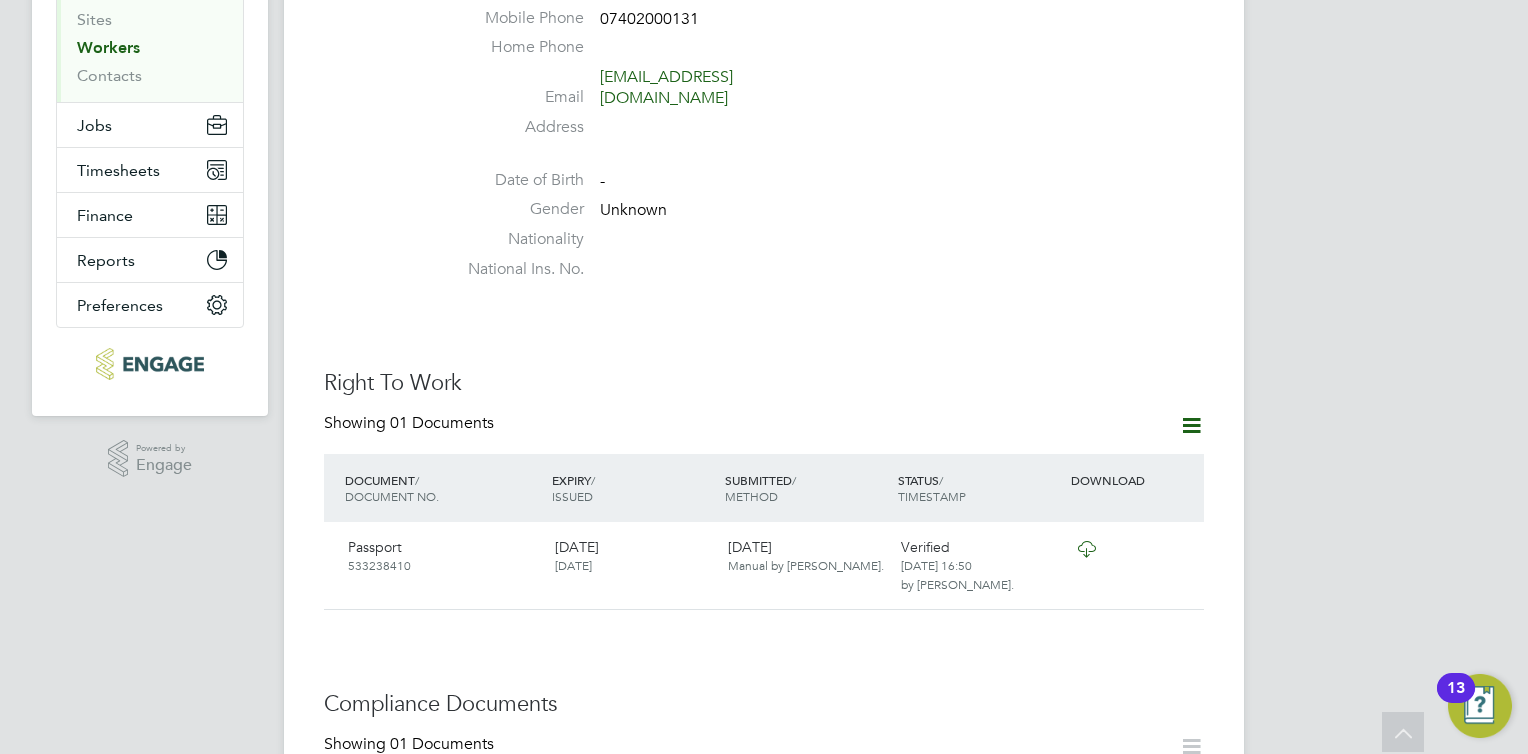 click 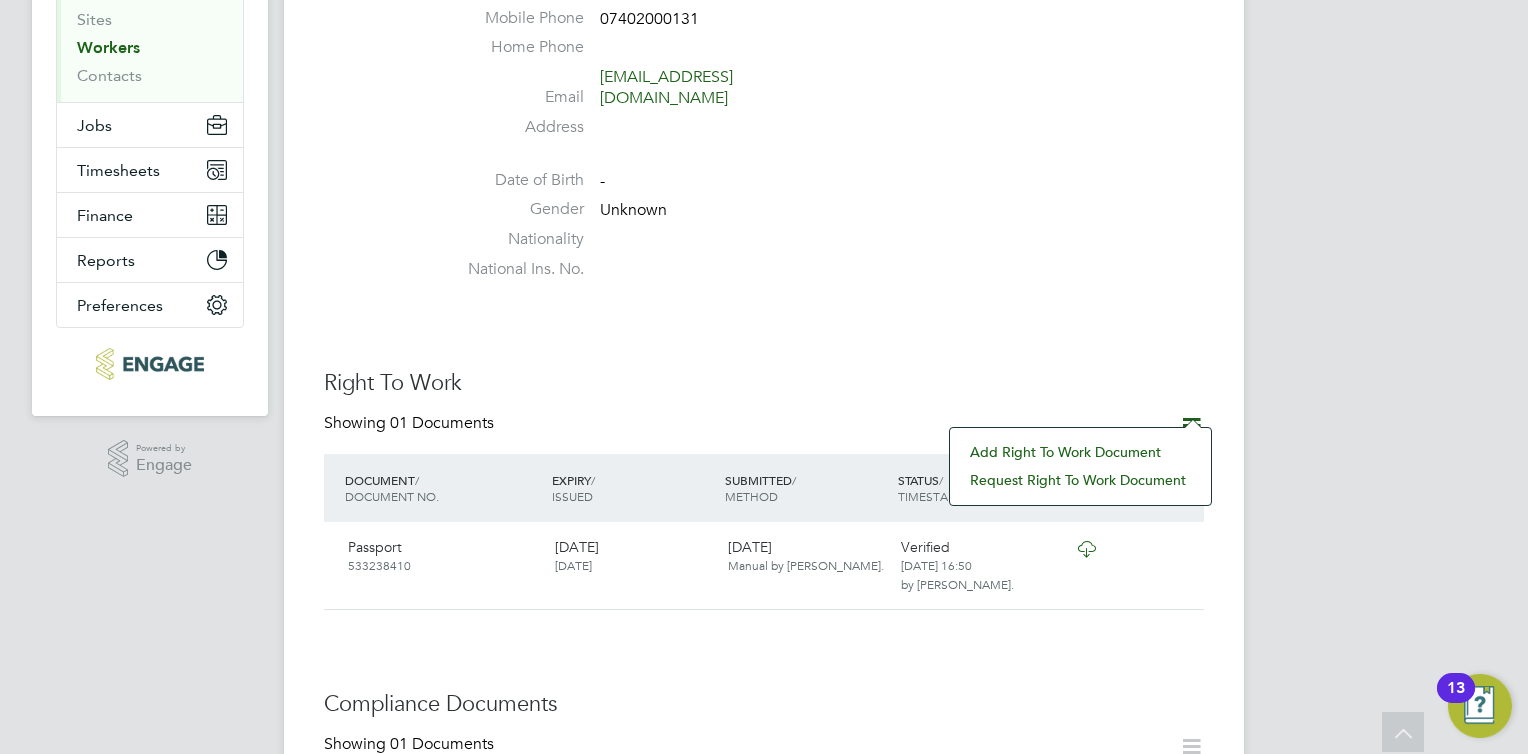 click on "Right To Work" 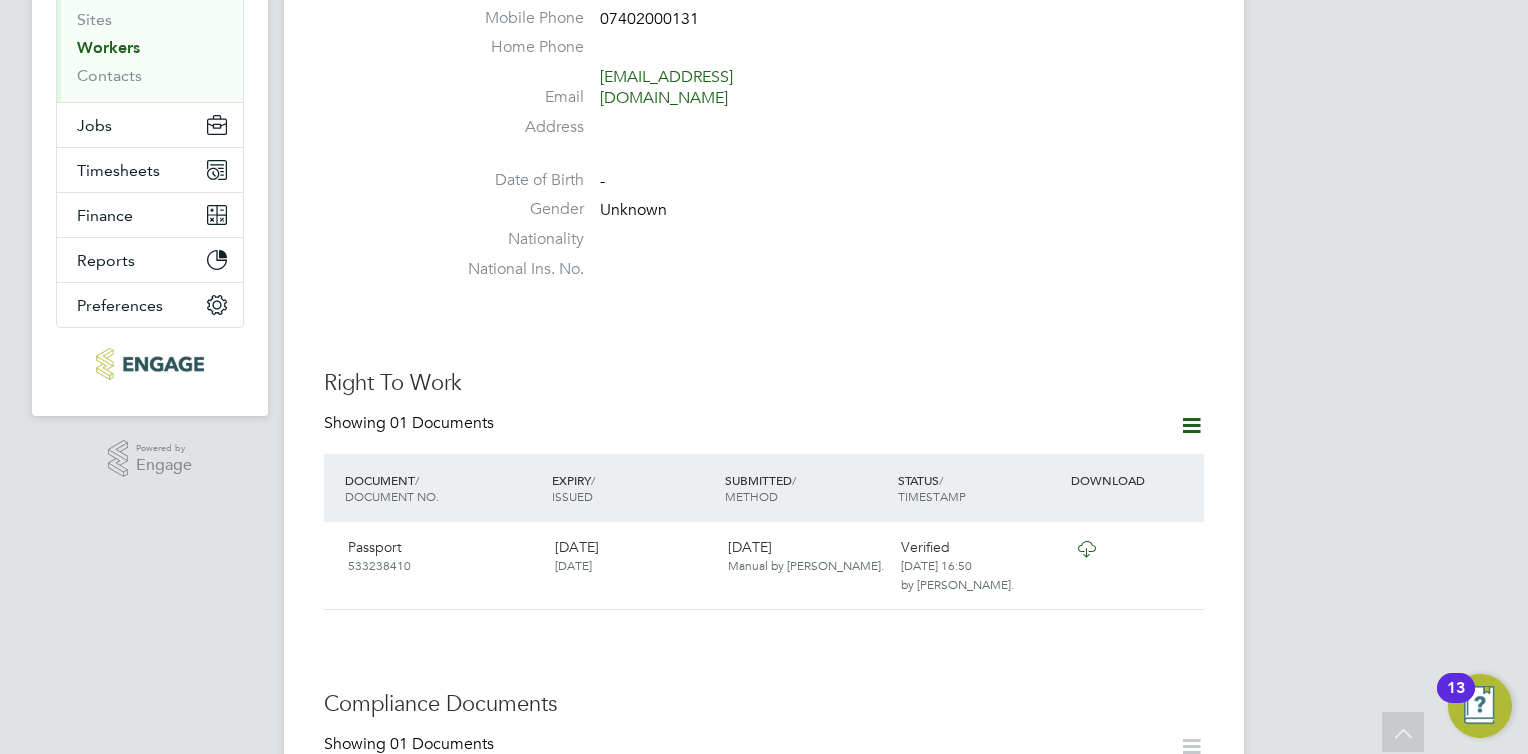 scroll, scrollTop: 0, scrollLeft: 0, axis: both 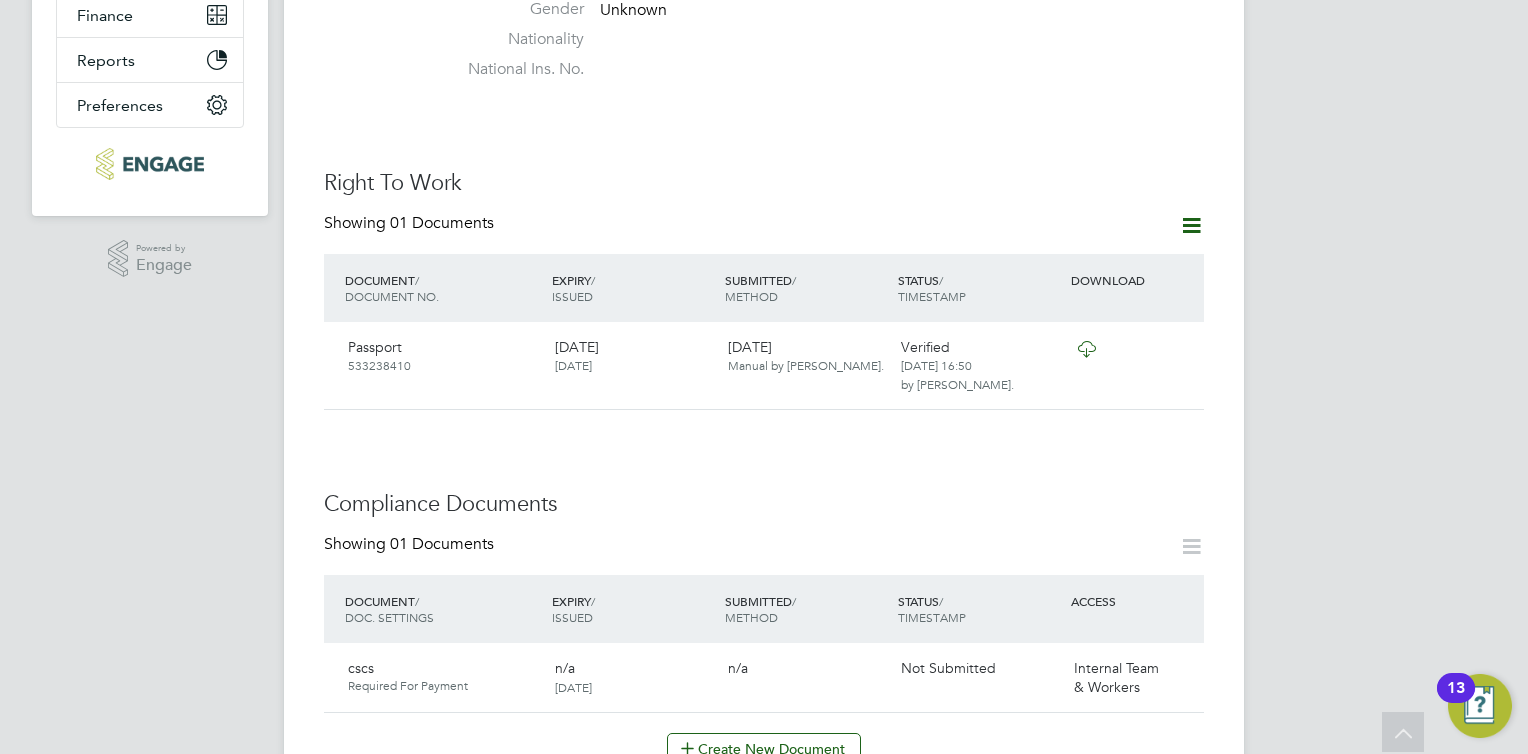 click on "NP   Nick Plumridge   Notifications
7   Applications:   Current page:   Network
Team Members   Businesses   Sites   Workers   Contacts   Jobs
Positions   Vacancies   Placements   Timesheets
Timesheets   Expenses   Finance
Invoices & Credit Notes   Statements   Payments   Reports
Margin Report   CIS Reports   Report Downloads   Preferences
My Business   Doc. Requirements   Notifications   VMS Configurations   Activity Logs
.st0{fill:#C0C1C2;}
Powered by Engage All Workers Worker   Payment History   Tasks   Activity Logs   Worker Payment History Tasks Activity Logs All Workers   Unfollow SR Simon Rosier     m:  07402000131   Personal Details ID     30313 Mobile Phone   07402000131 Home Phone   Email   simonr@aol.com Address Date of Birth" at bounding box center (764, 555) 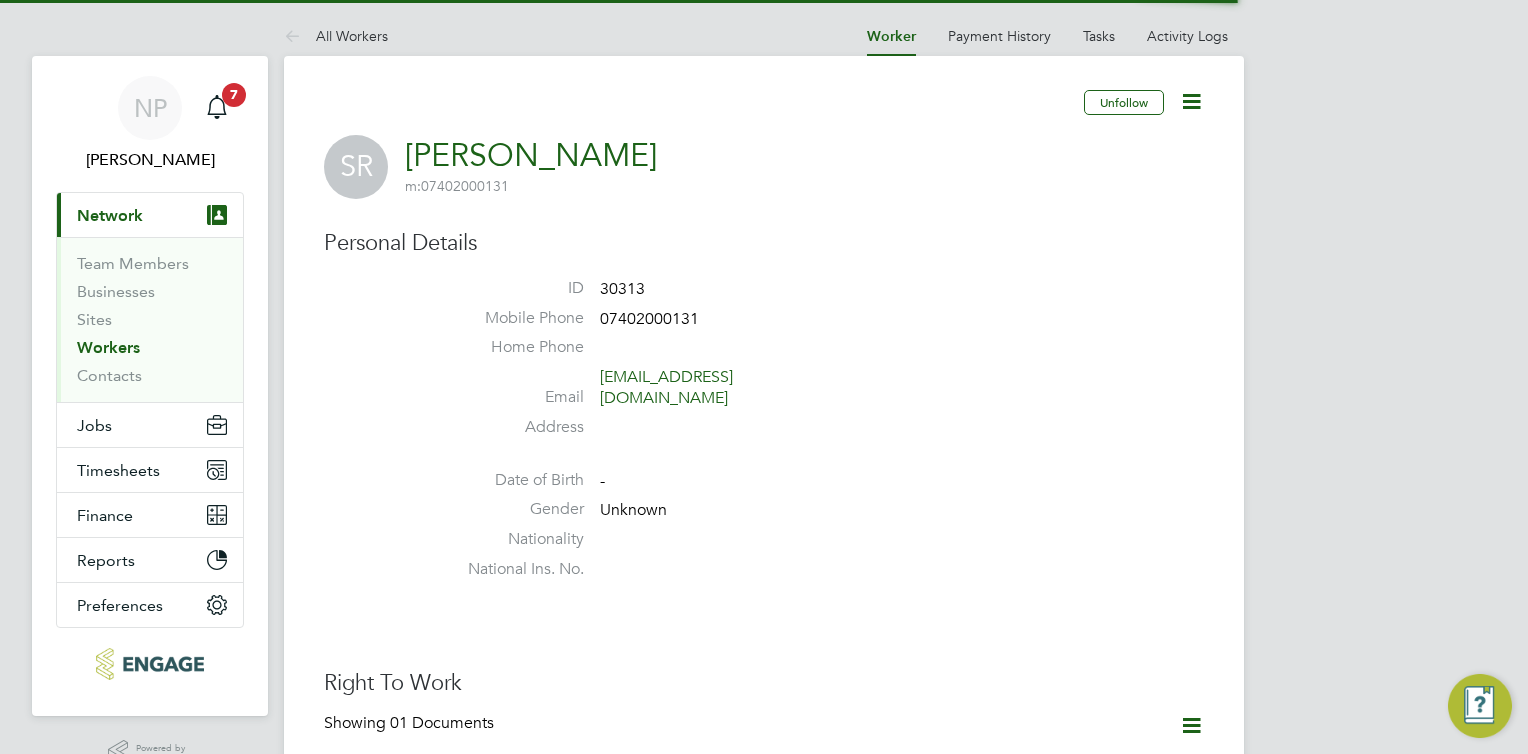 scroll, scrollTop: 0, scrollLeft: 0, axis: both 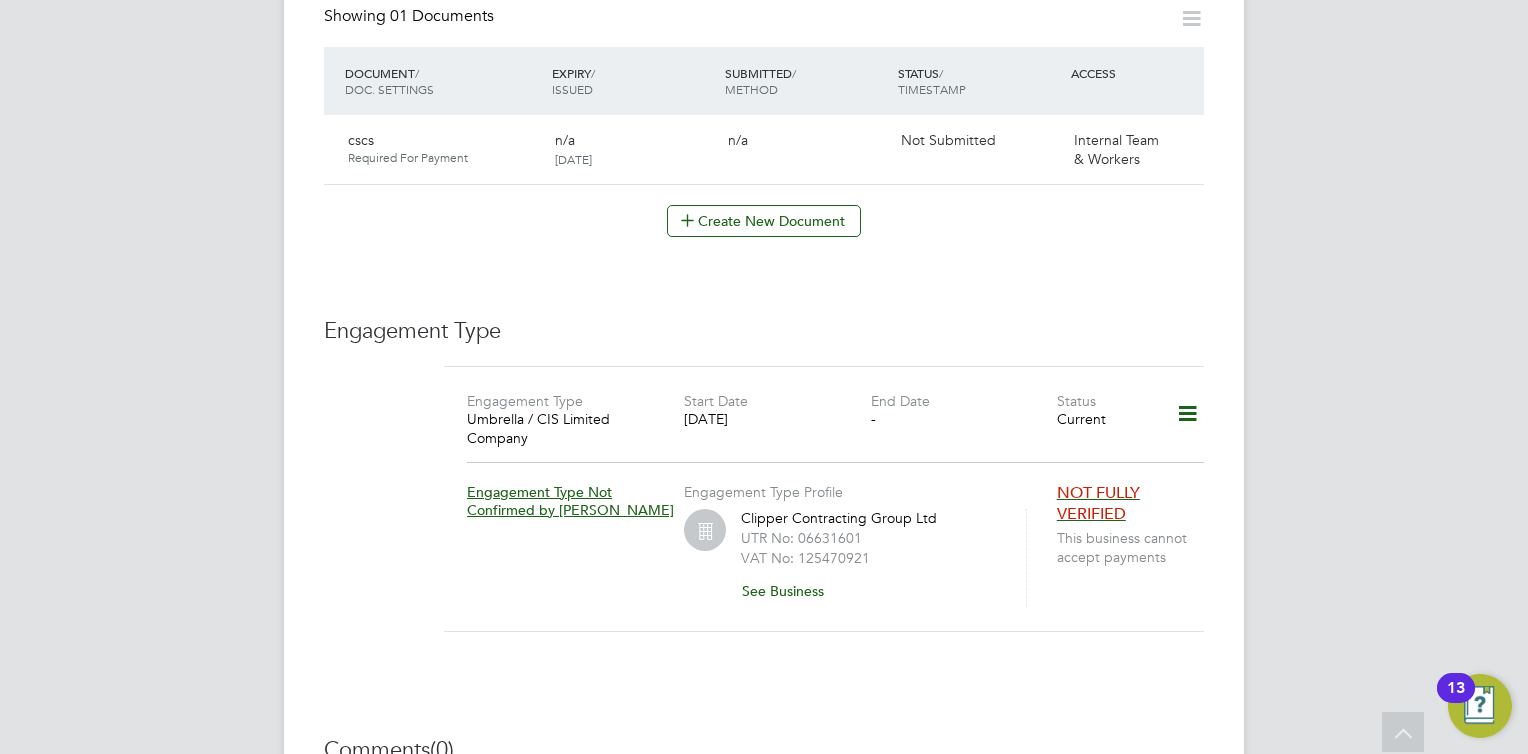 click 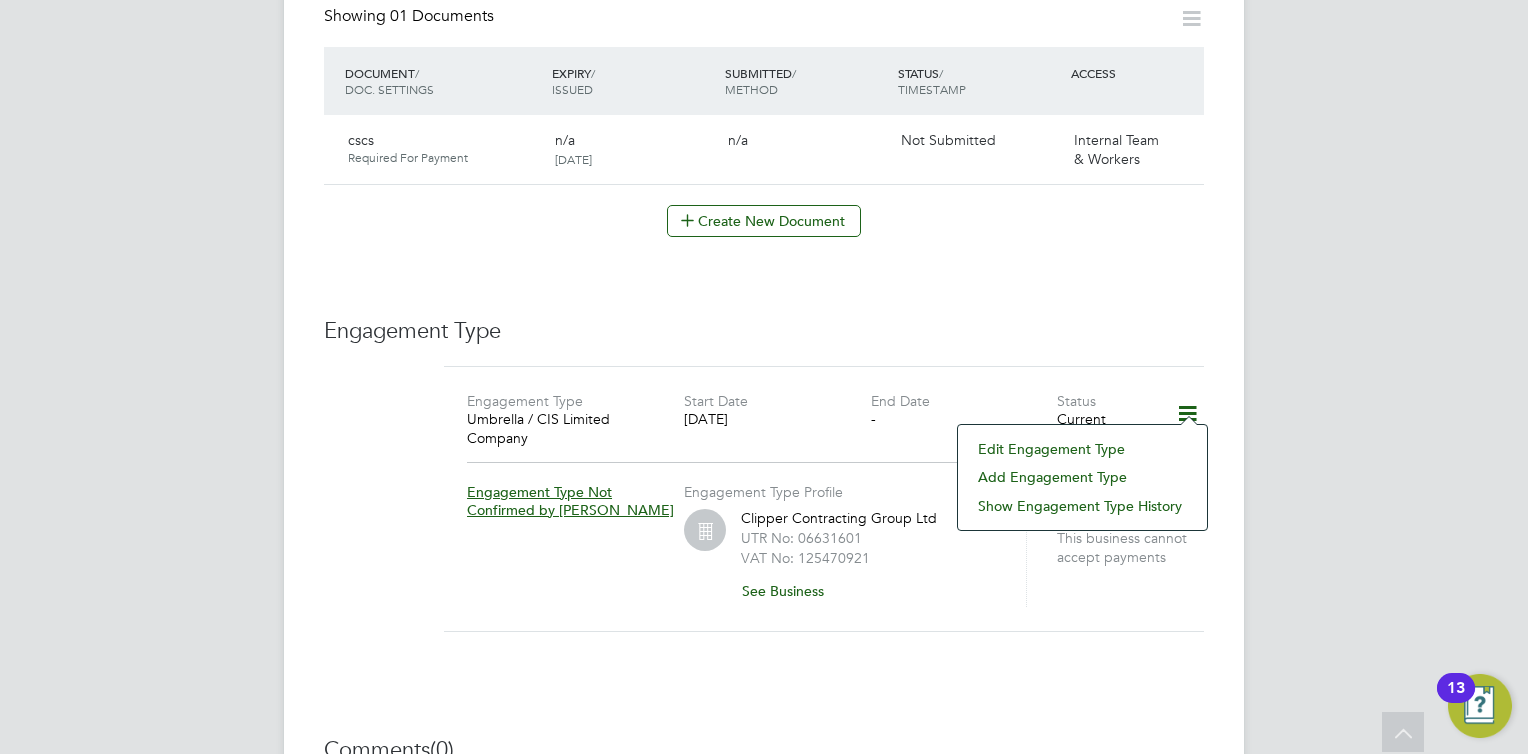 click on "Engagement Type Engagement Type Umbrella / CIS Limited Company Start Date 02 Jul 2025 End Date - Status Current Engagement Type Not Confirmed by Umbrella Engagement Type Profile Clipper Contracting Group Ltd UTR No: 06631601 VAT No: 125470921 See Business   NOT FULLY VERIFIED This business cannot accept payments" 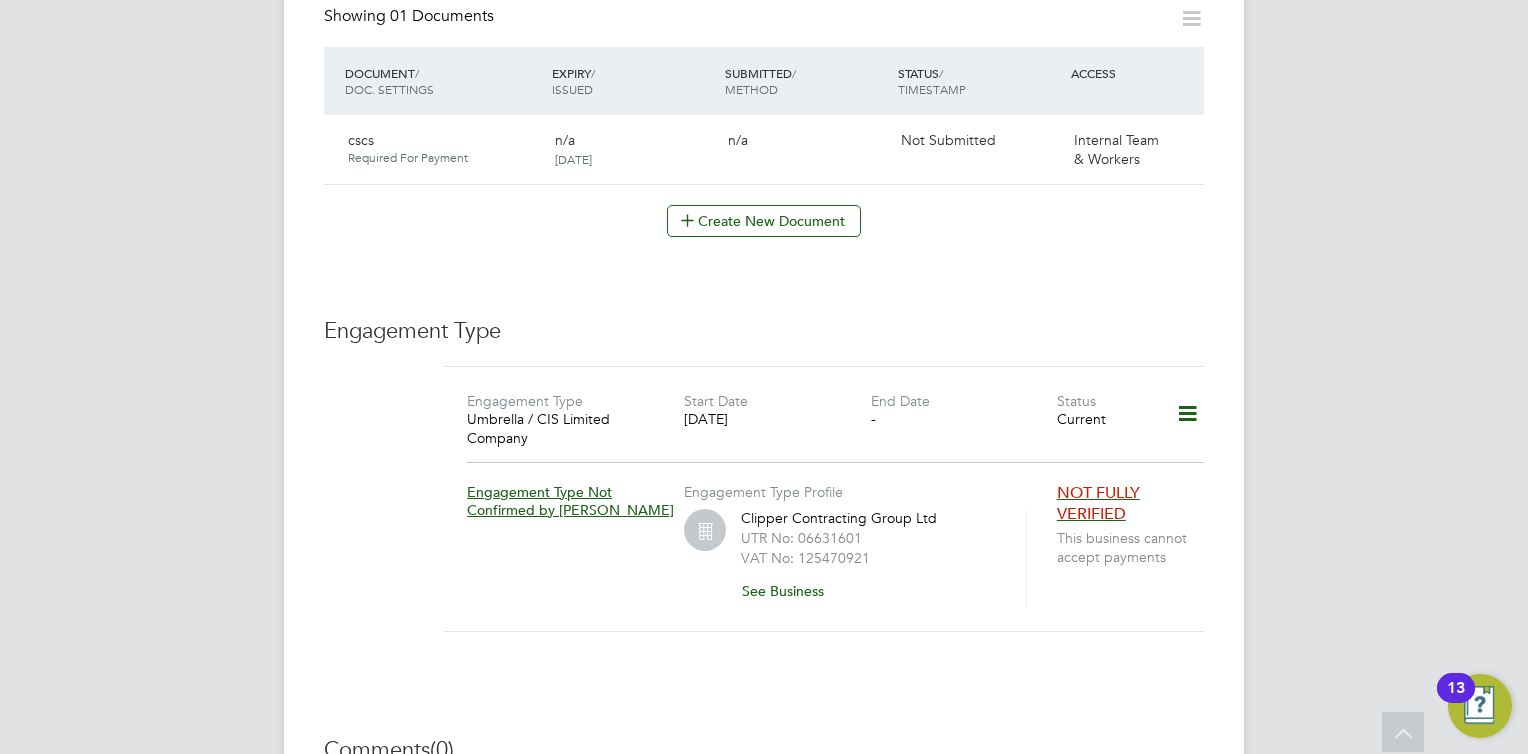 click on "Unfollow SR Simon Rosier     m:  07402000131   Personal Details ID     30313 Mobile Phone   07402000131 Home Phone   Email   simonr@aol.com Address Date of Birth   - Gender   Unknown Nationality   National Ins. No.   Right To Work Showing   01 Documents DOCUMENT  / DOCUMENT NO. EXPIRY  / ISSUED SUBMITTED  / METHOD STATUS  / TIMESTAMP DOWNLOAD Passport 533238410 15 Jul 2026 15 Apr 2016 10 Jul 2025  Manual by Nick Plumridge. Verified 10 Jul 2025, 16:50   by Nick Plumridge.  Compliance Documents Showing   01 Documents DOCUMENT  / DOC. SETTINGS EXPIRY  / ISSUED SUBMITTED  / METHOD STATUS  / TIMESTAMP ACCESS cscs Required For Payment n/a 10 Jul 2025  n/a Not Submitted Internal Team & Workers   Create New Document Engagement Type Engagement Type Umbrella / CIS Limited Company Start Date 02 Jul 2025 End Date - Status Current Engagement Type Not Confirmed by Umbrella Engagement Type Profile Clipper Contracting Group Ltd UTR No: 06631601 VAT No: 125470921 See Business   NOT FULLY VERIFIED Comments  (0) NP You  say:" 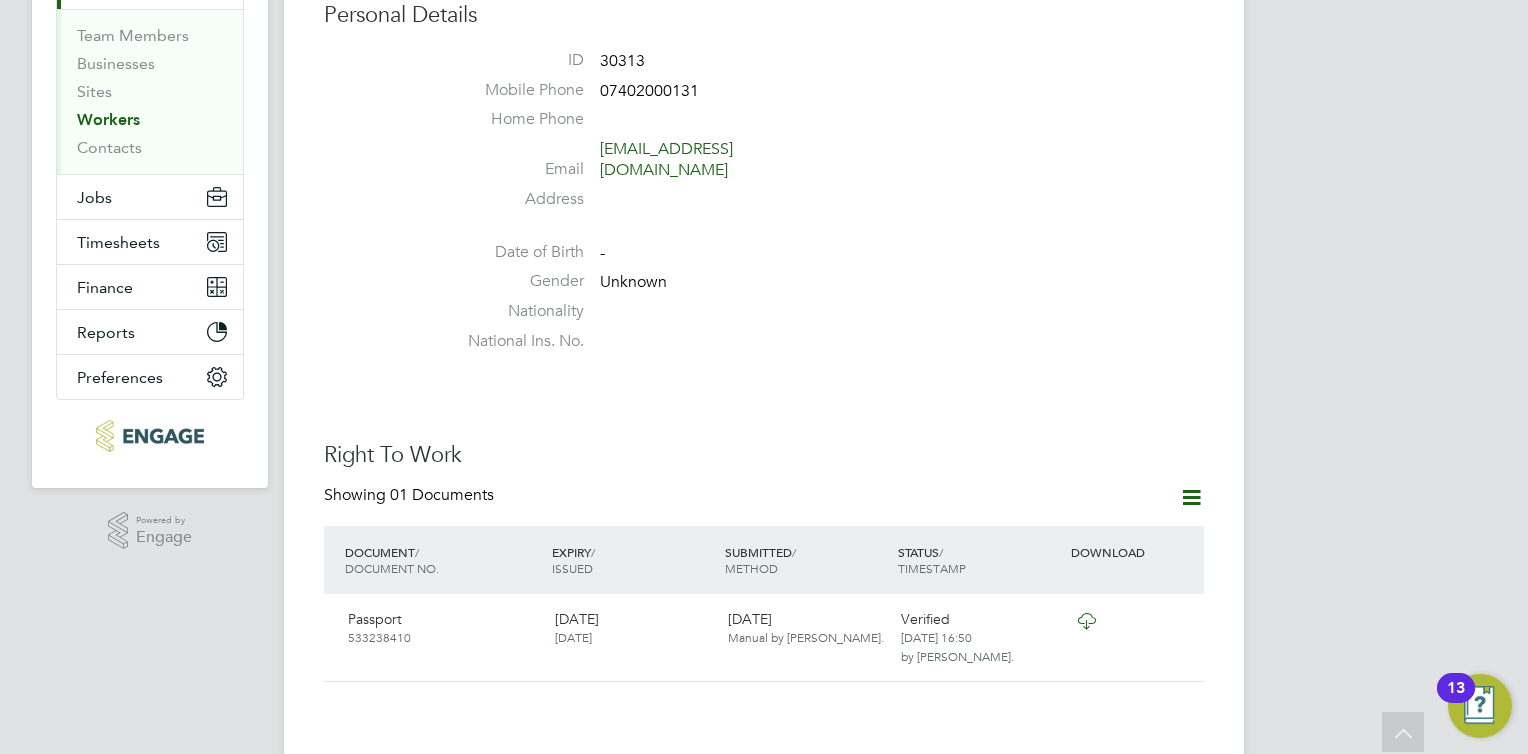scroll, scrollTop: 0, scrollLeft: 0, axis: both 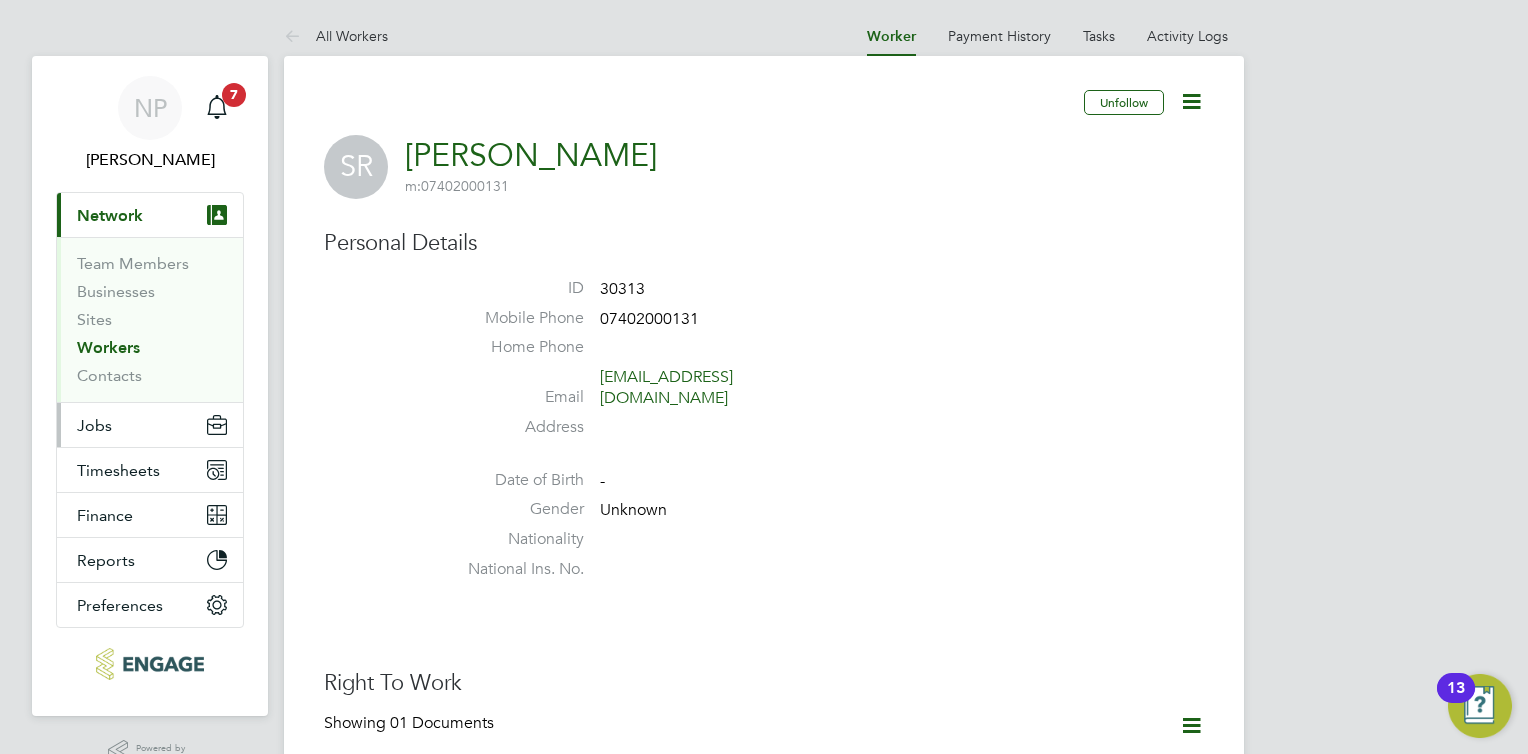 click on "Jobs" at bounding box center (94, 425) 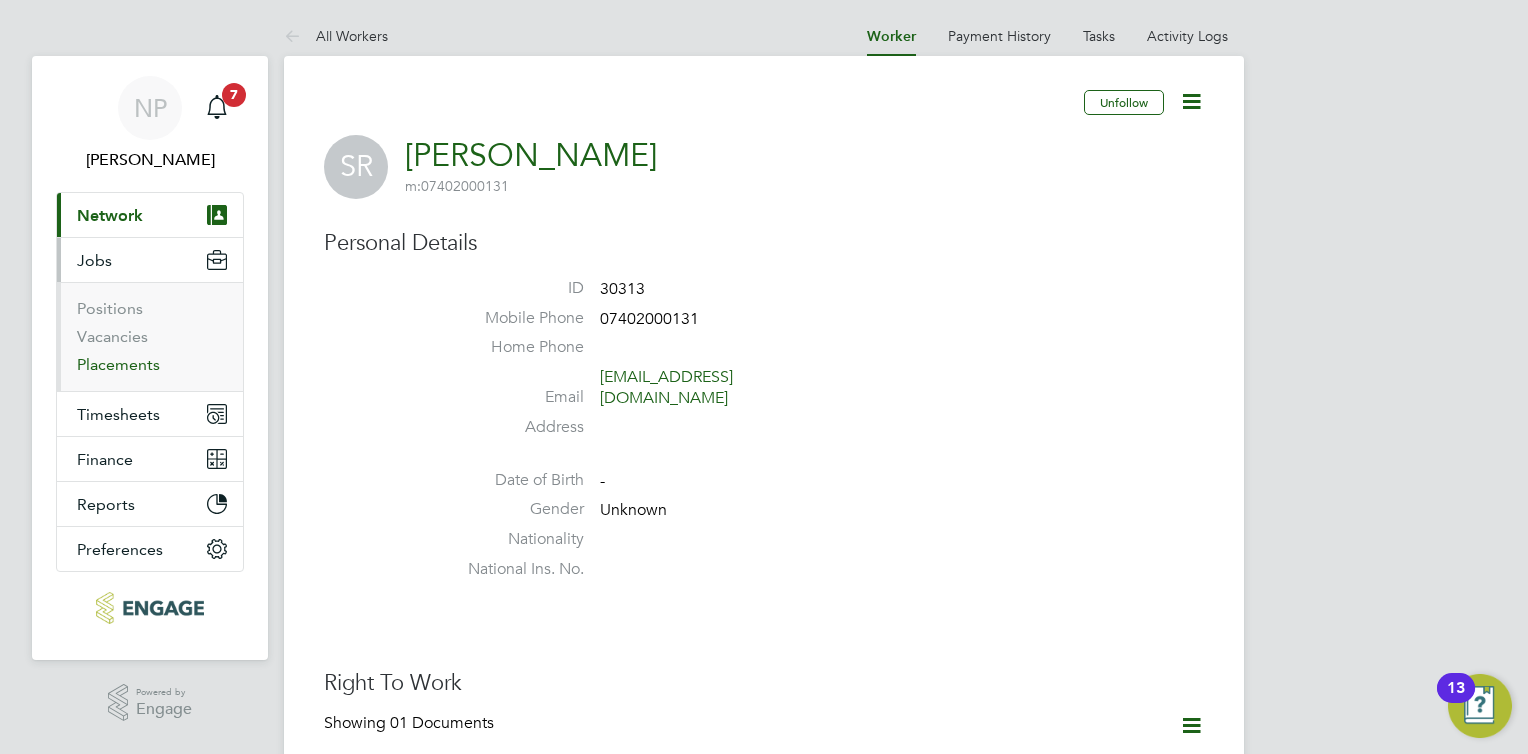 click on "Placements" at bounding box center (118, 364) 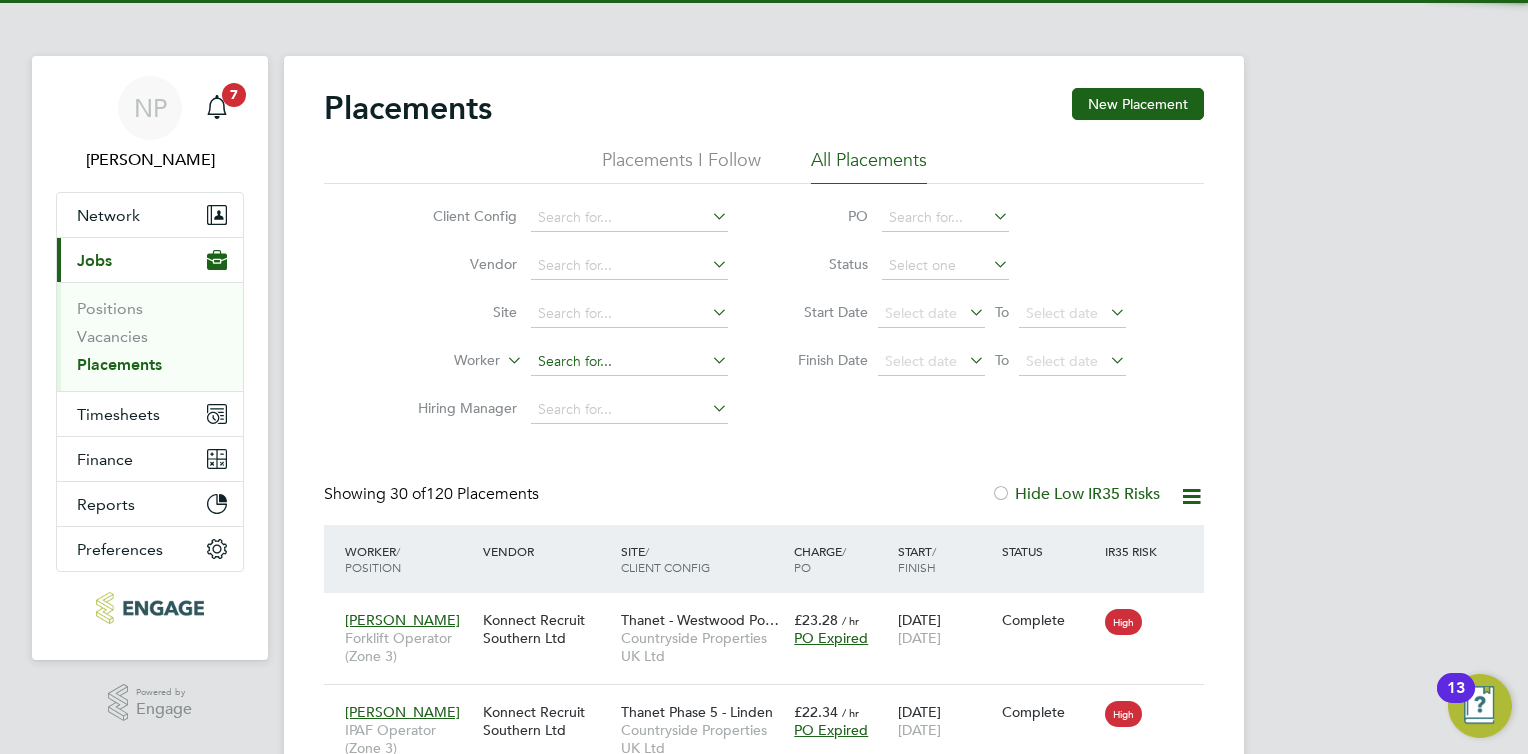 scroll, scrollTop: 10, scrollLeft: 9, axis: both 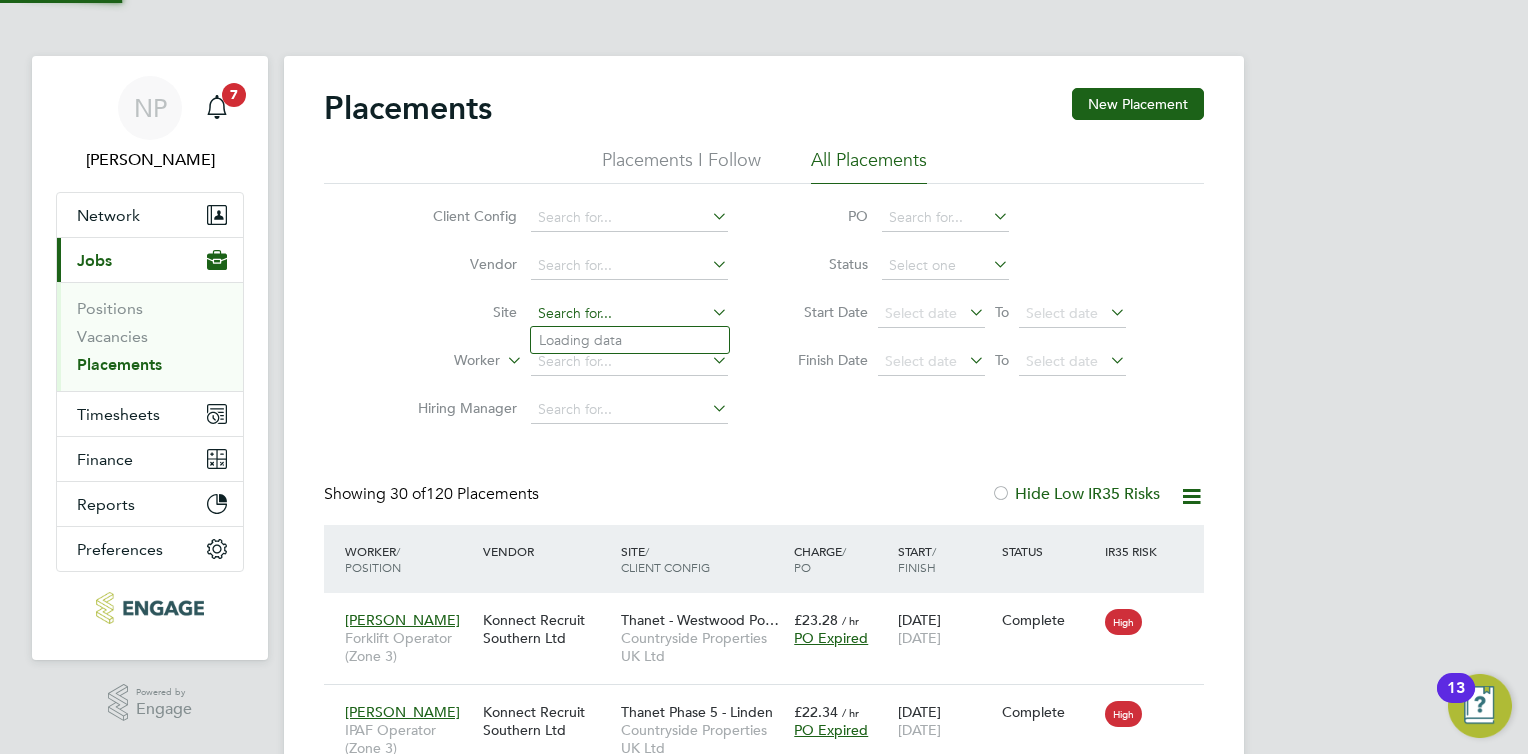 click 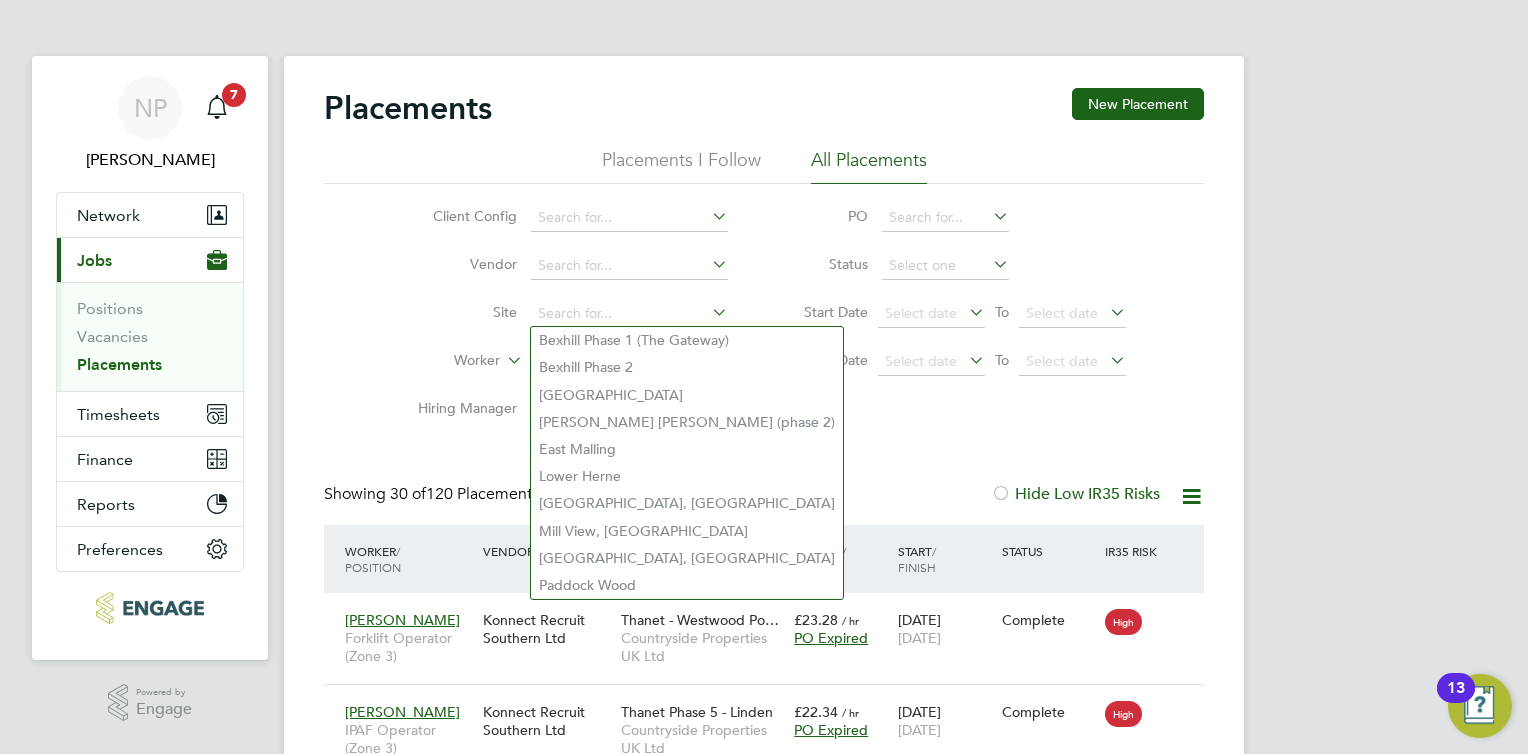 click on "Site" 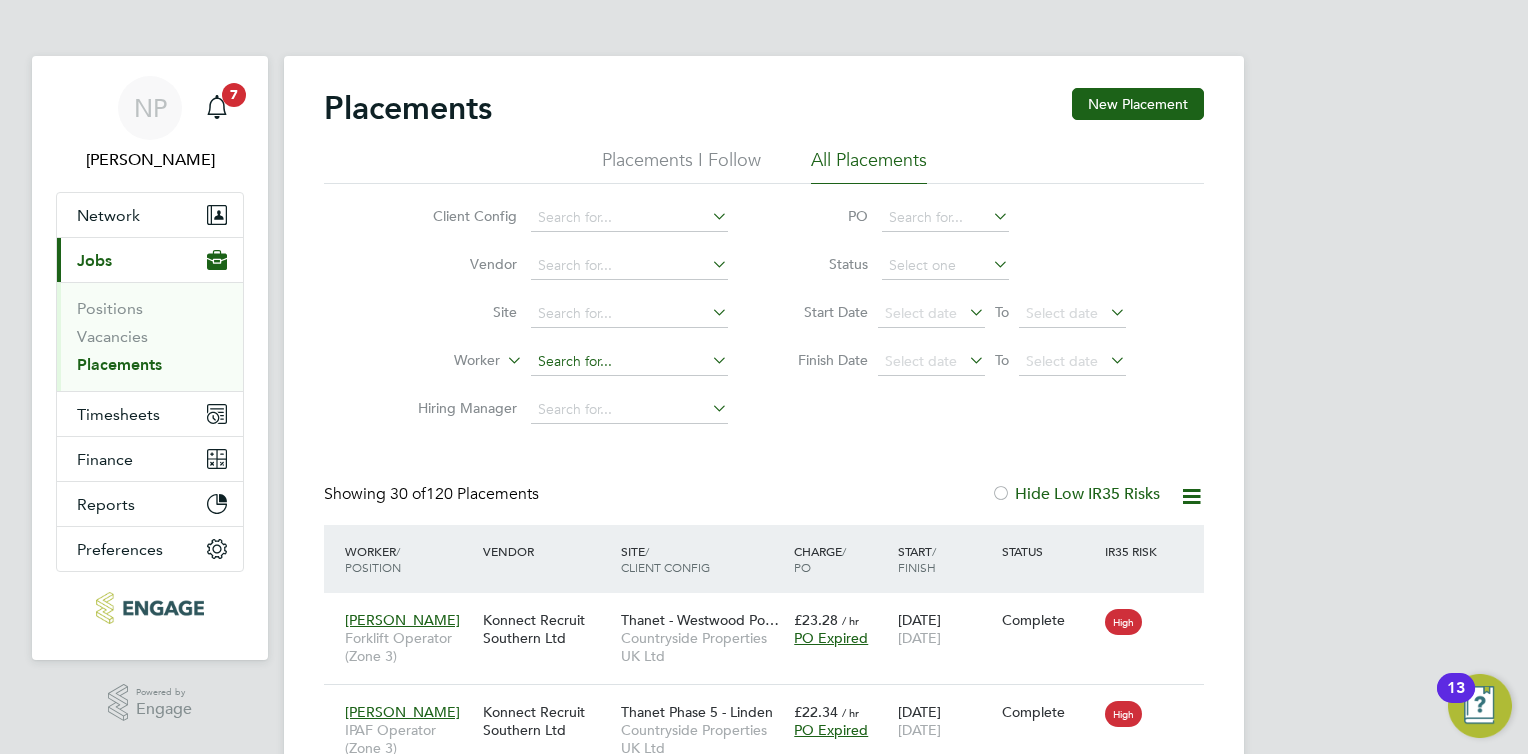 click 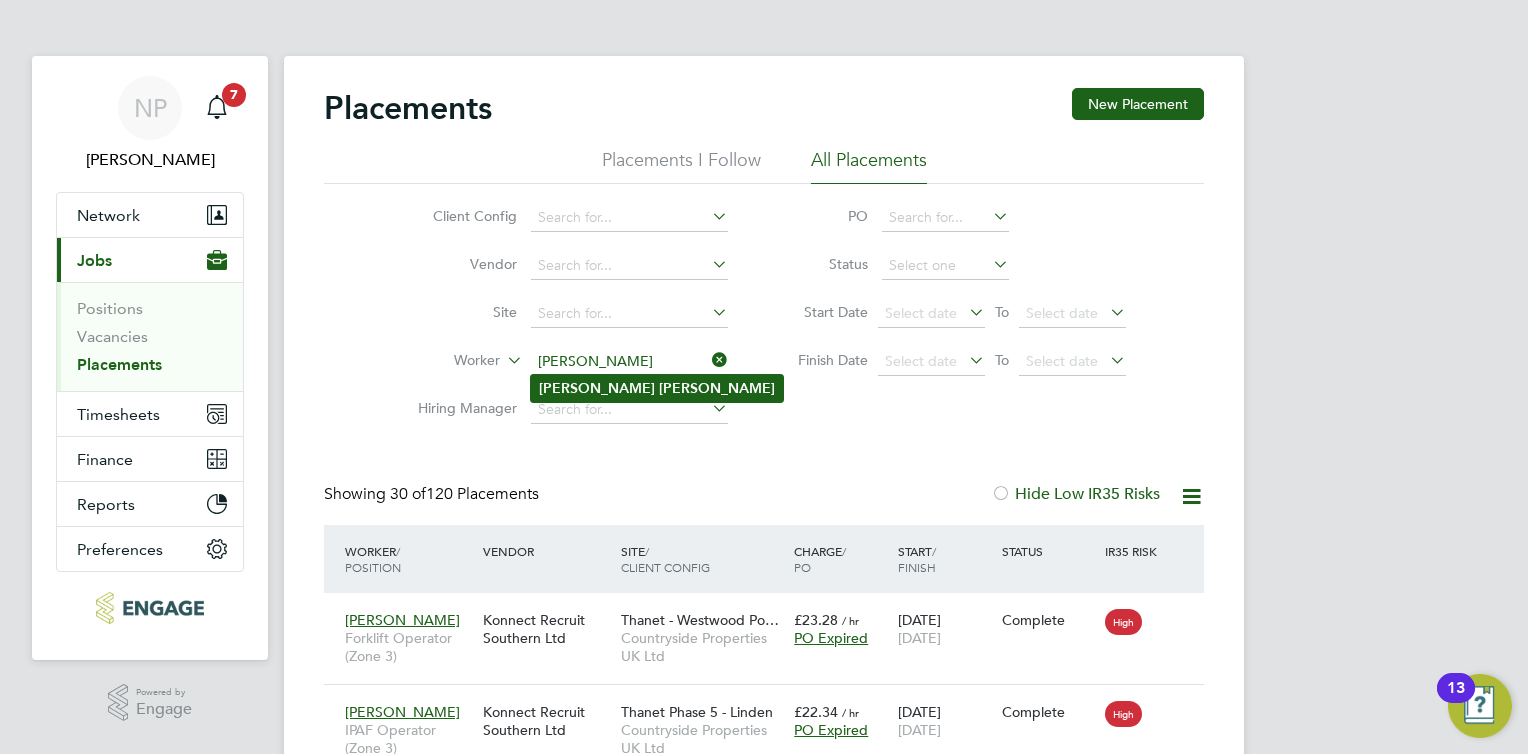 click on "Simon   Rosier" 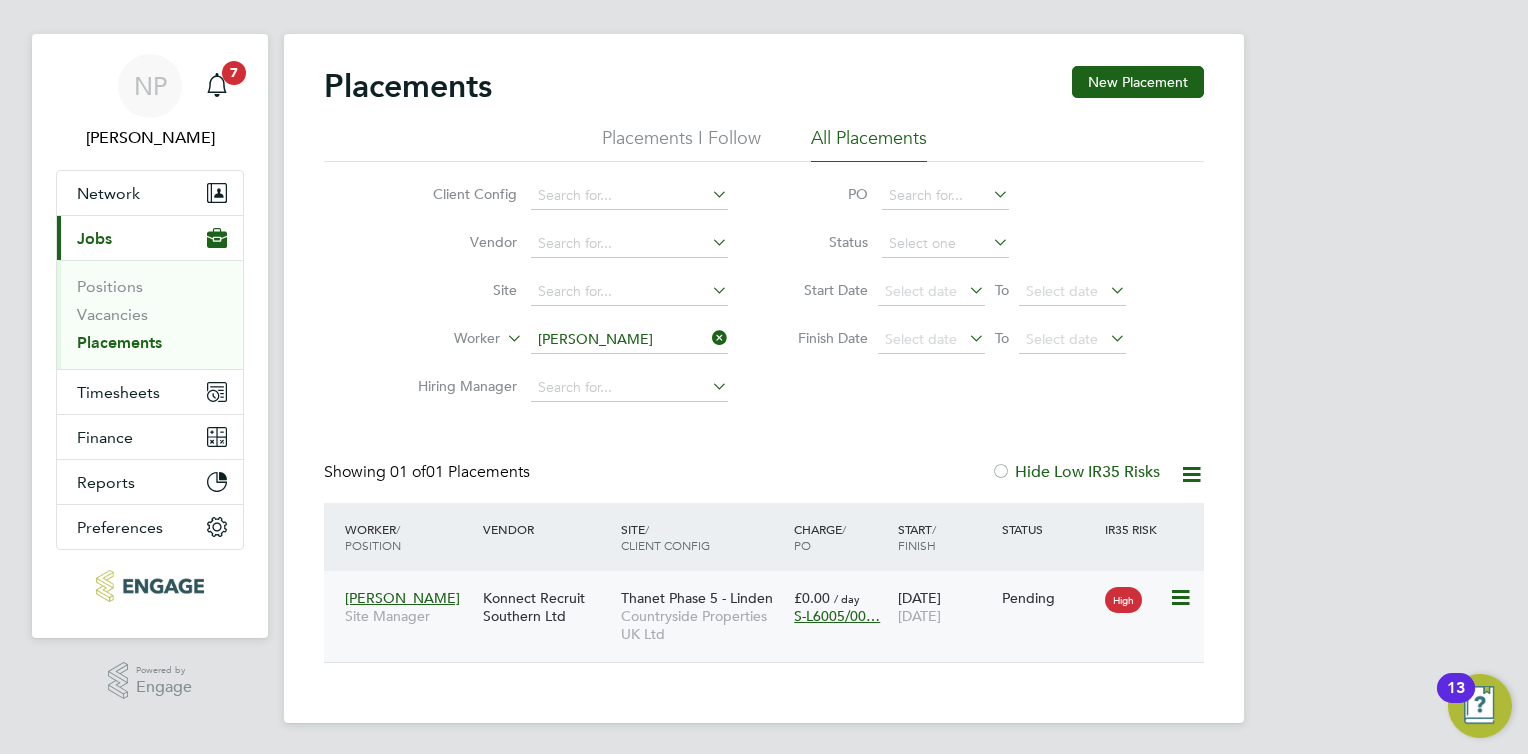 click 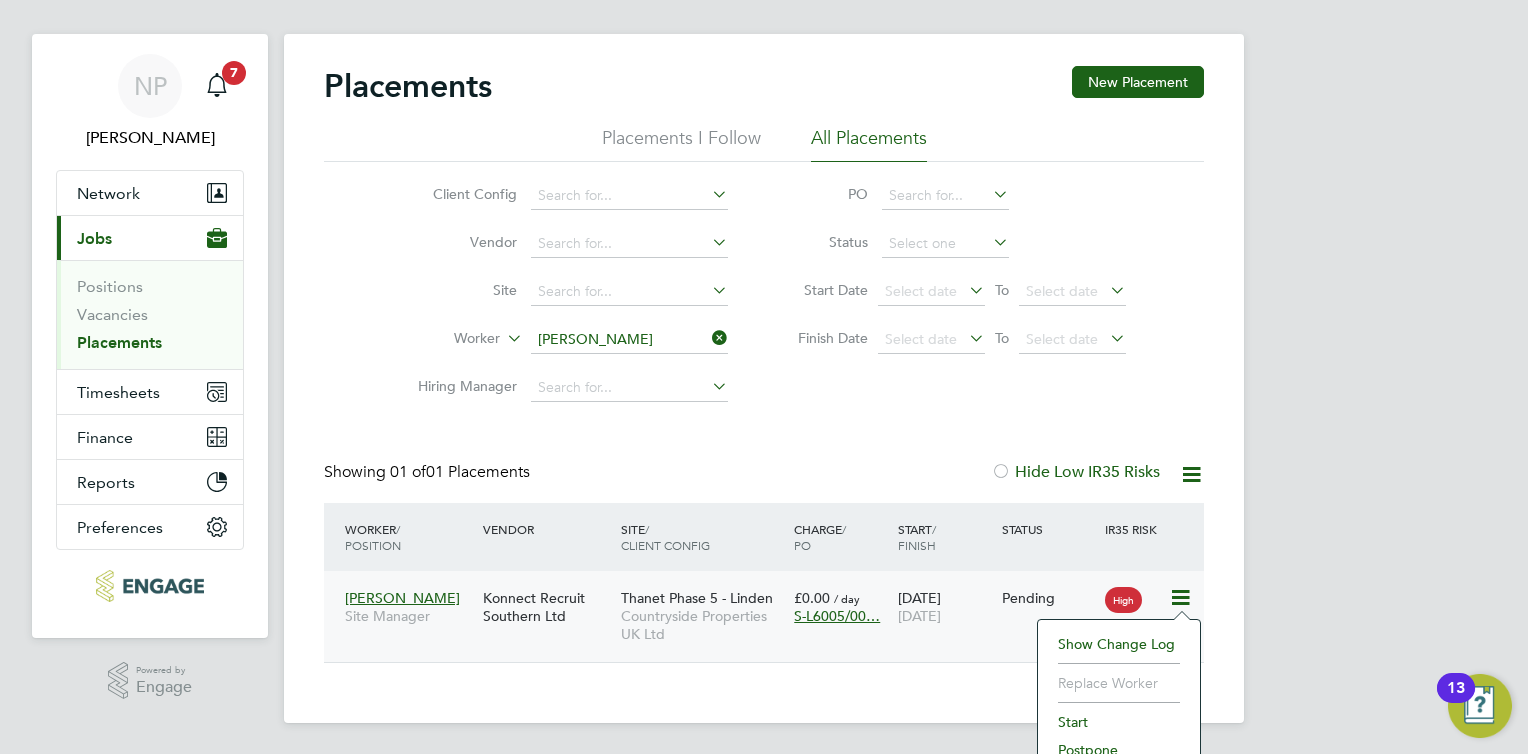 click on "Simon Rosier Site Manager Konnect Recruit Southern Ltd Thanet Phase 5 - Linden Countryside Properties UK Ltd £0.00   / day S-L6005/00… 30 Jun 2025 15 Jul 2025 Pending High" 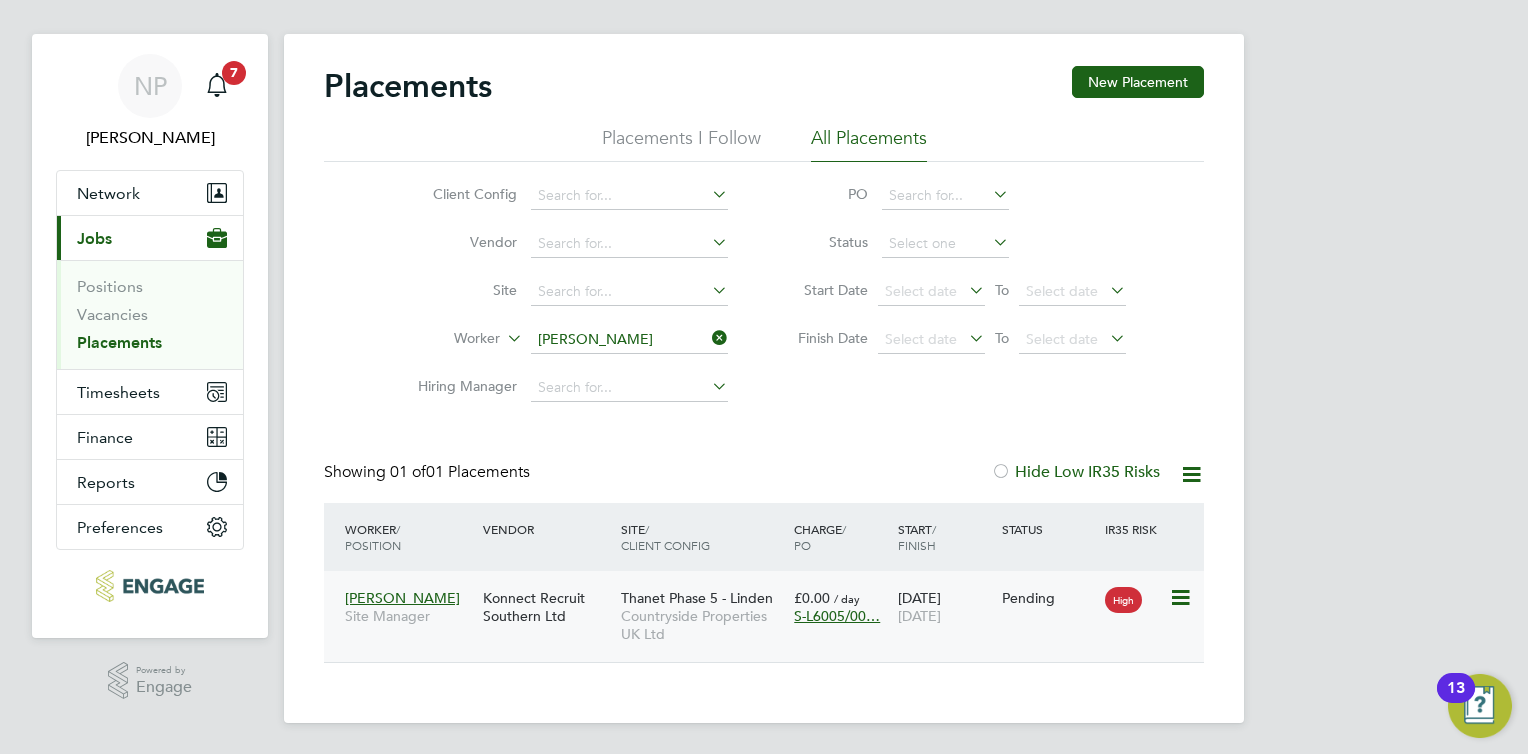 click 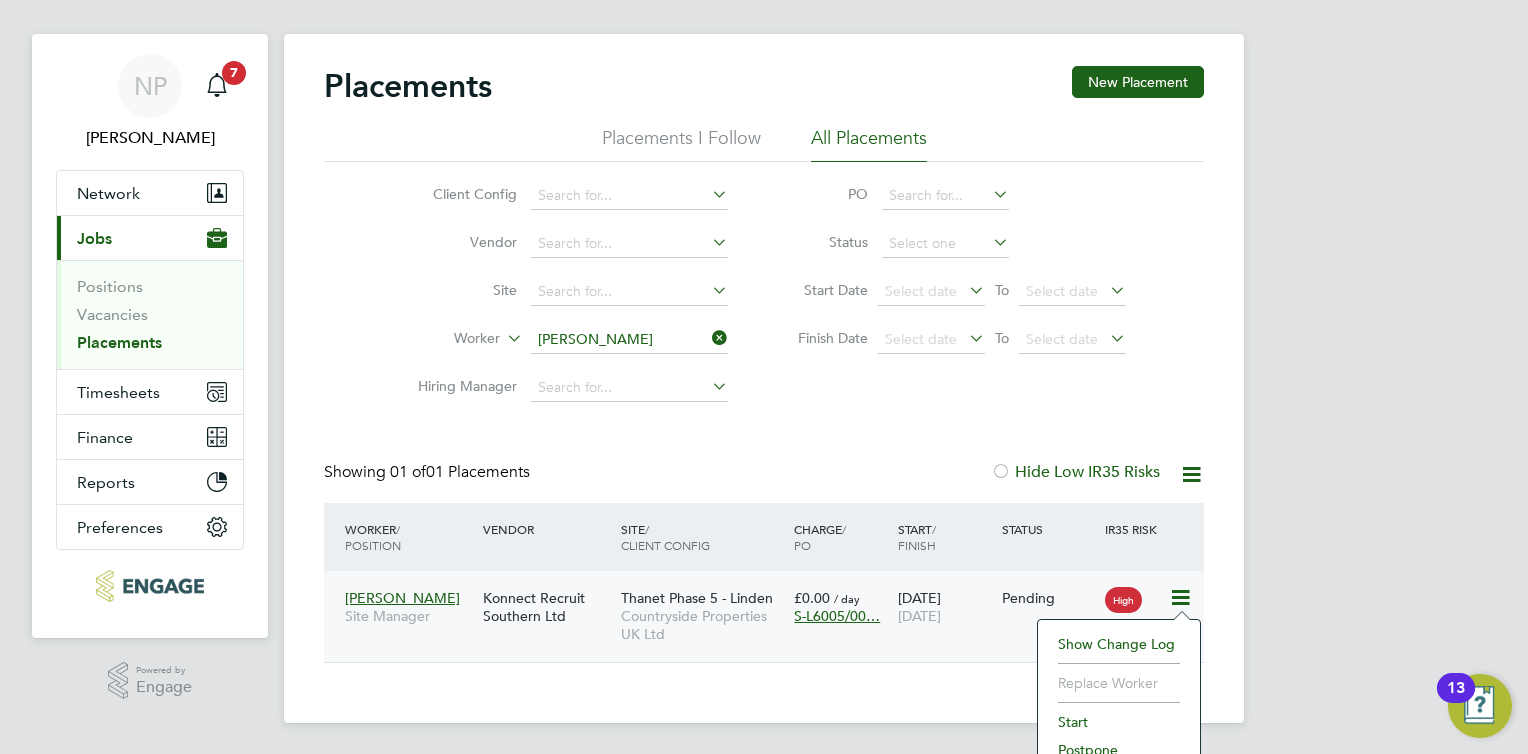 click on "Start" 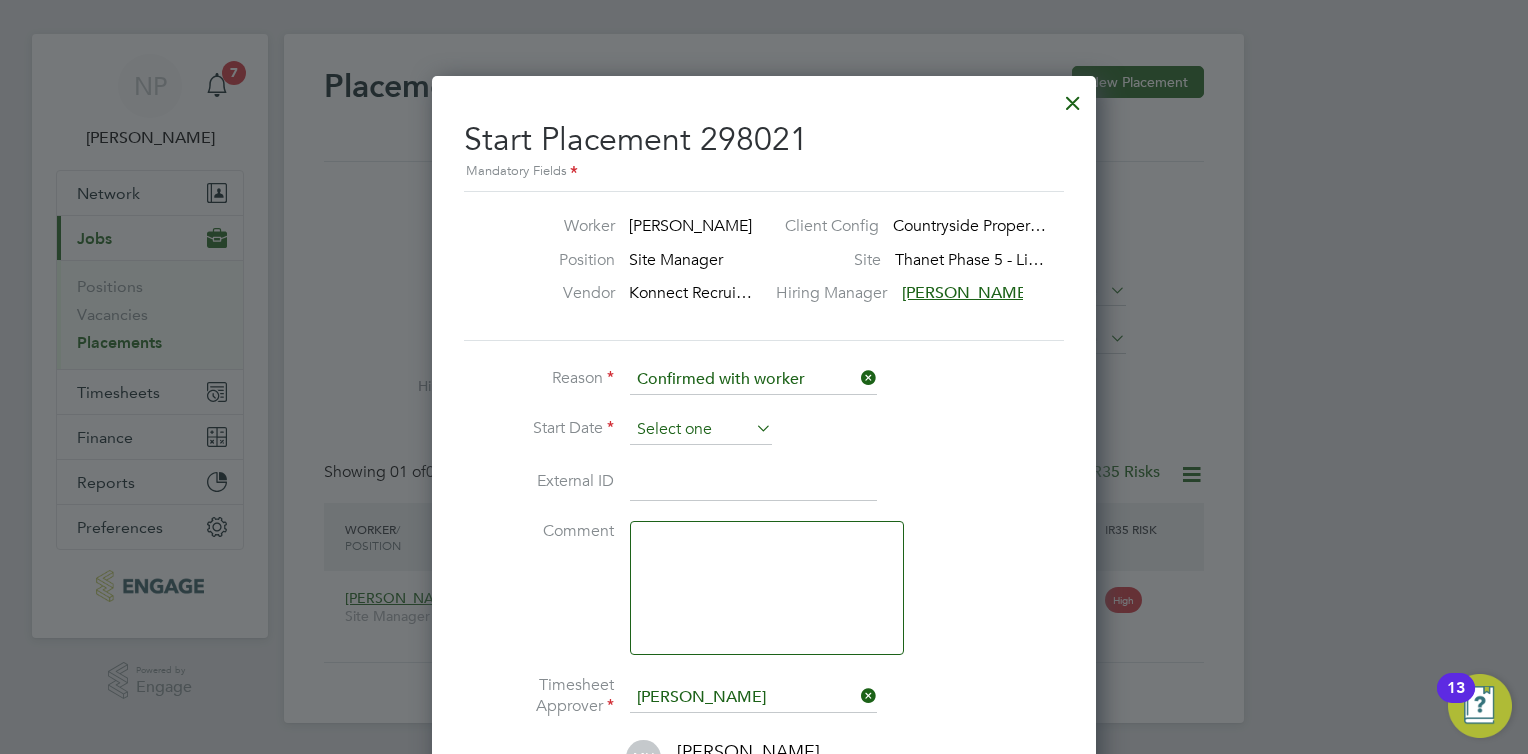 click 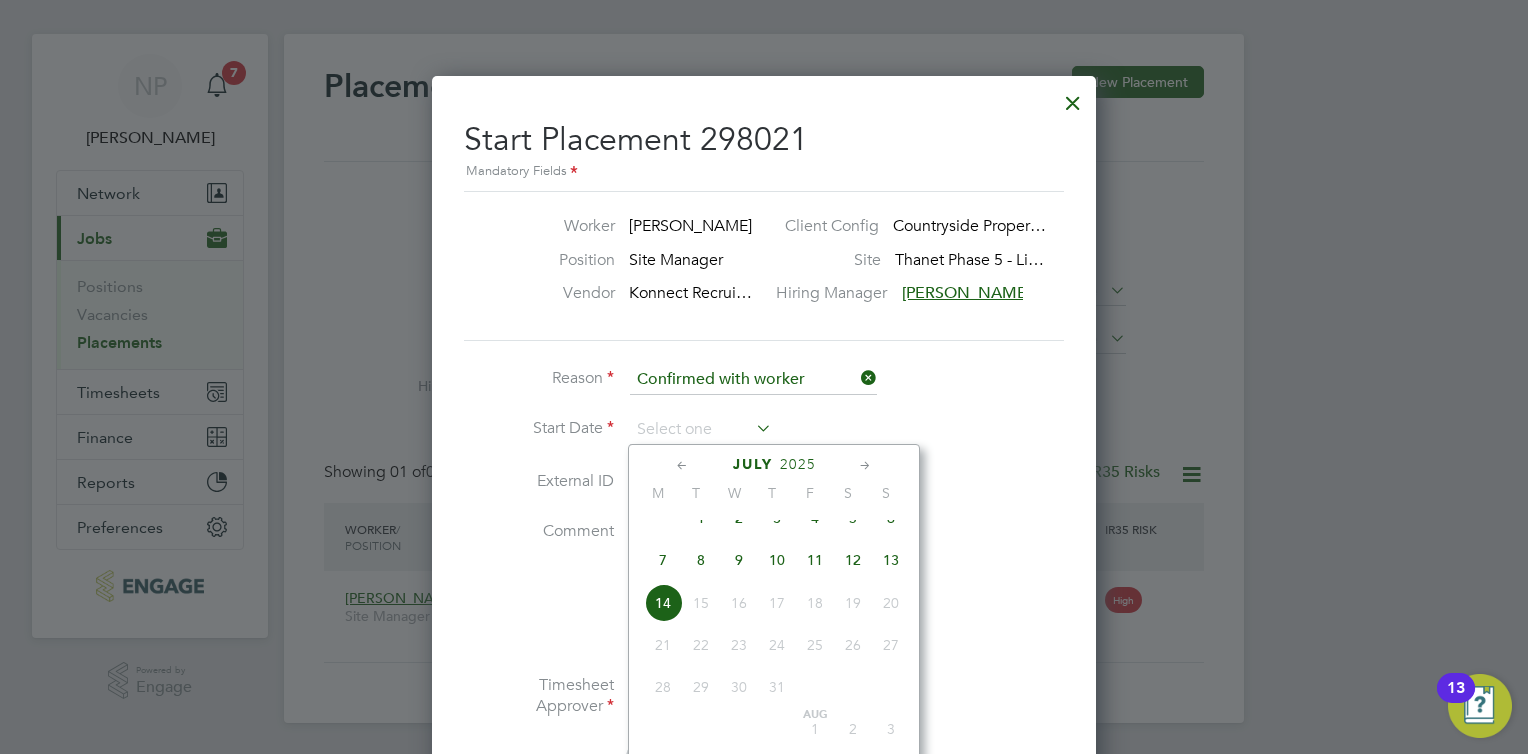 click on "Jul 1" 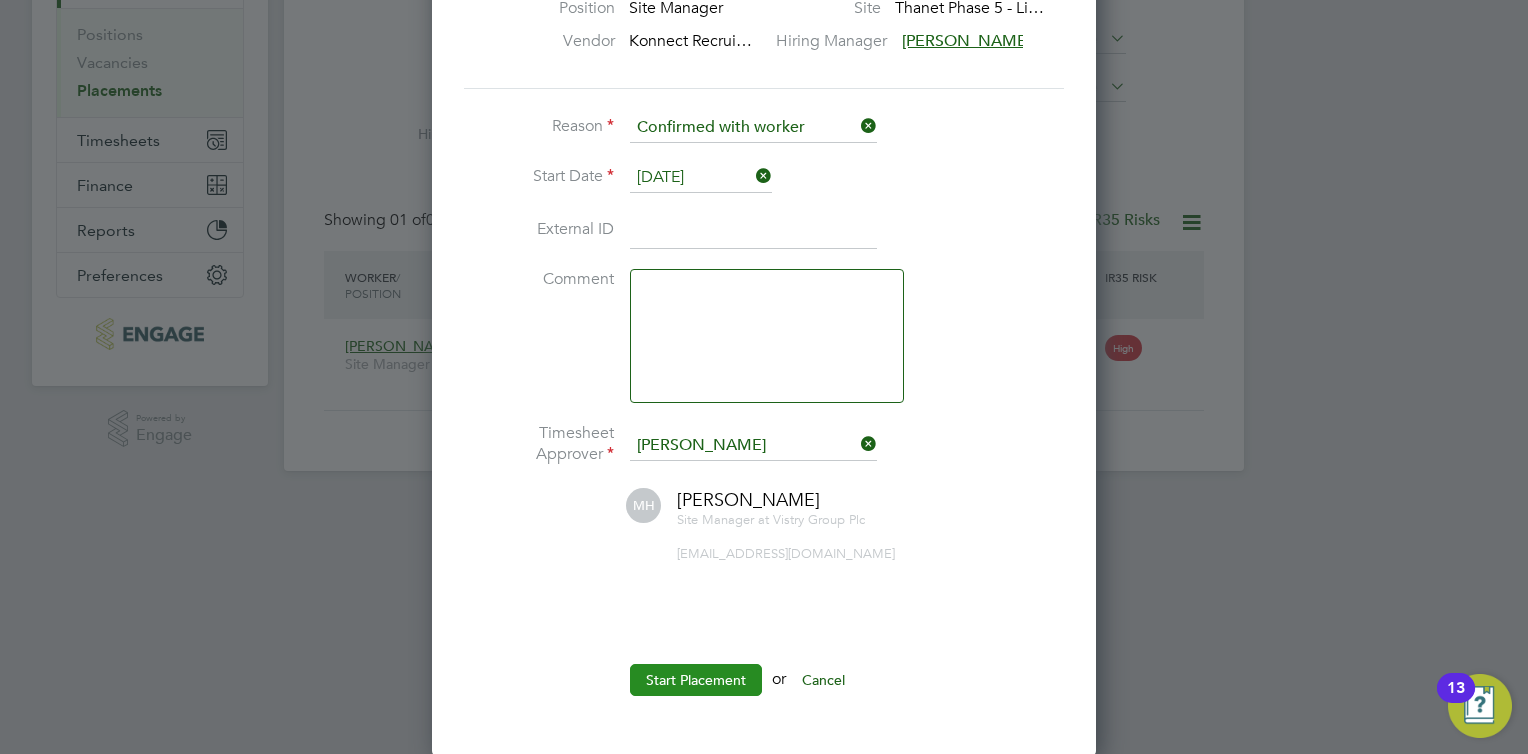 click on "Start Placement" 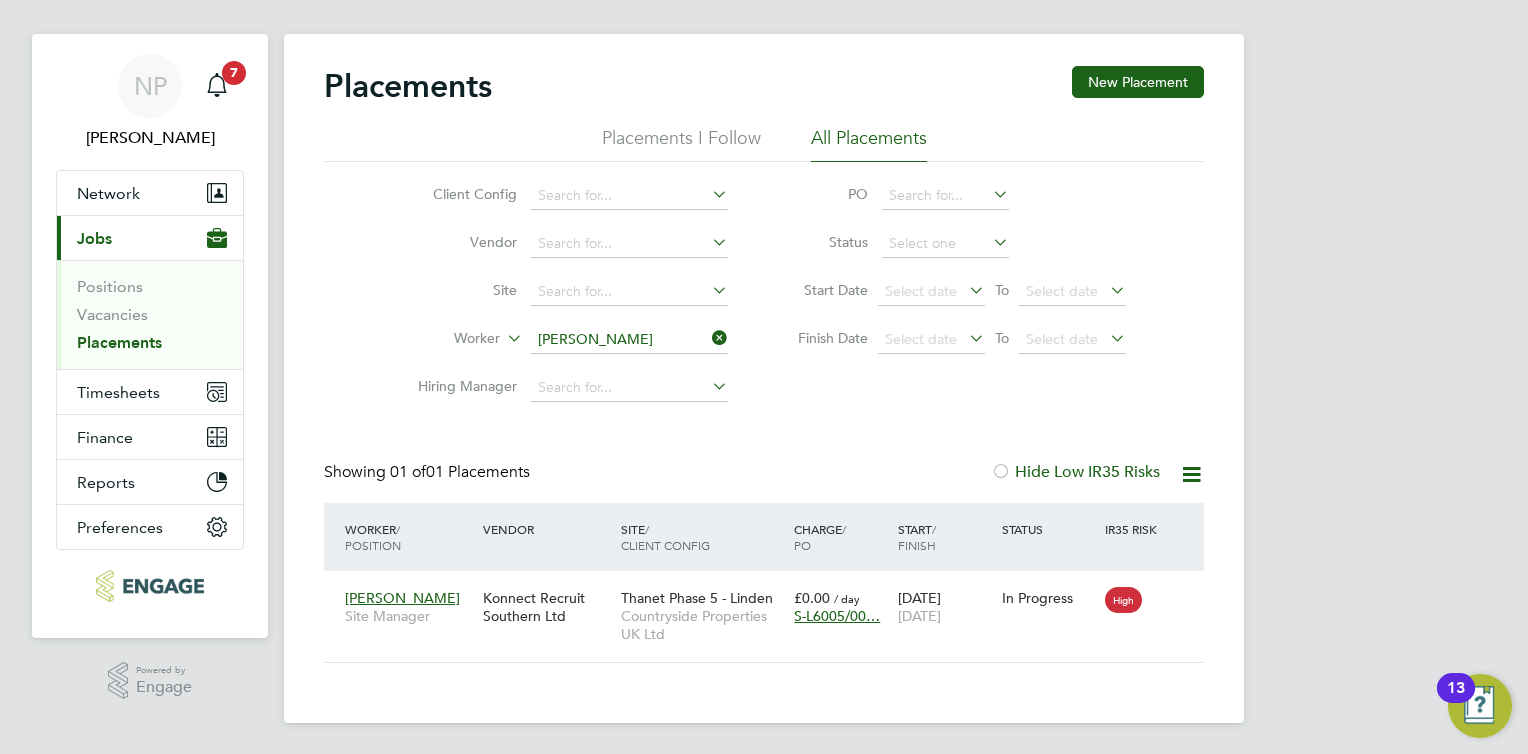 click on "Placements" at bounding box center [119, 342] 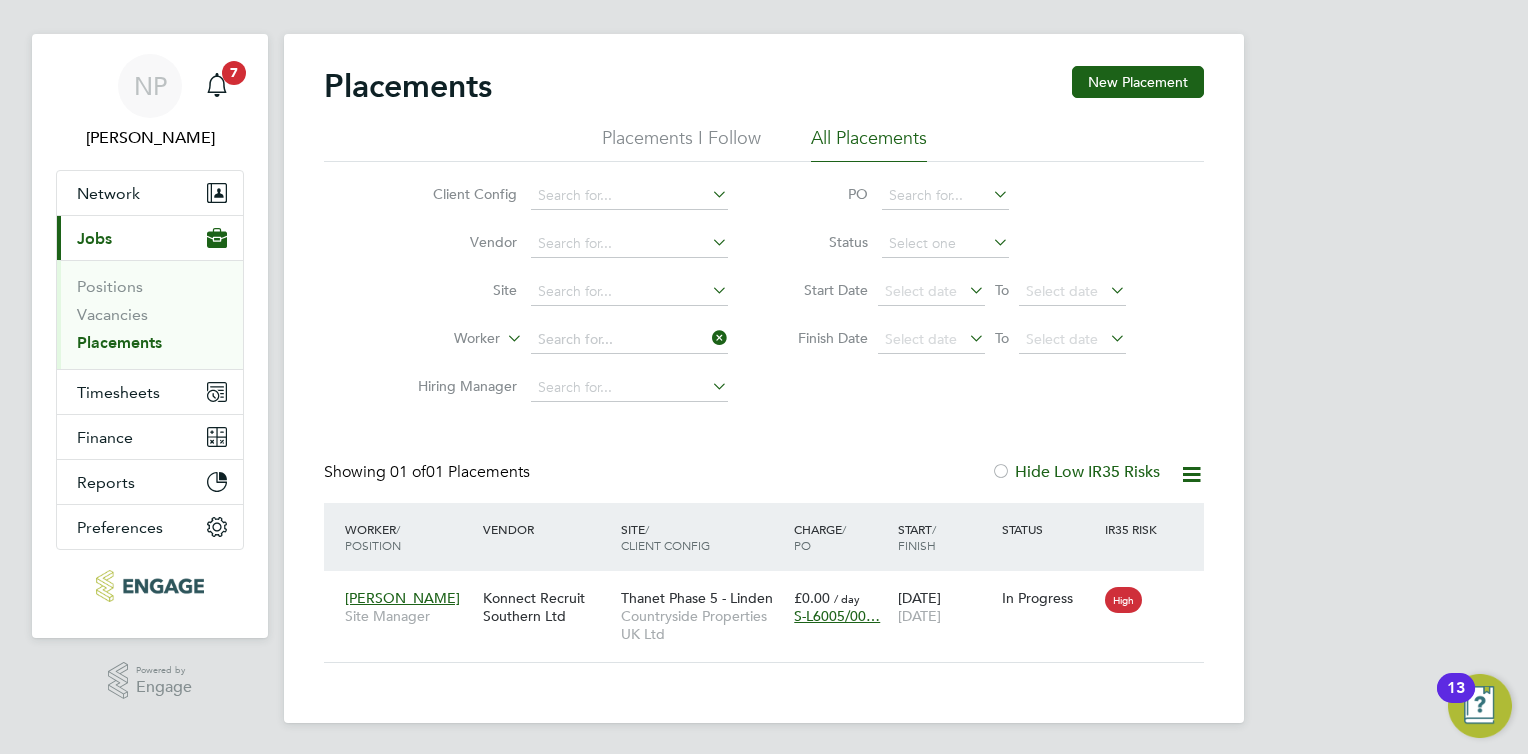scroll, scrollTop: 0, scrollLeft: 0, axis: both 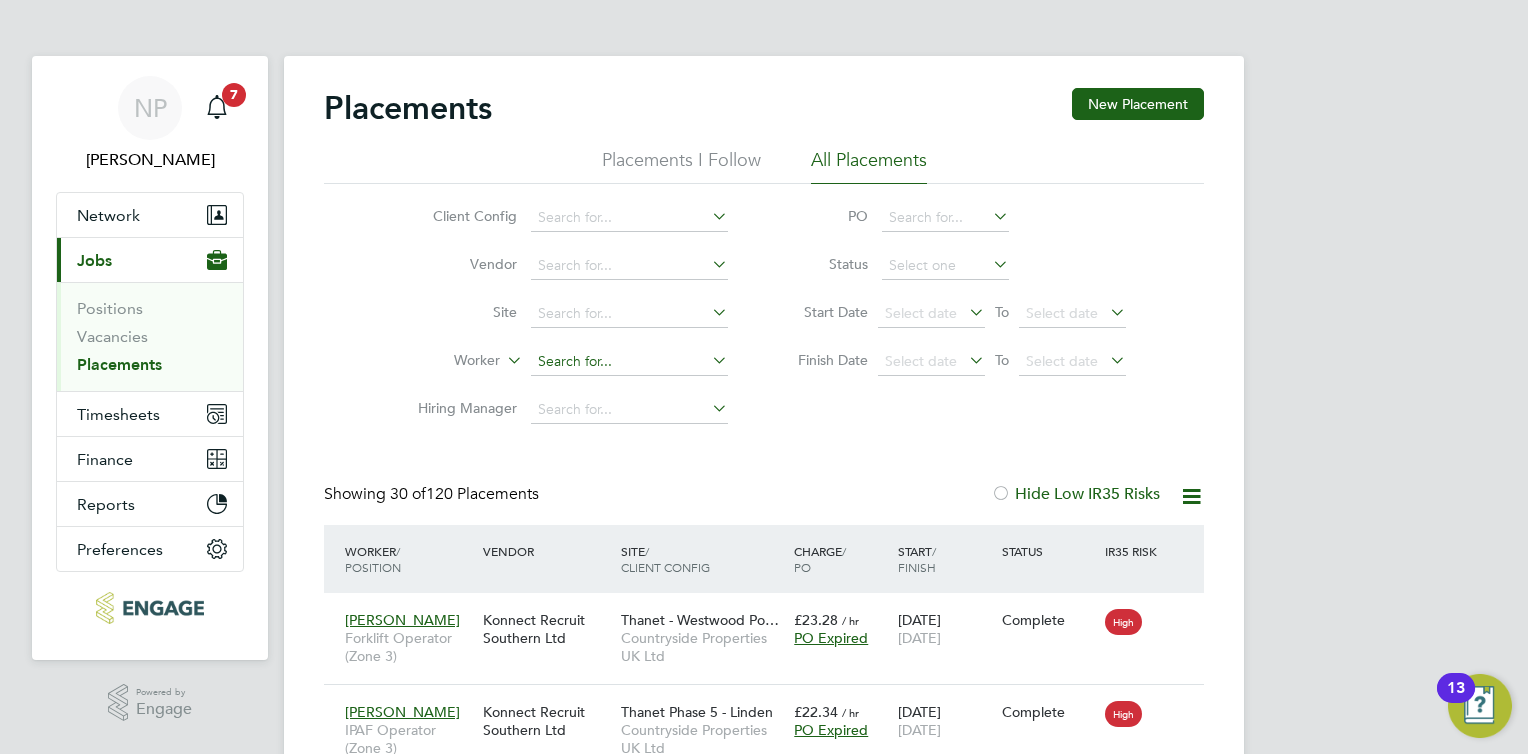 click 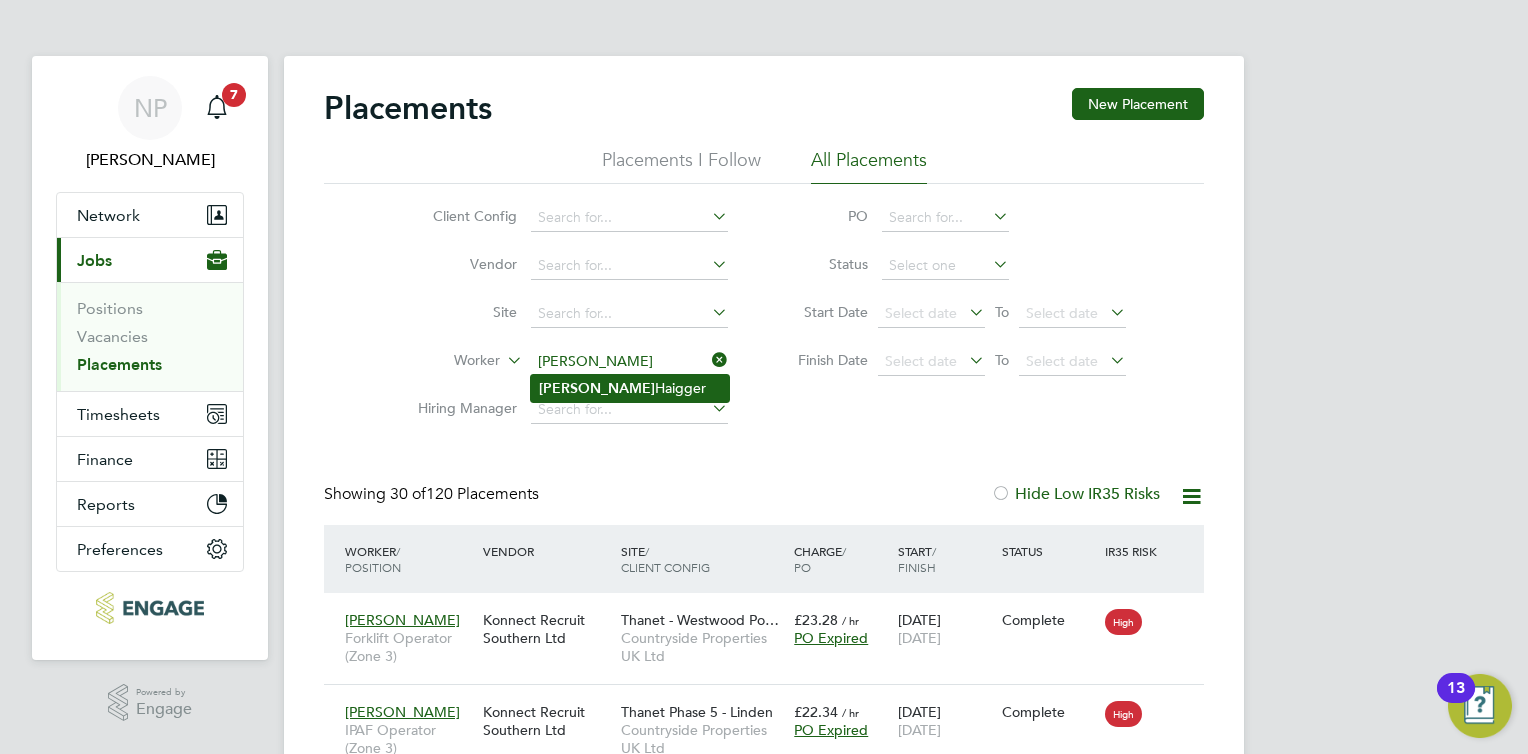 click on "Ross  Haigger" 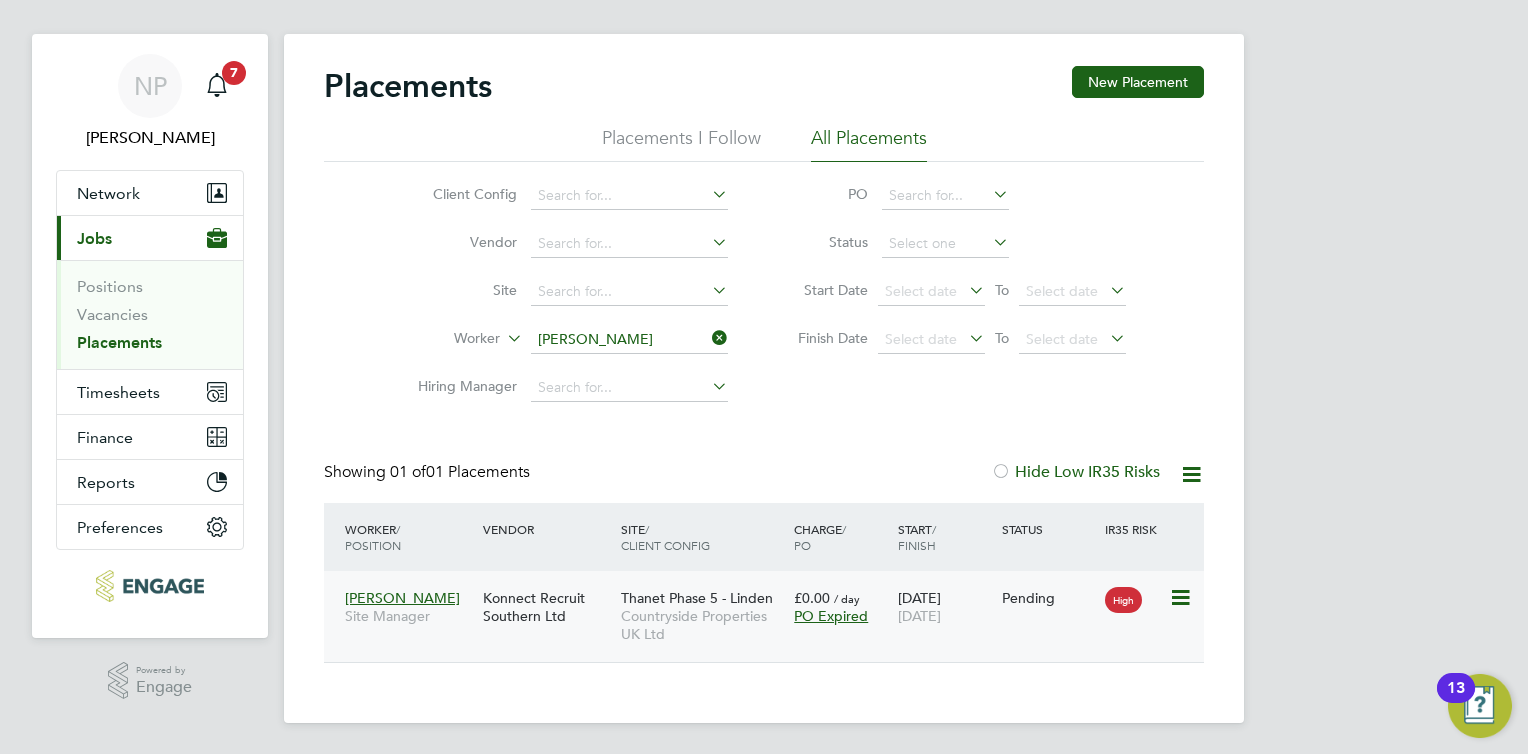 click on "[PERSON_NAME]" 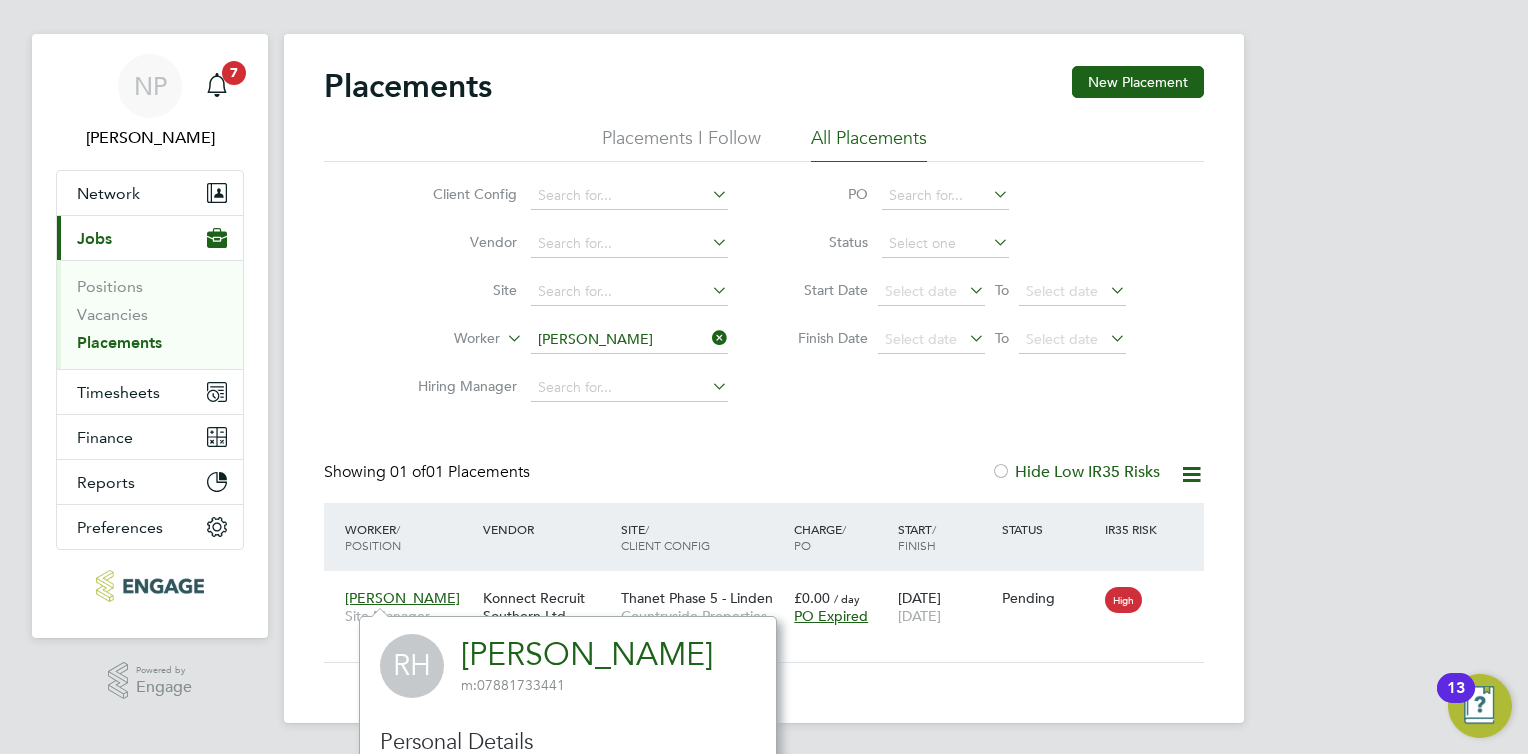 click on "Placements New Placement Placements I Follow All Placements Client Config   Vendor     Site     Worker   Ross Haigger   Hiring Manager   PO   Status   Start Date
Select date
To
Select date
Finish Date
Select date
To
Select date
Showing   01 of  01 Placements Hide Low IR35 Risks Worker  / Position Vendor Site / Client Config Charge  / PO Start  / Finish Status IR35 Risk Ross Haigger Site Manager Konnect Recruit Southern Ltd Thanet Phase 5 - Linden Countryside Properties UK Ltd £0.00   / day PO Expired 30 Jun 2025 30 Jun 2025 Pending High Show  30  more" 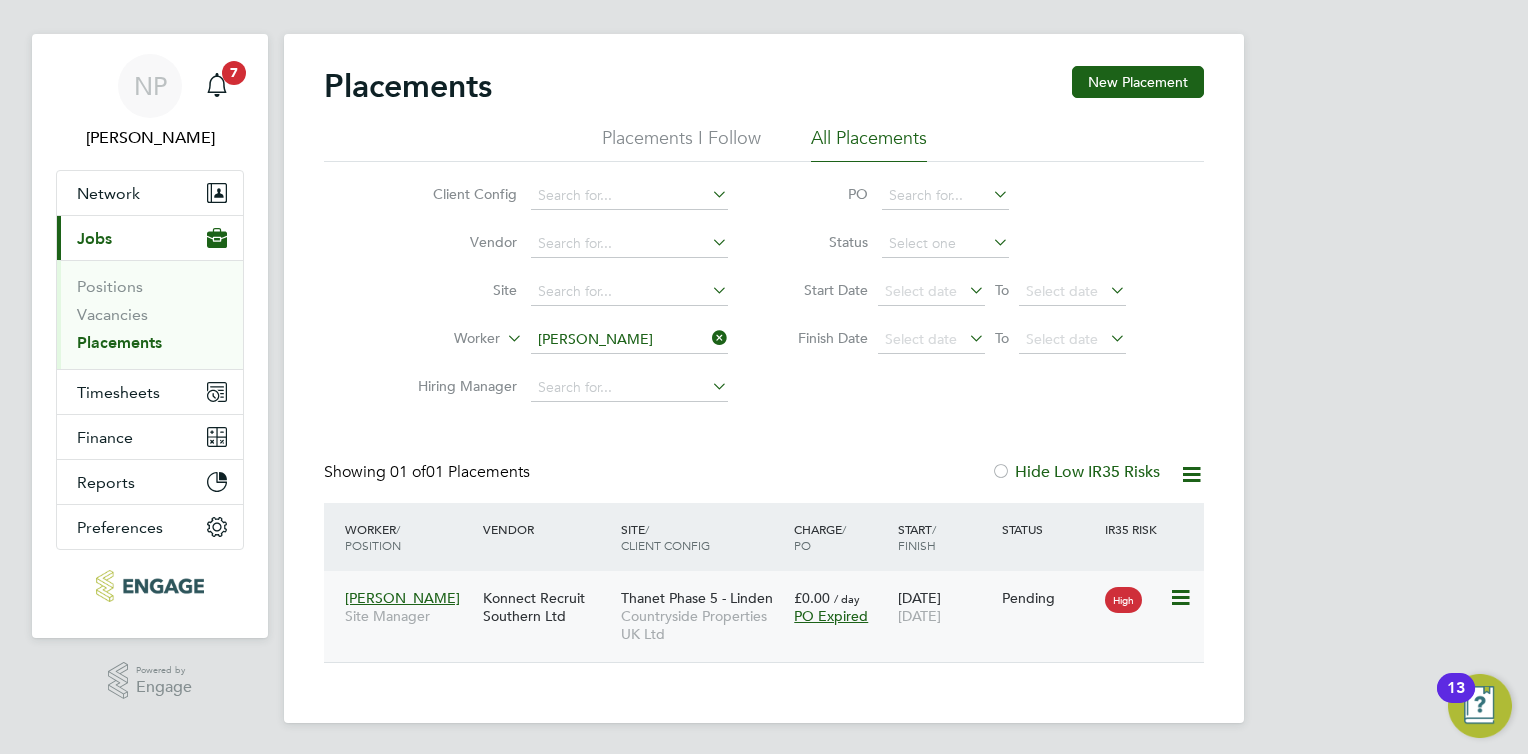 click on "High" 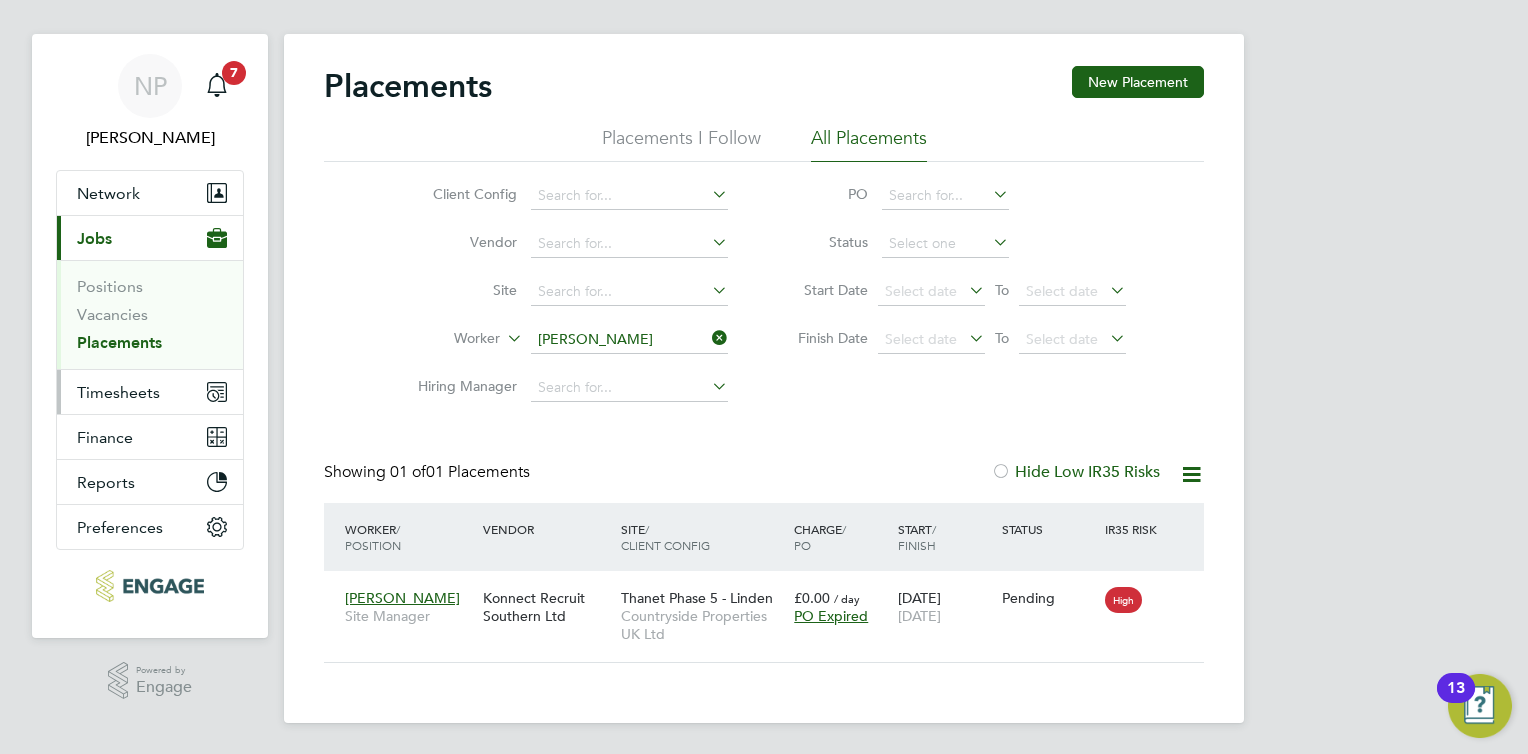 click on "Timesheets" at bounding box center (118, 392) 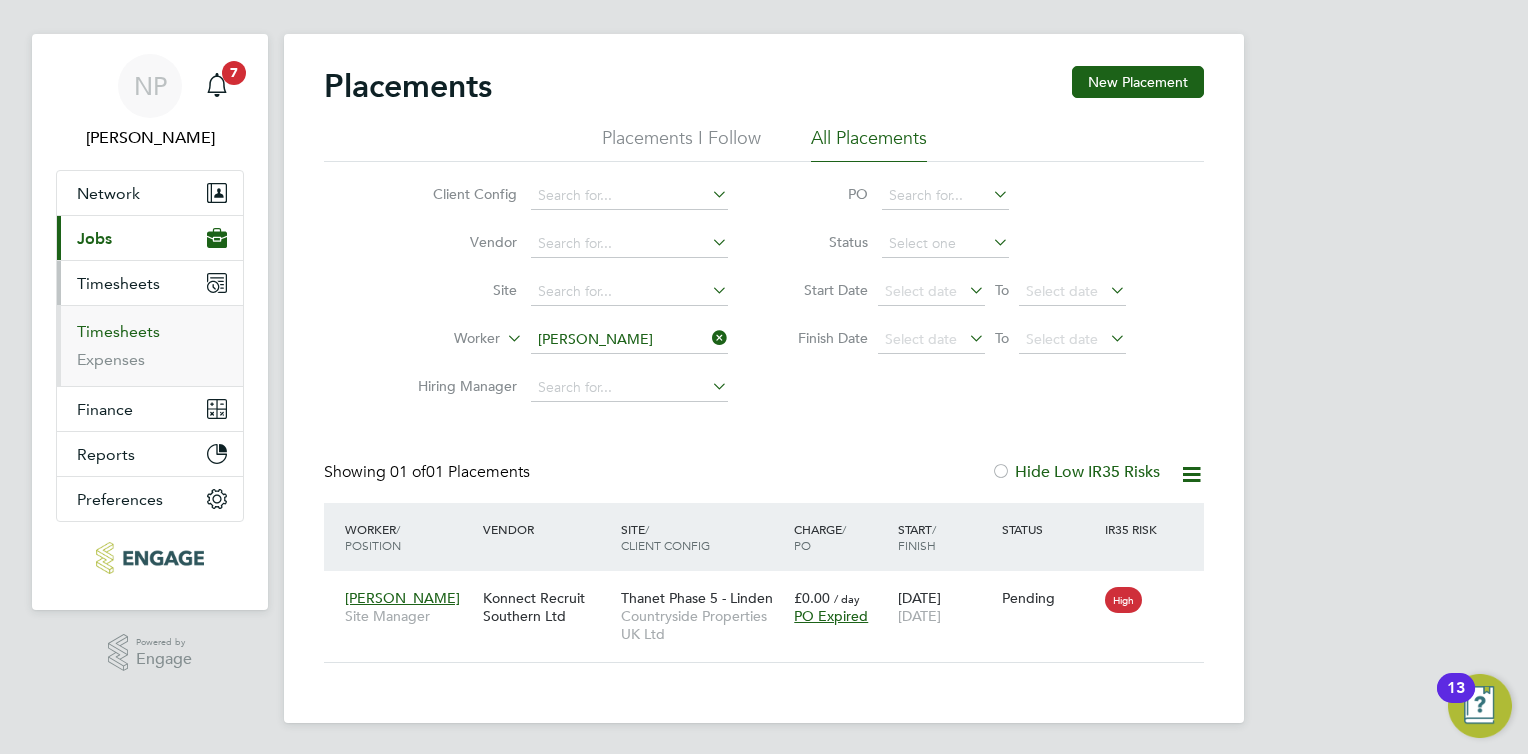 click on "Timesheets" at bounding box center [118, 331] 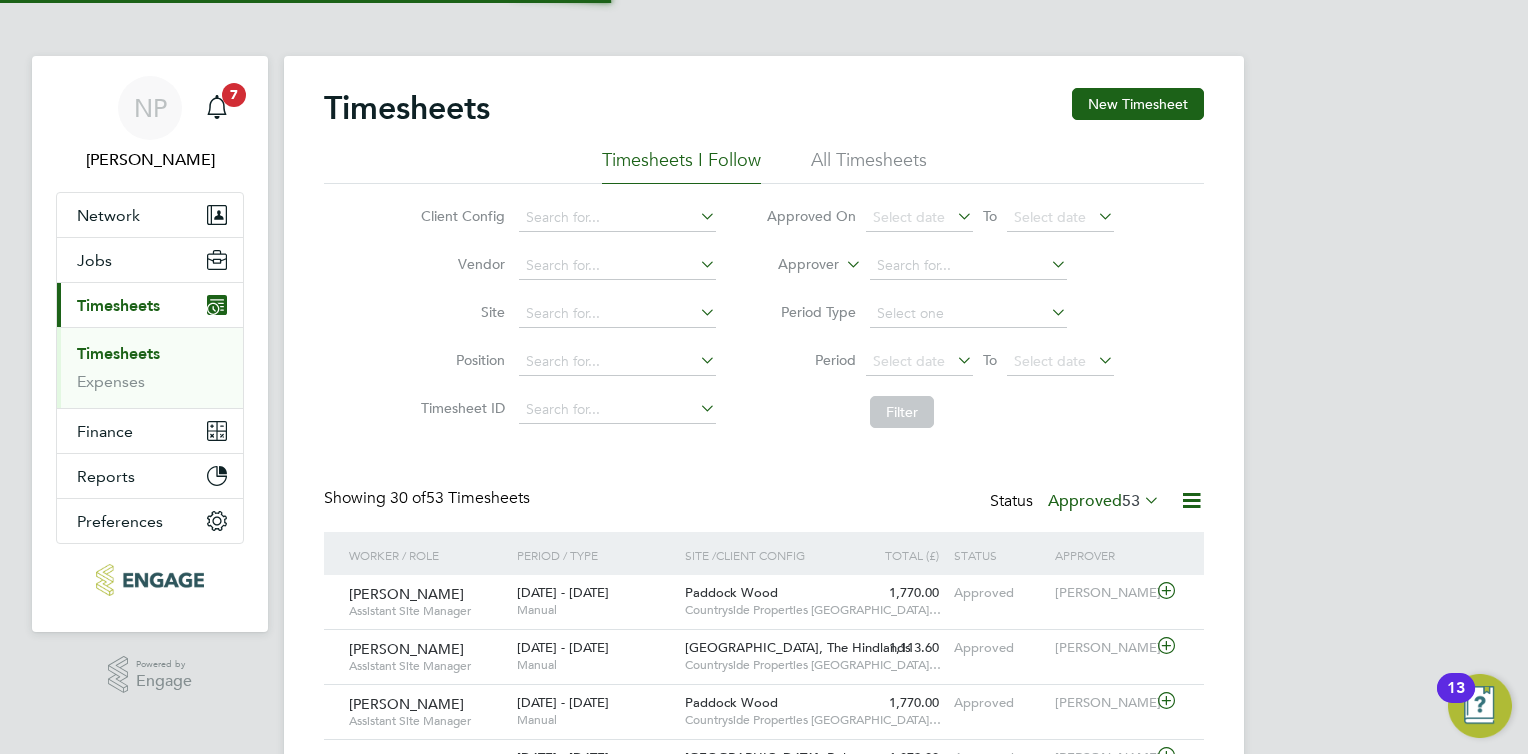 scroll, scrollTop: 9, scrollLeft: 10, axis: both 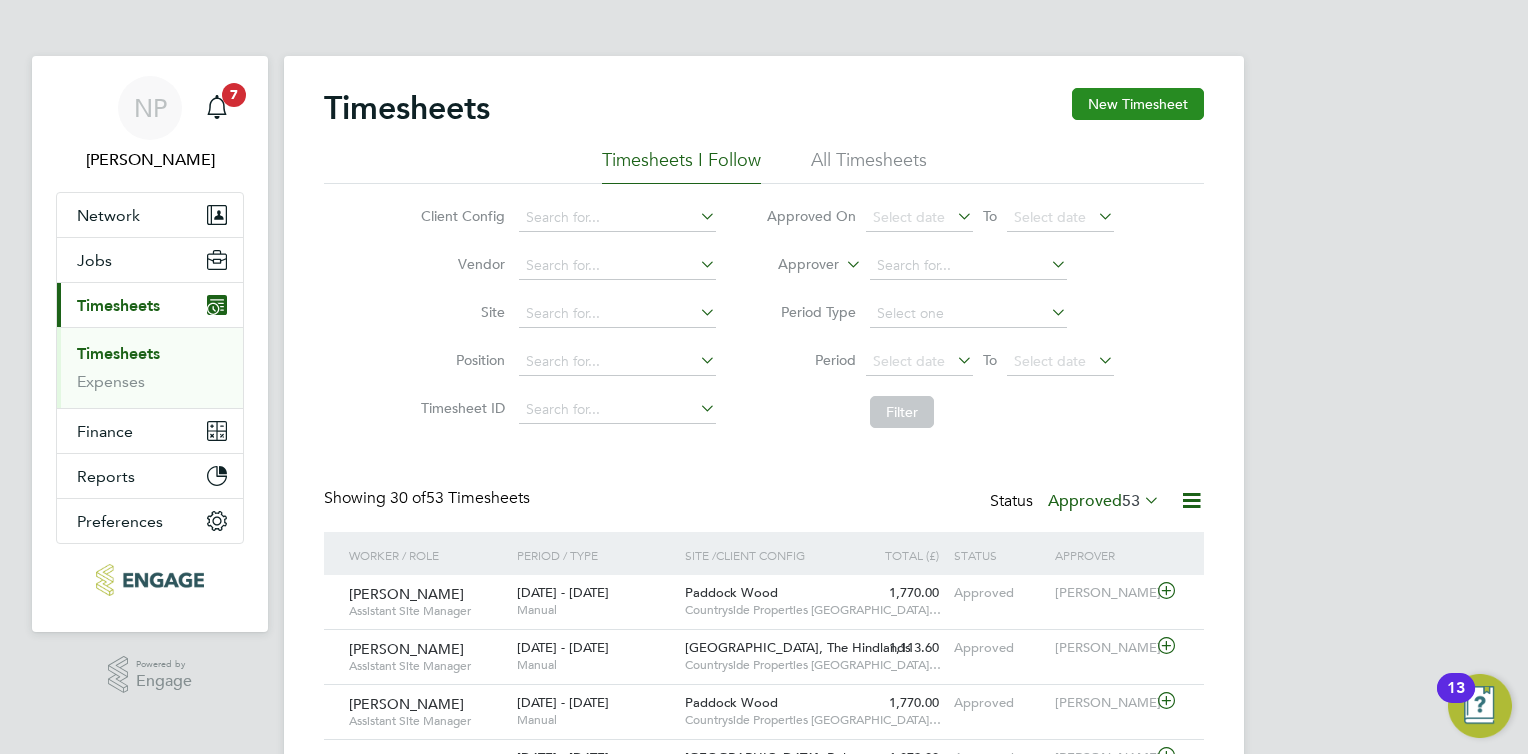 click on "New Timesheet" 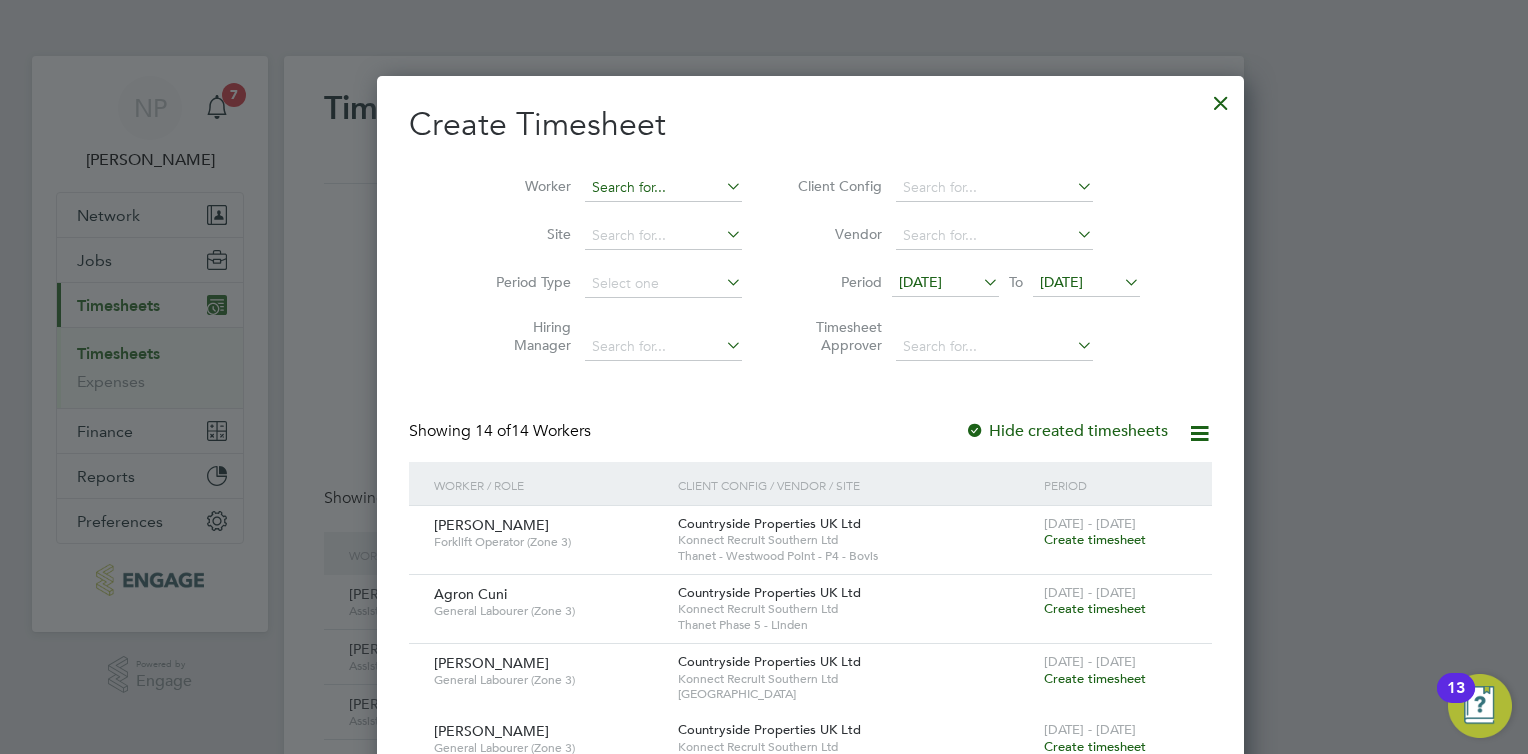 click at bounding box center [663, 188] 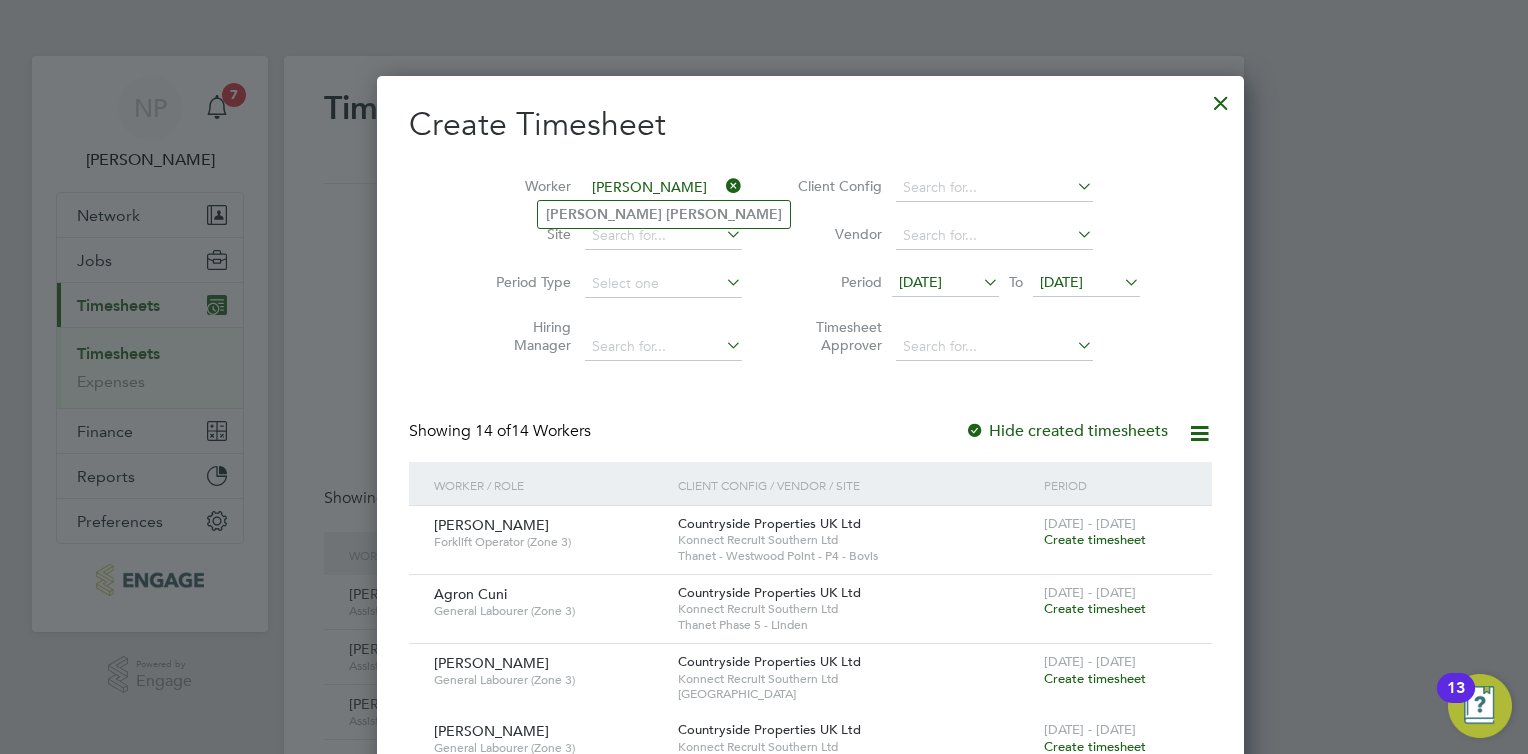 click on "[PERSON_NAME]" at bounding box center (663, 188) 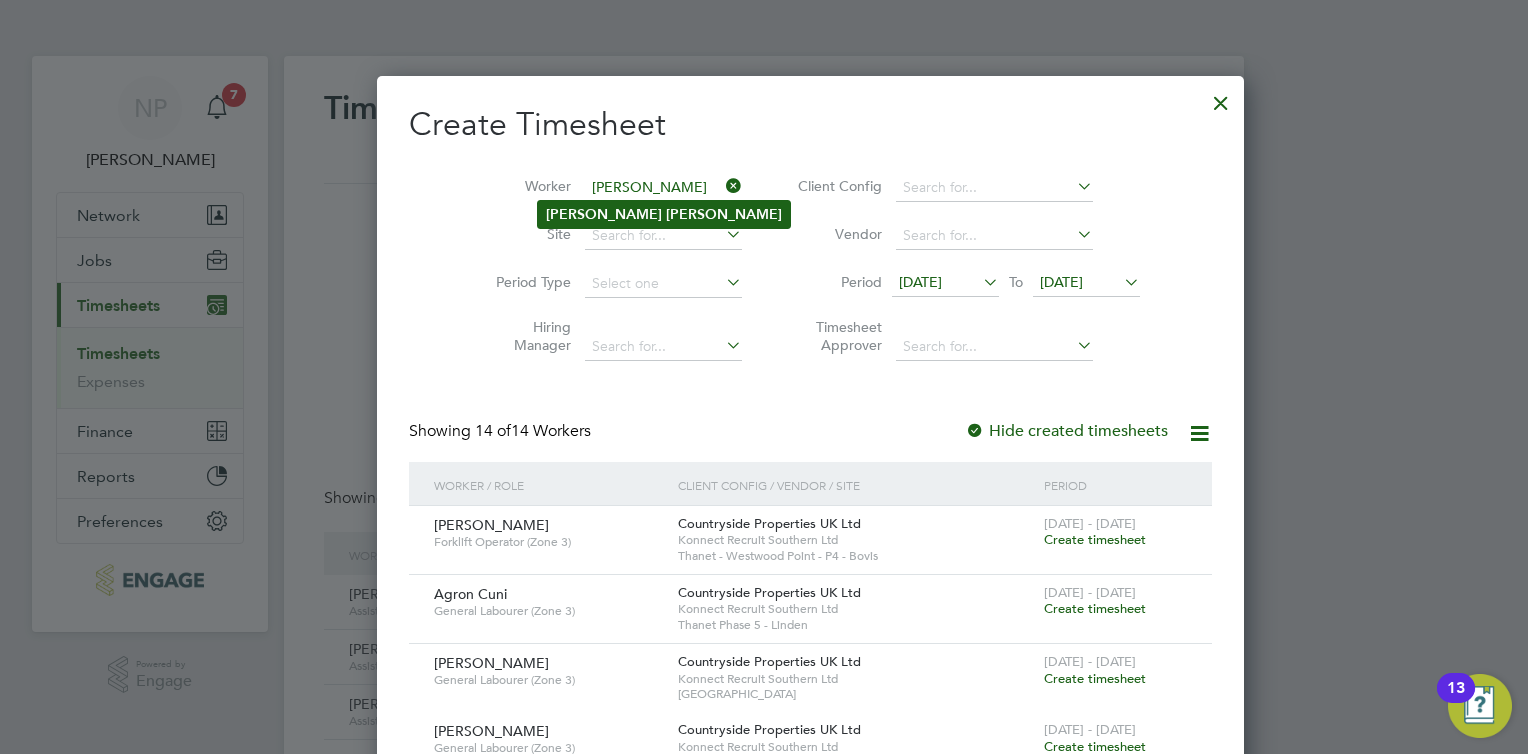 click on "[PERSON_NAME]" 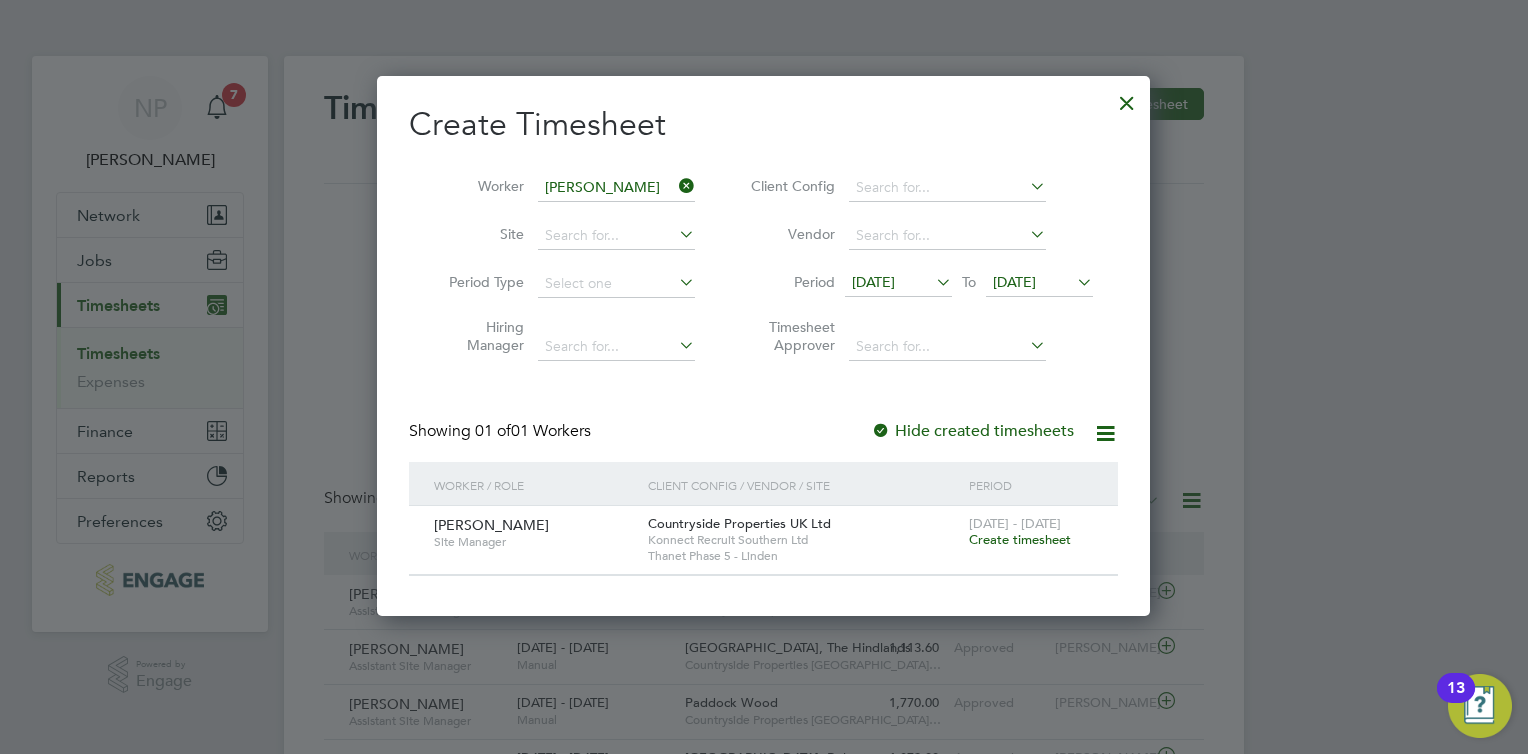 click on "Create timesheet" at bounding box center [1020, 539] 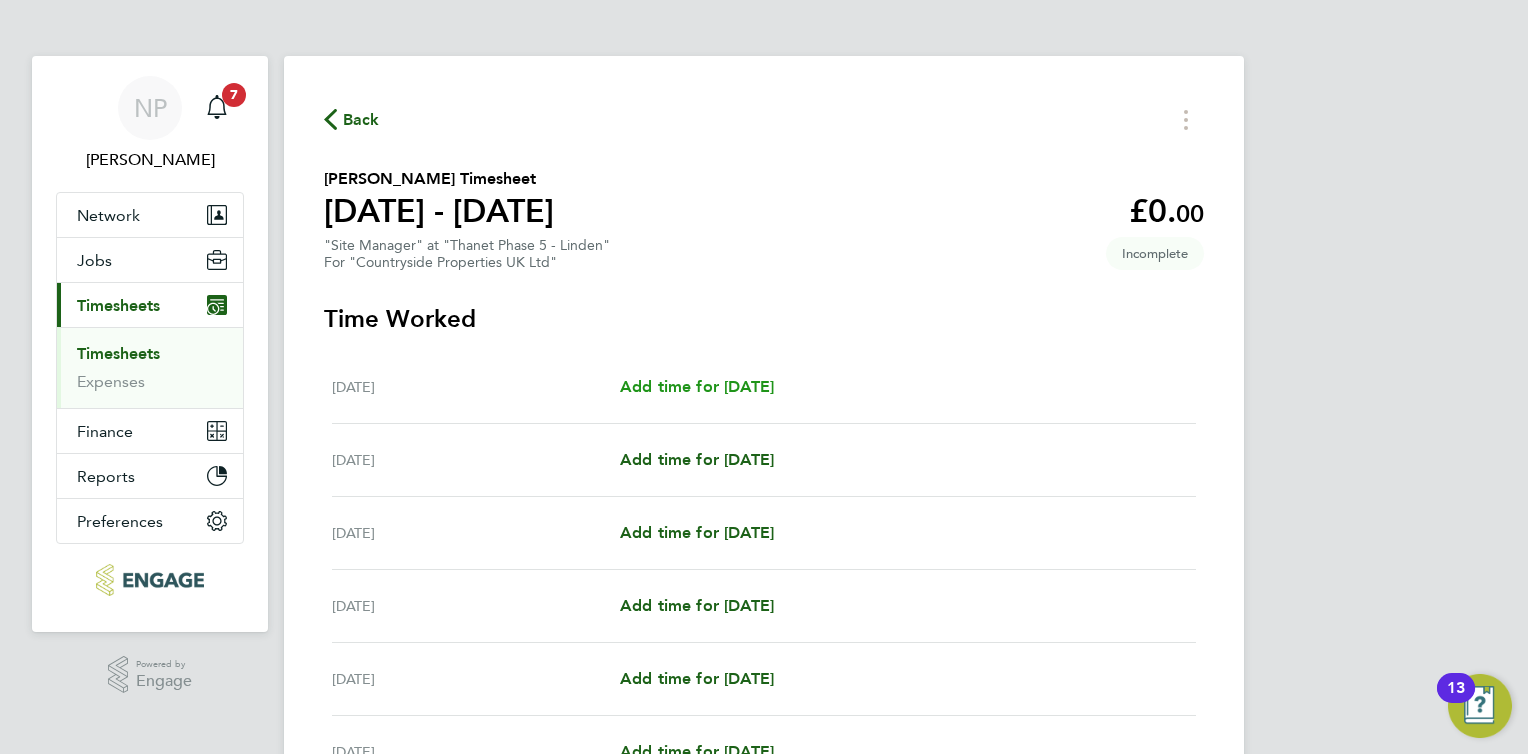 click on "Add time for Mon 07 Jul" at bounding box center [697, 386] 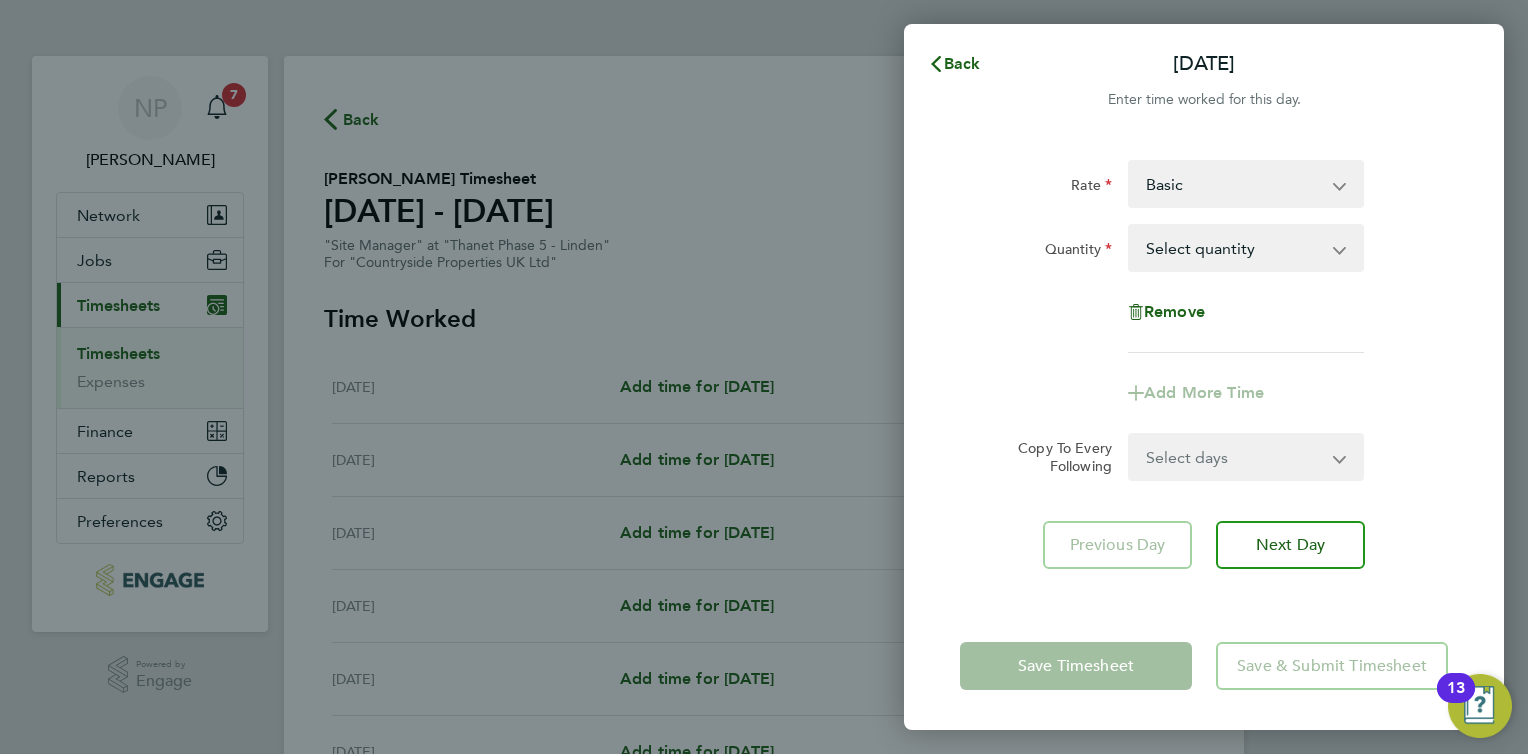 click on "Select quantity   0.5   1" at bounding box center [1234, 248] 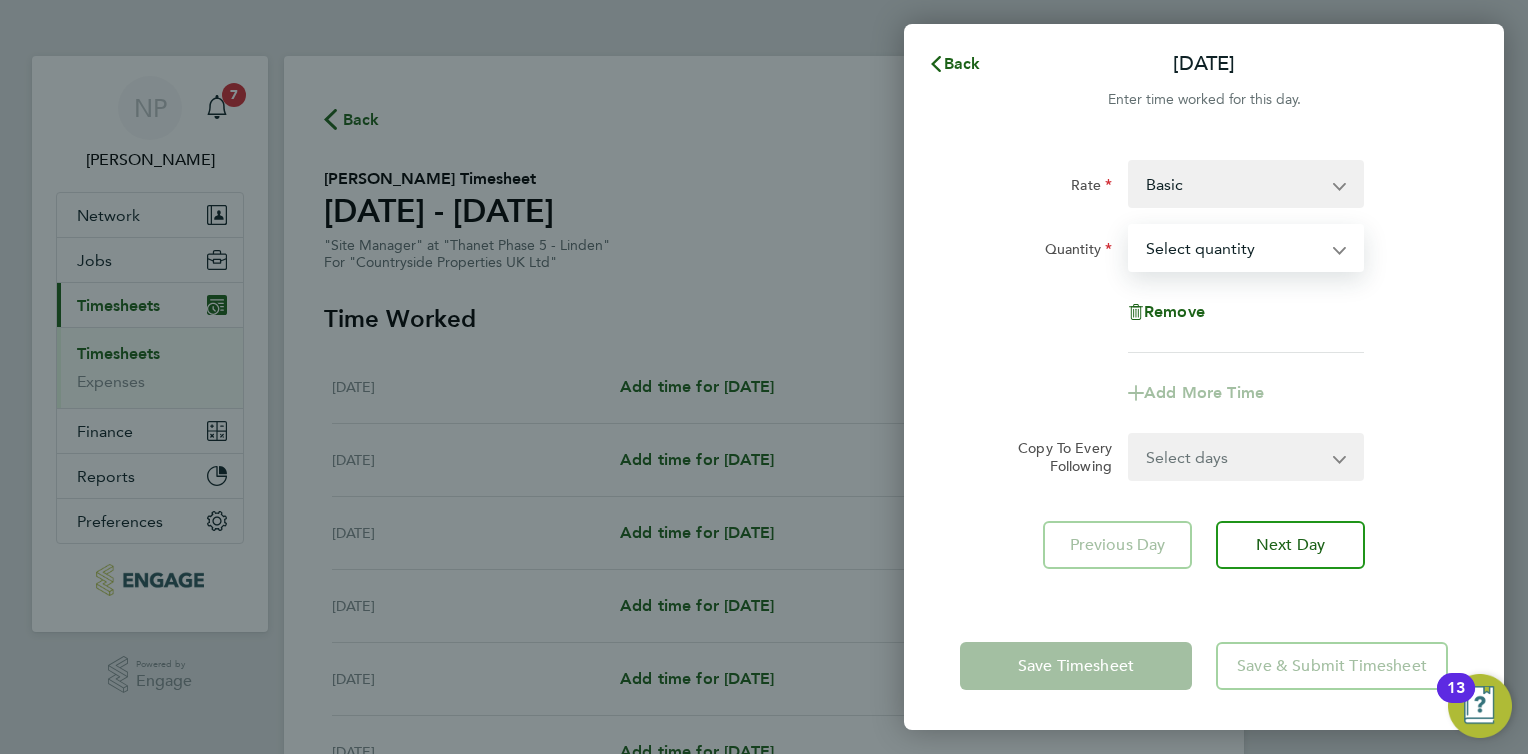 select on "1" 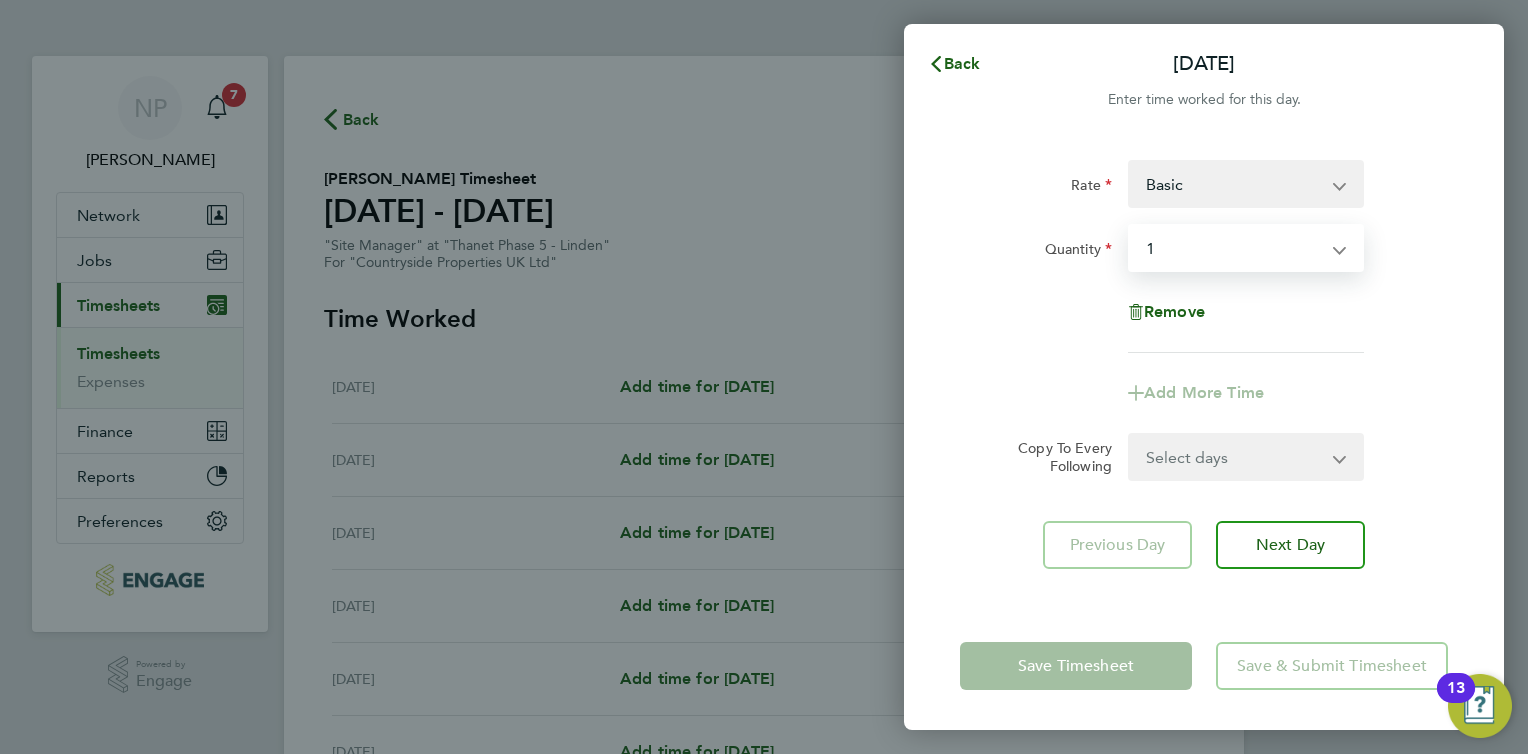click on "Select quantity   0.5   1" at bounding box center [1234, 248] 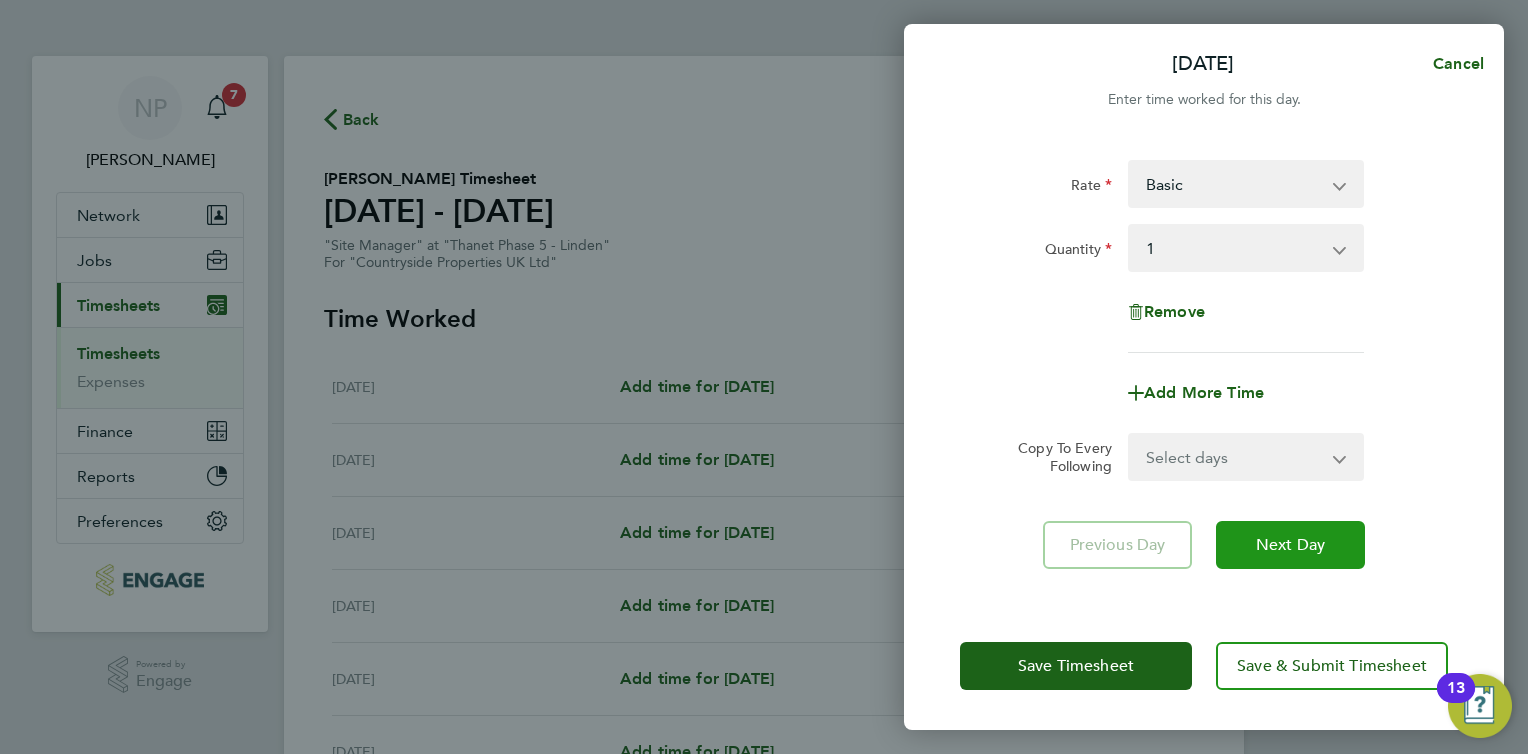 click on "Next Day" 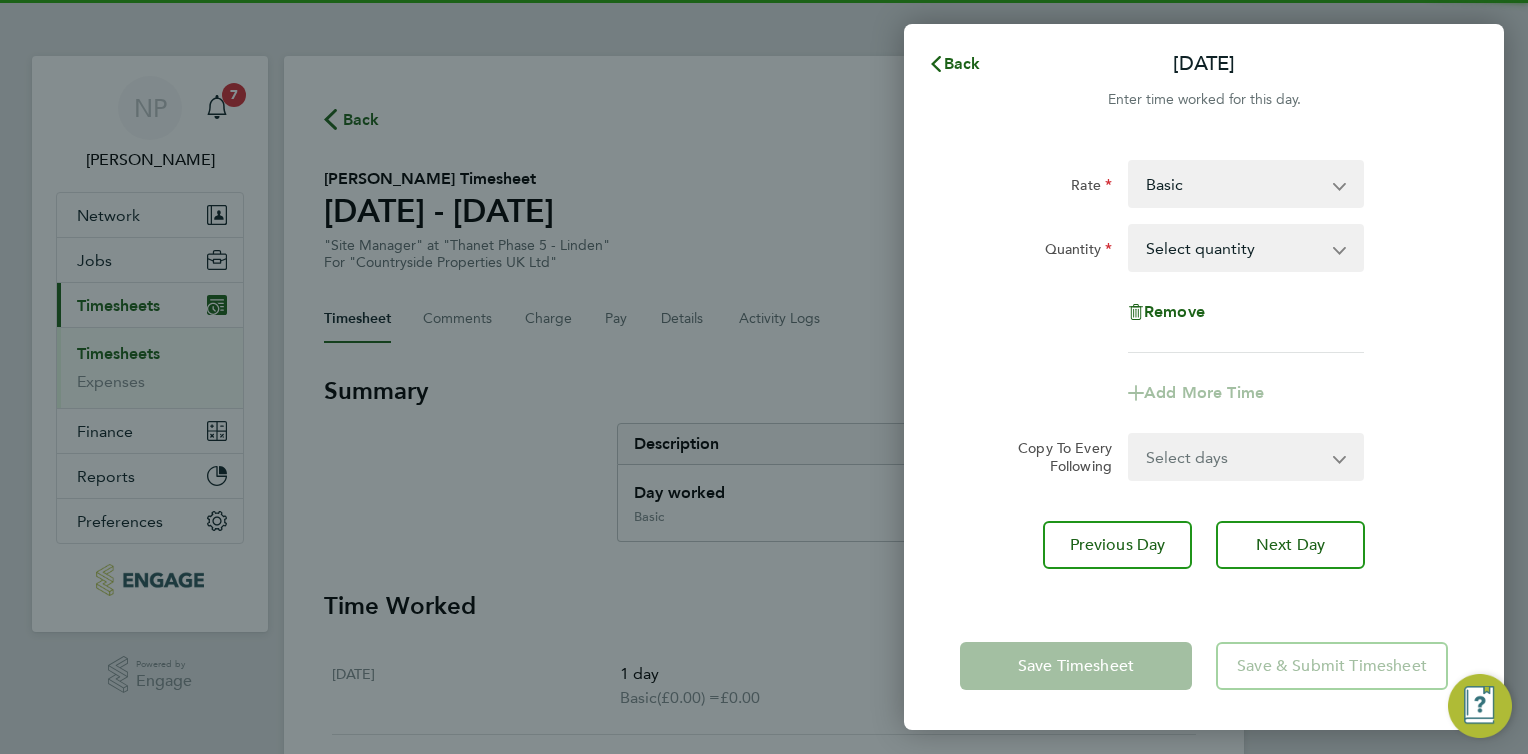 drag, startPoint x: 1220, startPoint y: 412, endPoint x: 1174, endPoint y: 254, distance: 164.56001 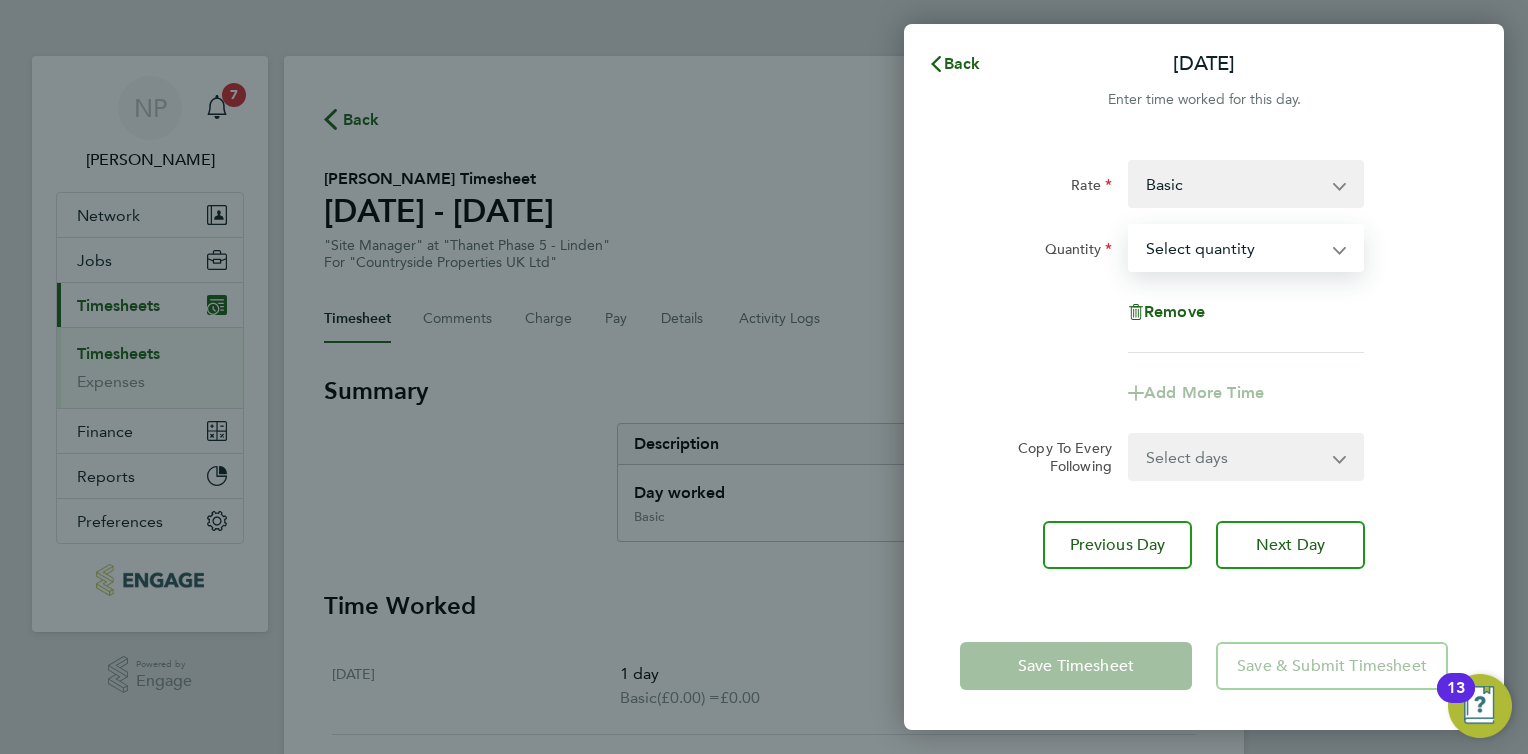 select on "1" 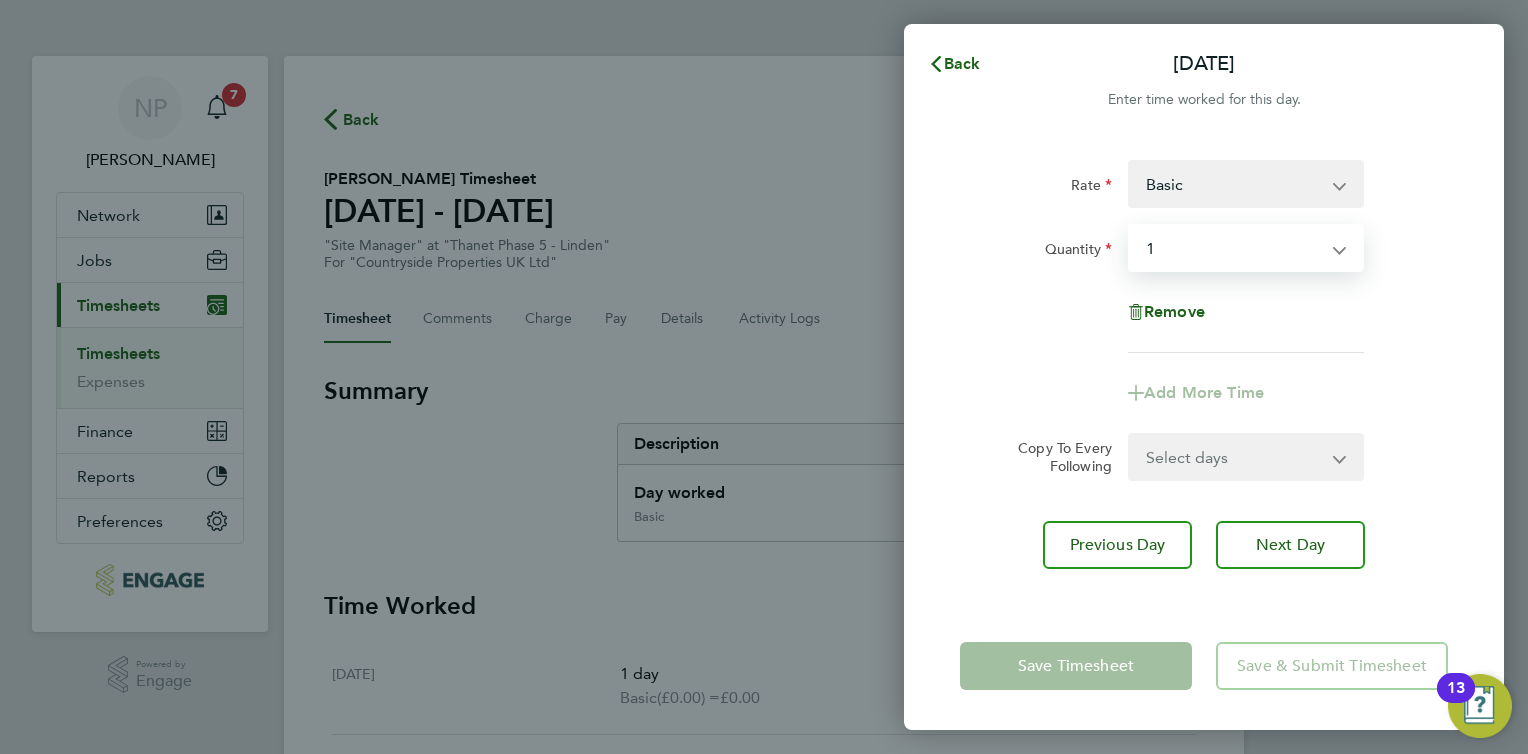 click on "Select quantity   0.5   1" at bounding box center [1234, 248] 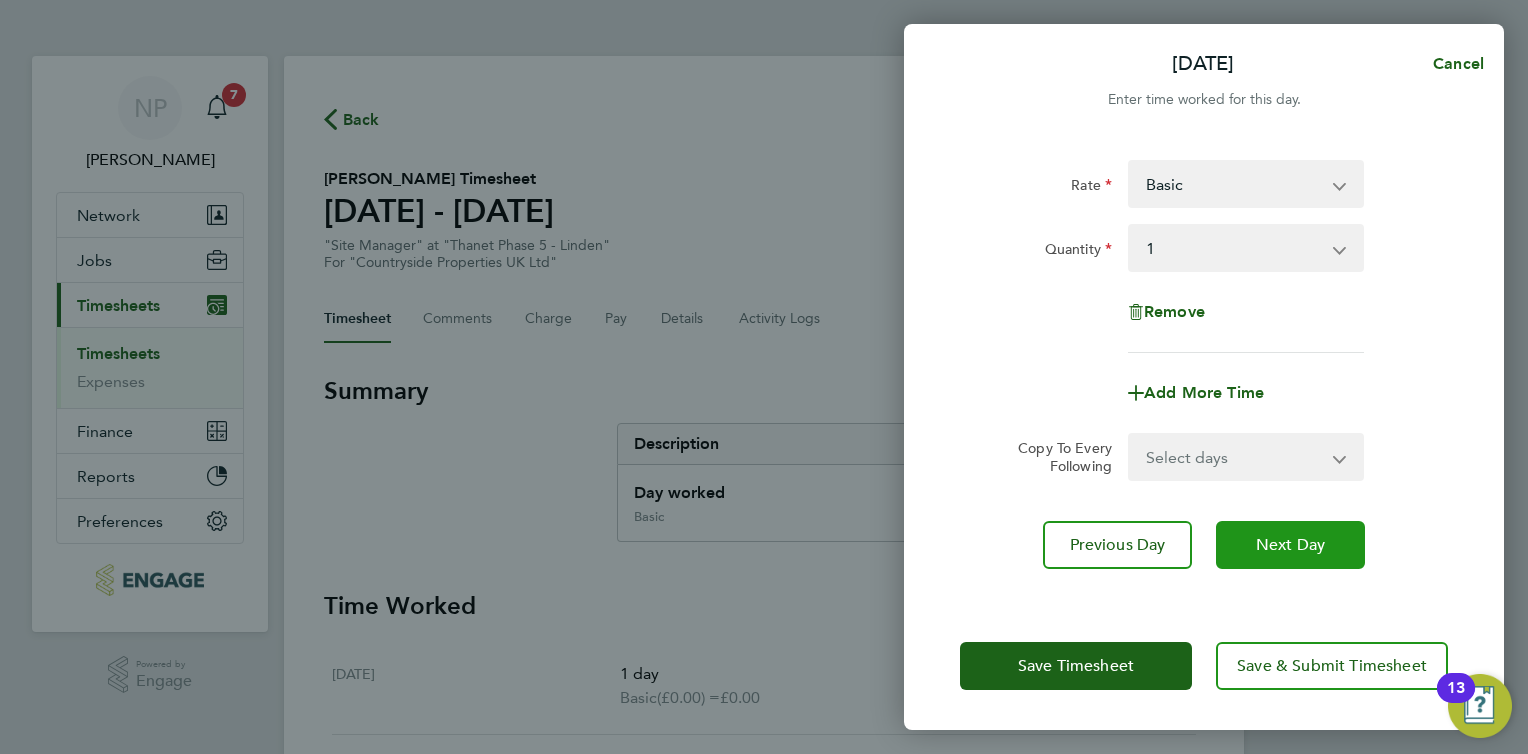 click on "Next Day" 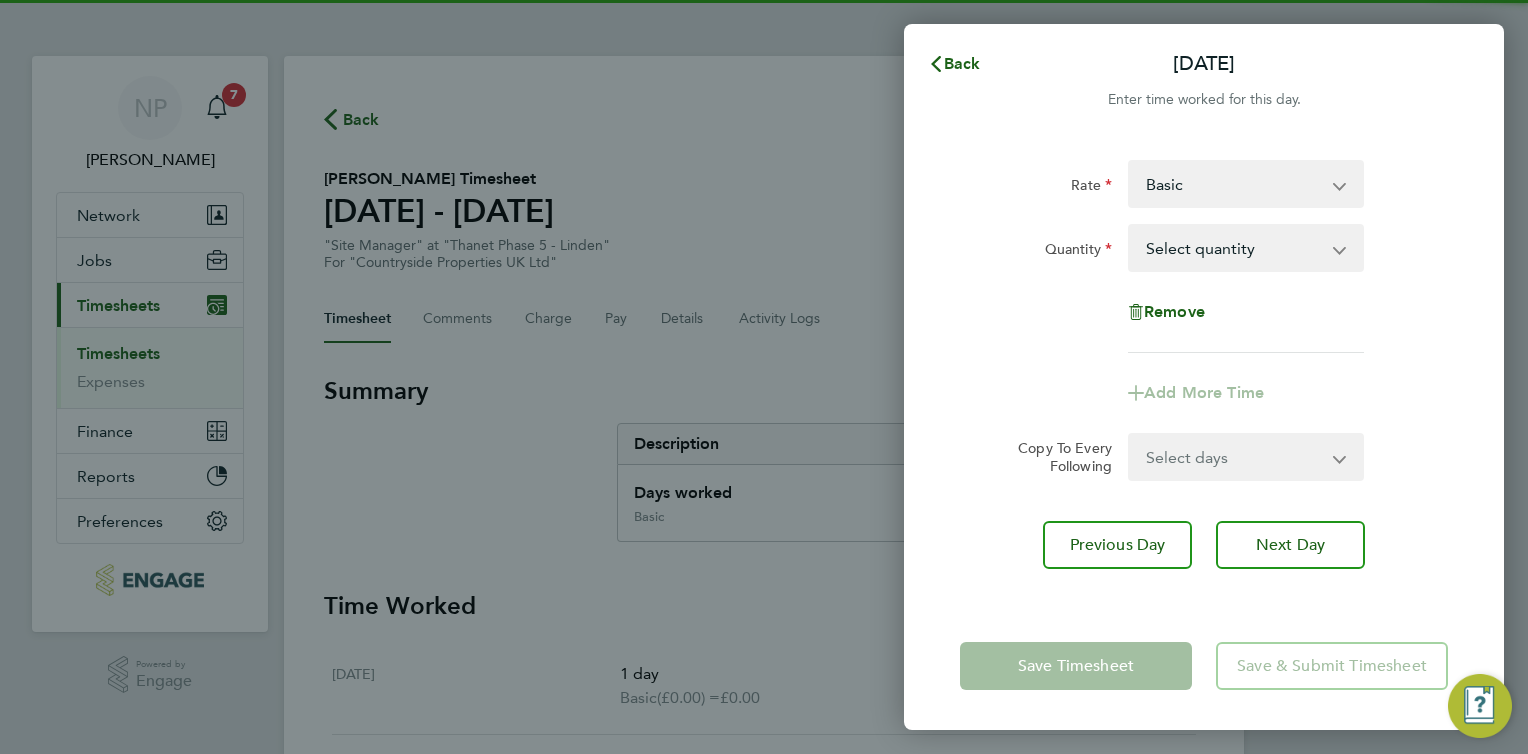 click on "Select quantity   0.5   1" at bounding box center [1234, 248] 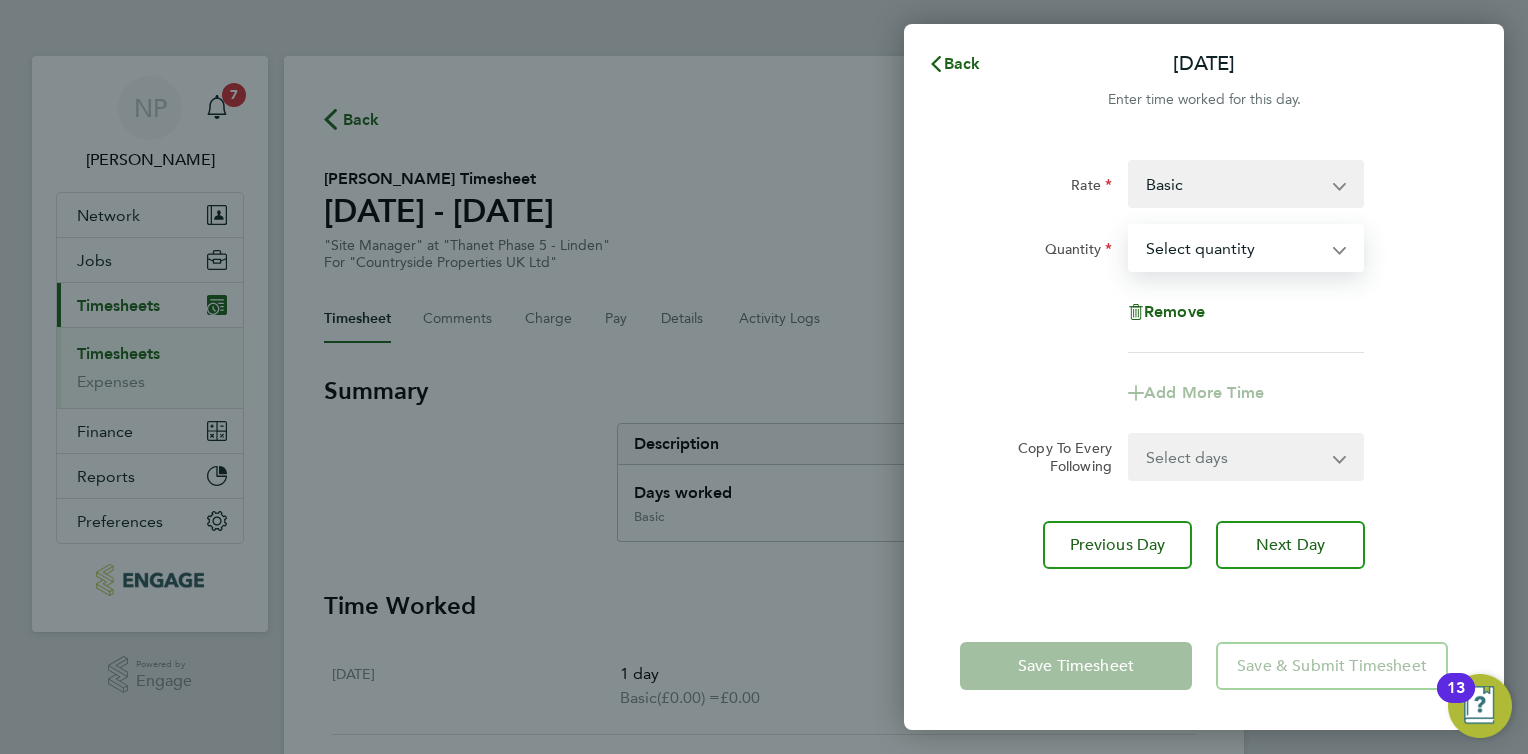 select on "1" 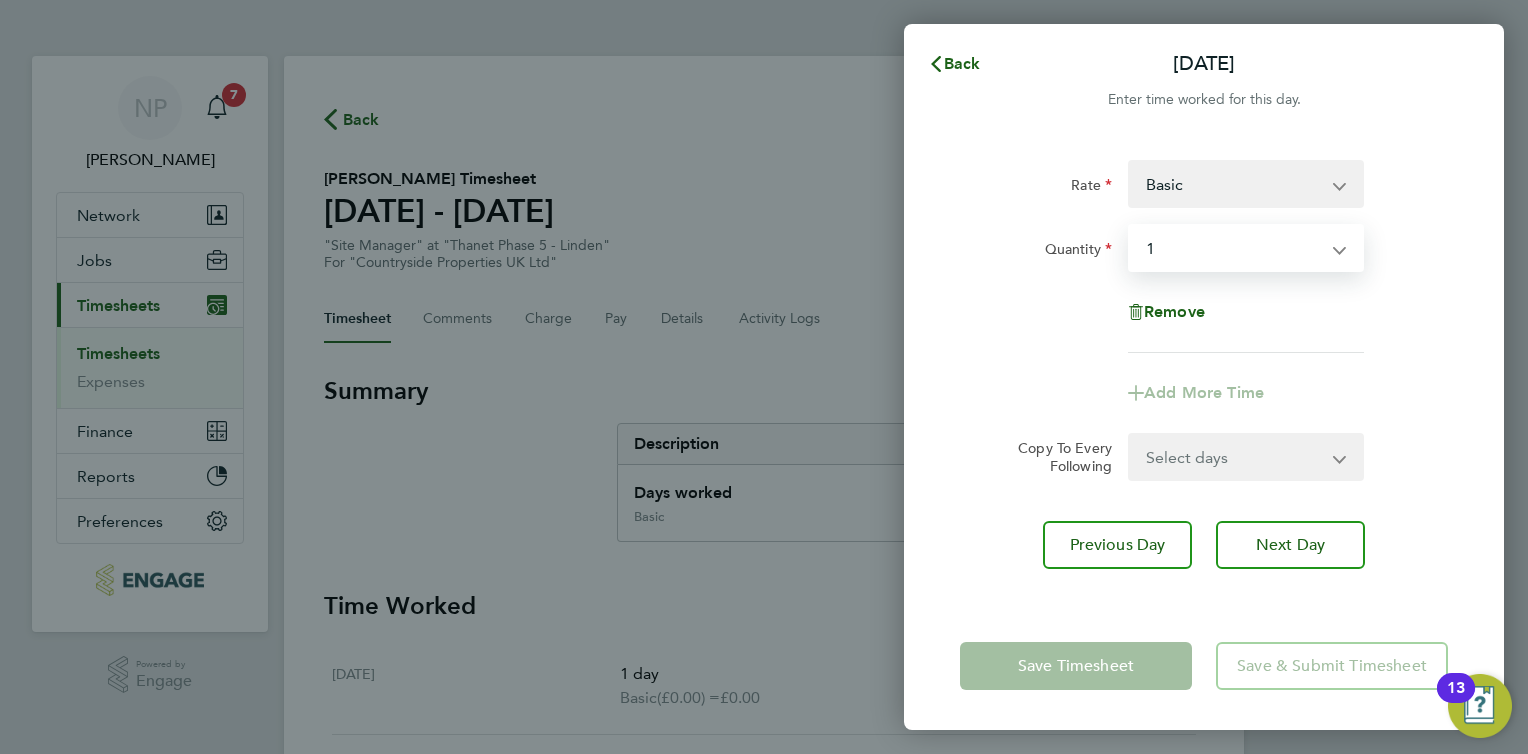 click on "Select quantity   0.5   1" at bounding box center (1234, 248) 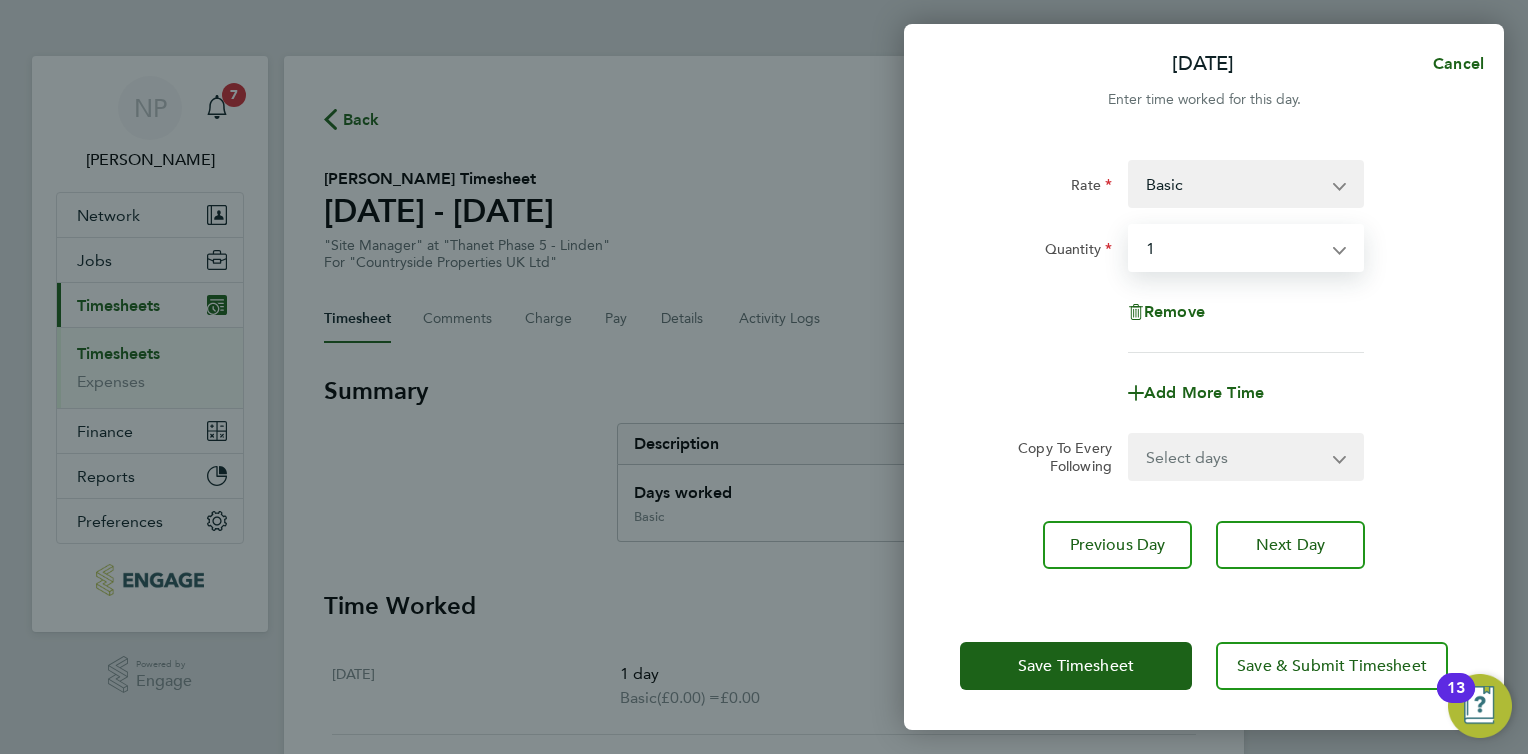 click on "Select quantity   0.5   1" at bounding box center (1234, 248) 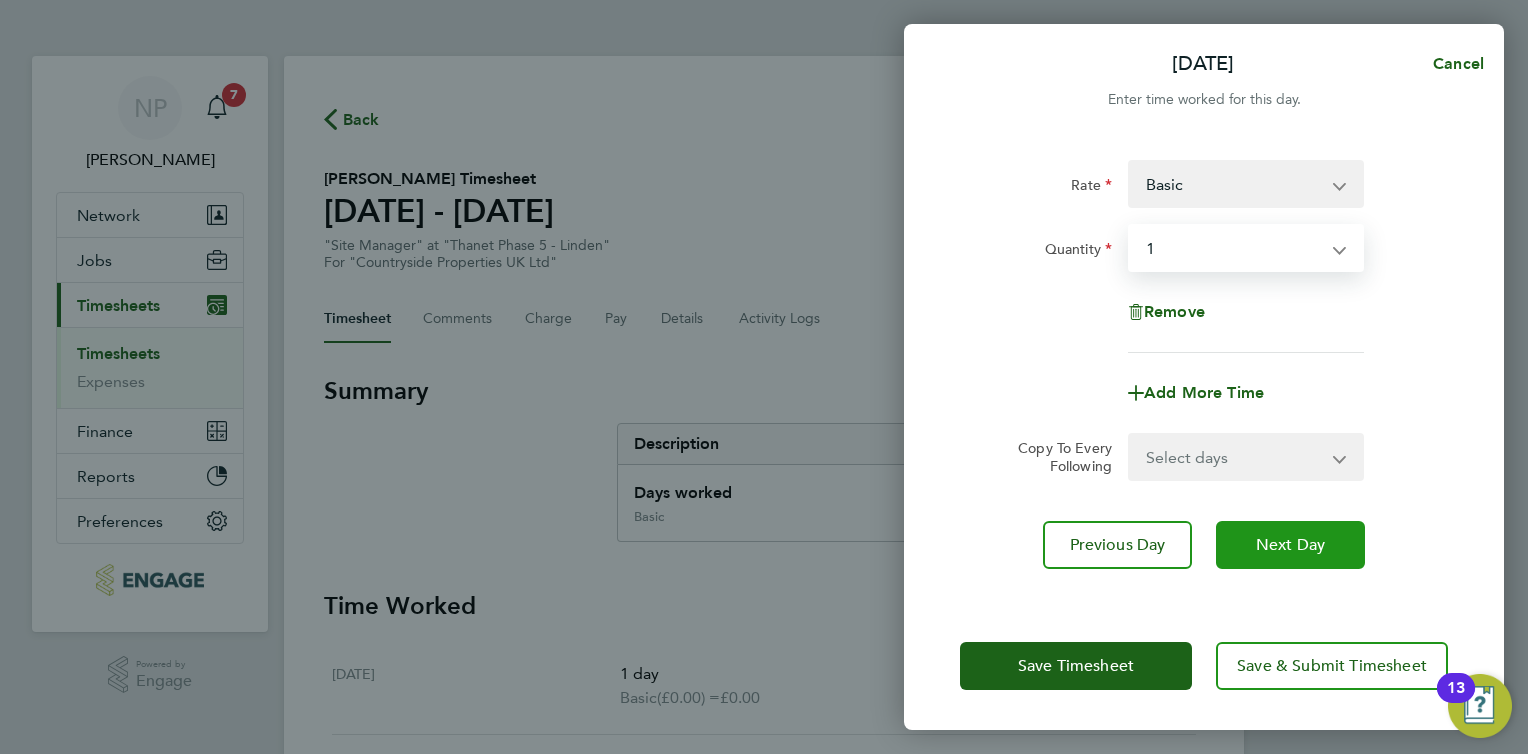 click on "Next Day" 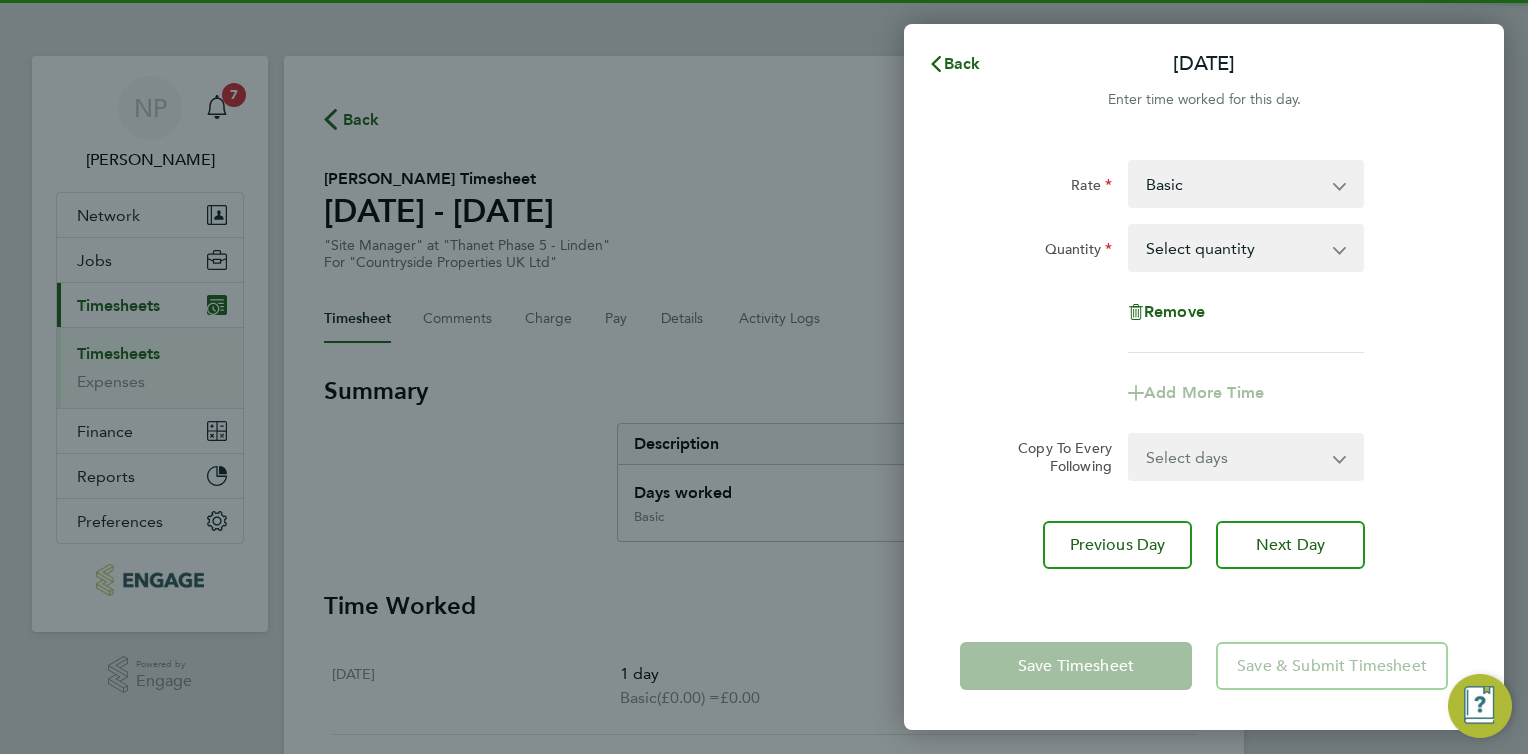 click on "Select quantity   0.5   1" at bounding box center (1234, 248) 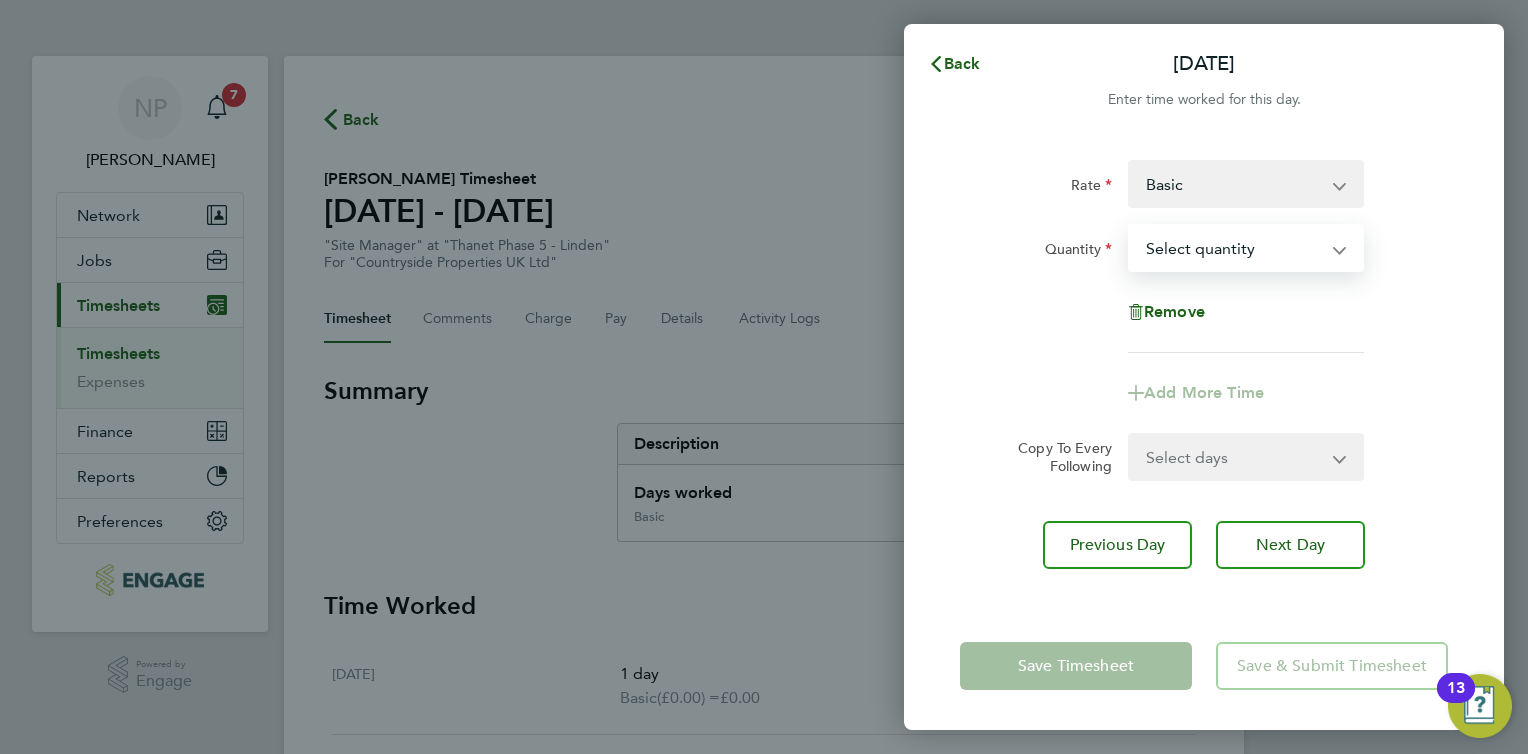 select on "1" 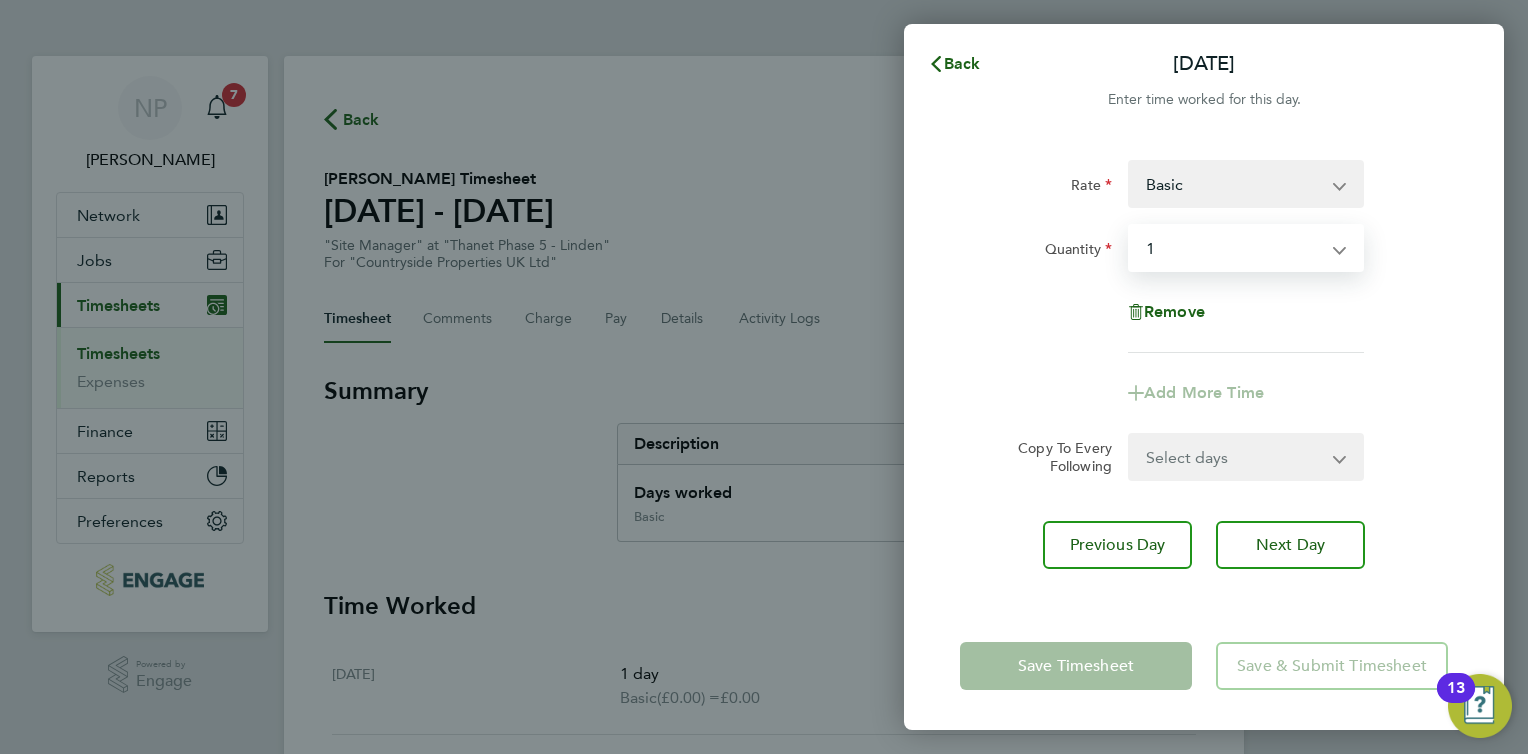 click on "Select quantity   0.5   1" at bounding box center (1234, 248) 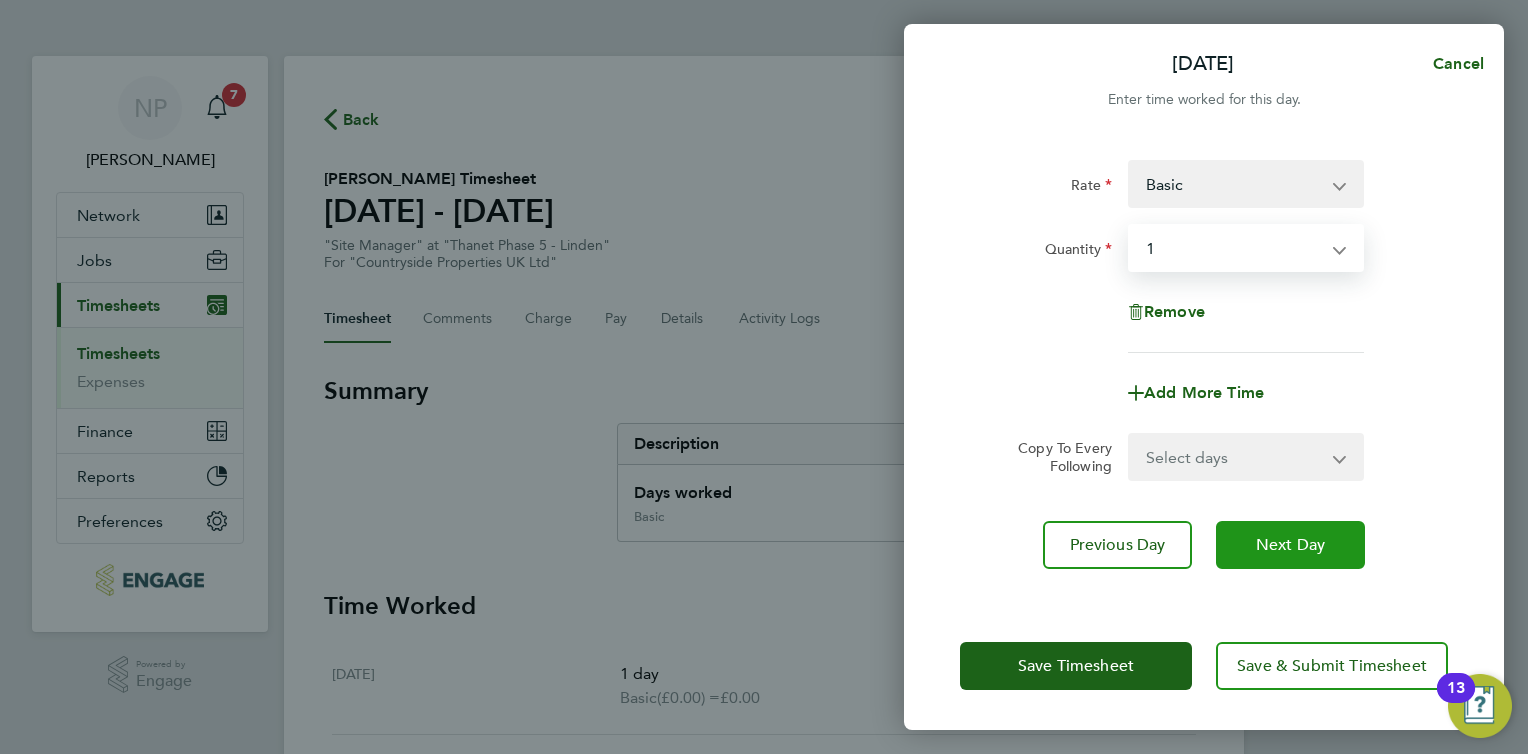 click on "Next Day" 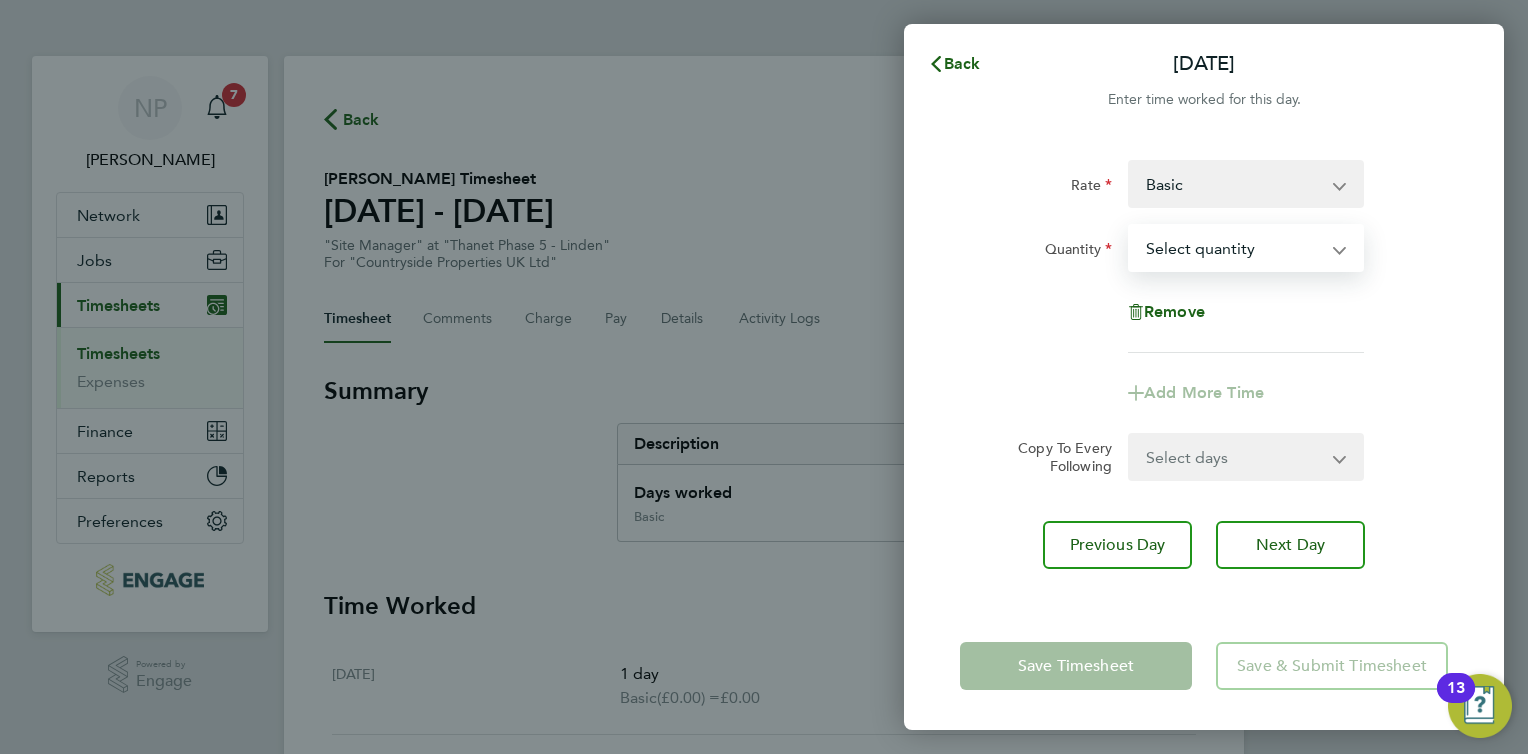 select on "1" 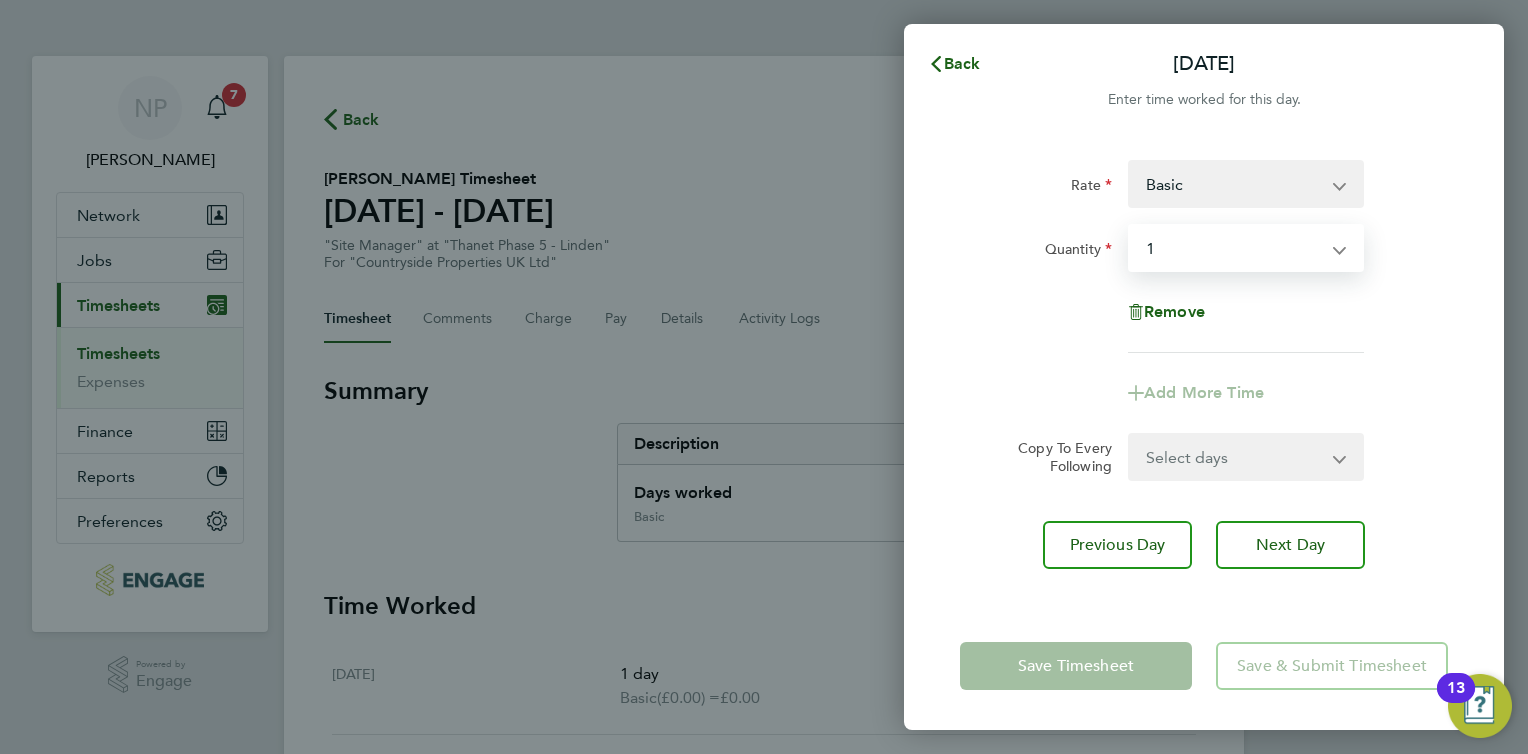 click on "Select quantity   0.5   1" at bounding box center (1234, 248) 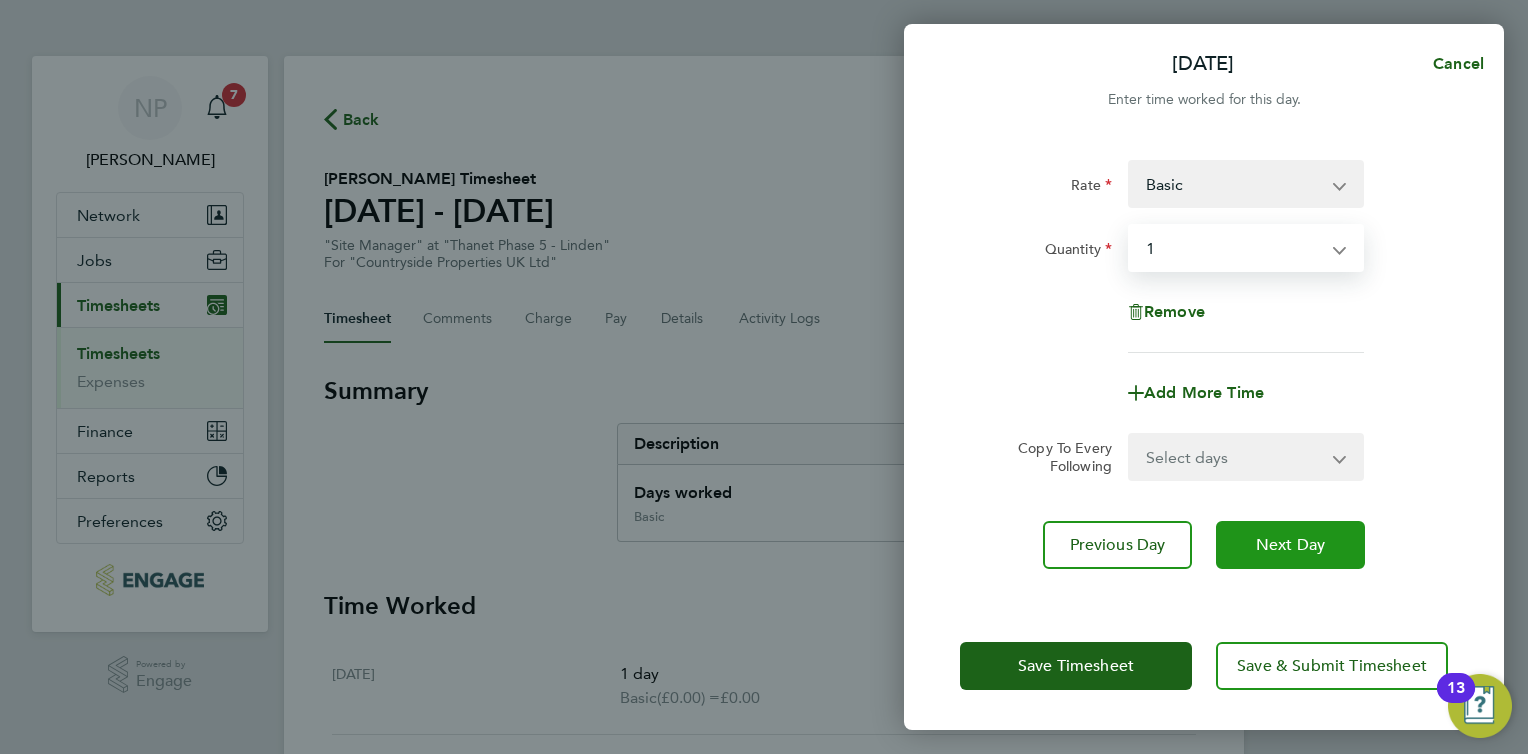 click on "Next Day" 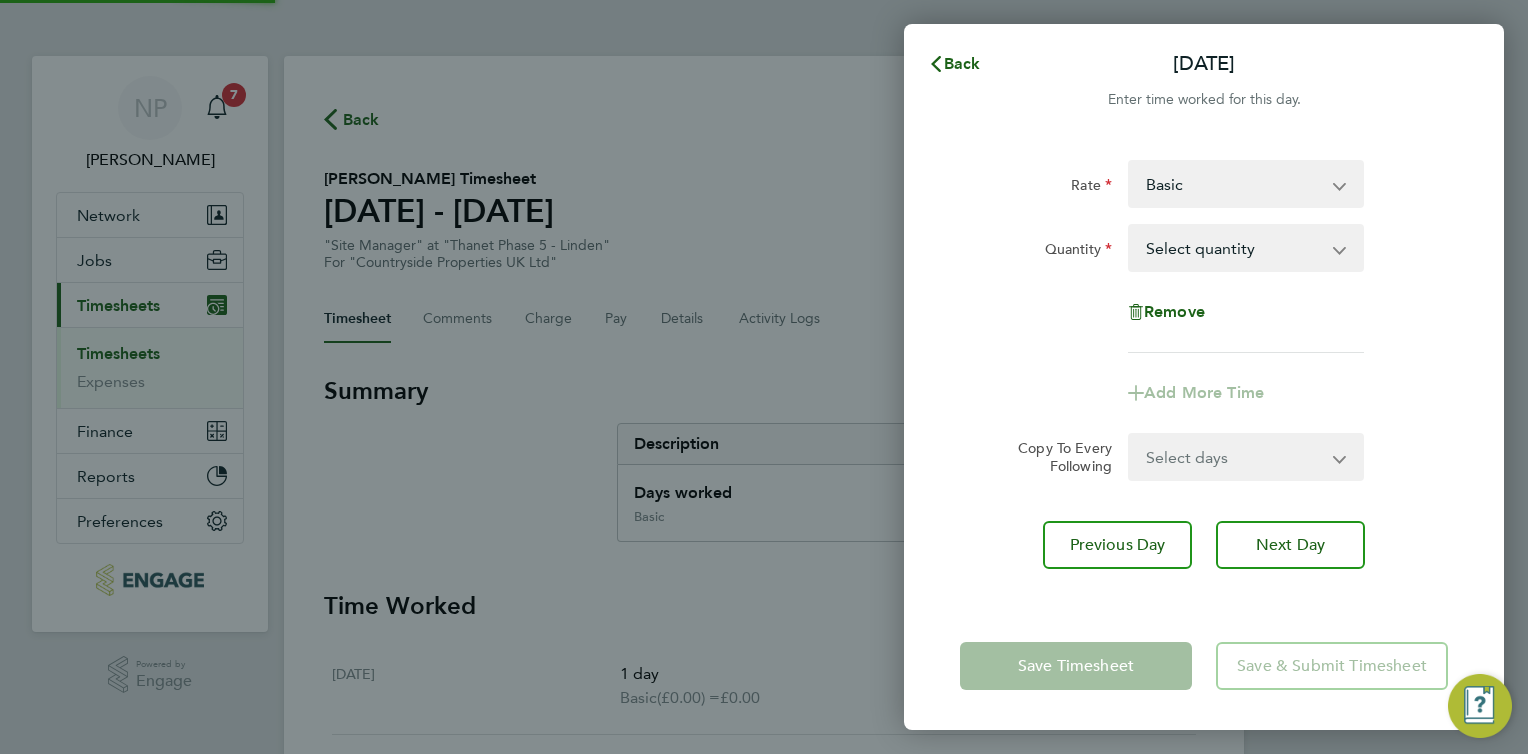 click on "Save Timesheet" 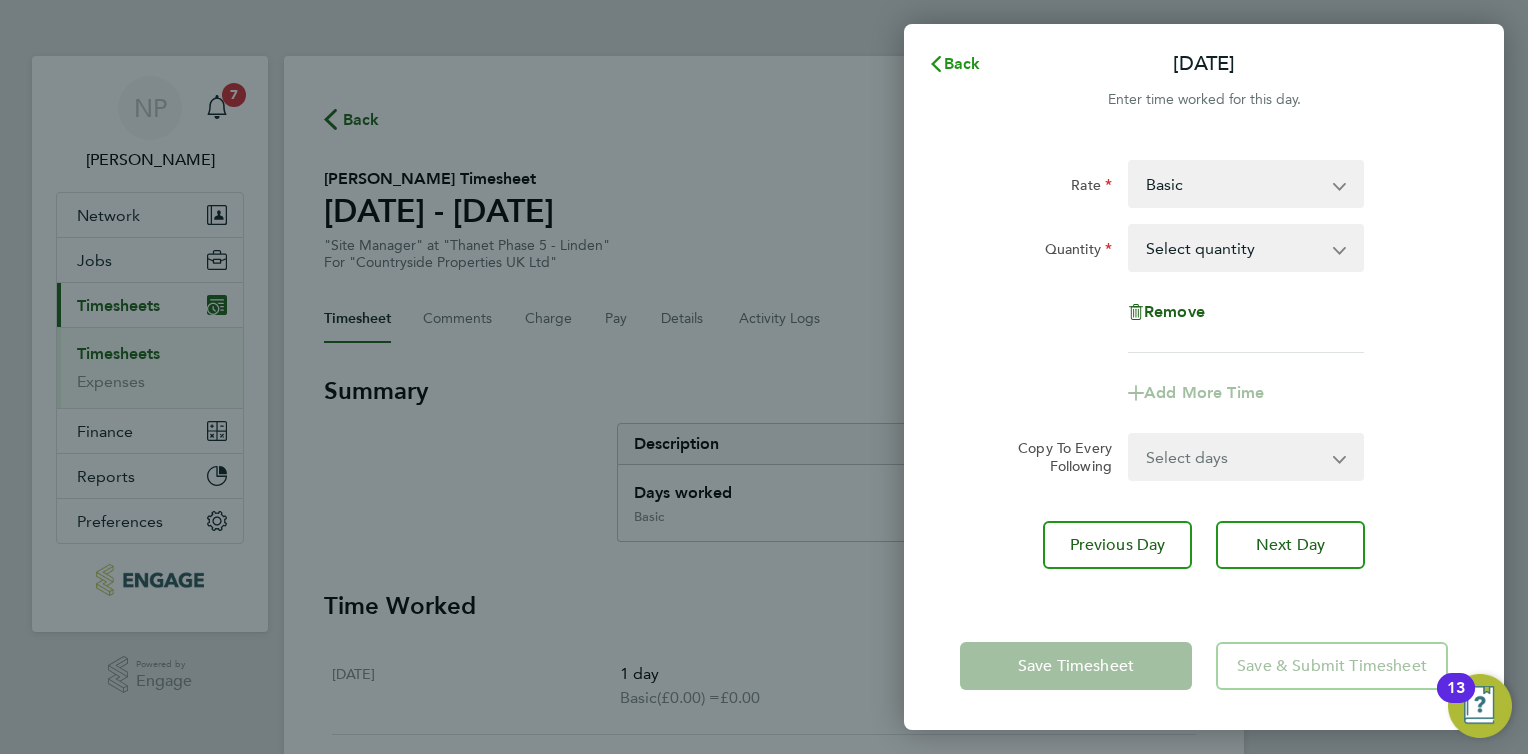 click on "Back" 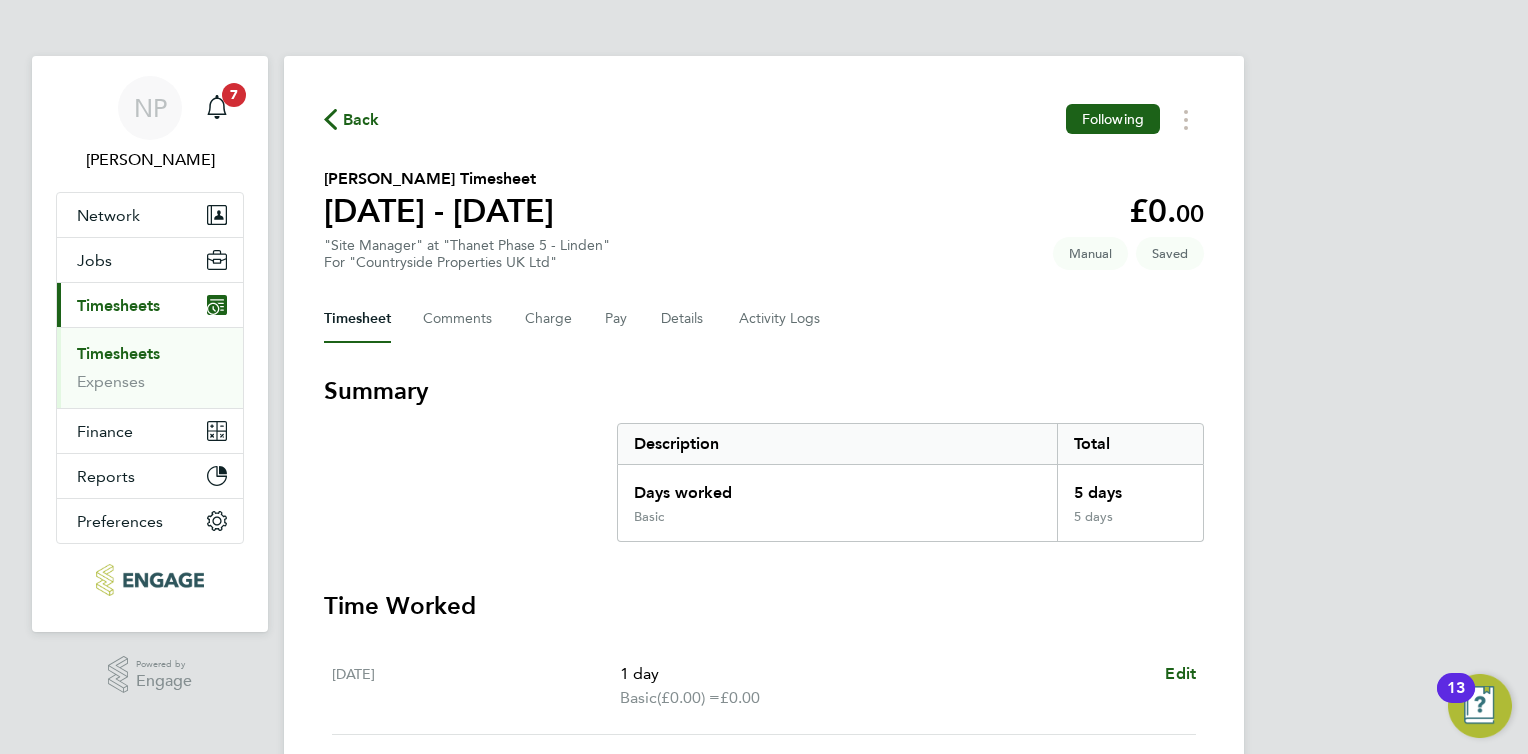 click 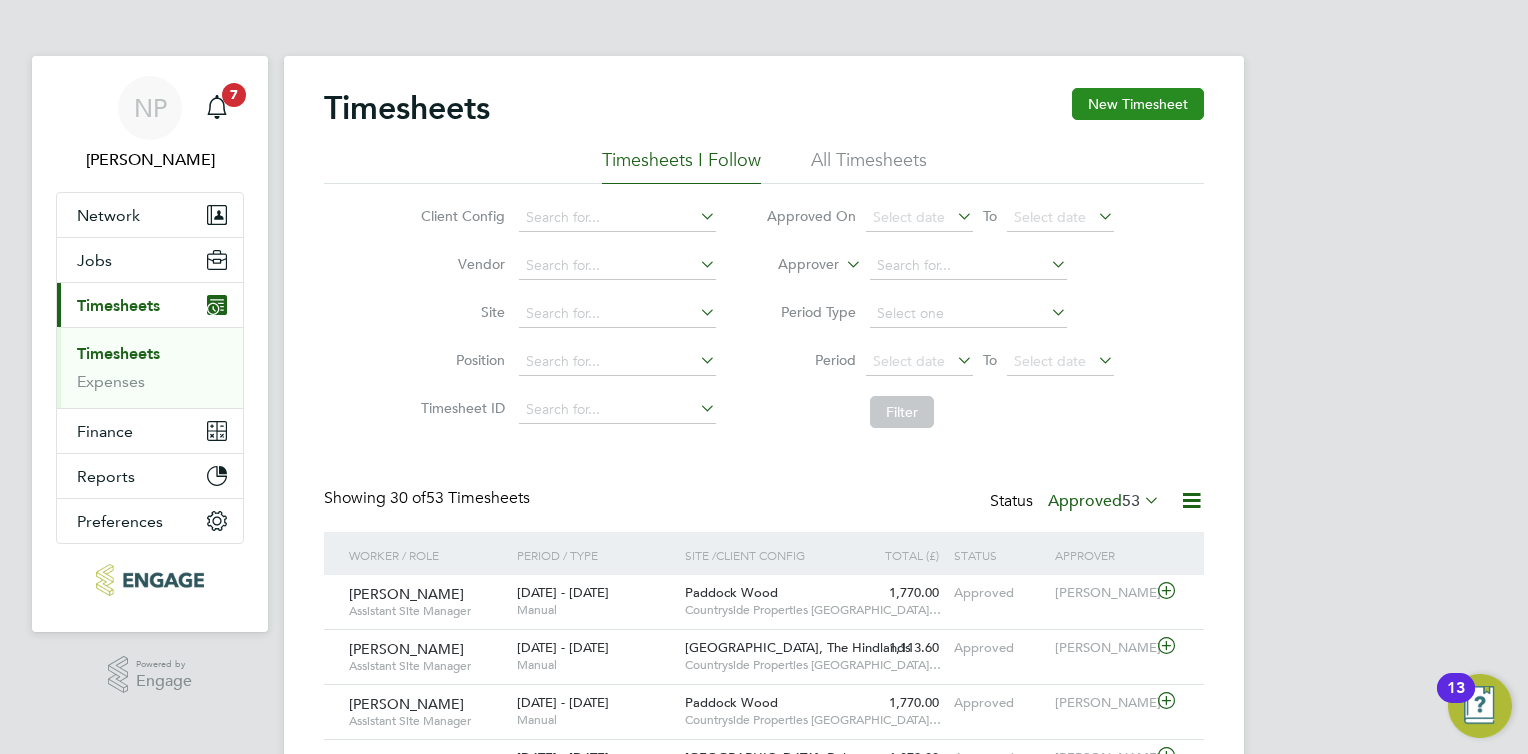 click on "New Timesheet" 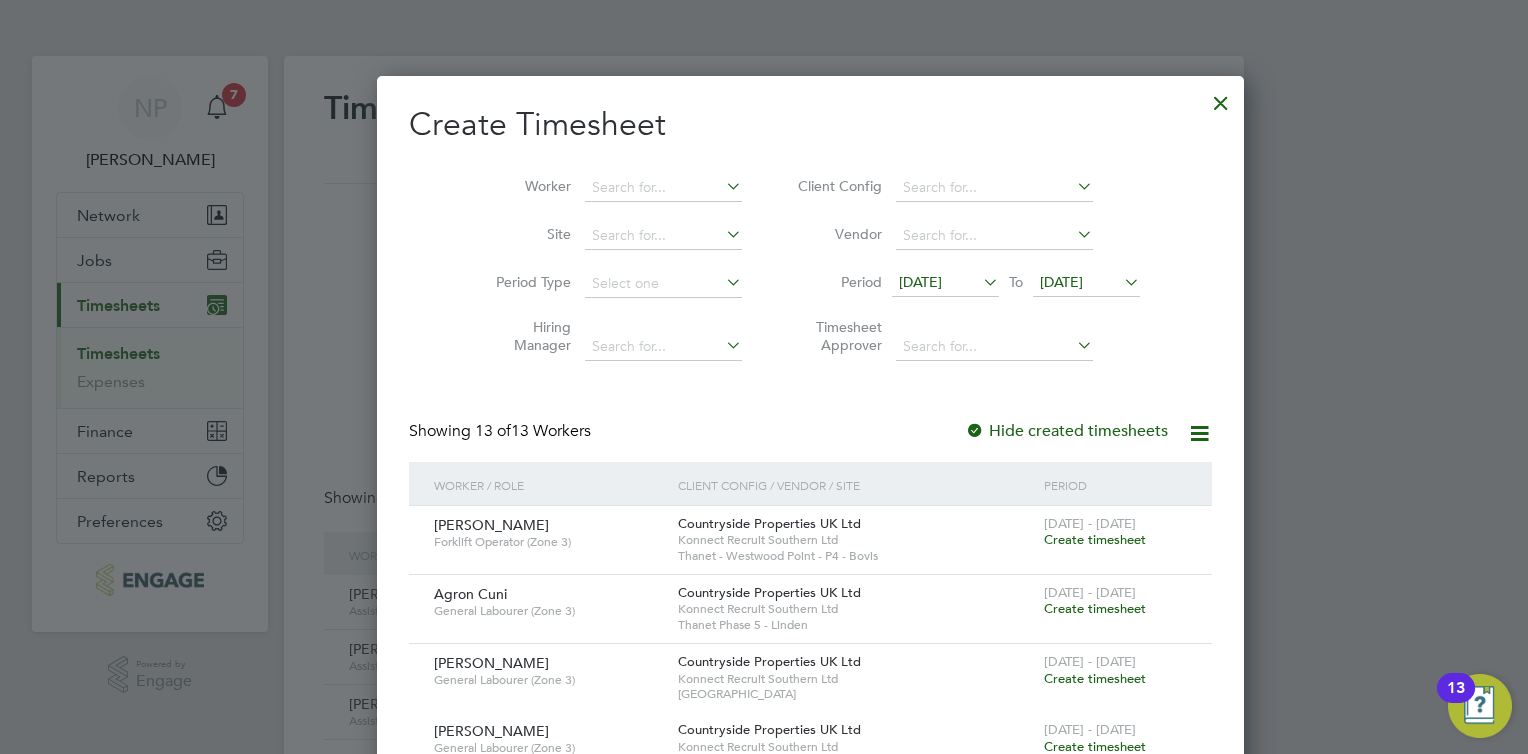 click on "[DATE]" at bounding box center [945, 283] 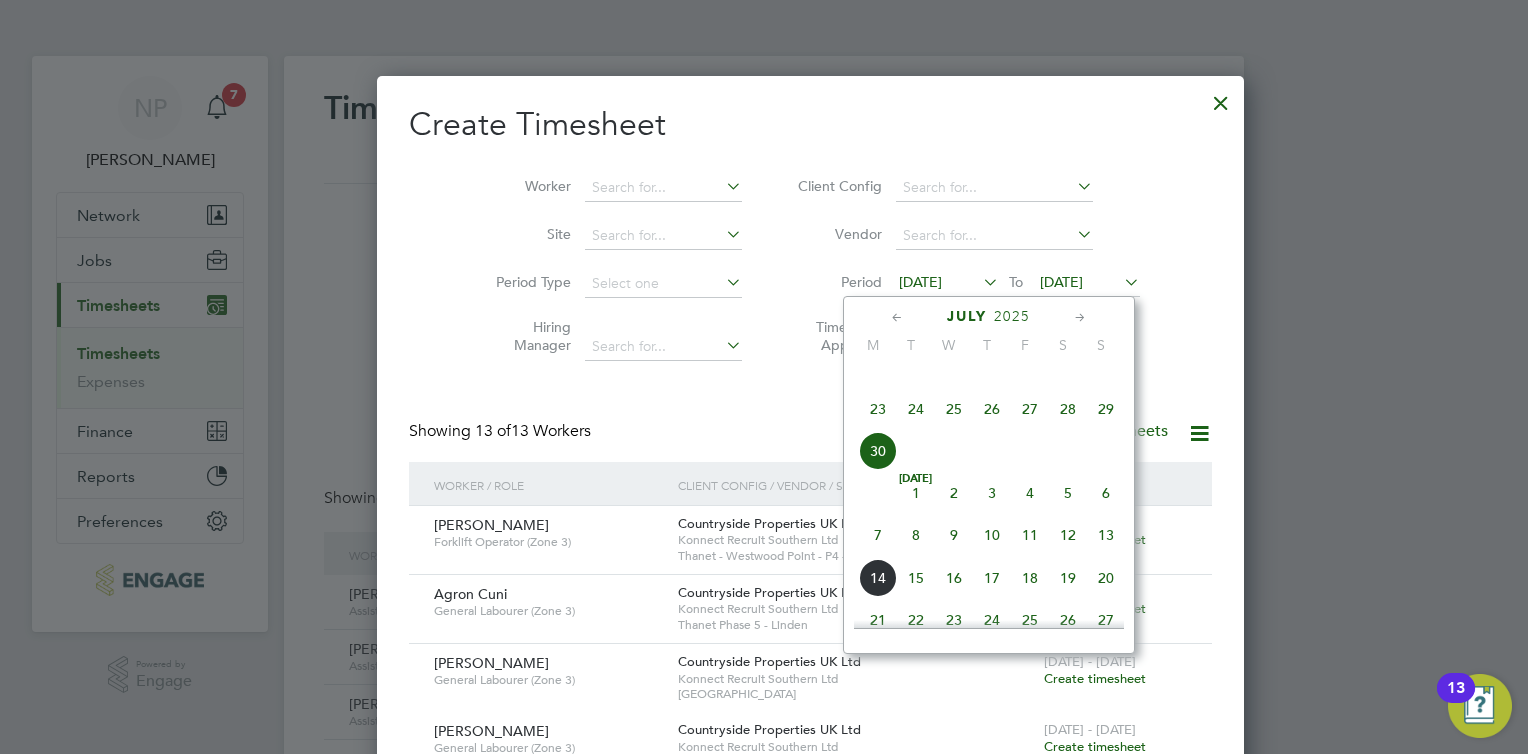 click on "Showing   13 of  13 Workers Hide created timesheets" at bounding box center (810, 441) 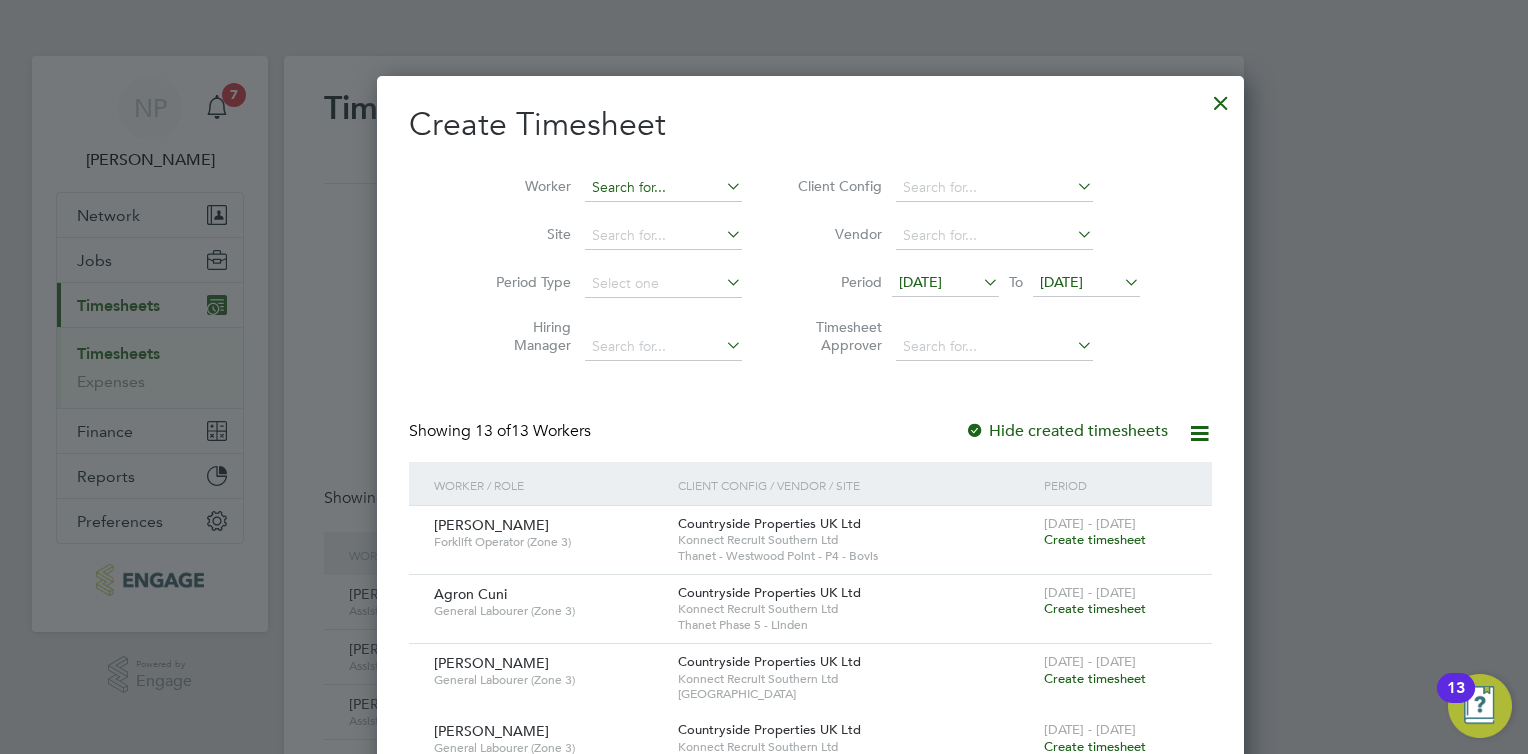 click at bounding box center [663, 188] 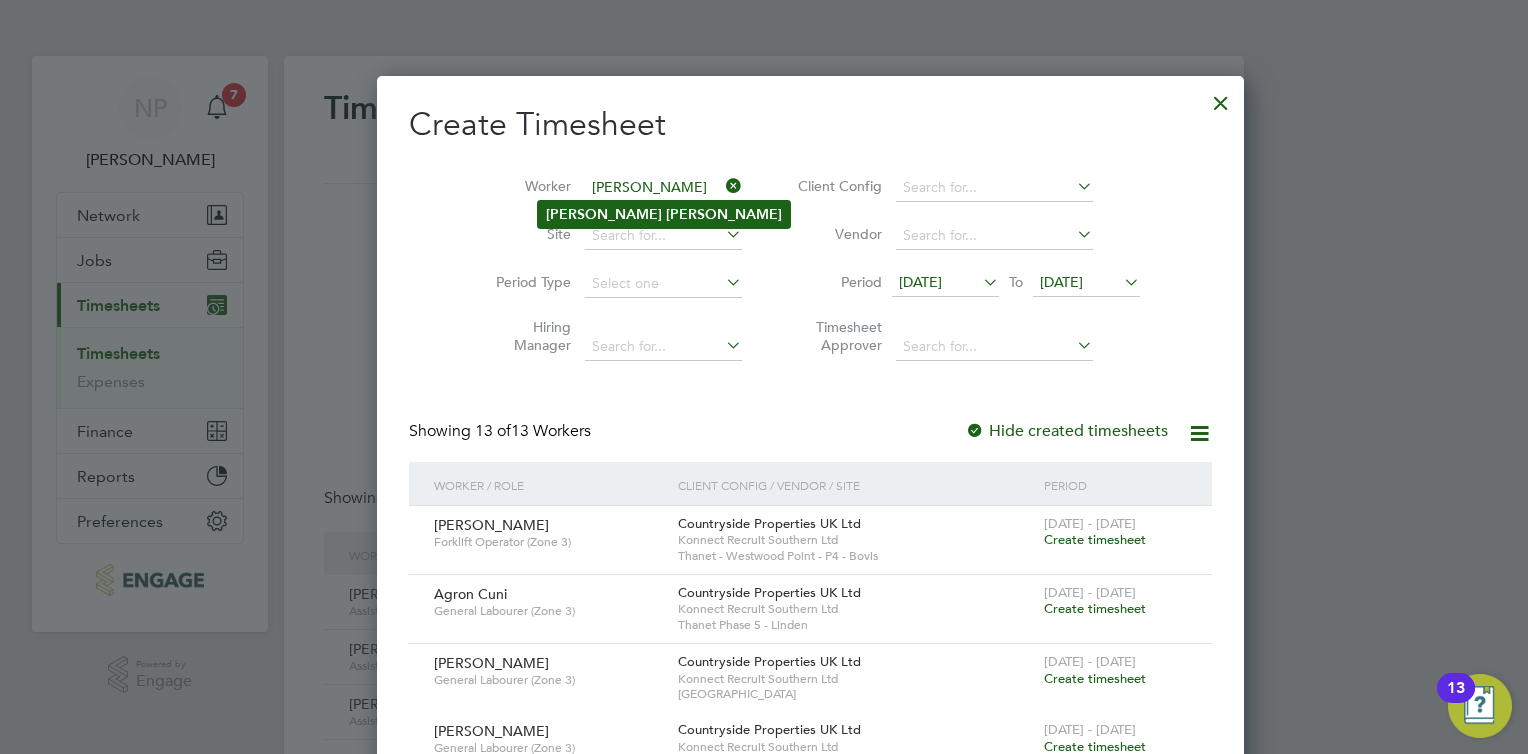 click on "[PERSON_NAME]" 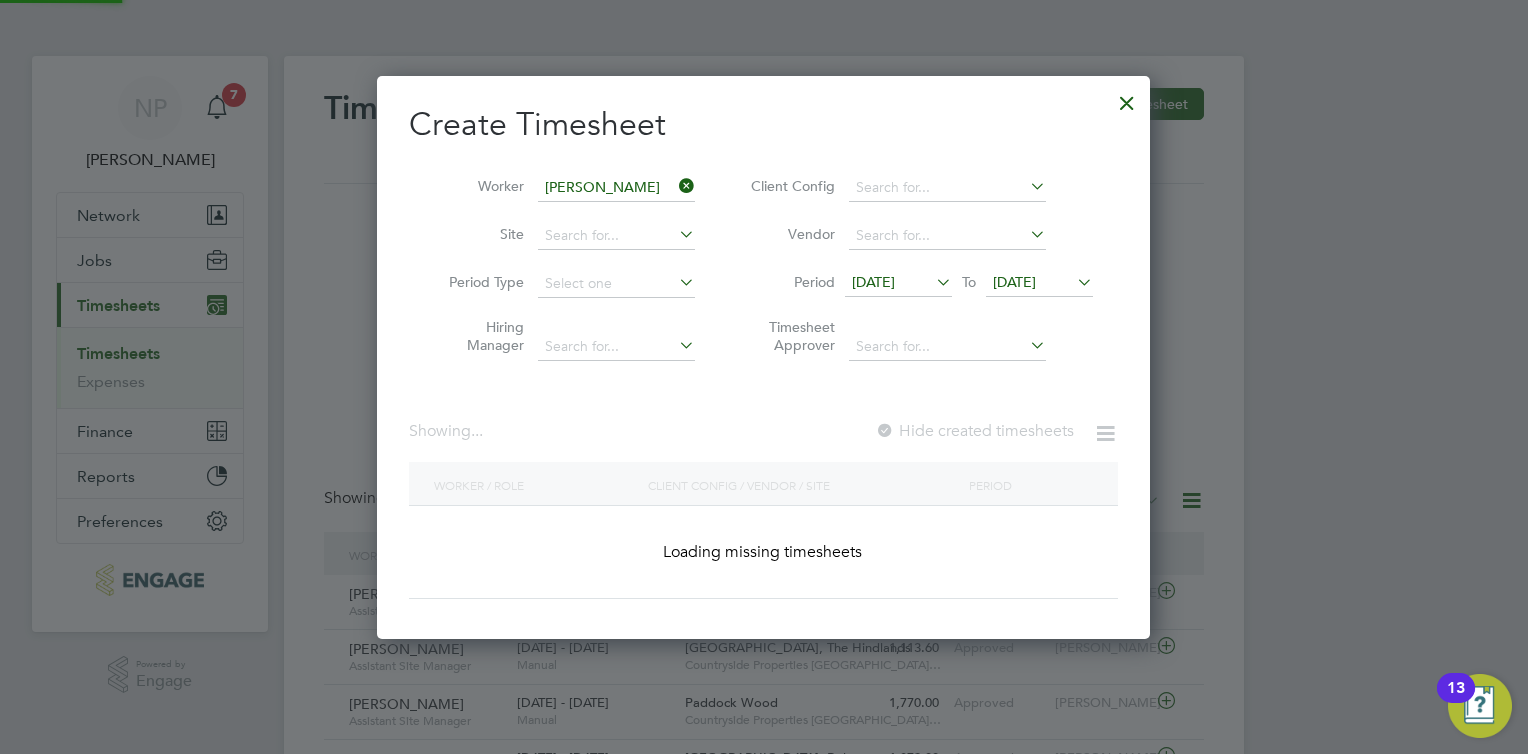 scroll, scrollTop: 10, scrollLeft: 10, axis: both 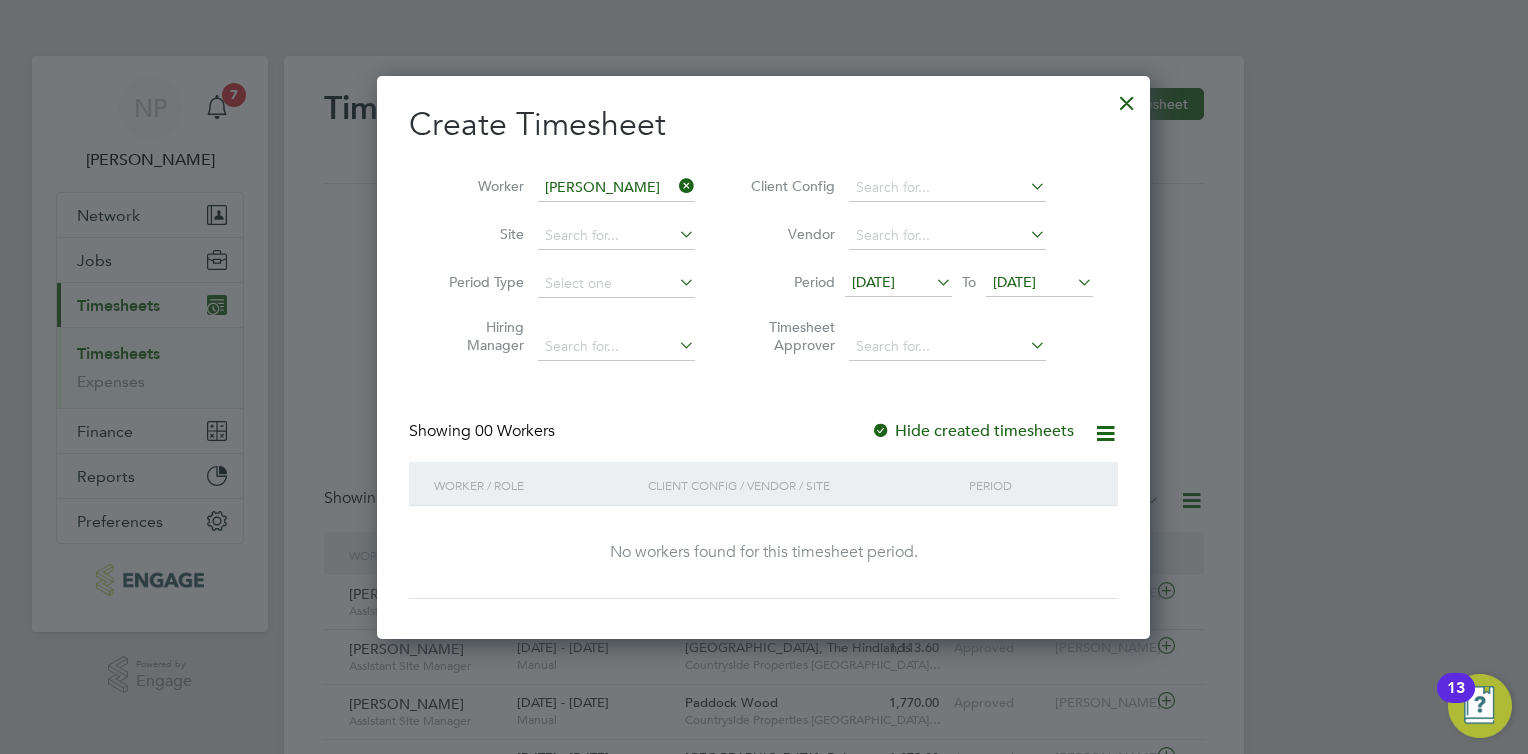click on "[DATE]" at bounding box center [873, 282] 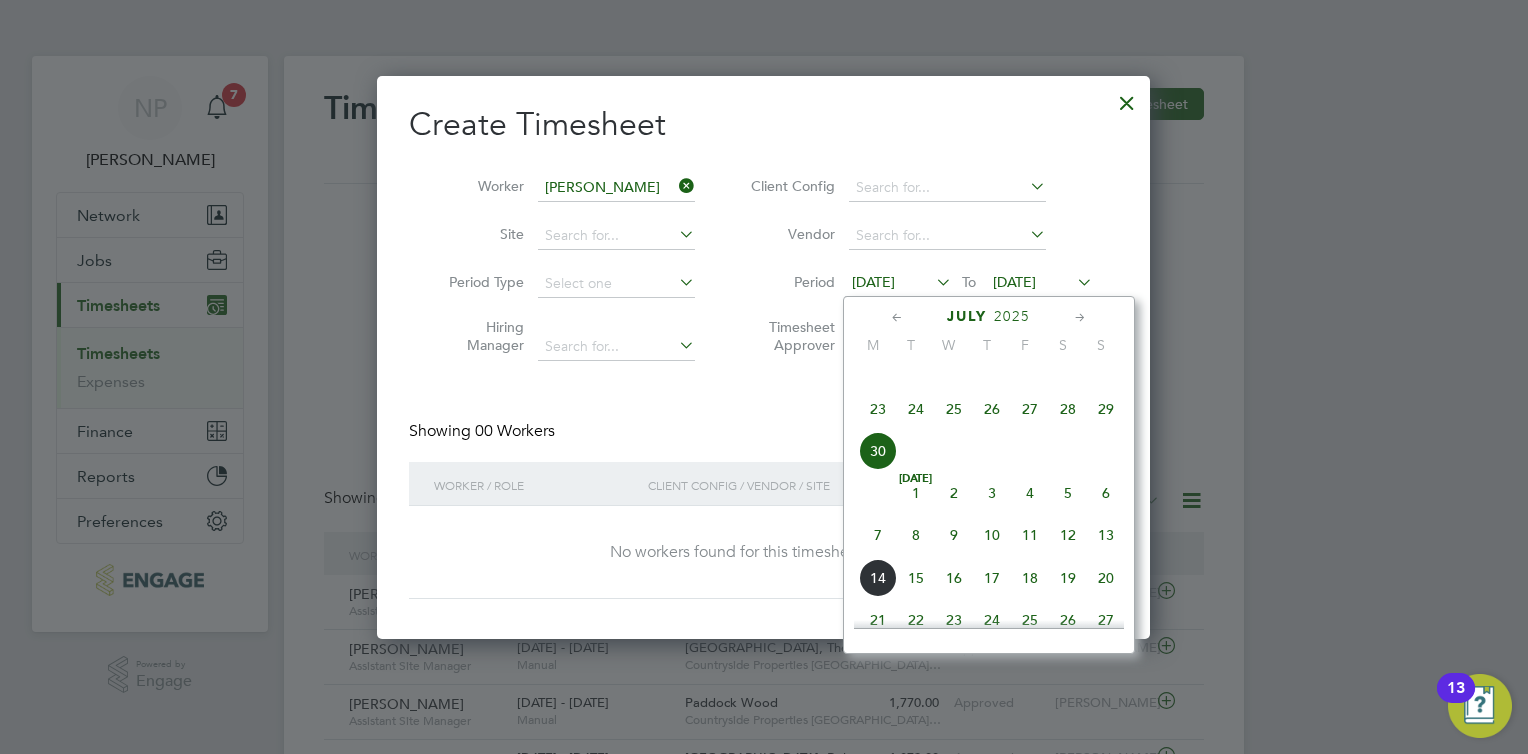 click at bounding box center (1127, 98) 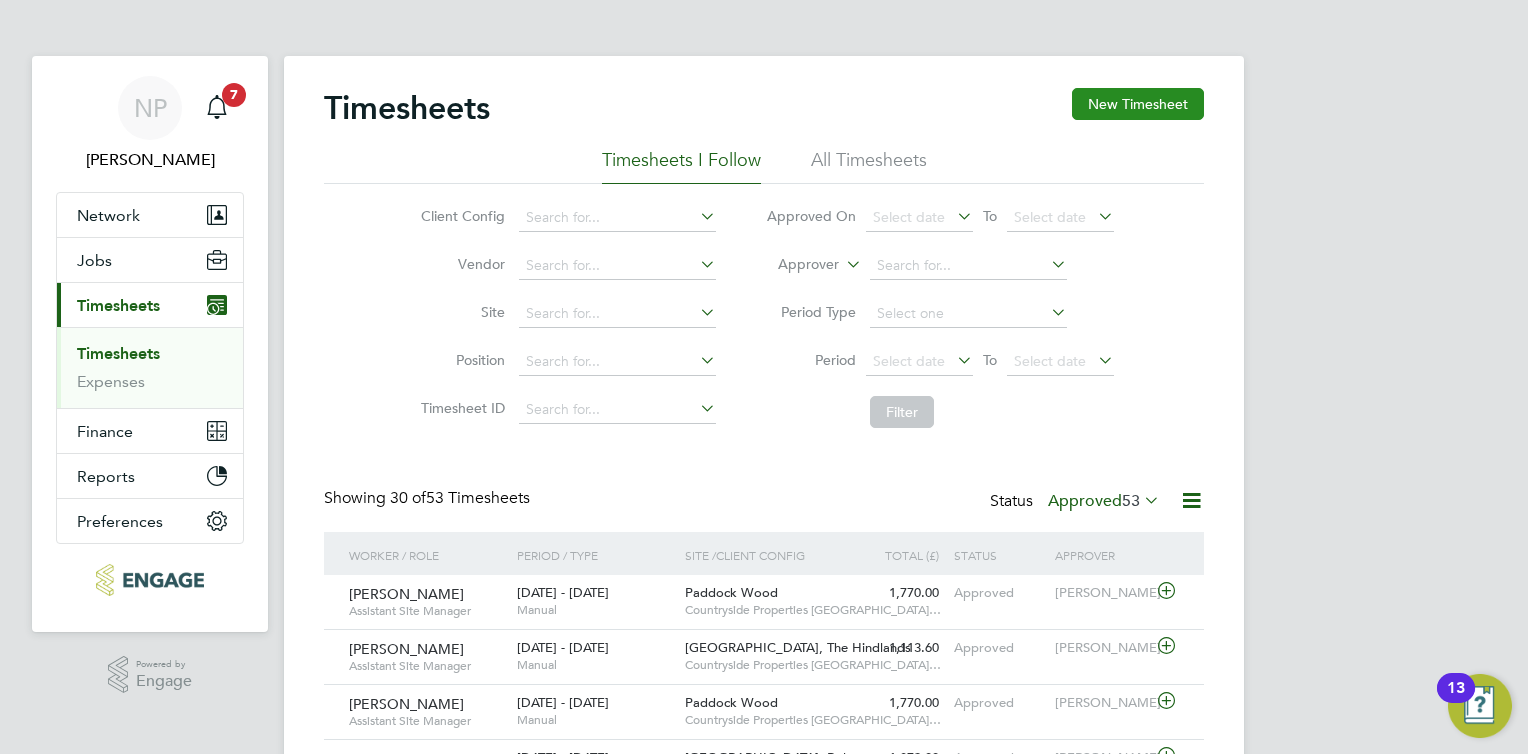 scroll, scrollTop: 9, scrollLeft: 10, axis: both 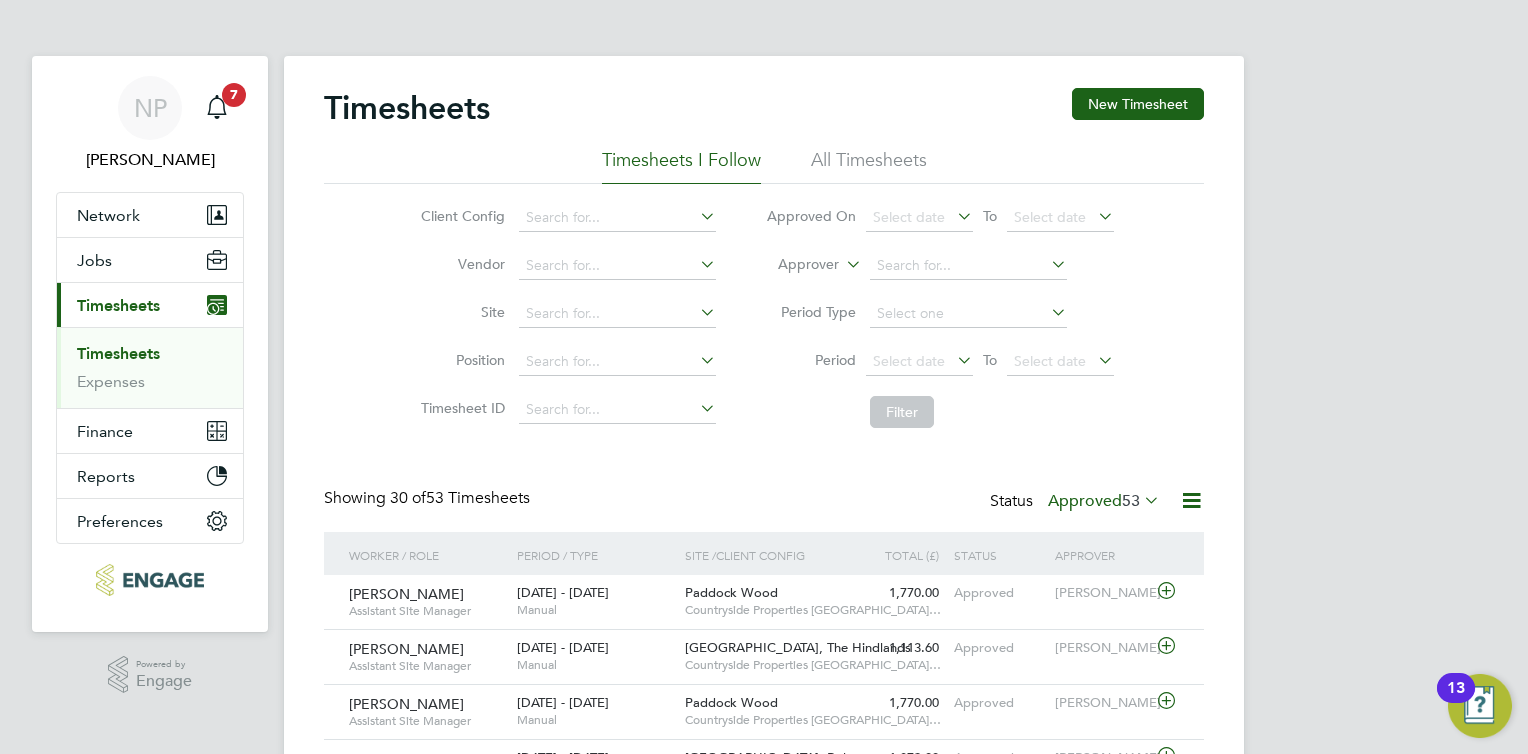 click on "Timesheets" at bounding box center [118, 353] 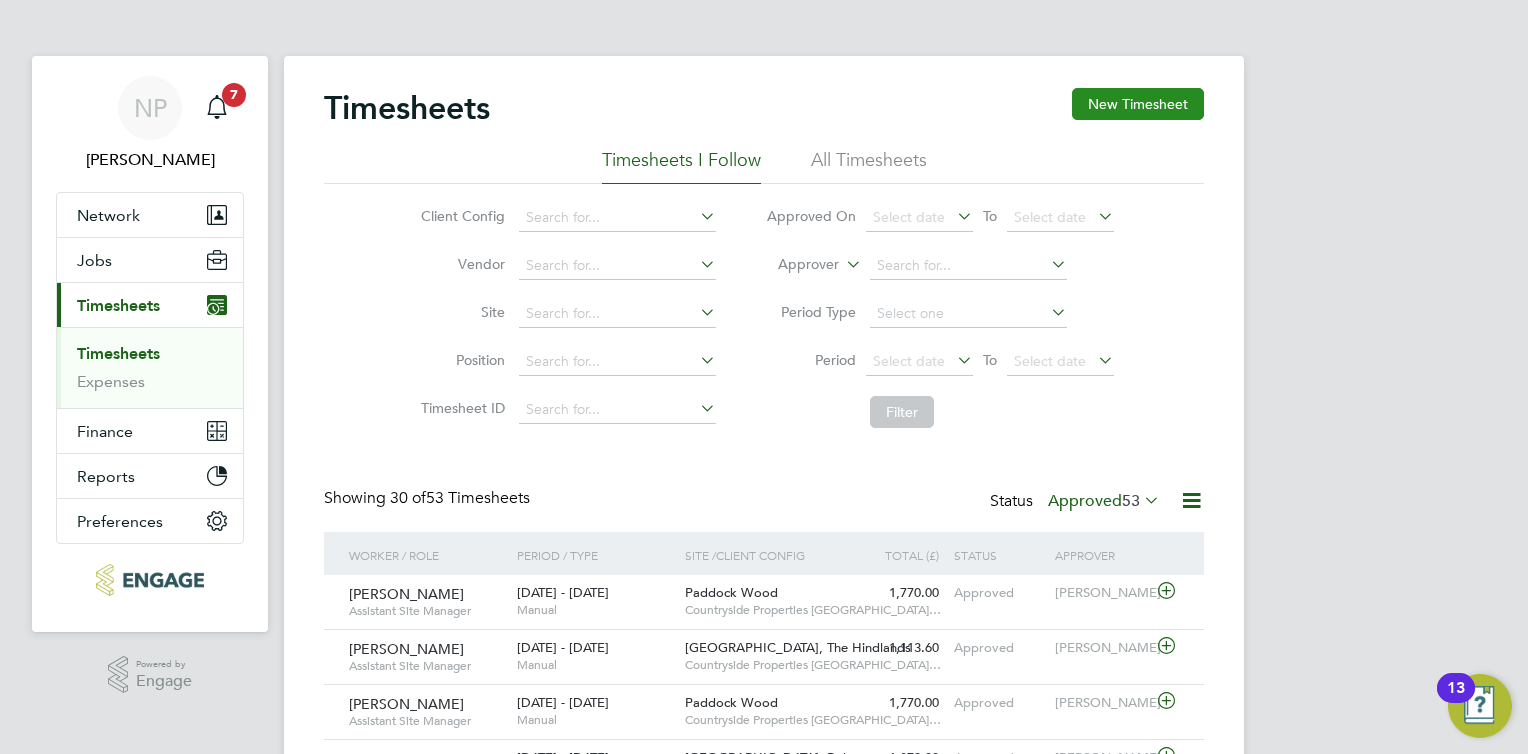click on "New Timesheet" 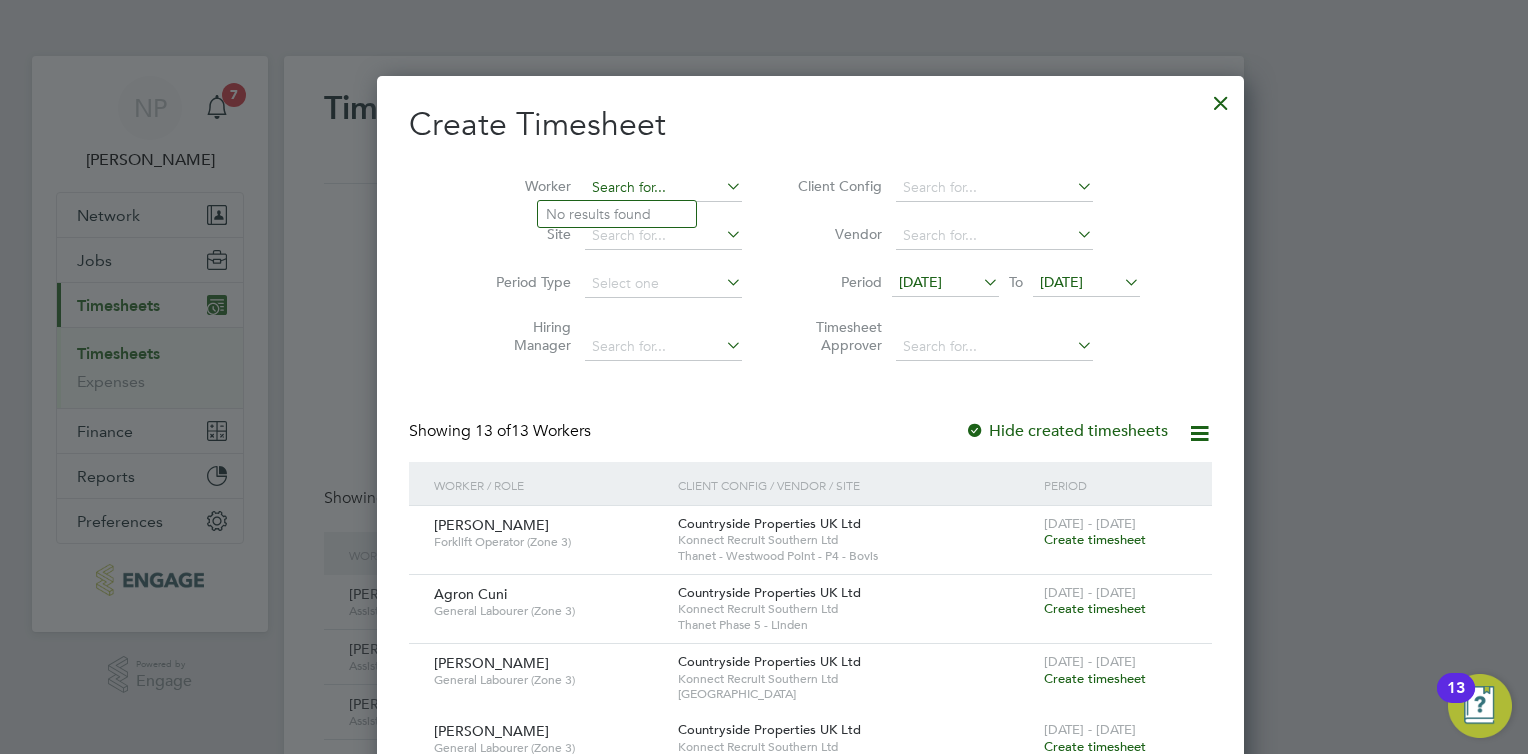 click at bounding box center (663, 188) 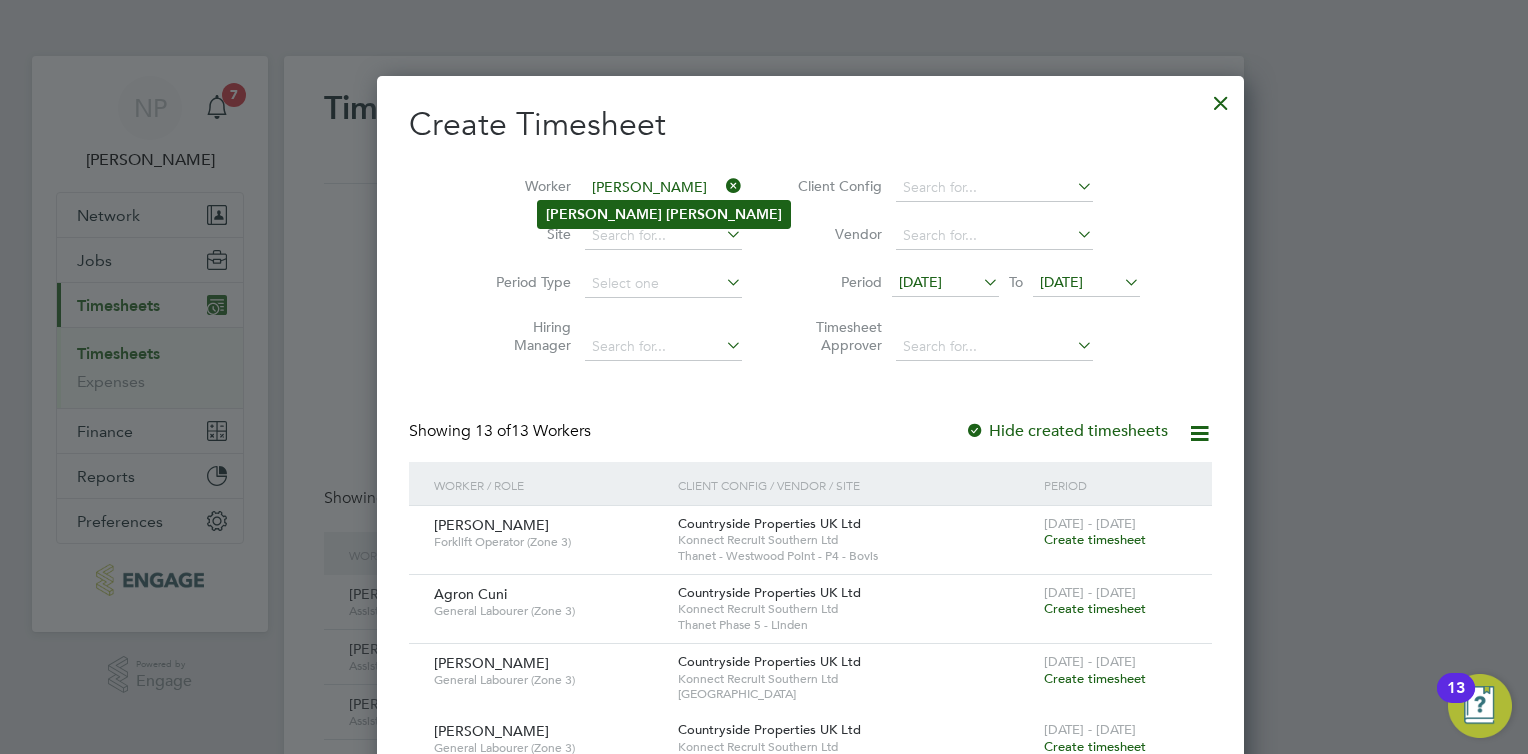 click on "[PERSON_NAME]" 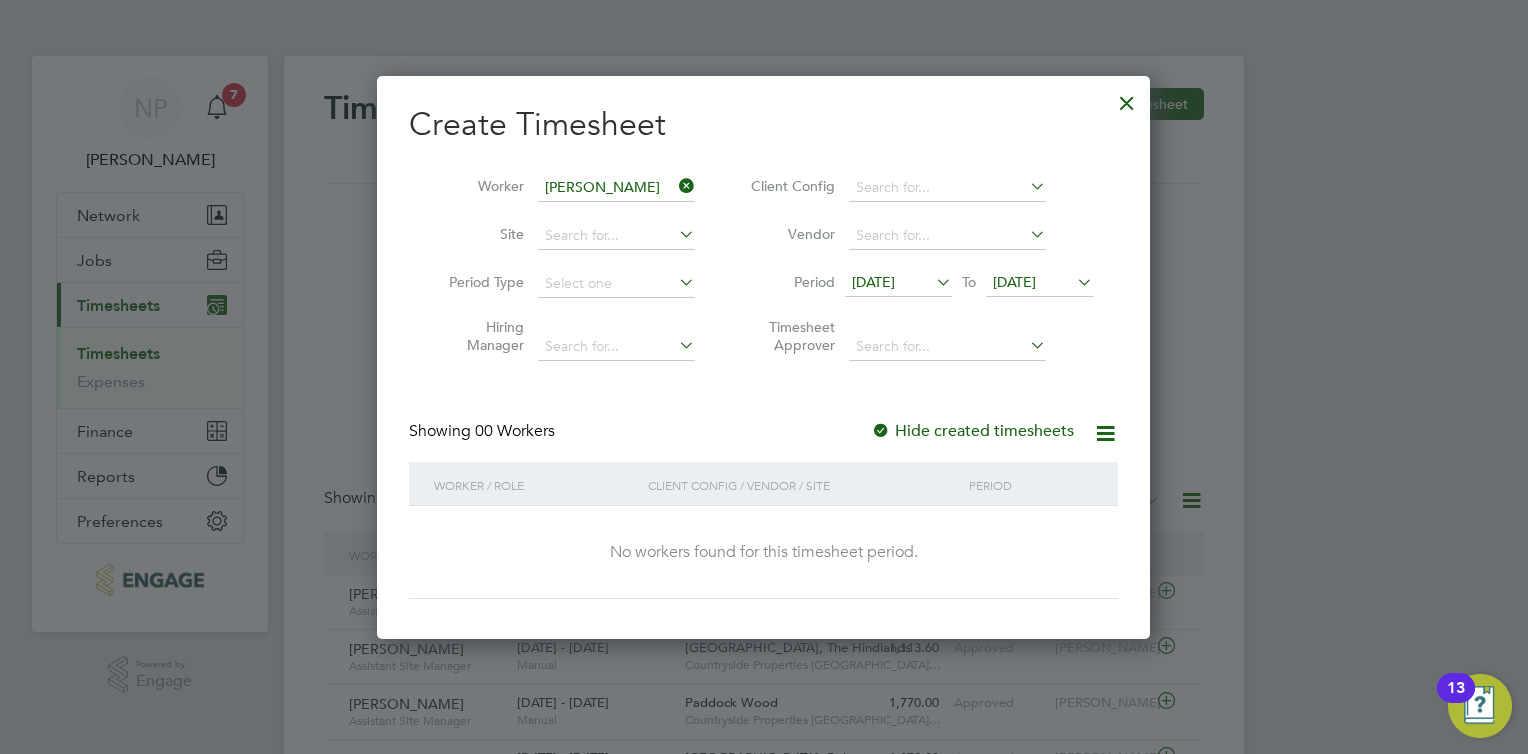 click on "Create Timesheet Worker   Simon Rosier Site   Period Type   Hiring Manager   Client Config   Vendor   Period
30 Jun 2025
To
07 Jul 2025
Timesheet Approver   Showing   00 Workers Hide created timesheets Worker / Role Client Config / Vendor / Site Period No workers found for this timesheet period. Show   more" at bounding box center [763, 351] 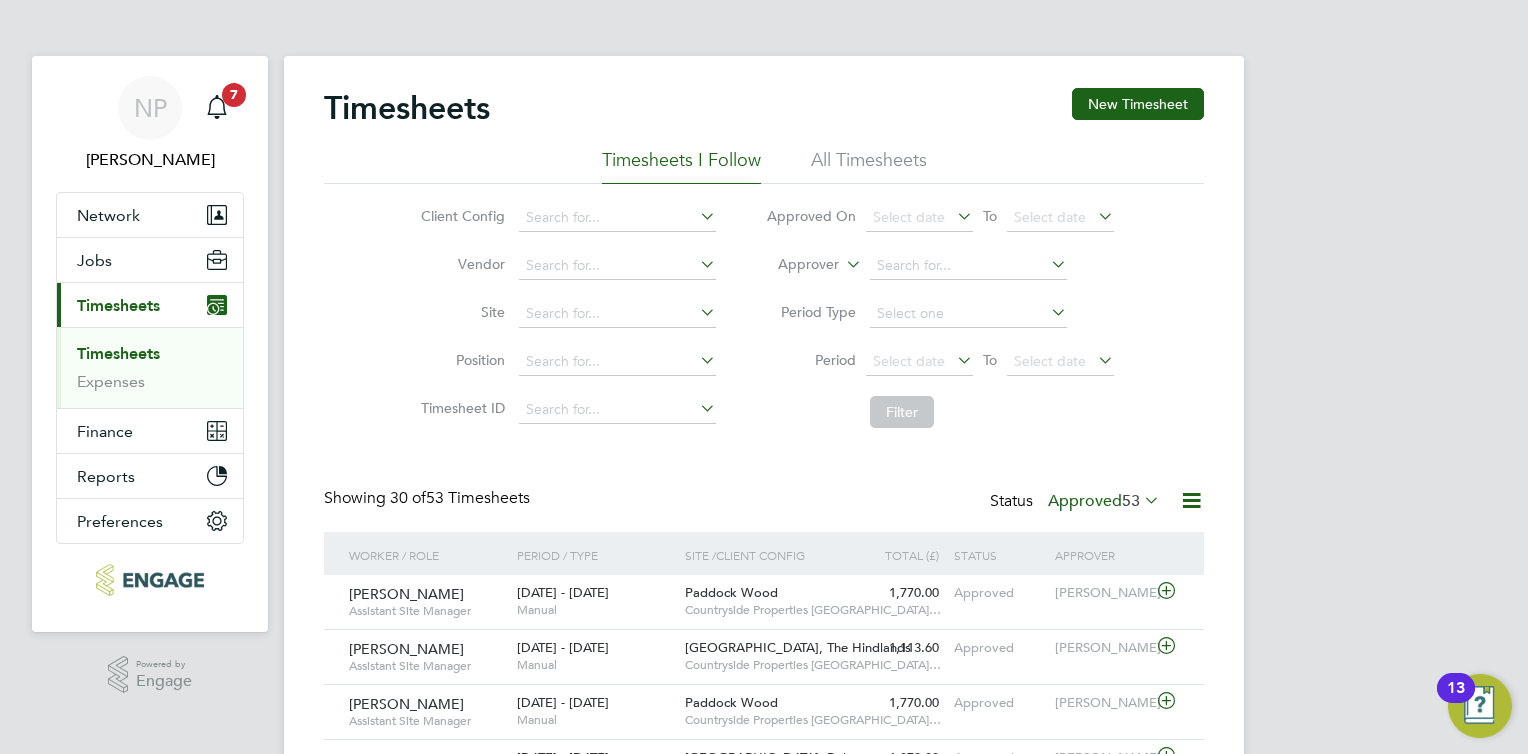 click on "Timesheets New Timesheet Timesheets I Follow All Timesheets Client Config   Vendor   Site   Position   Timesheet ID   Approved On
Select date
To
Select date
Approver     Period Type   Period
Select date
To
Select date
Filter Showing   30 of  53 Timesheets Status  Approved  53  Worker / Role Worker / Period Period / Type Site /  Client Config Total (£)   Total / Status Status Approver Adam Wright   Assistant Site Manager   7 - 13 Jul 2025 7 - 13 Jul 2025   Manual Paddock Wood     Countryside Properties UK… 1,770.00 Approved Approved Luke Hewitt Glenn Keane   Assistant Site Manager   7 - 13 Jul 2025 7 - 13 Jul 2025   Manual Willingdon, The Hindlands     Countryside Properties UK… 1,113.60 Approved Approved Lea Packer Adam Wright   Assistant Site Manager   30 Jun - 6 Jul 2025 30 Jun - 6 Jul 2025   Manual Paddock Wood     Countryside Properties UK… 1,770.00 Approved Approved Luke Hewitt Marius Leistrumas   Assistant Site Manager   9 - 15 Jun 2025   Manual" 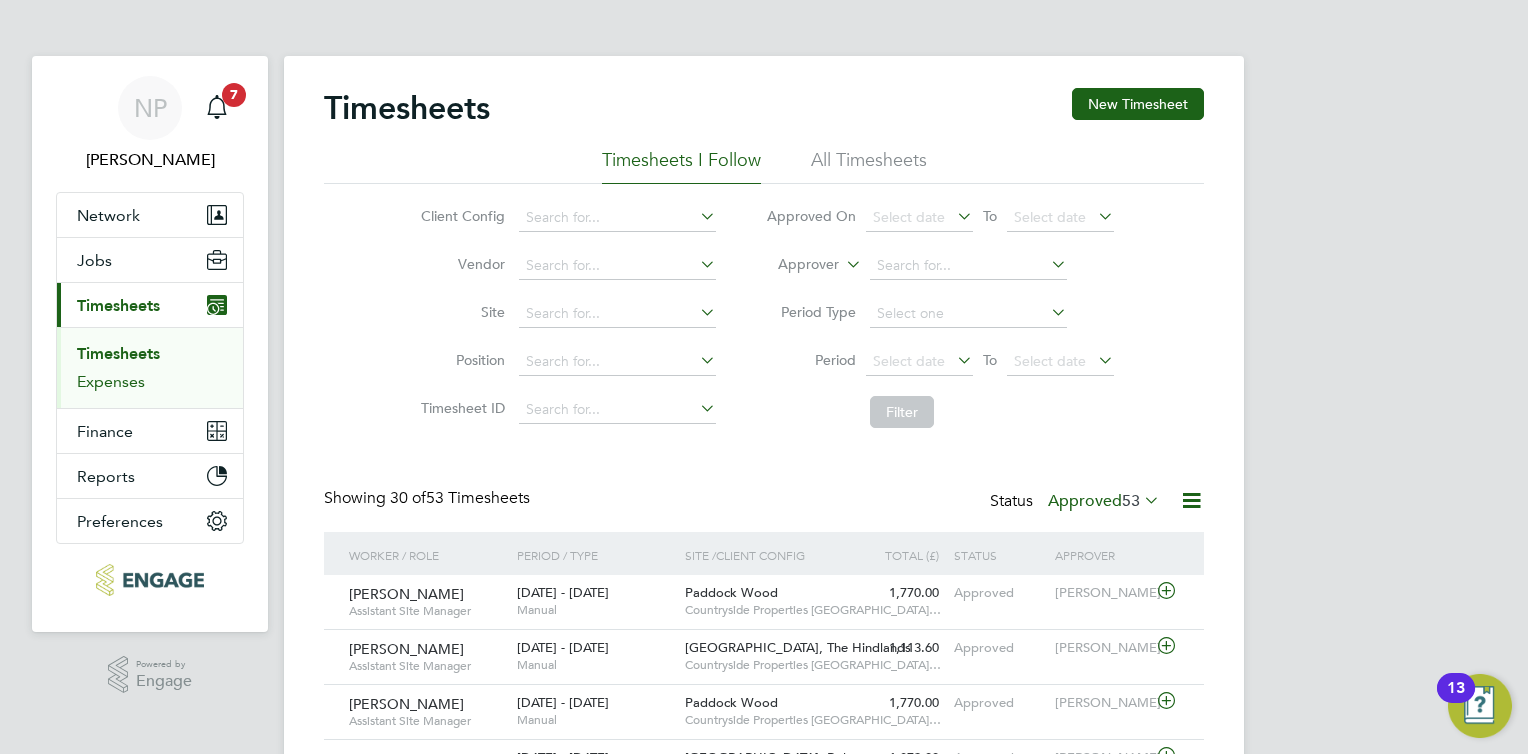 click on "Expenses" at bounding box center [111, 381] 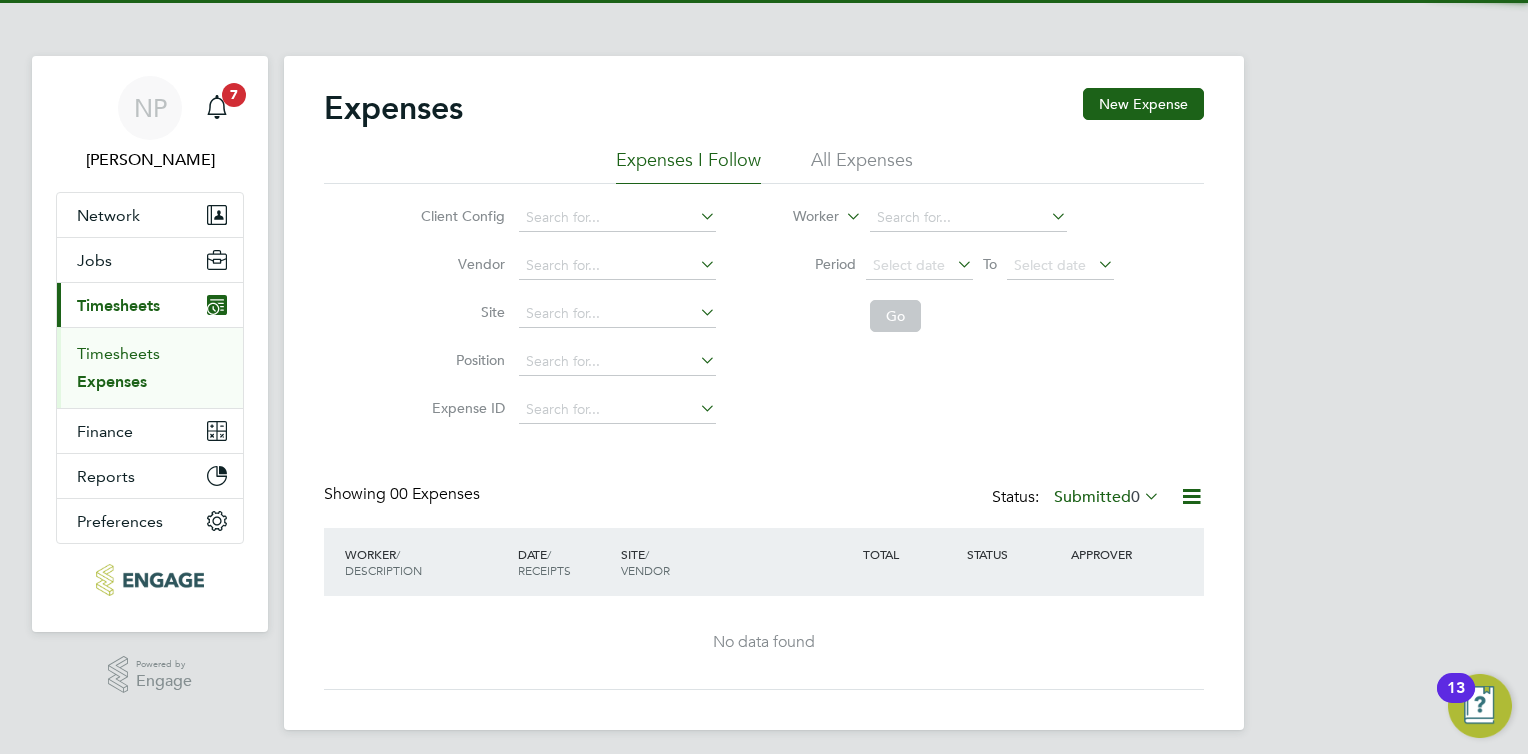 click on "Timesheets" at bounding box center [118, 353] 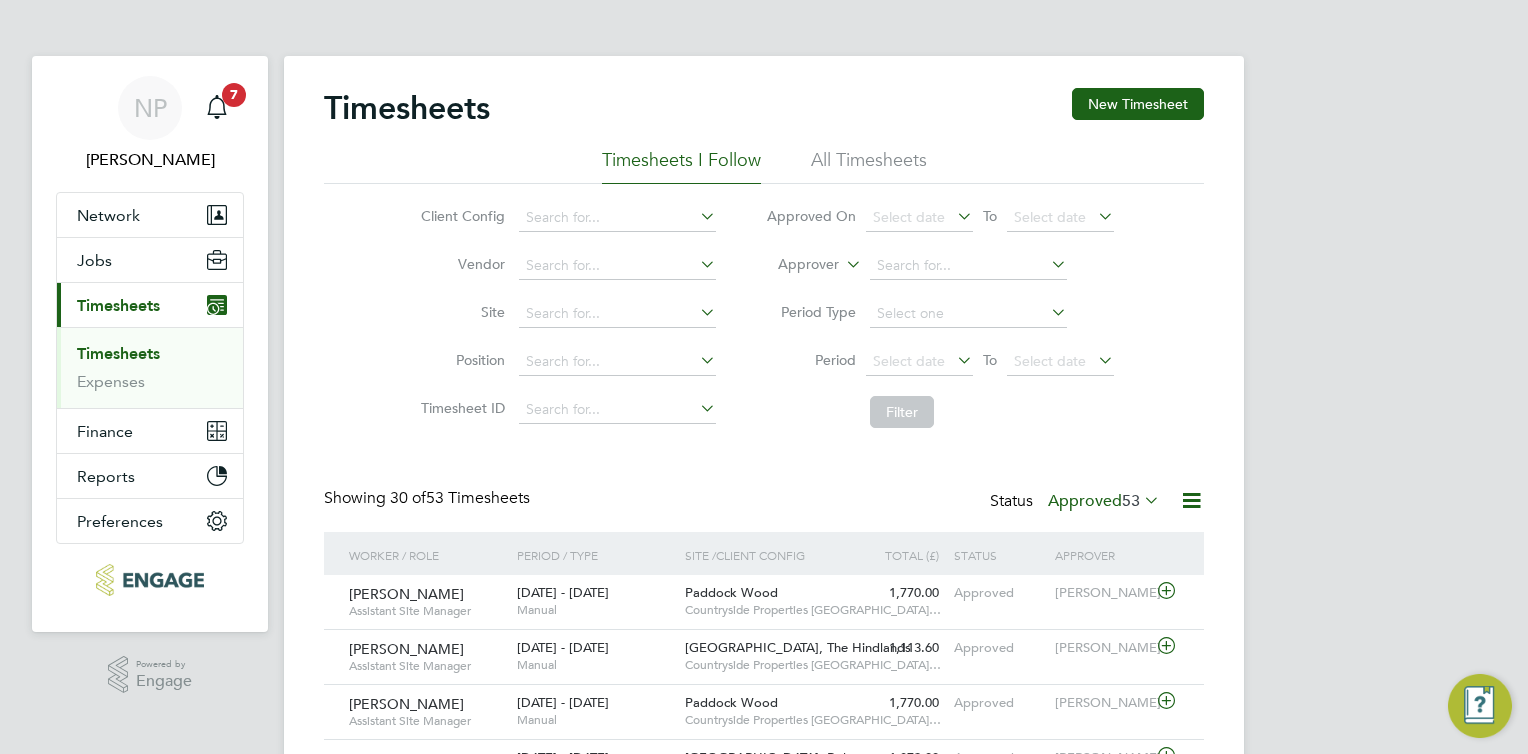 click on "Timesheets" at bounding box center [118, 305] 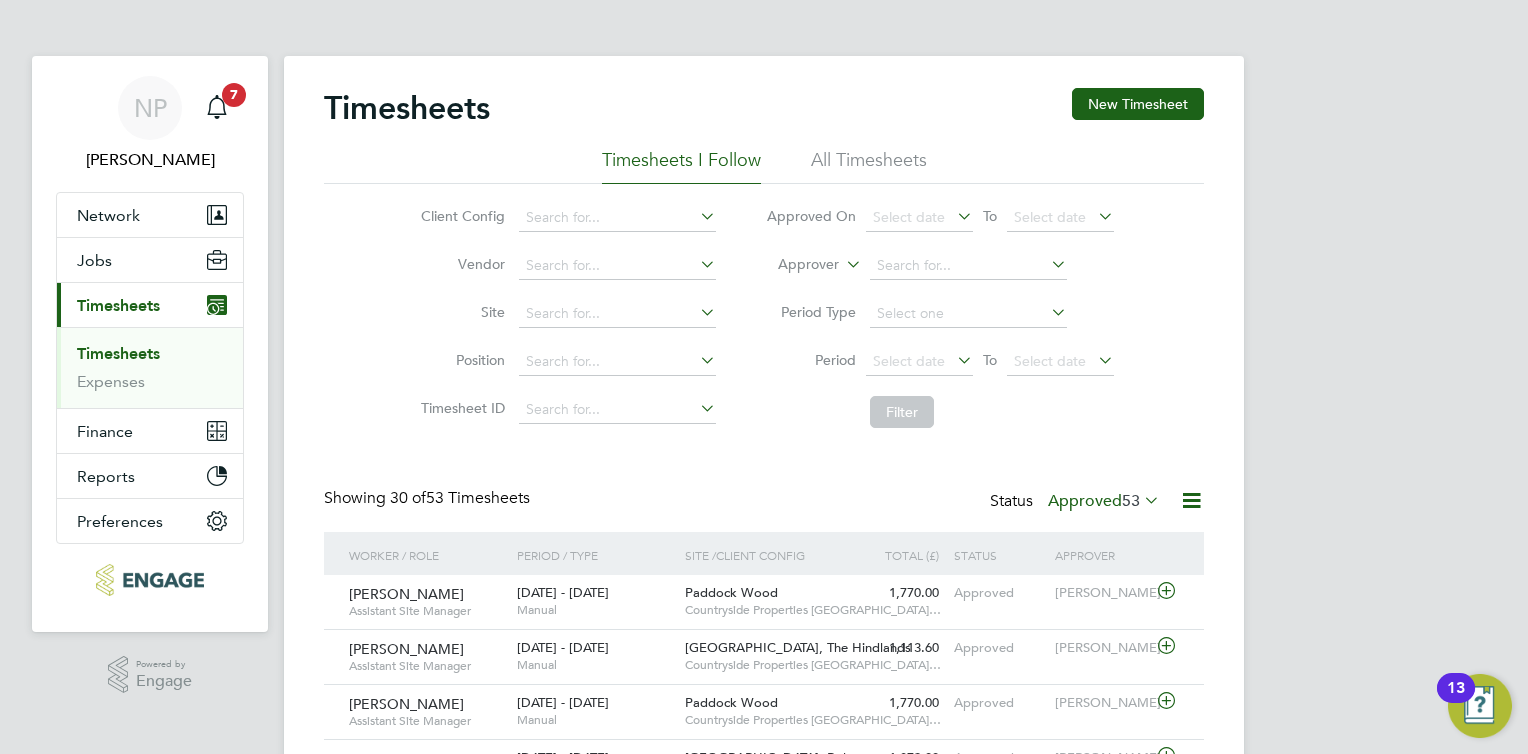 click on "NP   Nick Plumridge   Notifications
7   Applications:   Network
Team Members   Businesses   Sites   Workers   Contacts   Jobs
Positions   Vacancies   Placements   Current page:   Timesheets
Timesheets   Expenses   Finance
Invoices & Credit Notes   Statements   Payments   Reports
Margin Report   CIS Reports   Report Downloads   Preferences
My Business   Doc. Requirements   Notifications   VMS Configurations   Activity Logs
.st0{fill:#C0C1C2;}
Powered by Engage Timesheets New Timesheet Timesheets I Follow All Timesheets Client Config   Vendor   Site   Position   Timesheet ID   Approved On
Select date
To
Select date
Approver     Period Type   Period
Select date
To
Select date
Filter Showing" at bounding box center (764, 1175) 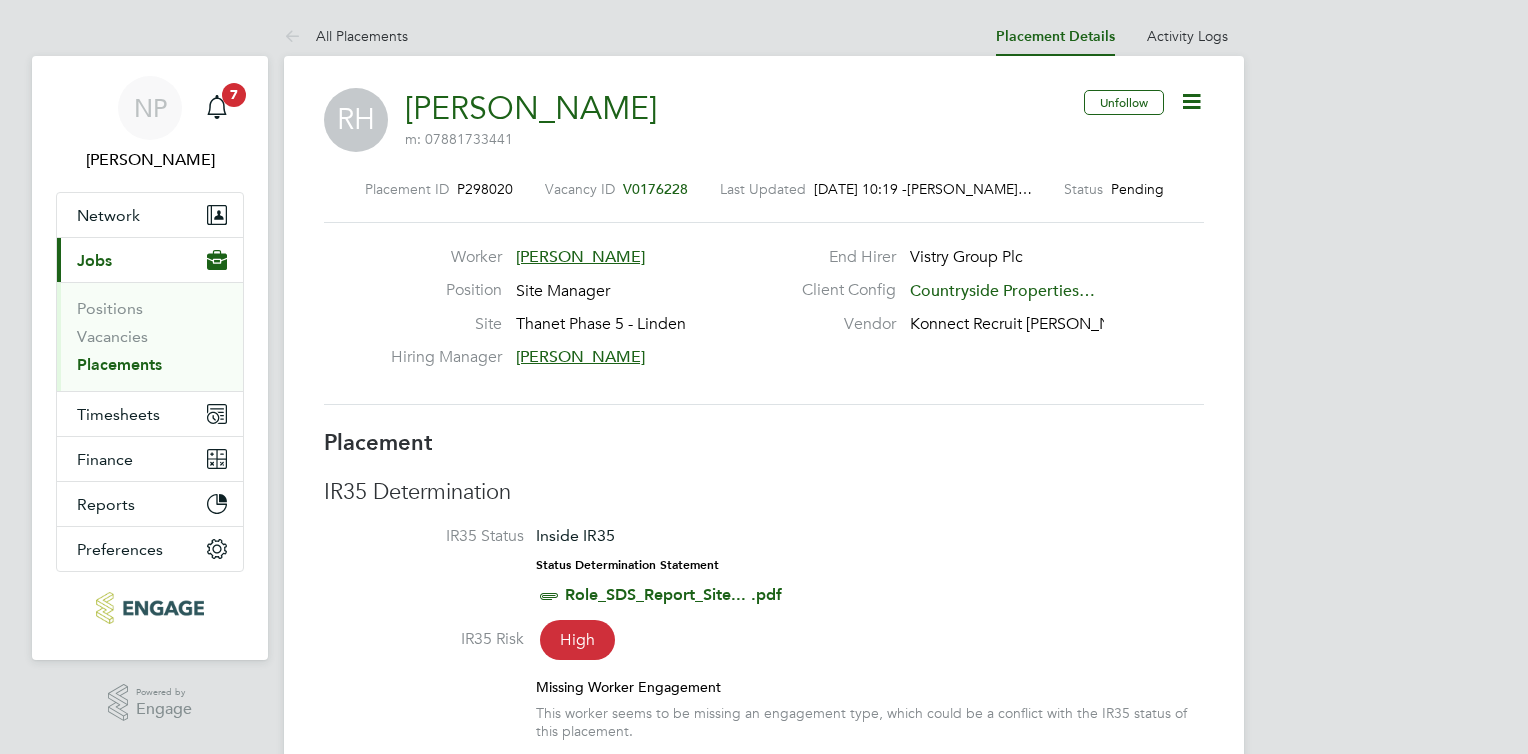 scroll, scrollTop: 0, scrollLeft: 0, axis: both 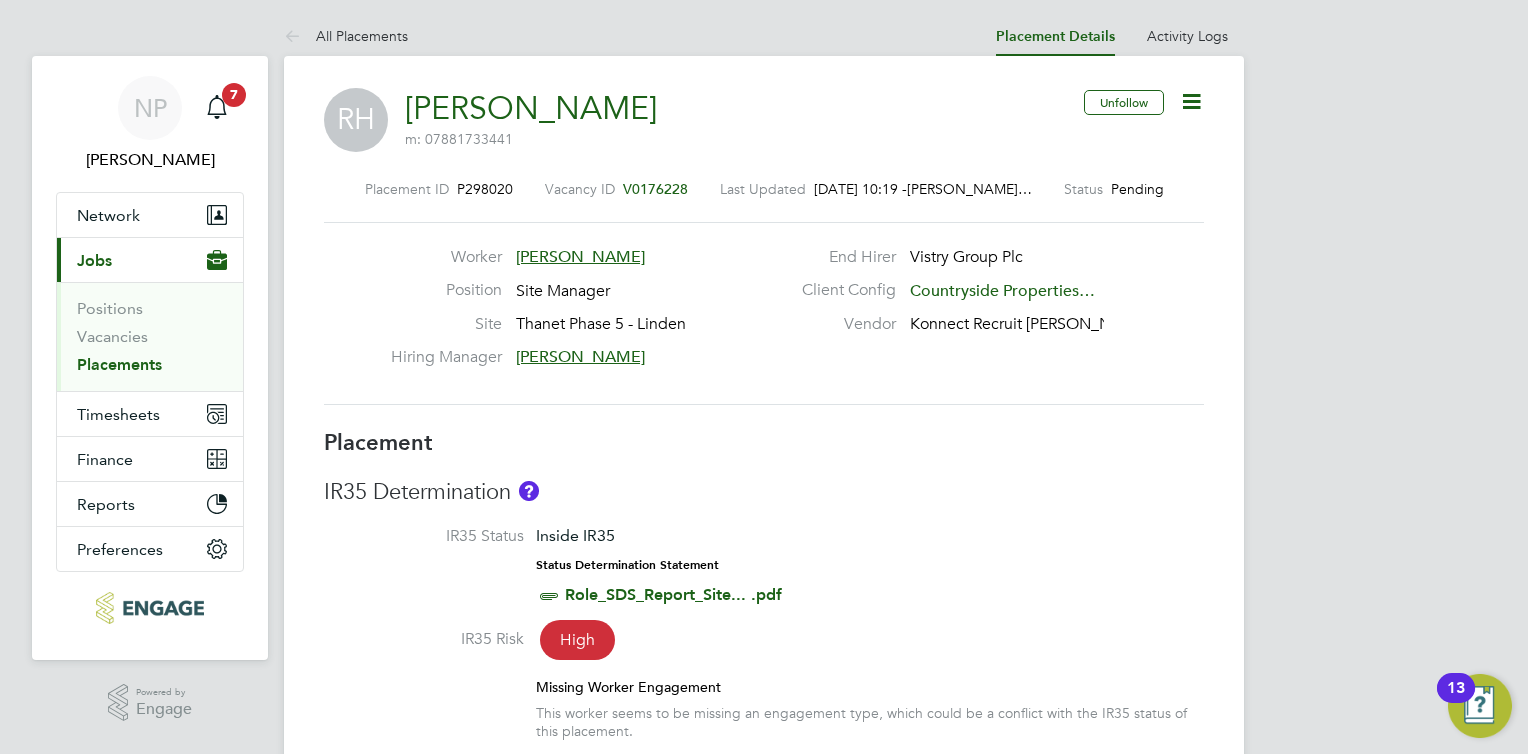 click on "NP   [PERSON_NAME]   Notifications
7   Applications:   Network
Team Members   Businesses   Sites   Workers   Contacts   Current page:   Jobs
Positions   Vacancies   Placements   Timesheets
Timesheets   Expenses   Finance
Invoices & Credit Notes   Statements   Payments   Reports
Margin Report   CIS Reports   Report Downloads   Preferences
My Business   Doc. Requirements   Notifications   VMS Configurations   Activity Logs
.st0{fill:#C0C1C2;}
Powered by Engage All Placements Placement Details   Activity Logs   Placement Details Activity Logs All Placements [PERSON_NAME]   m: 07881733441    Unfollow   Placement ID   P298020 Vacancy ID   V0176228   Last Updated   [DATE] 10:19 -  [PERSON_NAME]… Status   Pending   Worker" at bounding box center (764, 1722) 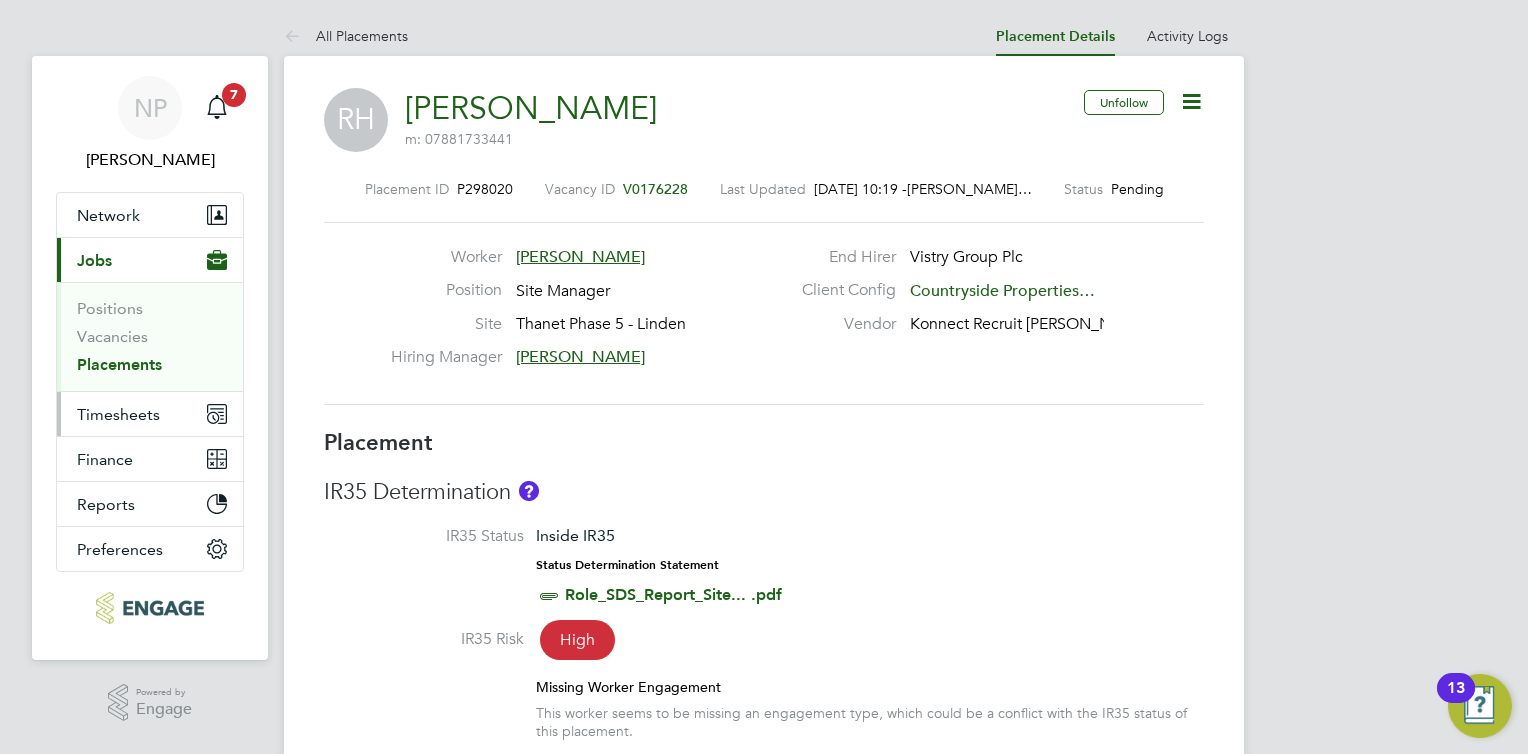 click on "Timesheets" at bounding box center (118, 414) 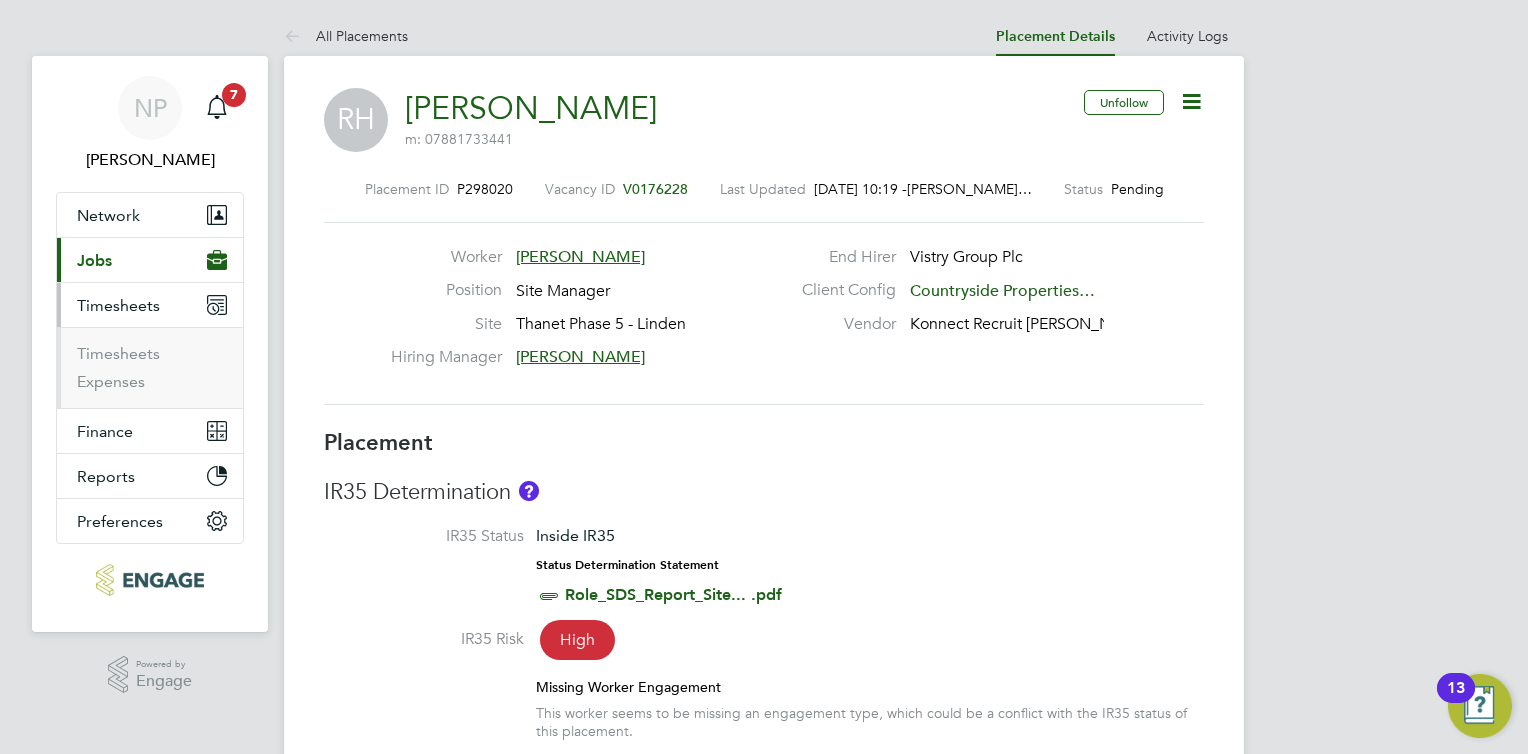 click on "Timesheets" at bounding box center [118, 305] 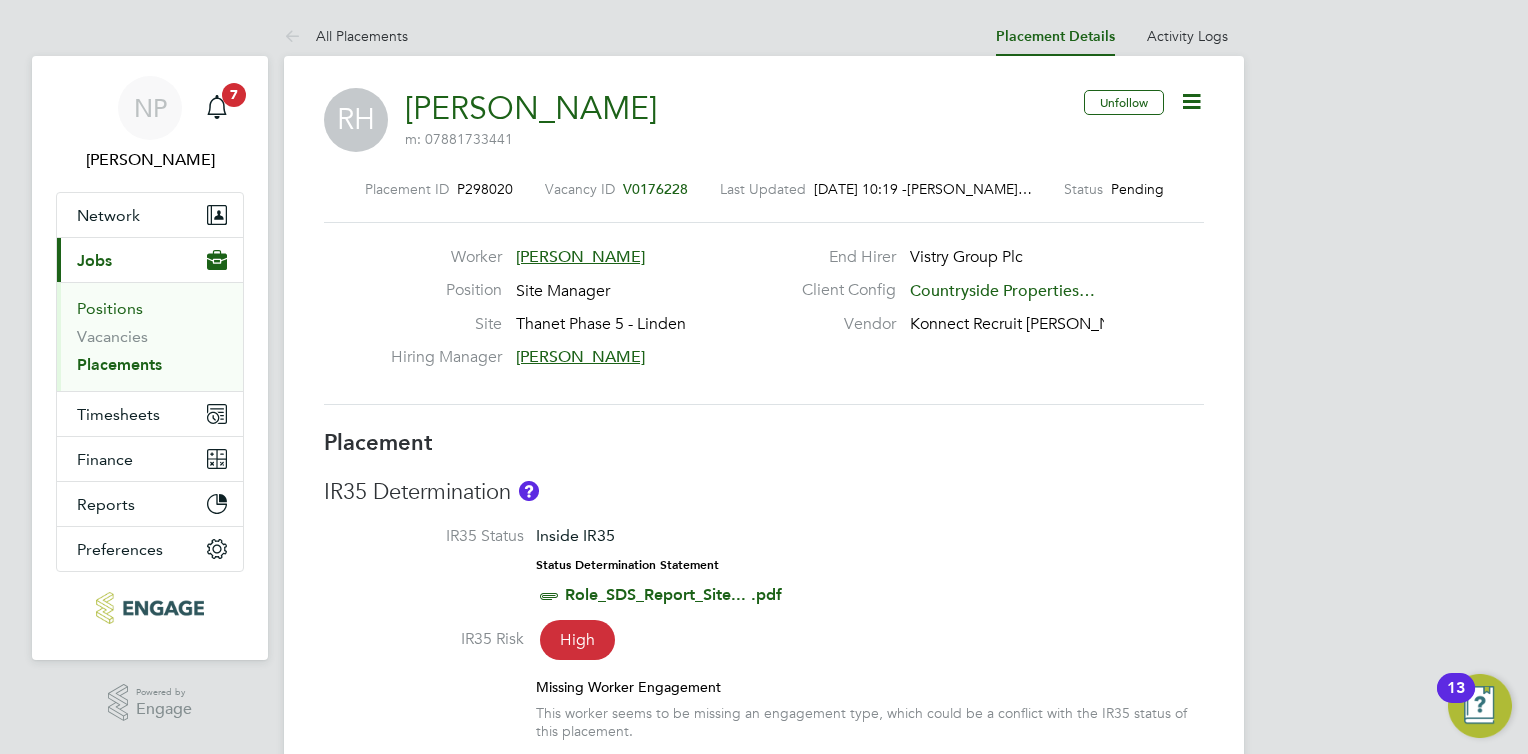 click on "Positions" at bounding box center (110, 308) 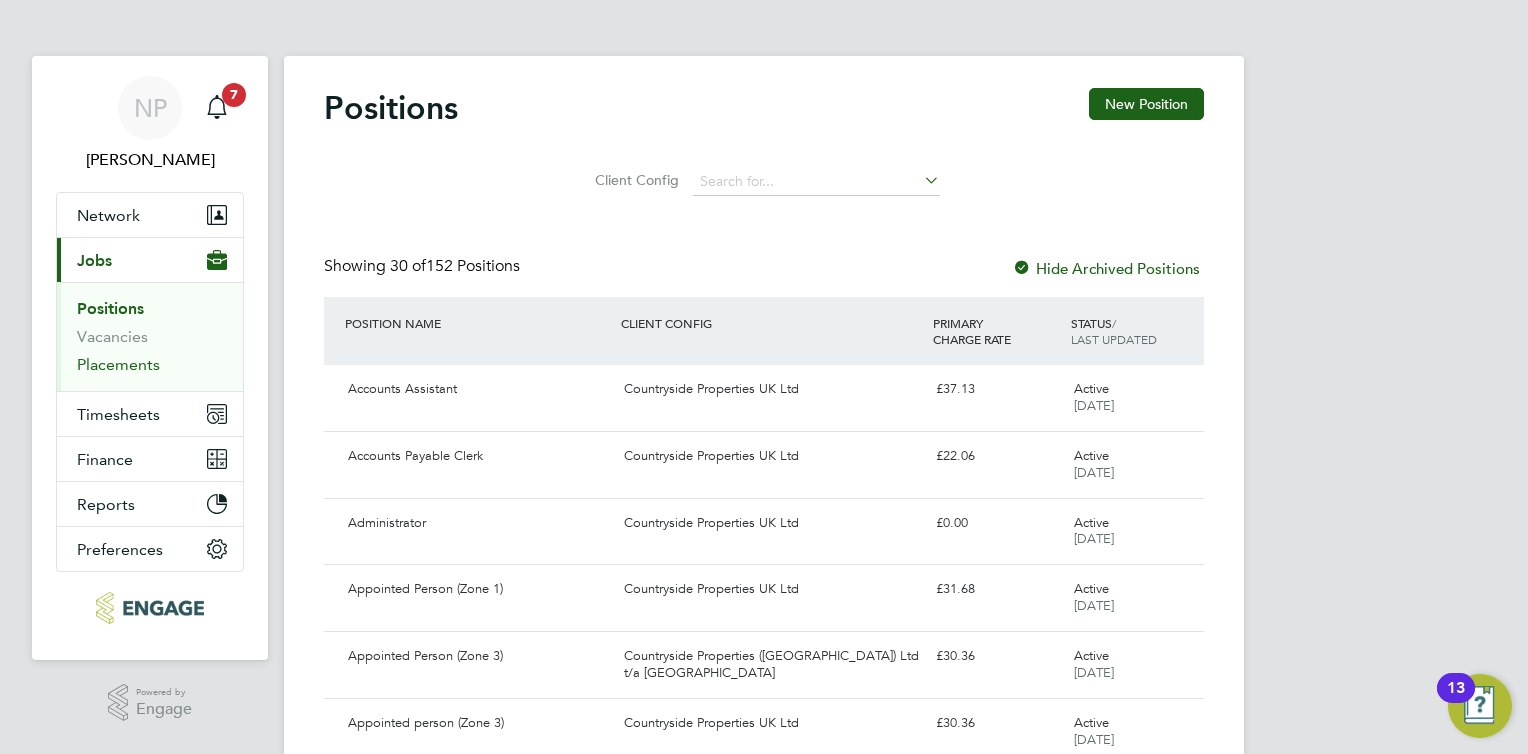 click on "Placements" at bounding box center [118, 364] 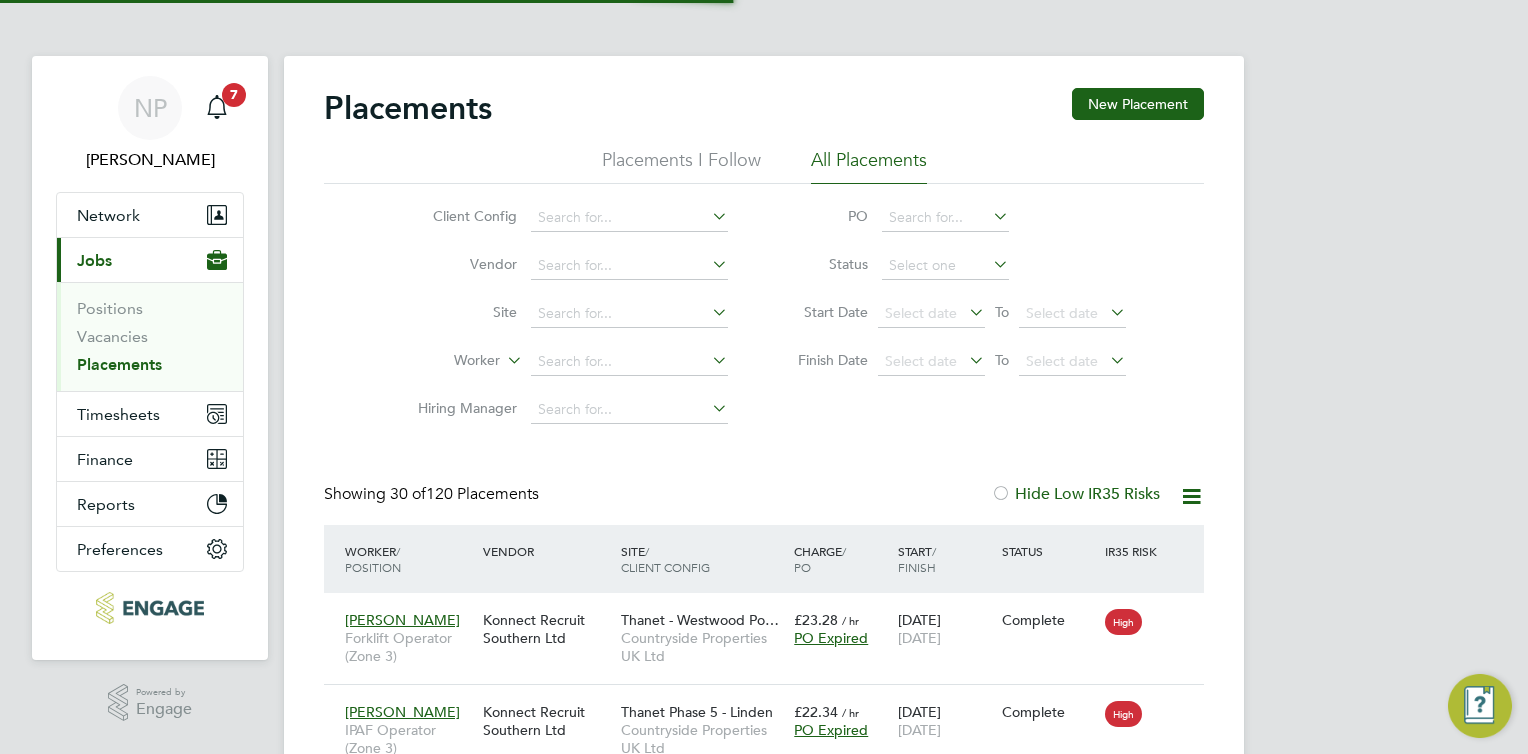 click on "NP   Nick Plumridge   Notifications
7   Applications:   Network
Team Members   Businesses   Sites   Workers   Contacts   Current page:   Jobs
Positions   Vacancies   Placements   Timesheets
Timesheets   Expenses   Finance
Invoices & Credit Notes   Statements   Payments   Reports
Margin Report   CIS Reports   Report Downloads   Preferences
My Business   Doc. Requirements   Notifications   VMS Configurations   Activity Logs
.st0{fill:#C0C1C2;}
Powered by Engage Placements New Placement Placements I Follow All Placements Client Config   Vendor     Site     Worker     Hiring Manager   PO   Status   Start Date
Select date
To
Select date
Finish Date
Select date
To
Select date
Showing   30 of  / /" at bounding box center (764, 1772) 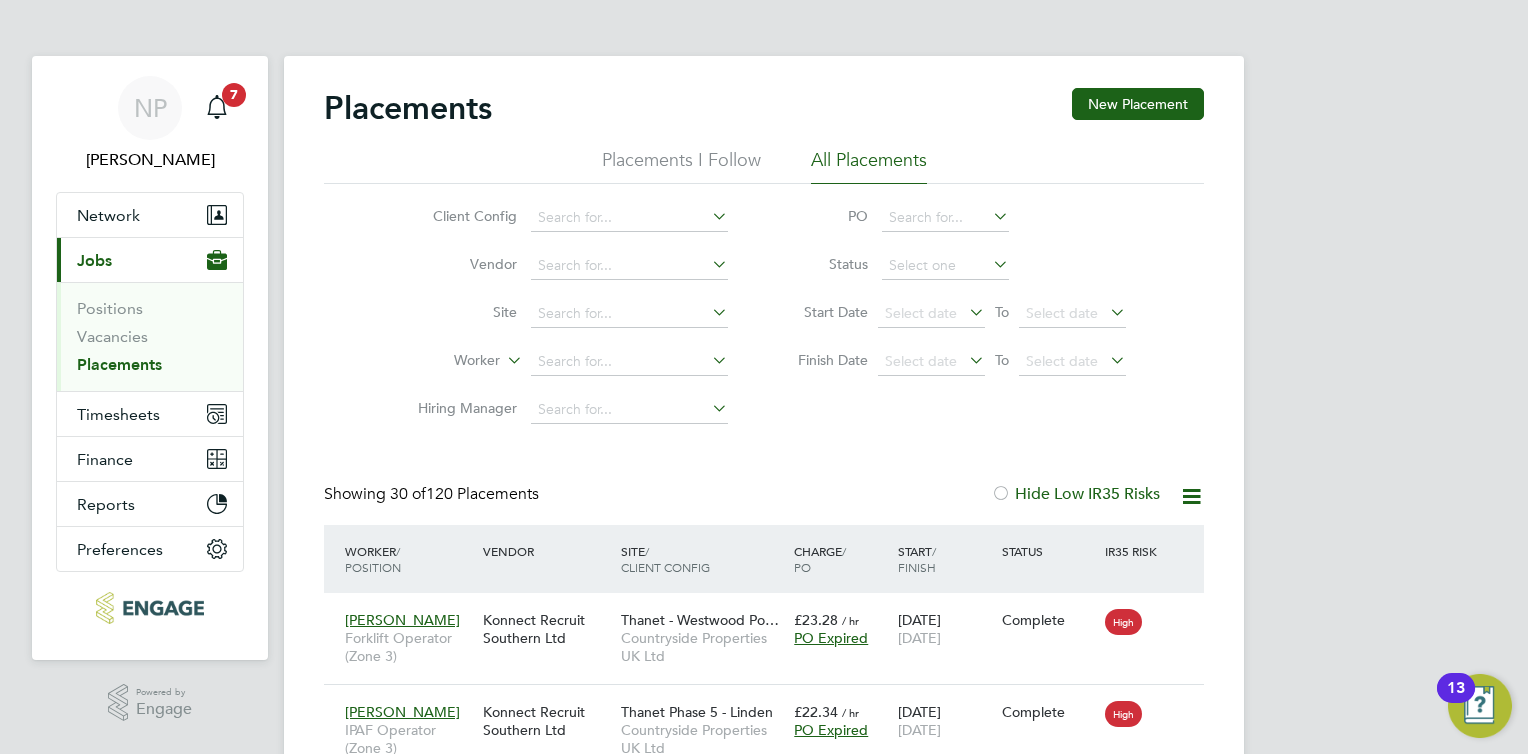 click on "NP   Nick Plumridge   Notifications
7   Applications:   Network
Team Members   Businesses   Sites   Workers   Contacts   Current page:   Jobs
Positions   Vacancies   Placements   Timesheets
Timesheets   Expenses   Finance
Invoices & Credit Notes   Statements   Payments   Reports
Margin Report   CIS Reports   Report Downloads   Preferences
My Business   Doc. Requirements   Notifications   VMS Configurations   Activity Logs
.st0{fill:#C0C1C2;}
Powered by Engage Placements New Placement Placements I Follow All Placements Client Config   Vendor     Site     Worker     Hiring Manager   PO   Status   Start Date
Select date
To
Select date
Finish Date
Select date
To
Select date
Showing   30 of  / /" at bounding box center [764, 1772] 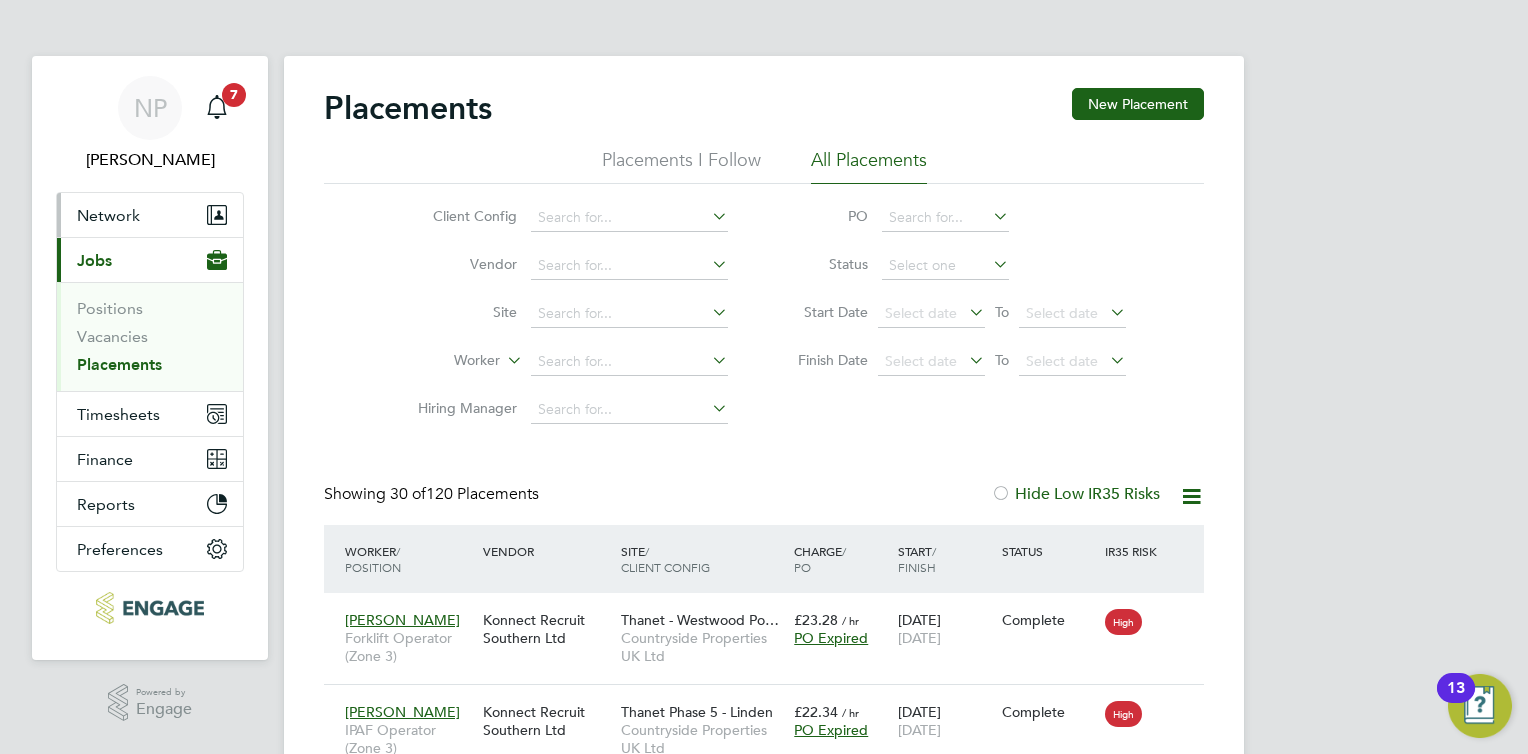 click on "Network" at bounding box center (108, 215) 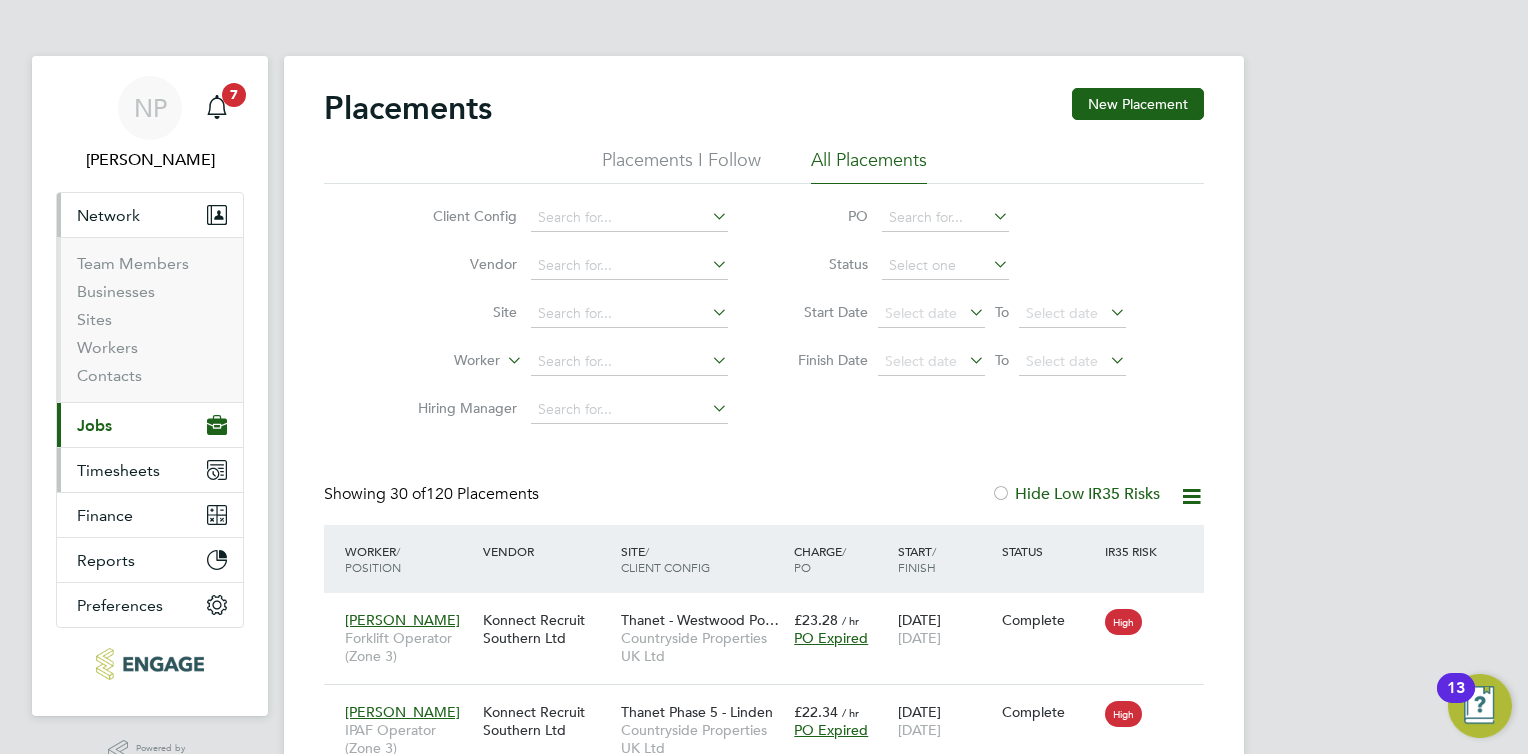 click on "Timesheets" at bounding box center (118, 470) 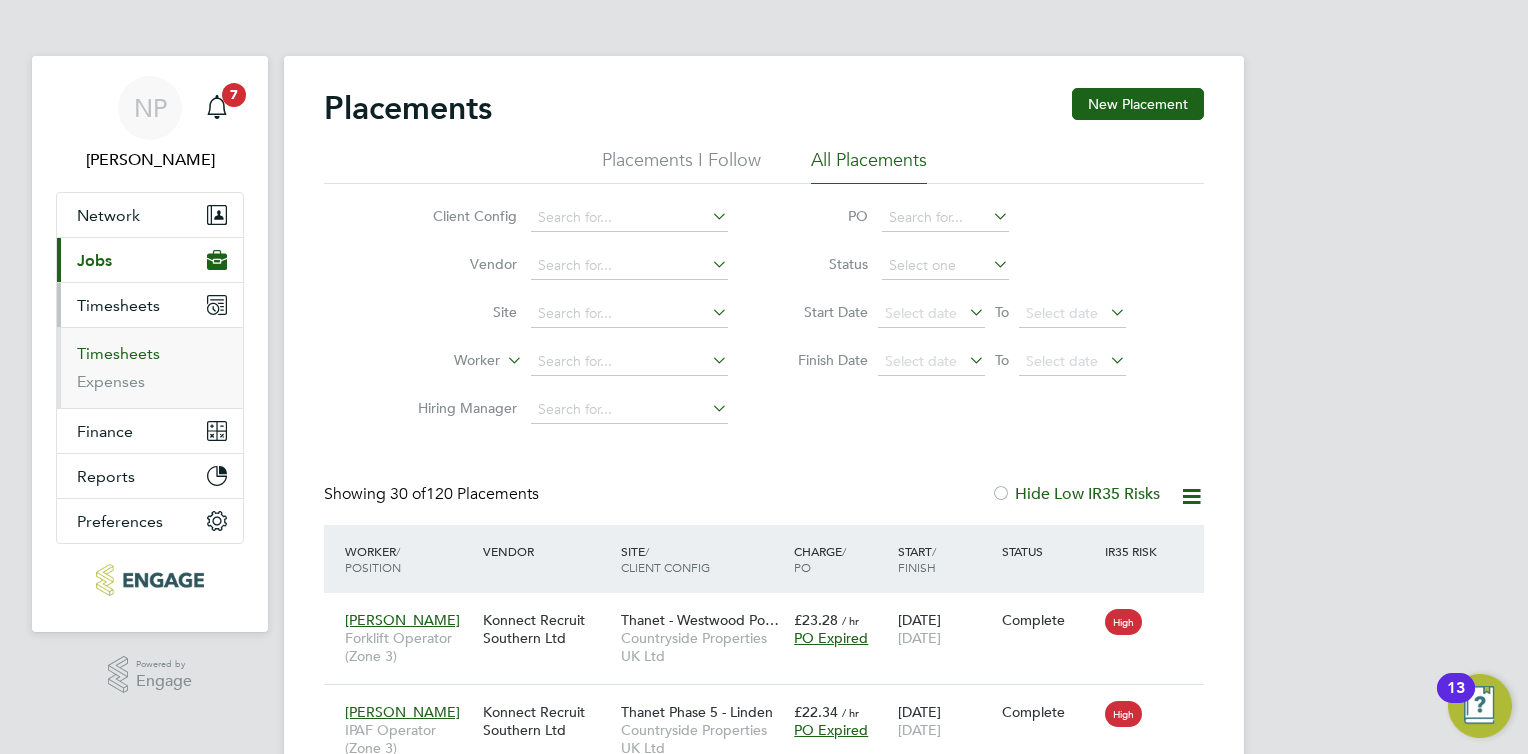 click on "Timesheets" at bounding box center [118, 353] 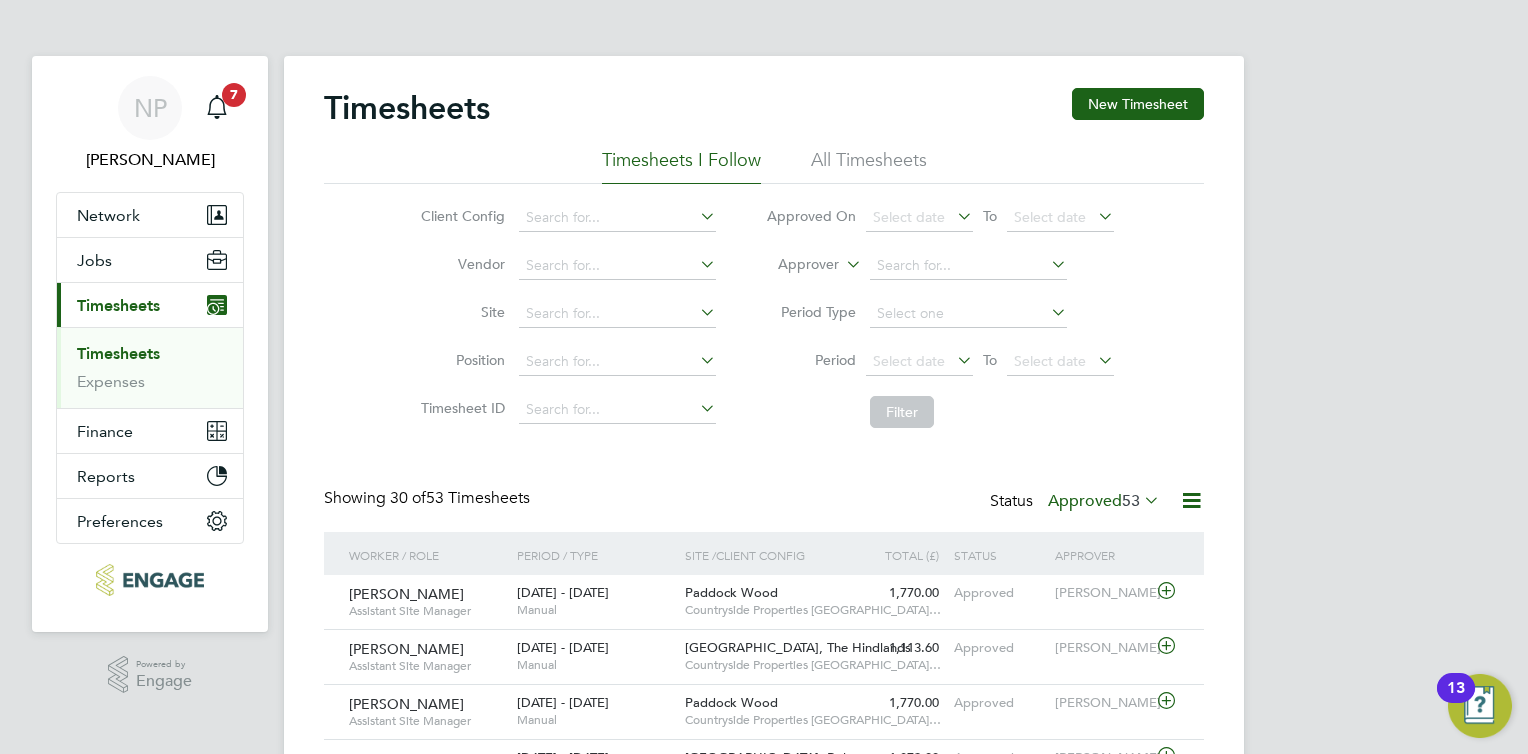click on "Timesheets" at bounding box center (118, 353) 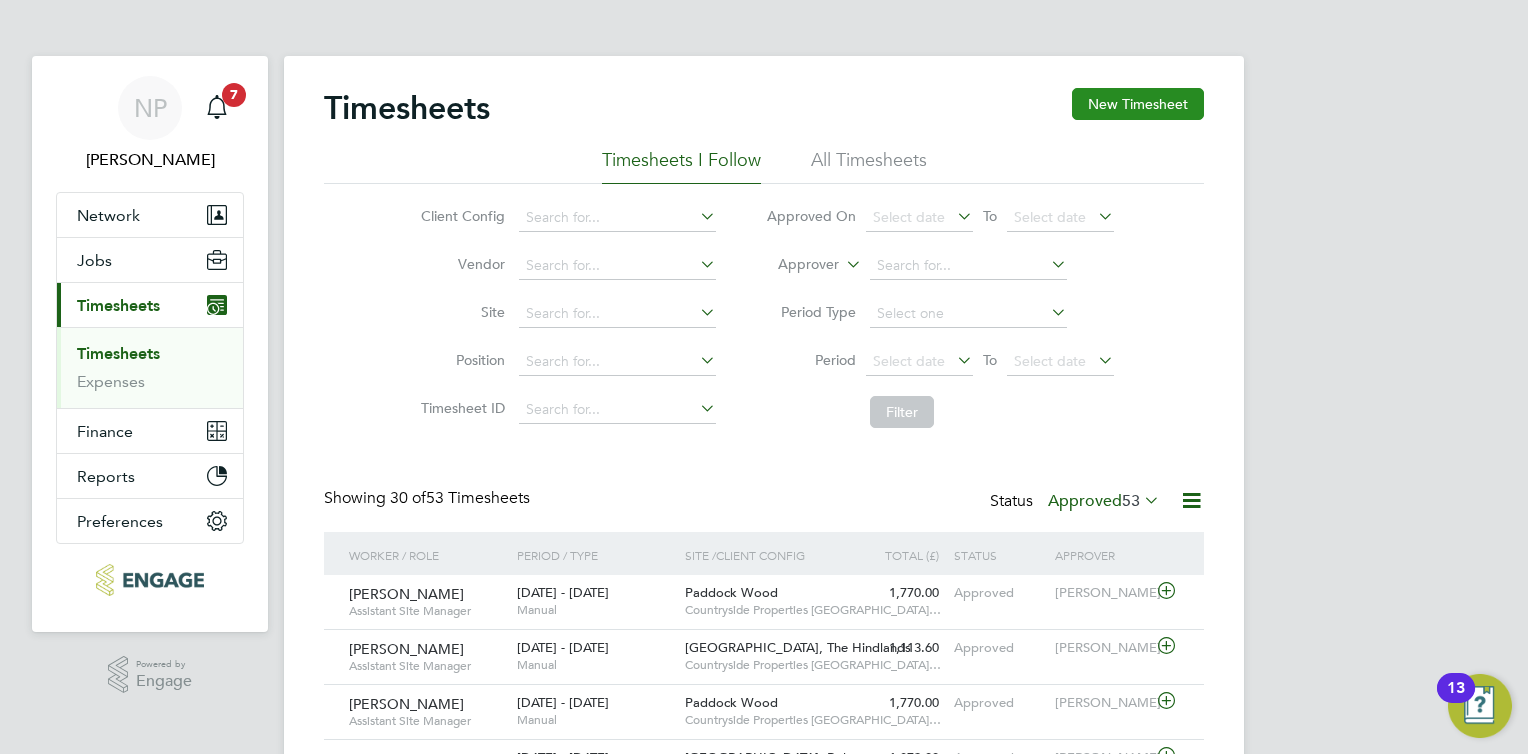 click on "New Timesheet" 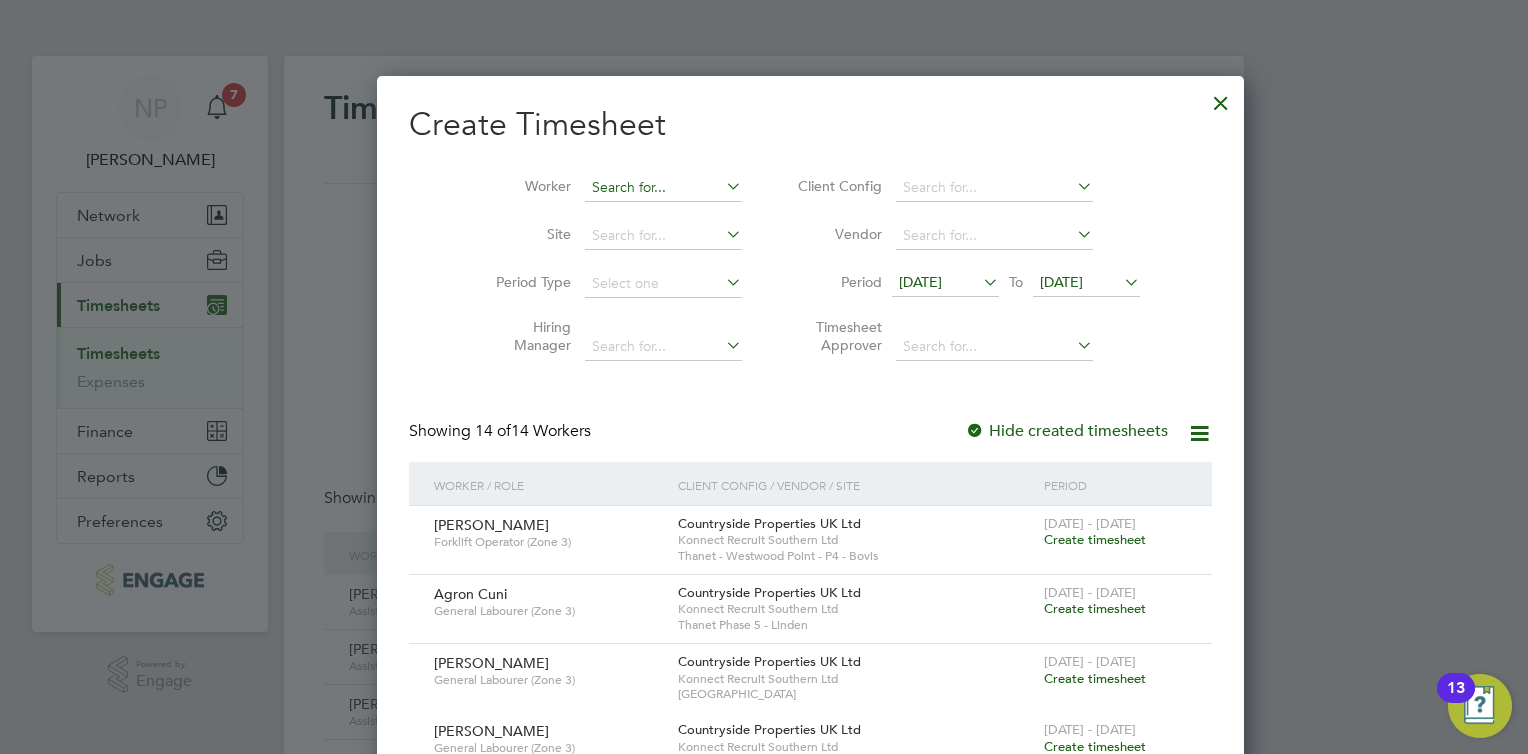 click at bounding box center (663, 188) 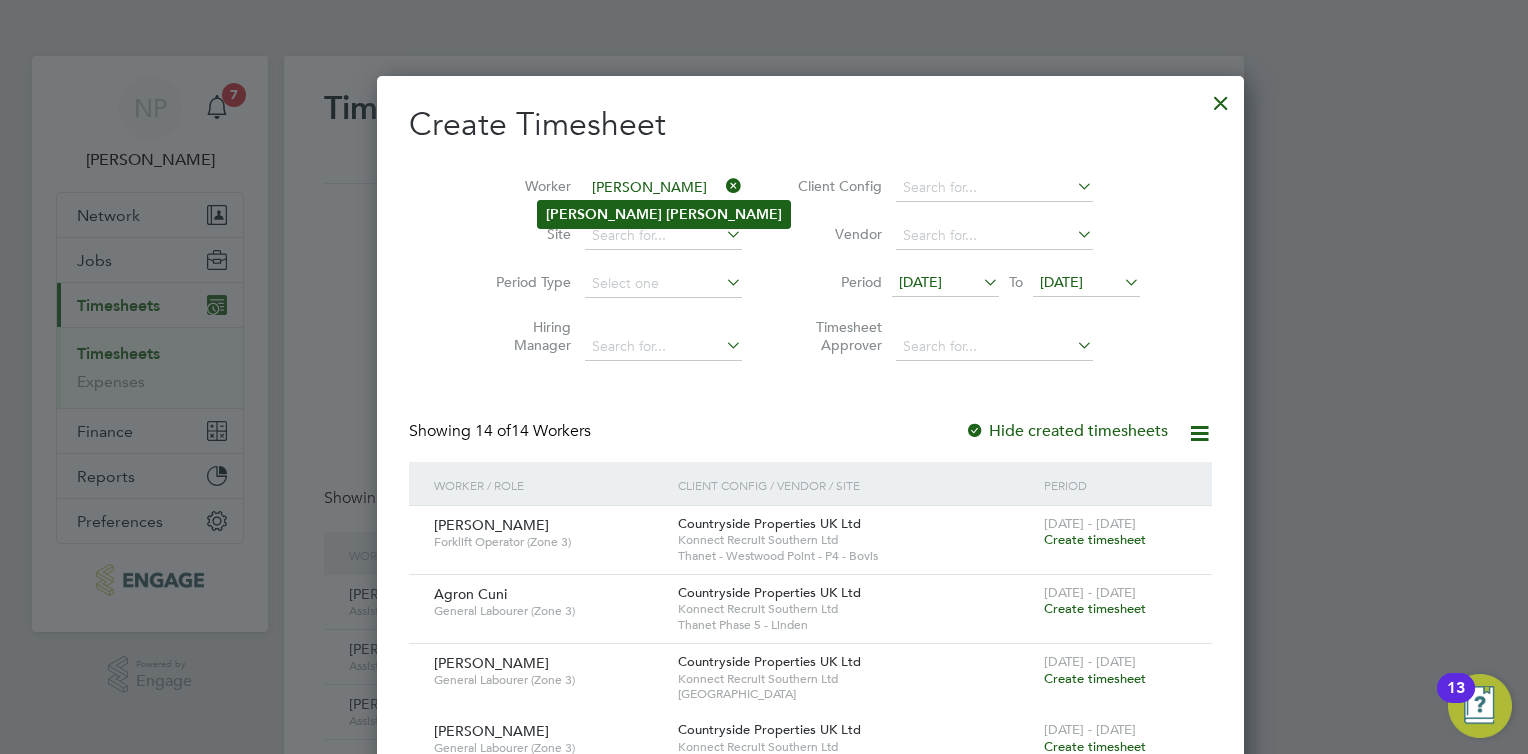 click on "[PERSON_NAME]" 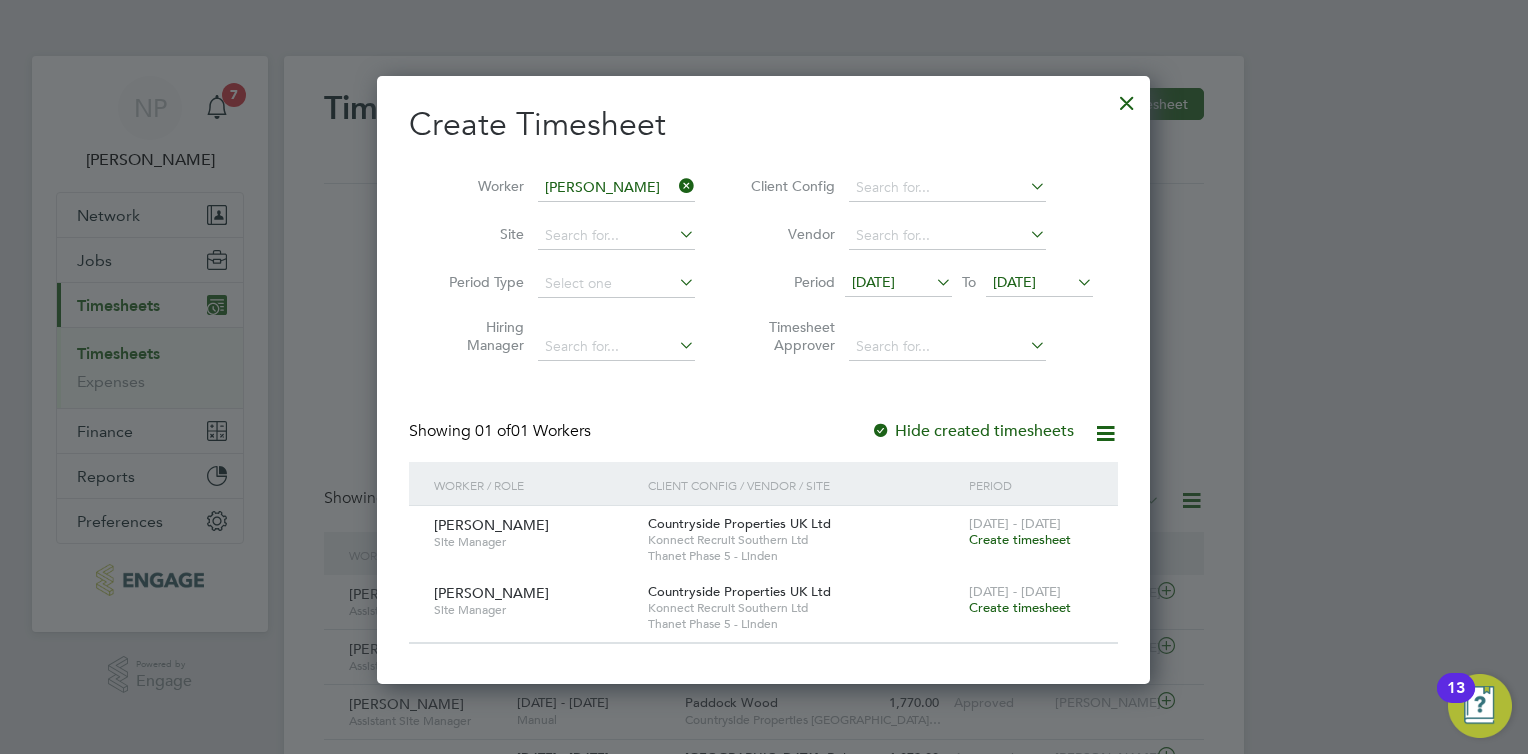 click on "Create timesheet" at bounding box center [1020, 539] 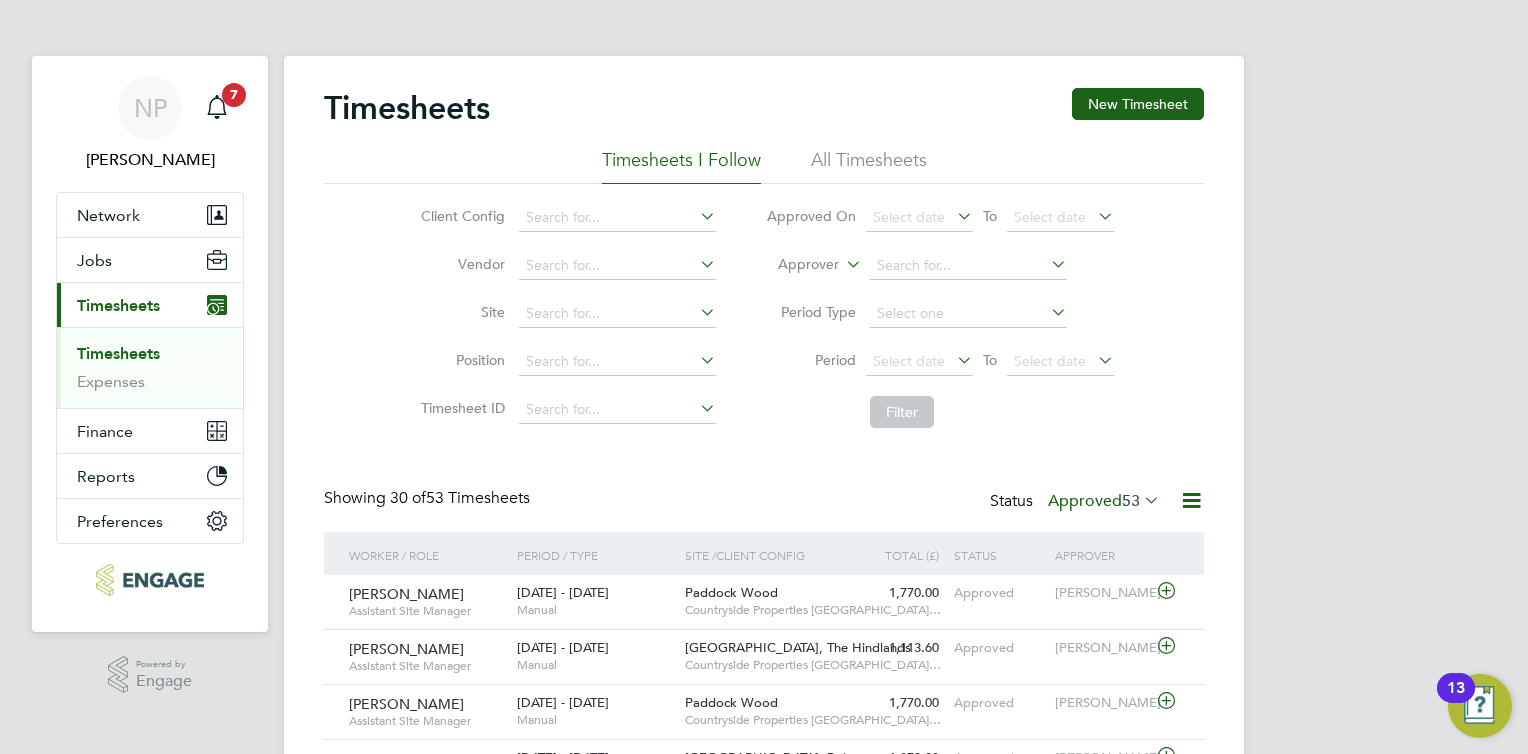 click on "Timesheets" at bounding box center [118, 353] 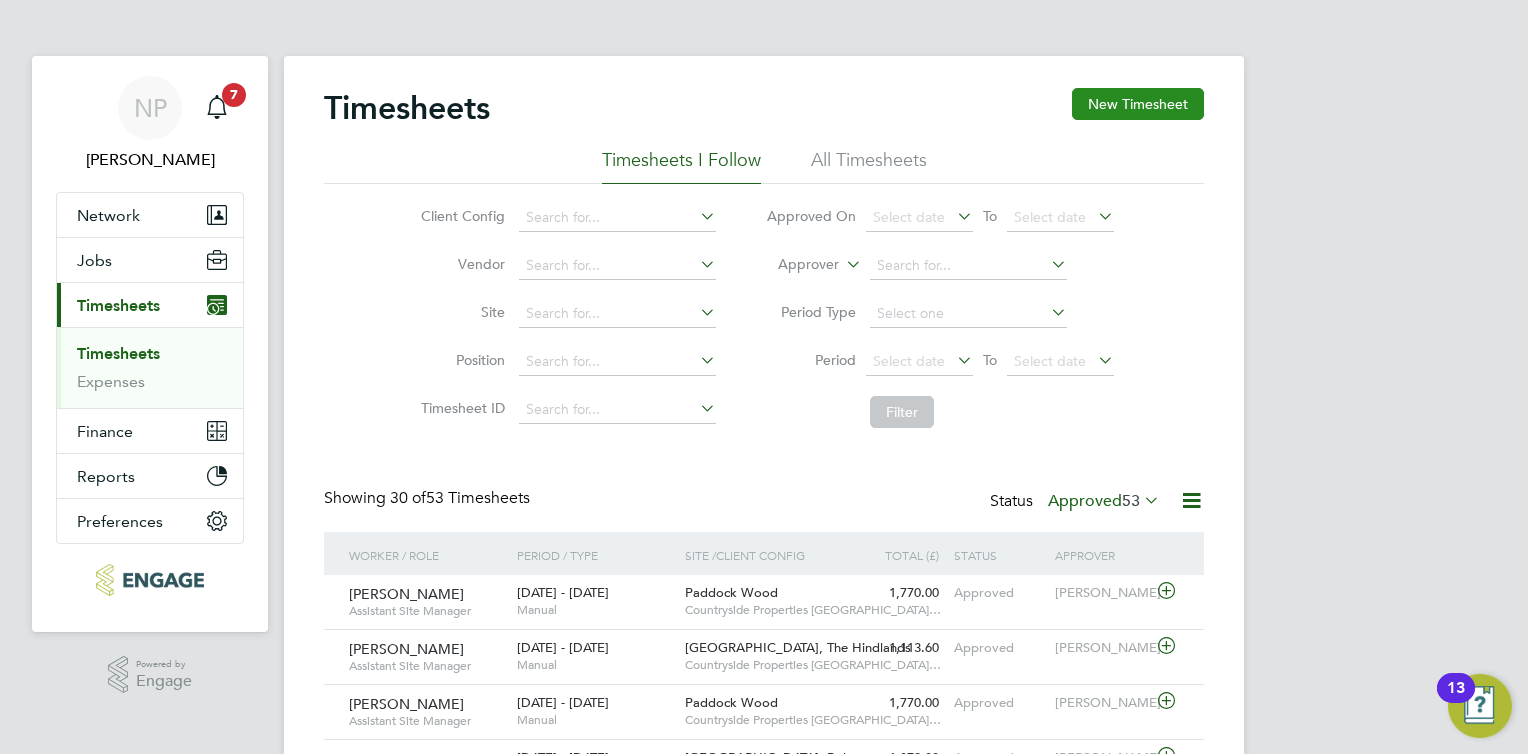 click on "New Timesheet" 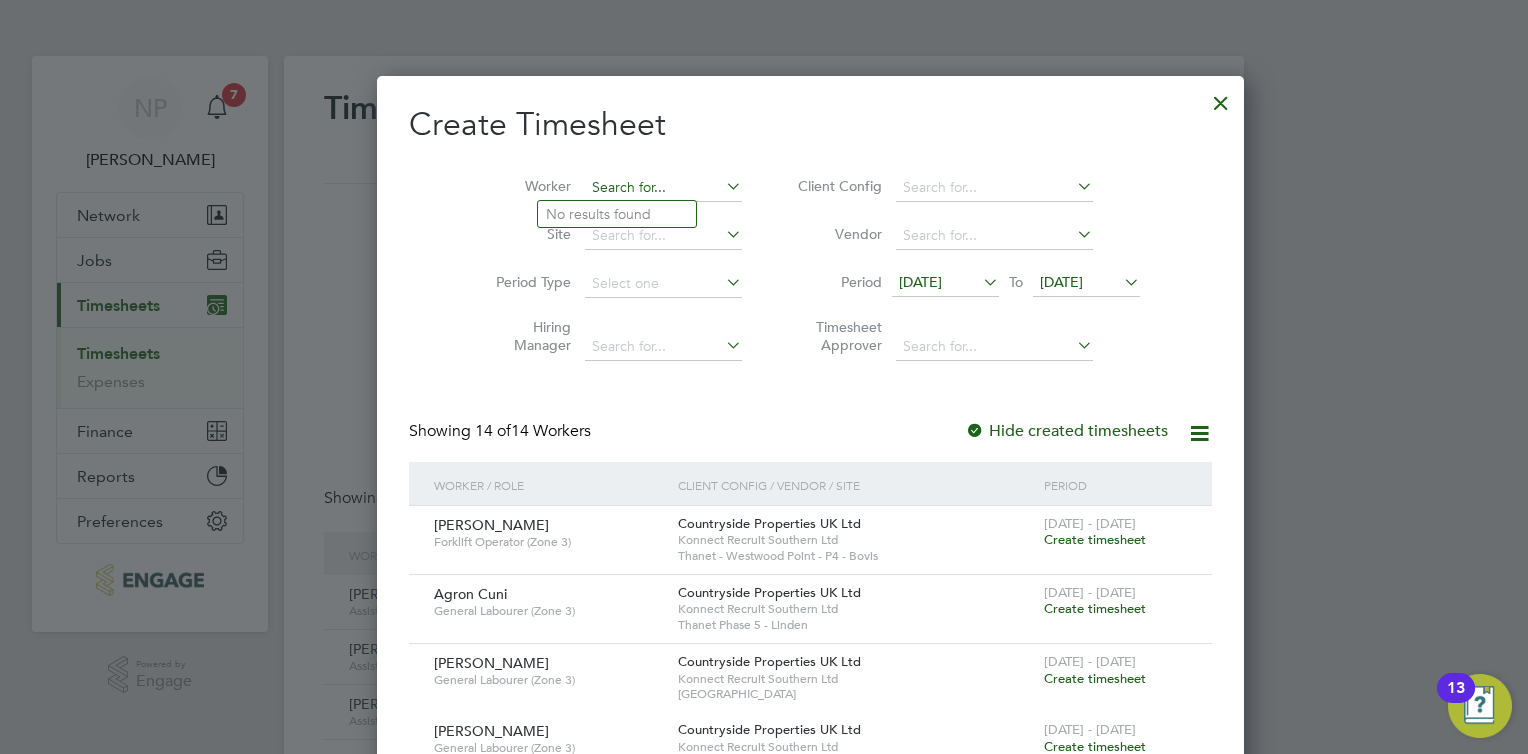click at bounding box center [663, 188] 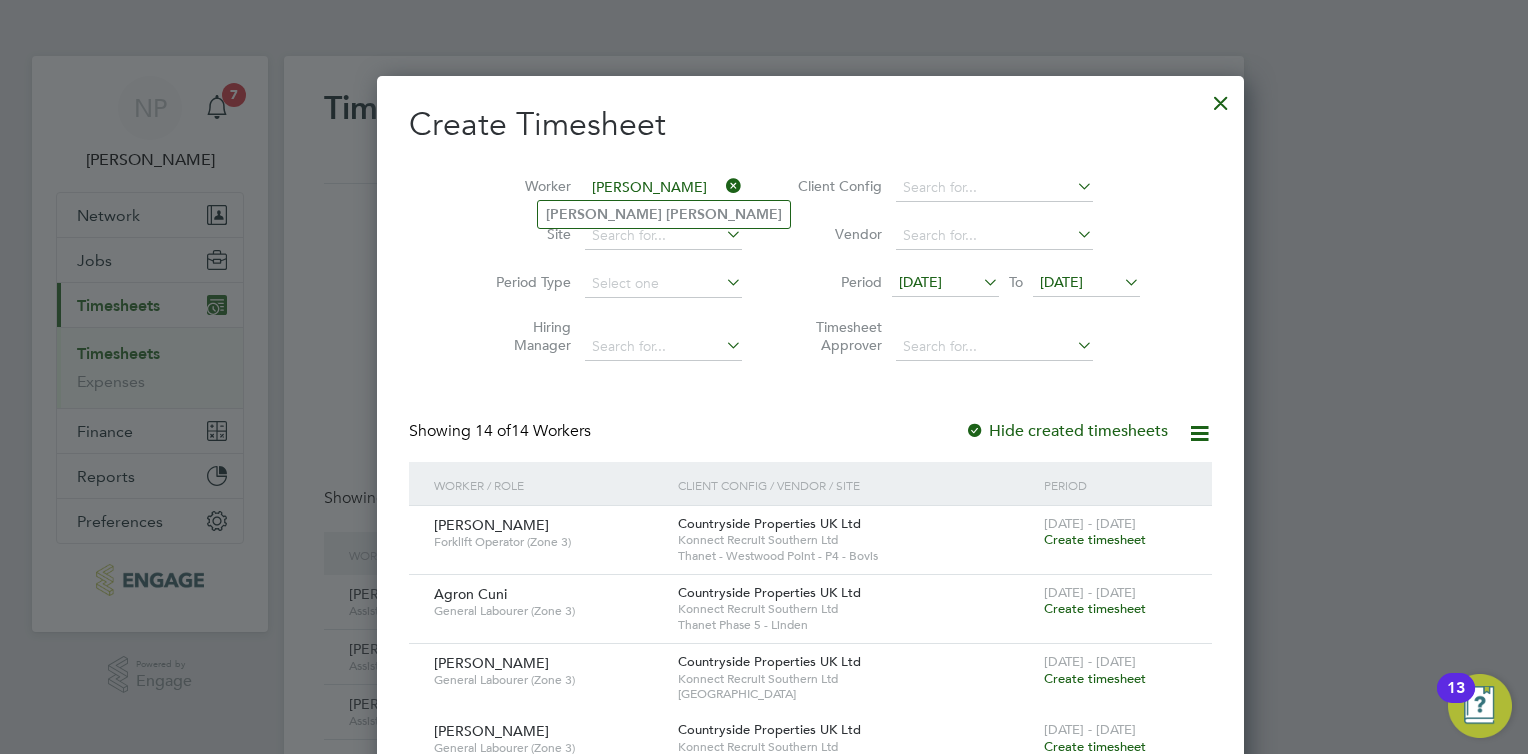 type on "[PERSON_NAME]" 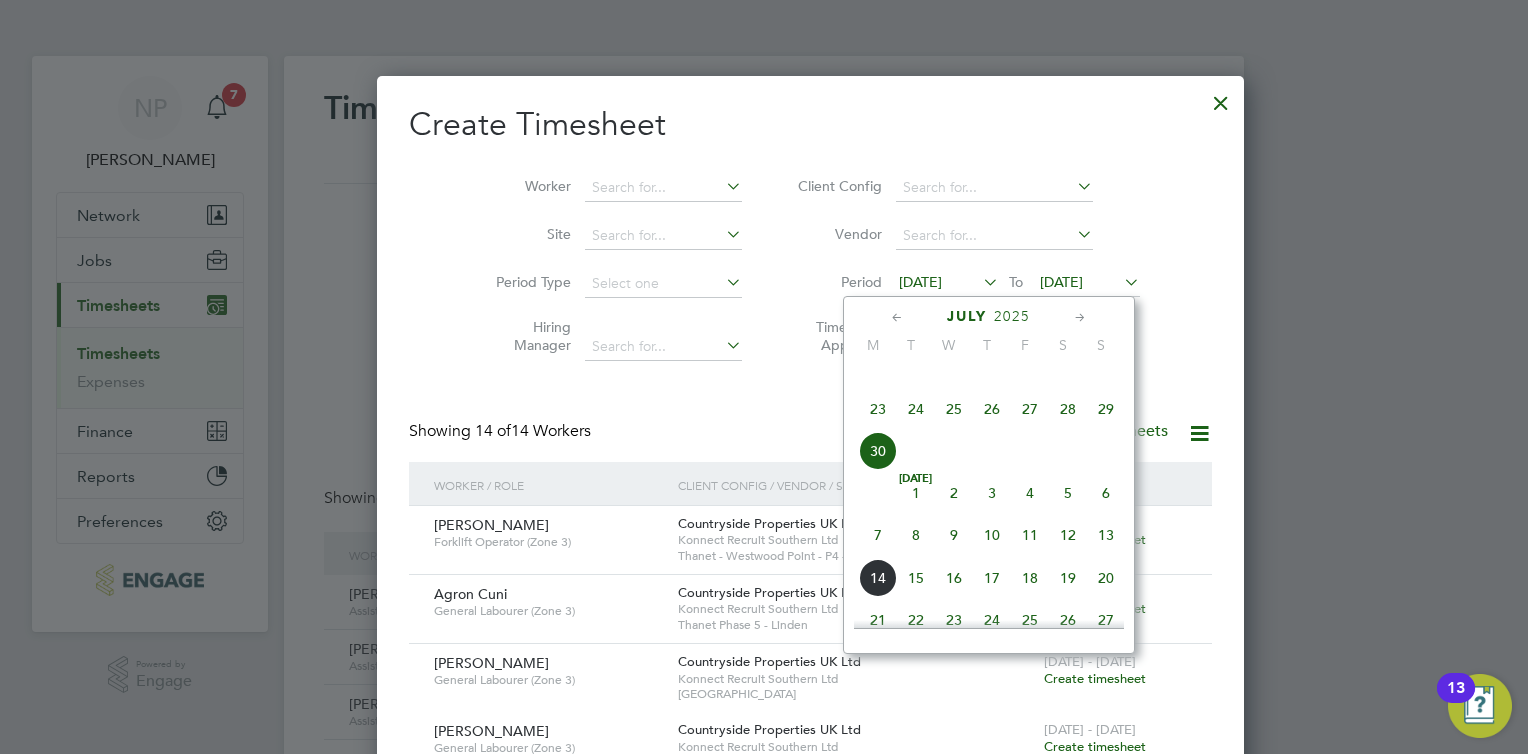 click on "30" 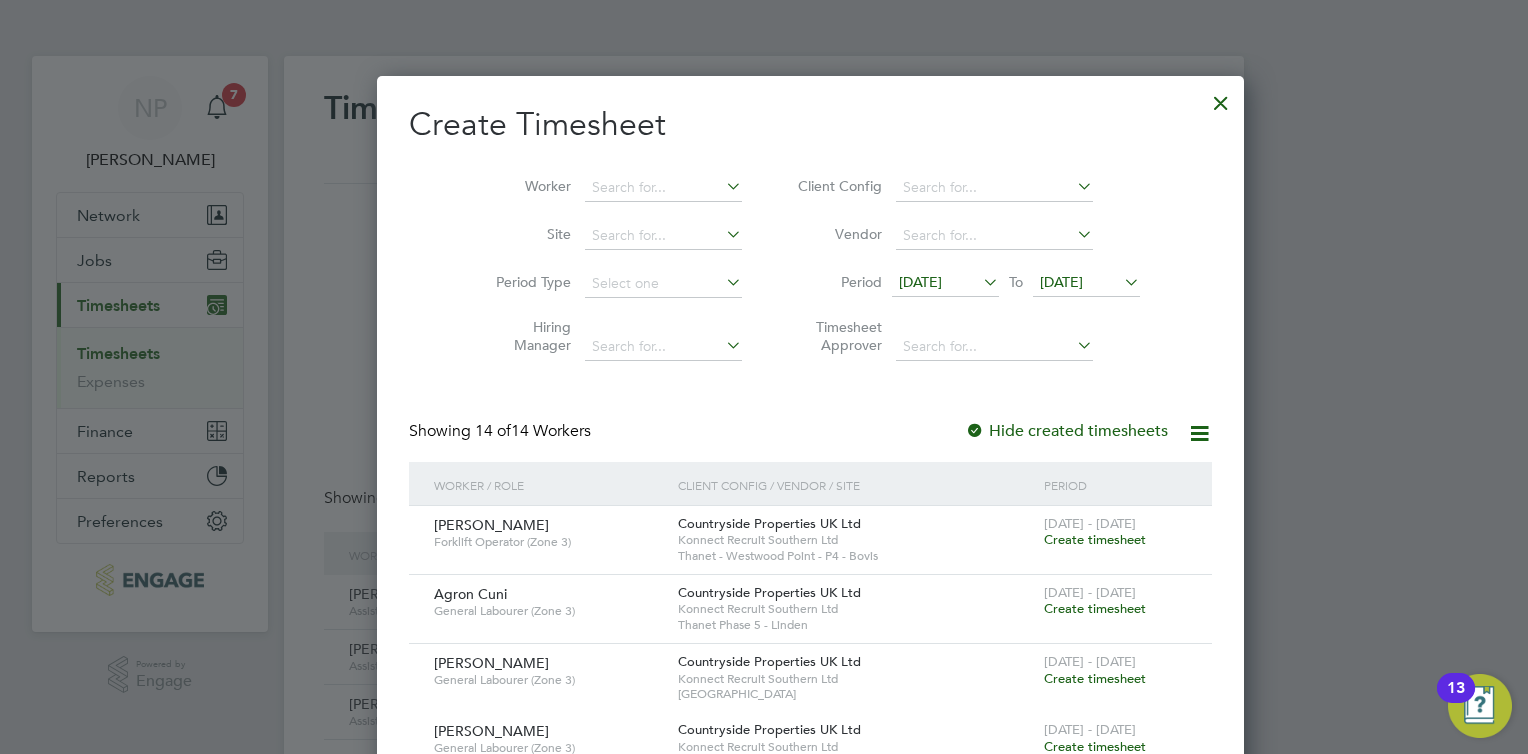 click on "[DATE]" at bounding box center [1061, 282] 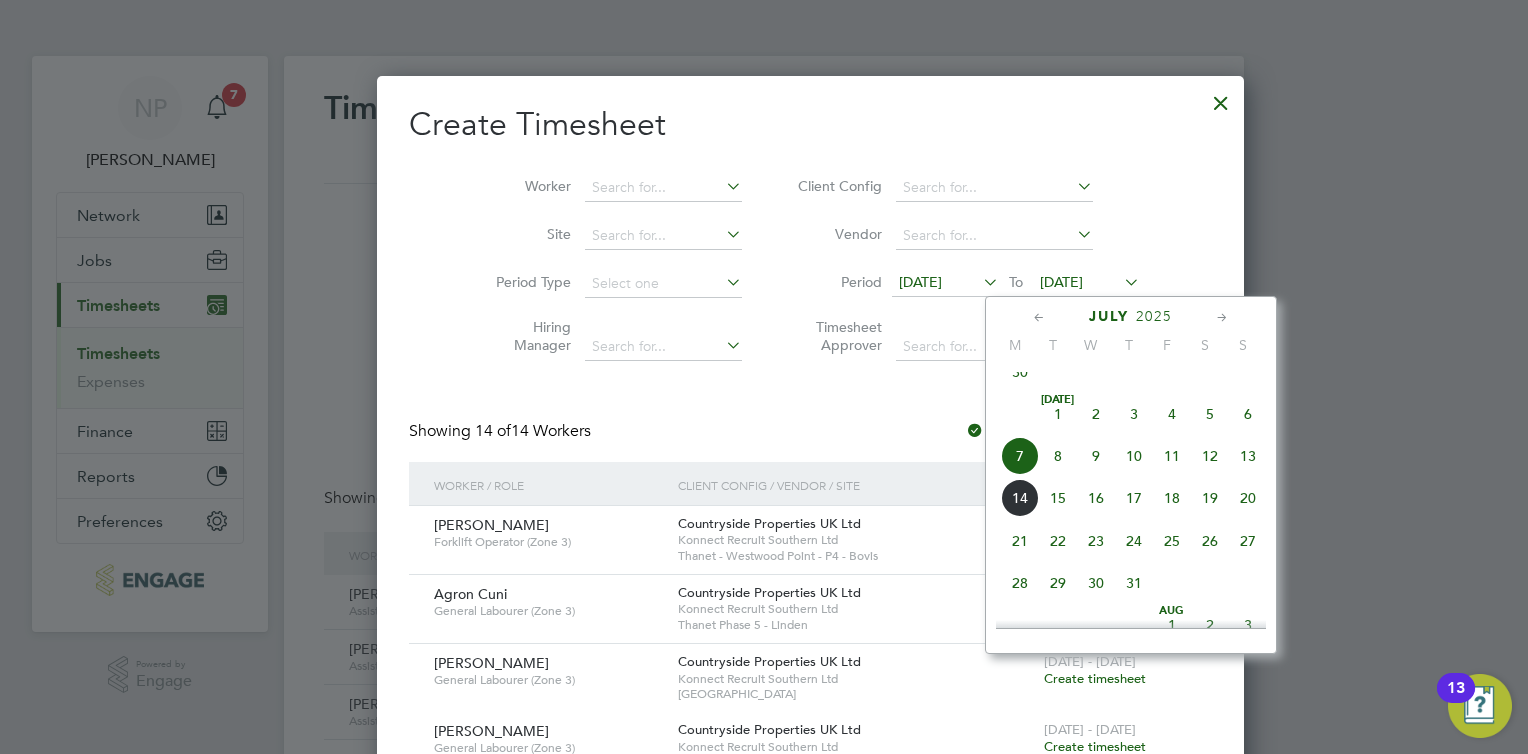 click on "5" 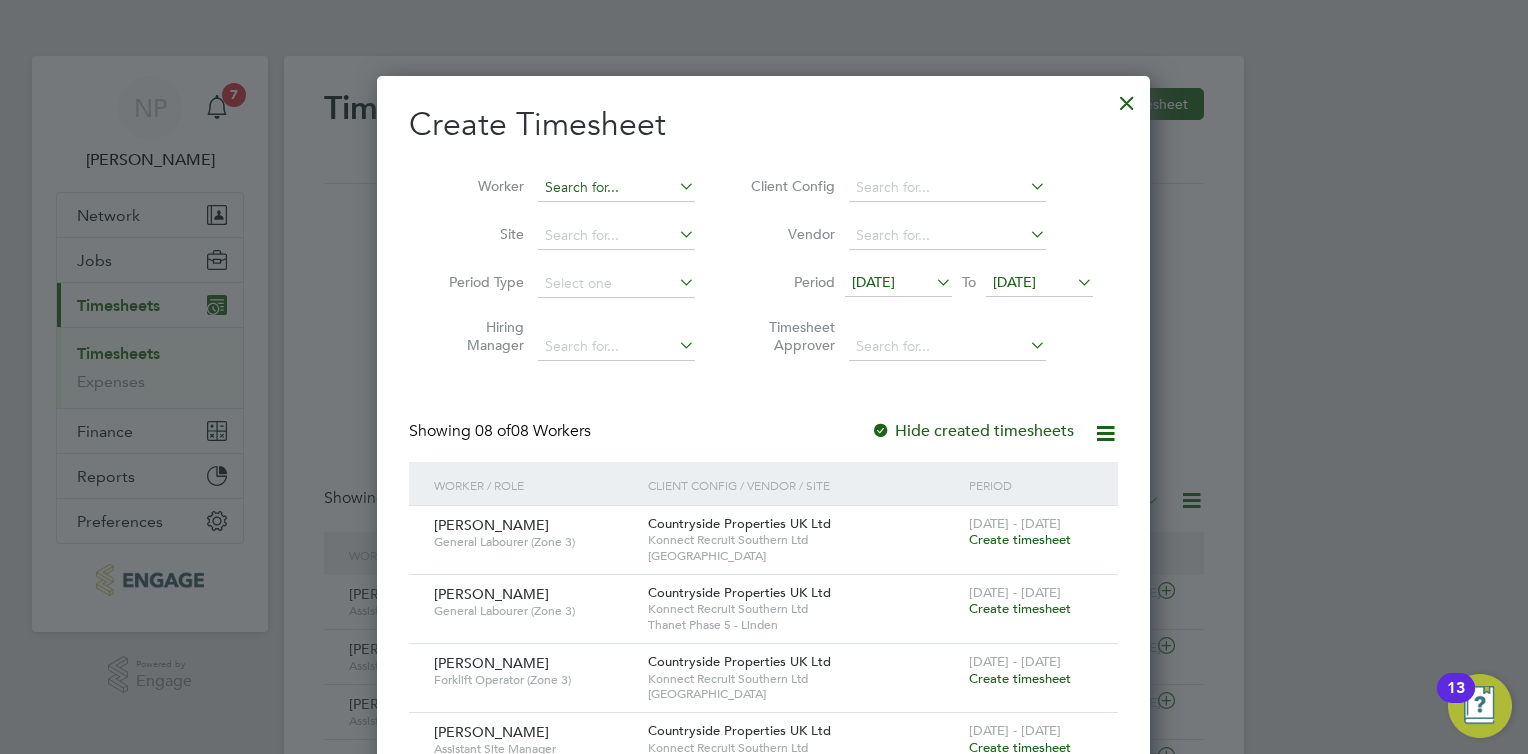 click at bounding box center [616, 188] 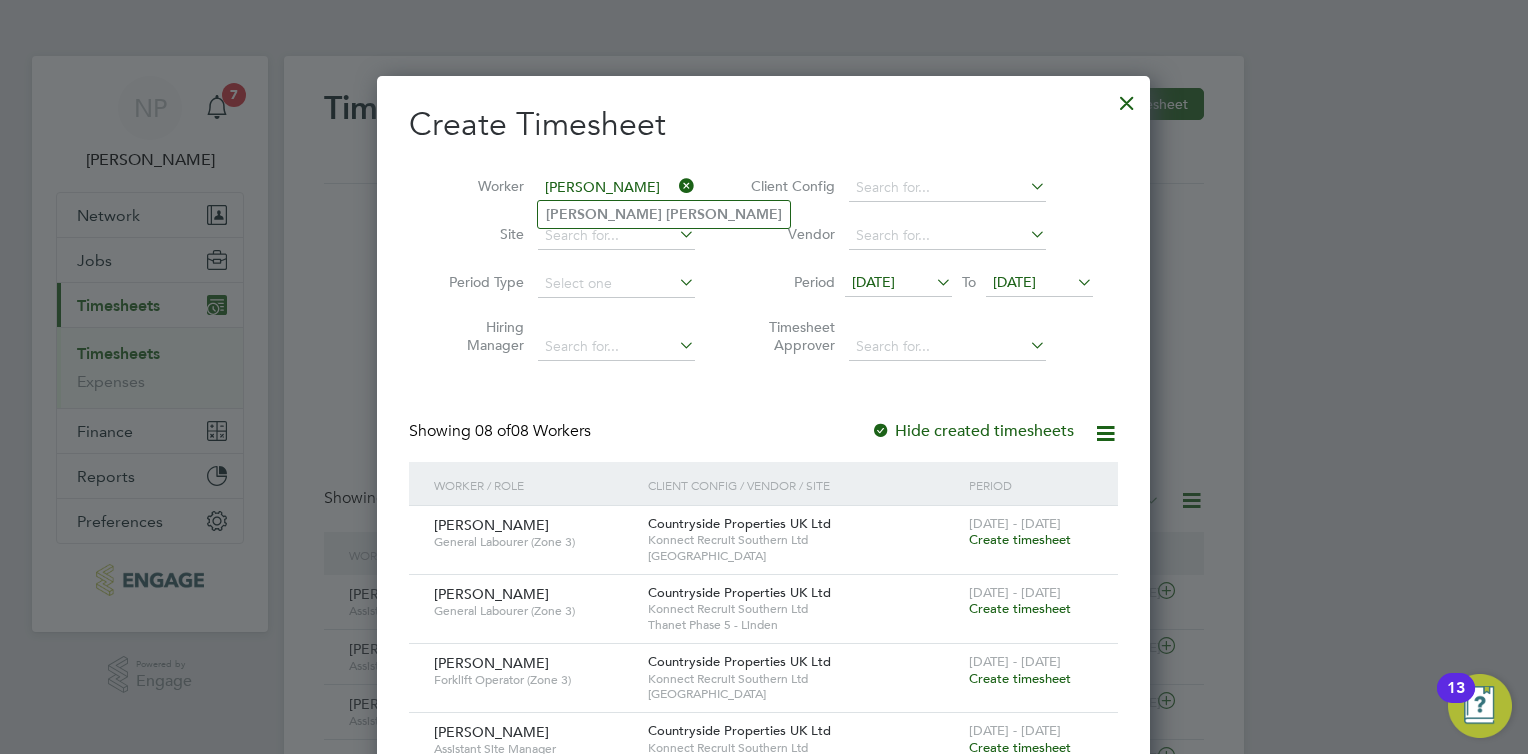 type on "[PERSON_NAME]" 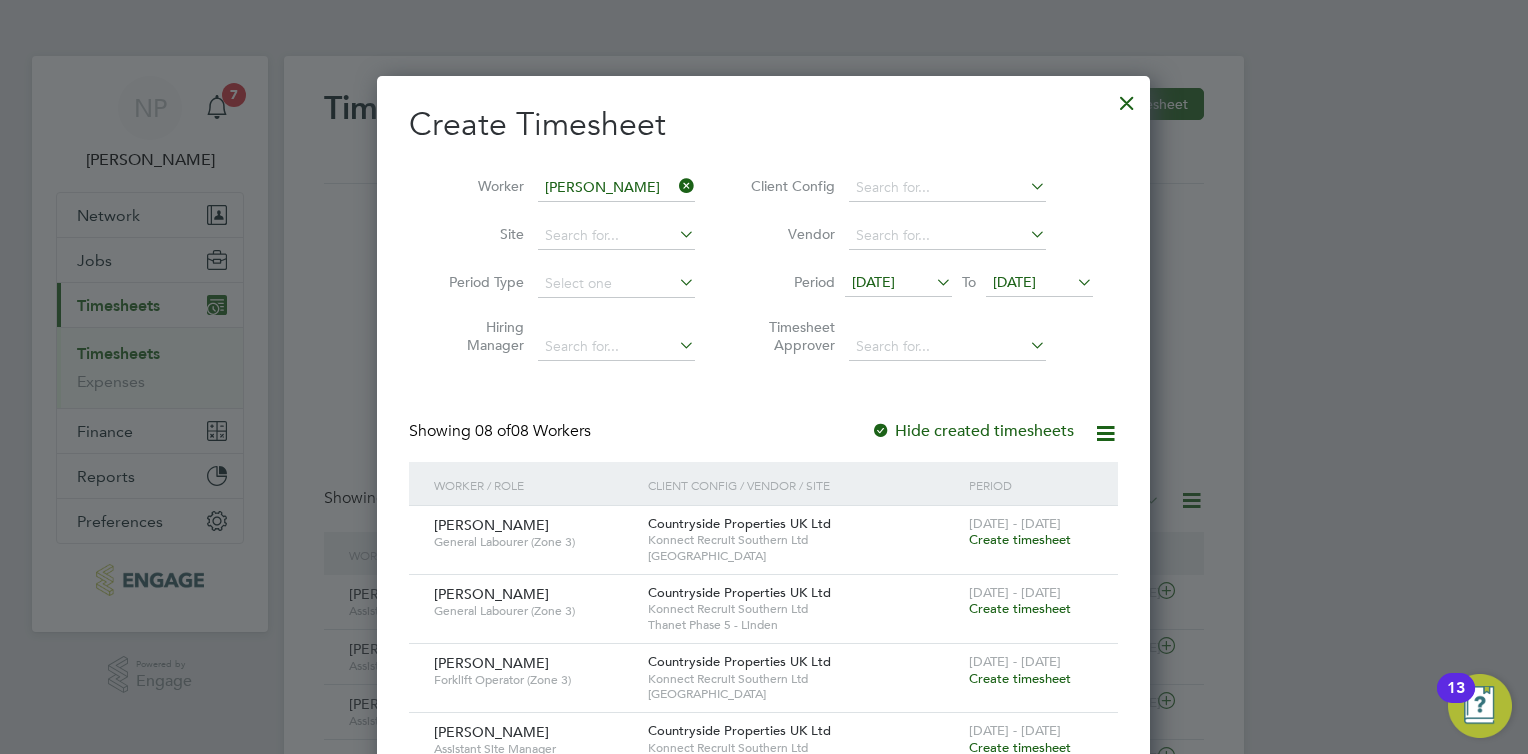 click on "Simon   Rosier" 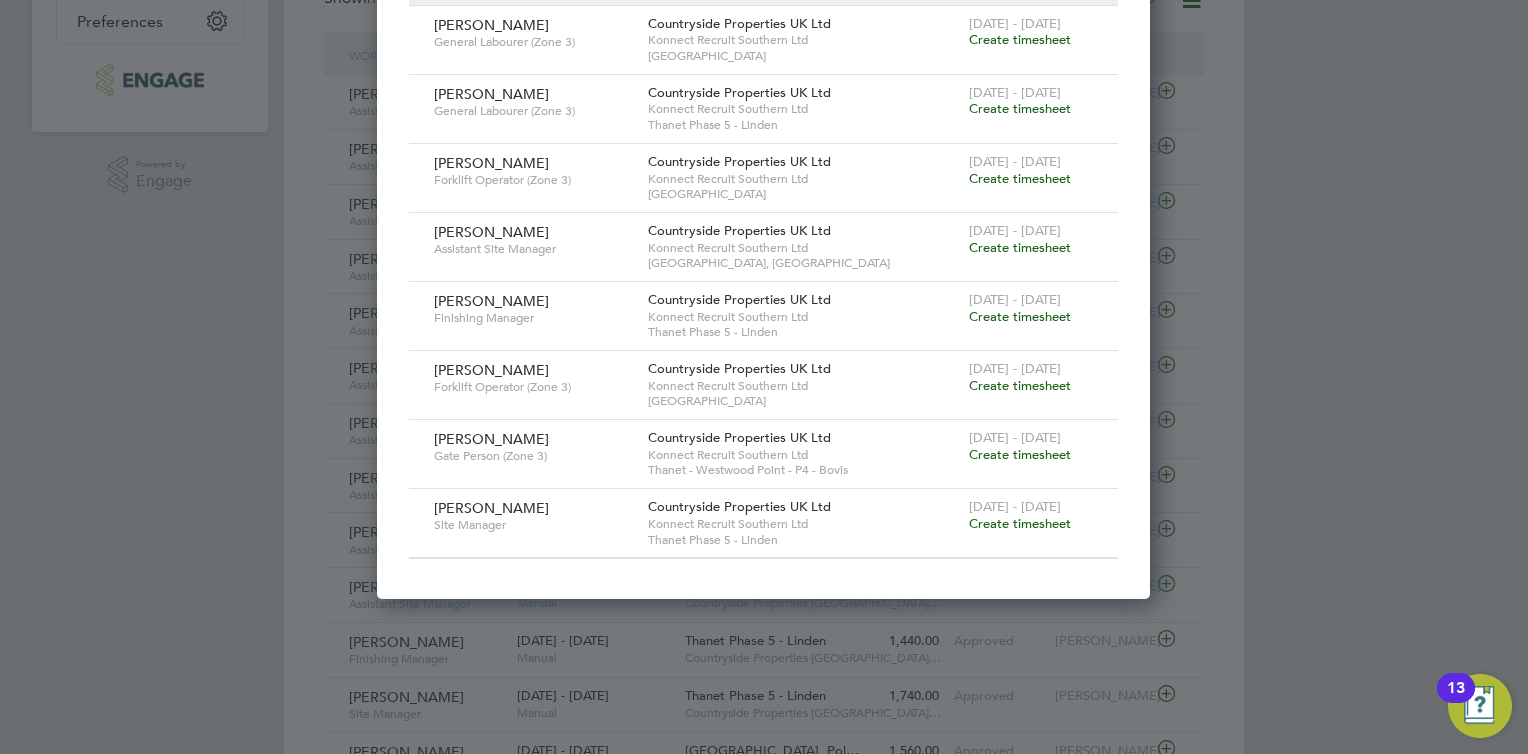 click on "Create timesheet" at bounding box center [1020, 523] 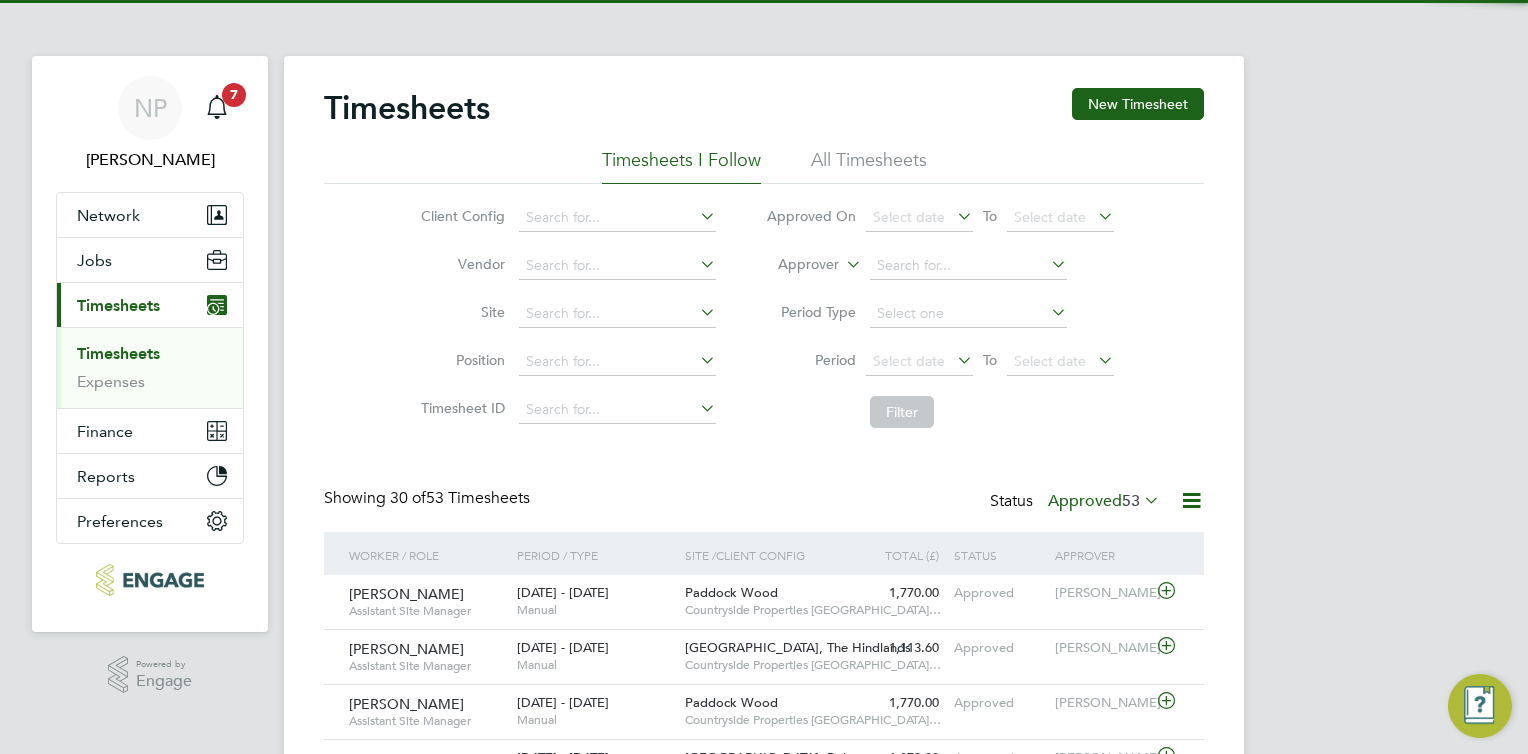 scroll, scrollTop: 9, scrollLeft: 10, axis: both 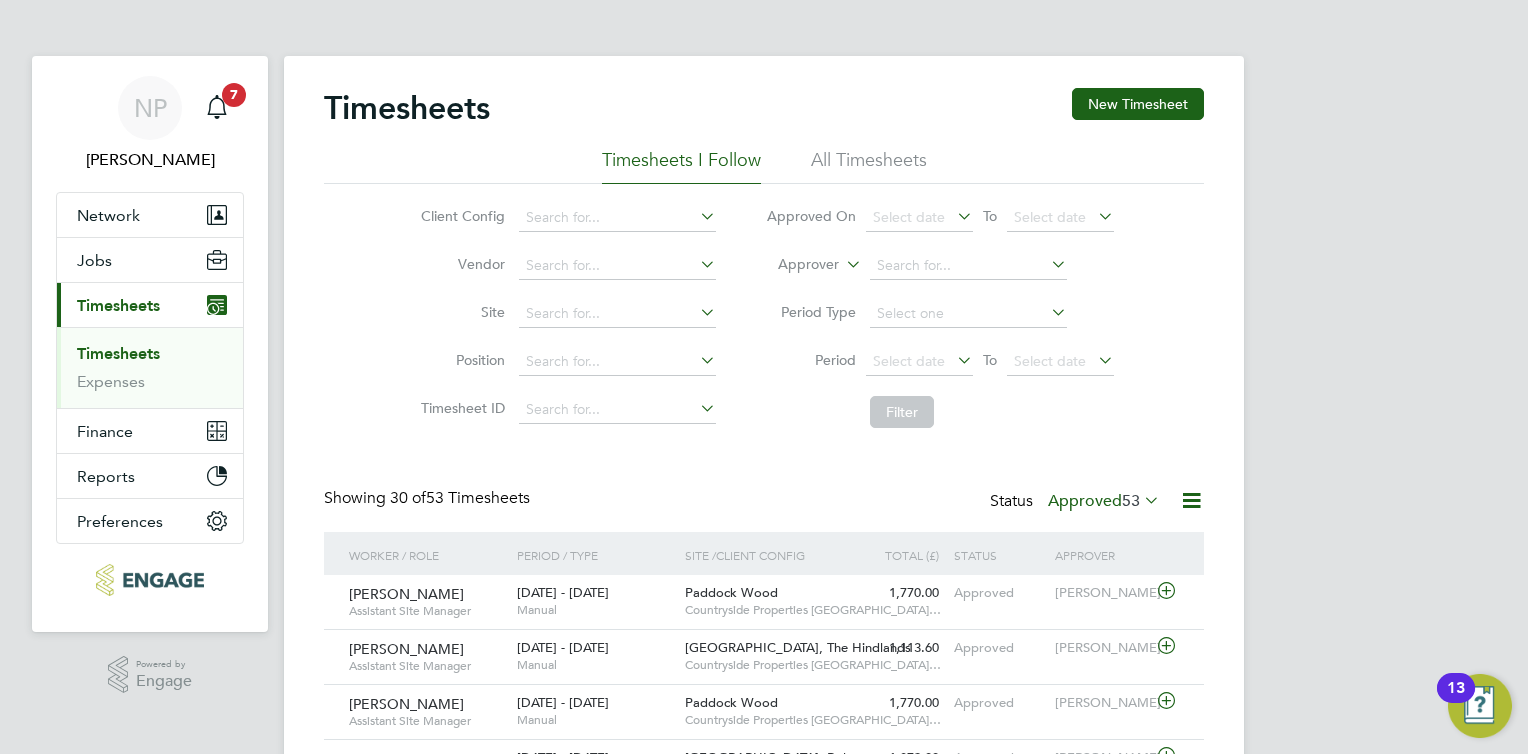 click on "Current page:   Timesheets" at bounding box center [150, 305] 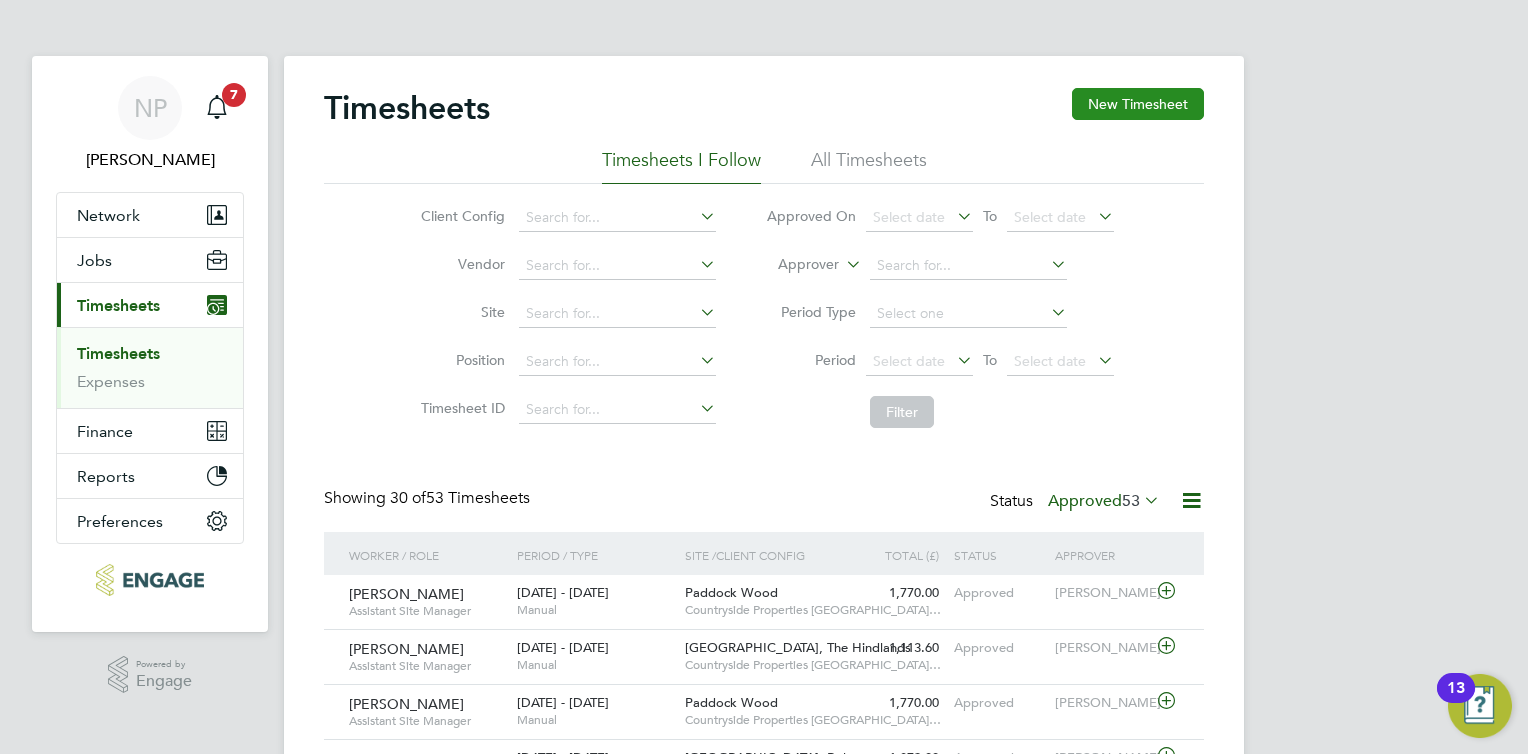 click on "New Timesheet" 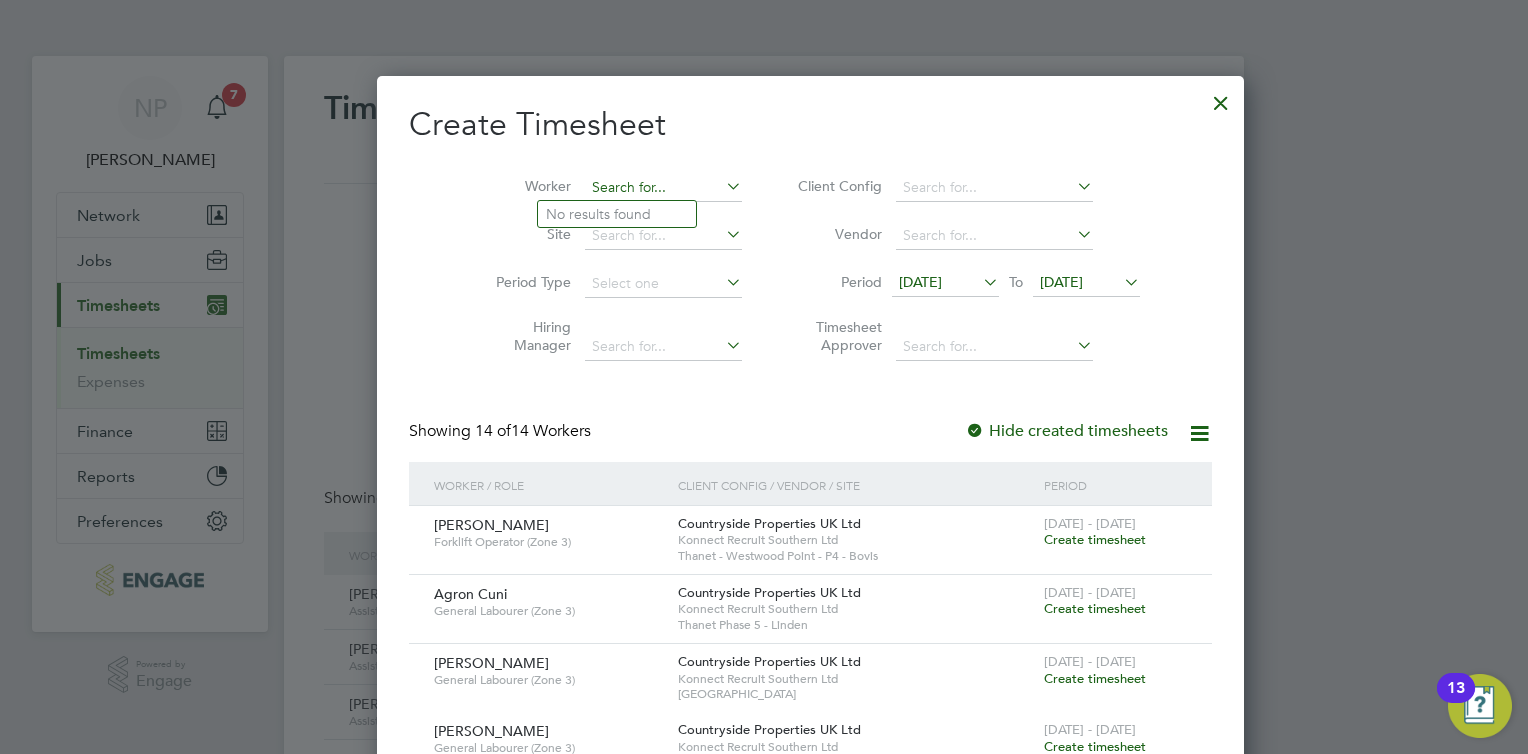 click at bounding box center [663, 188] 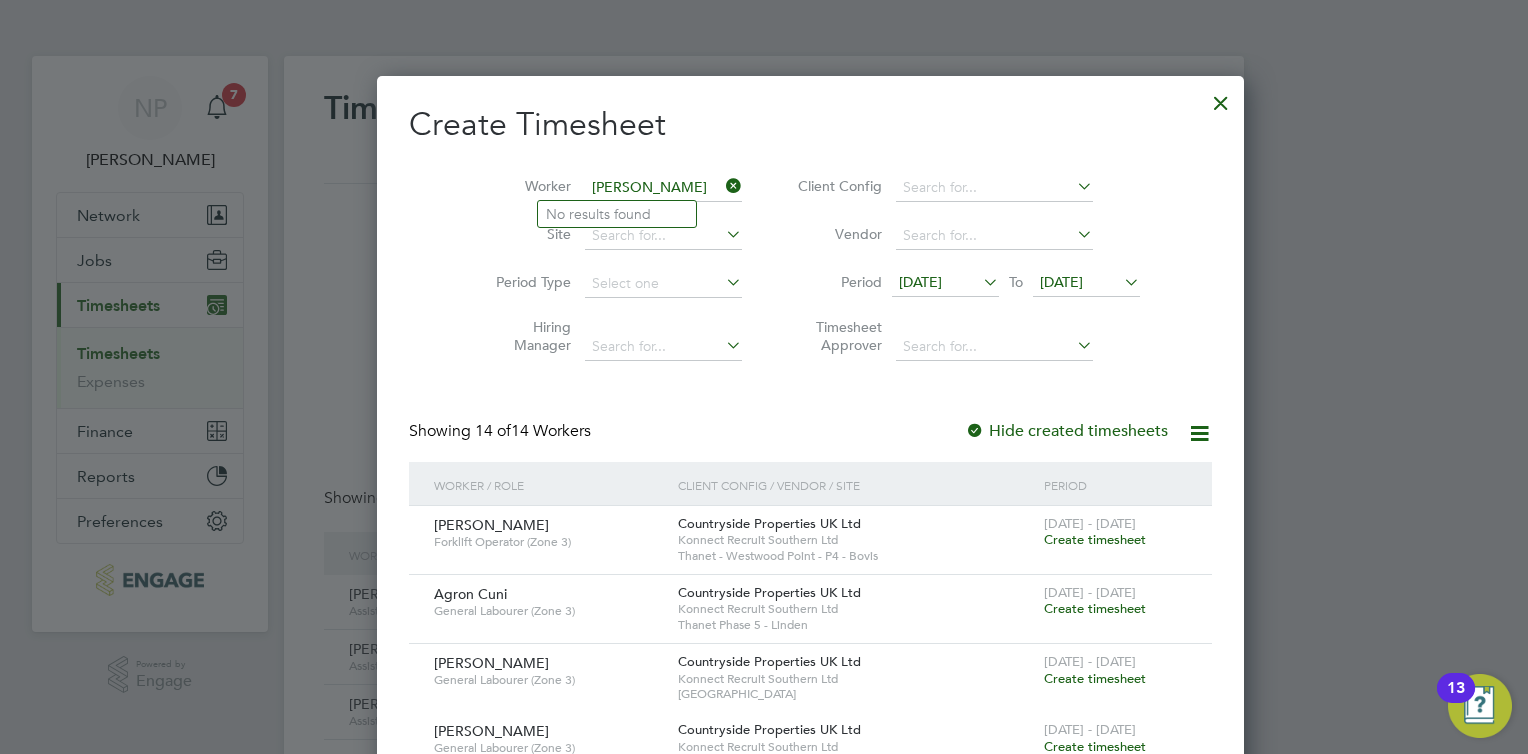 click on "simonm rosier" at bounding box center (663, 188) 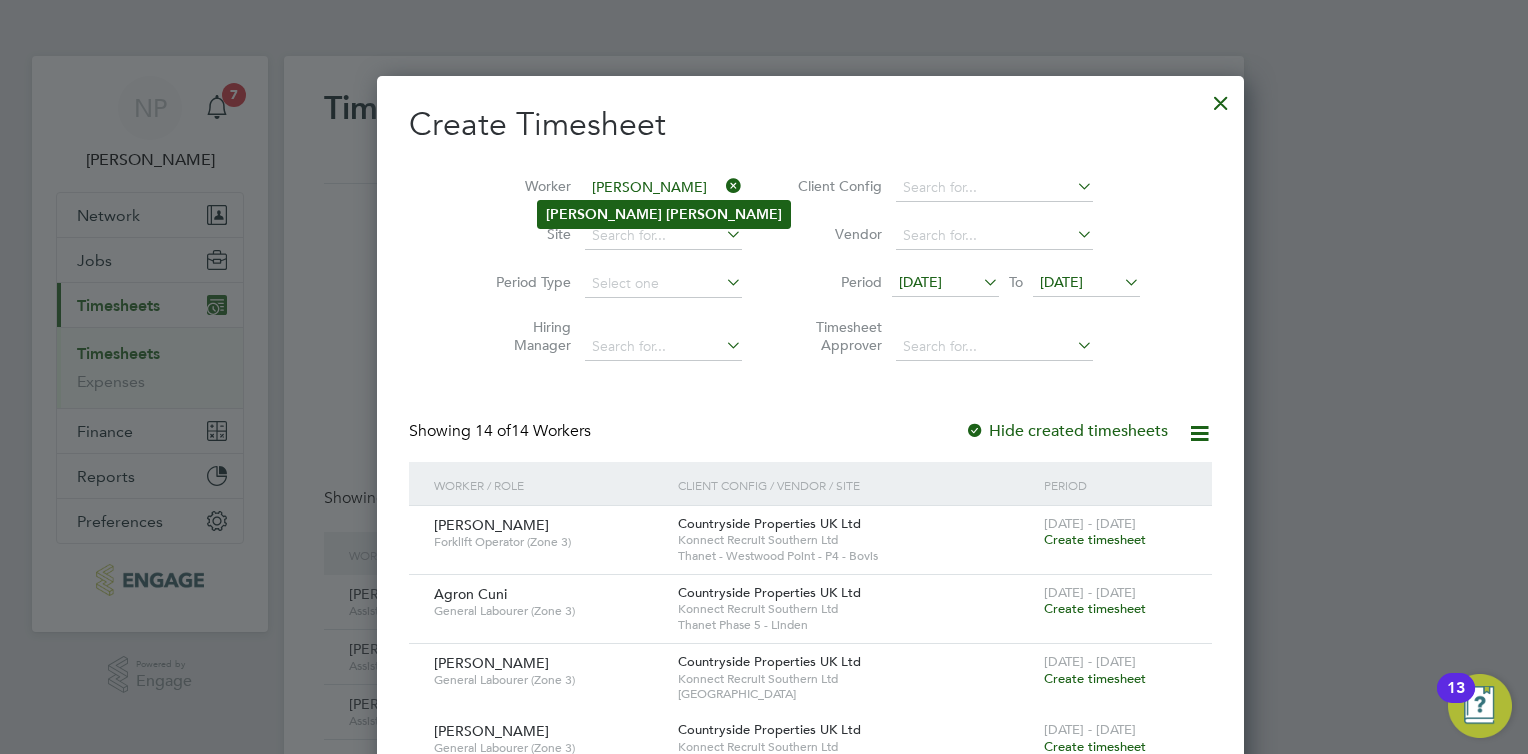 click on "[PERSON_NAME]" 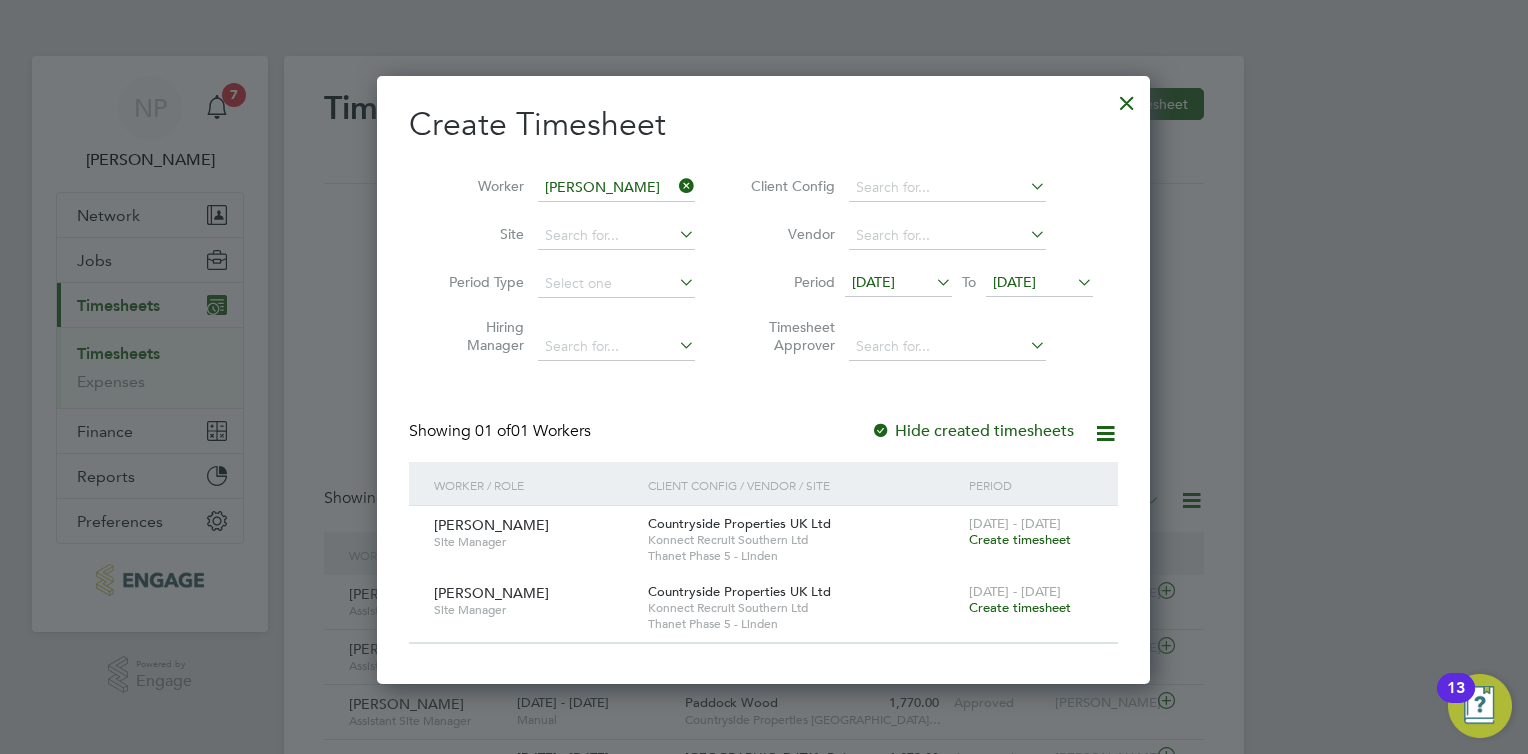 click on "Create timesheet" at bounding box center [1020, 539] 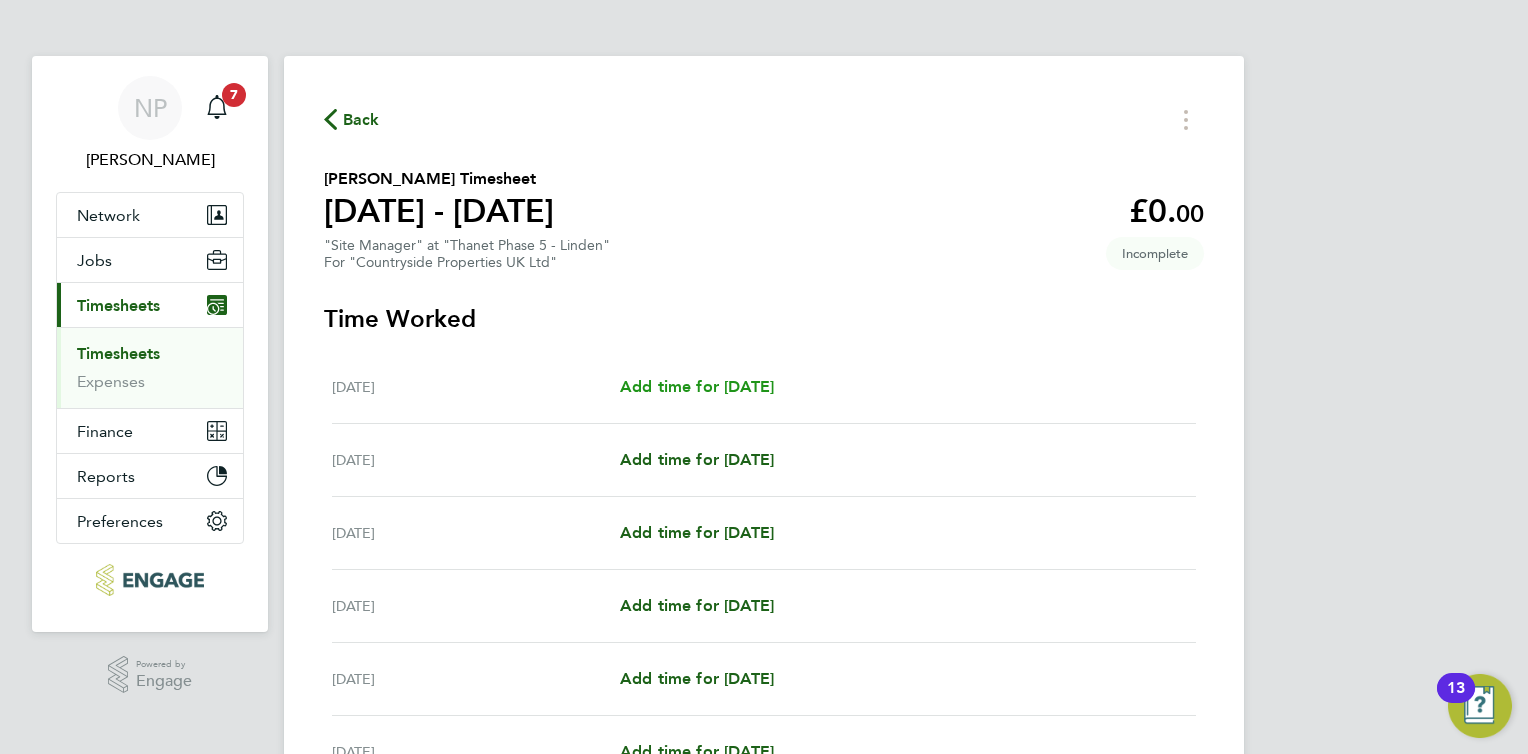 click on "Add time for Tue 01 Jul" at bounding box center (697, 386) 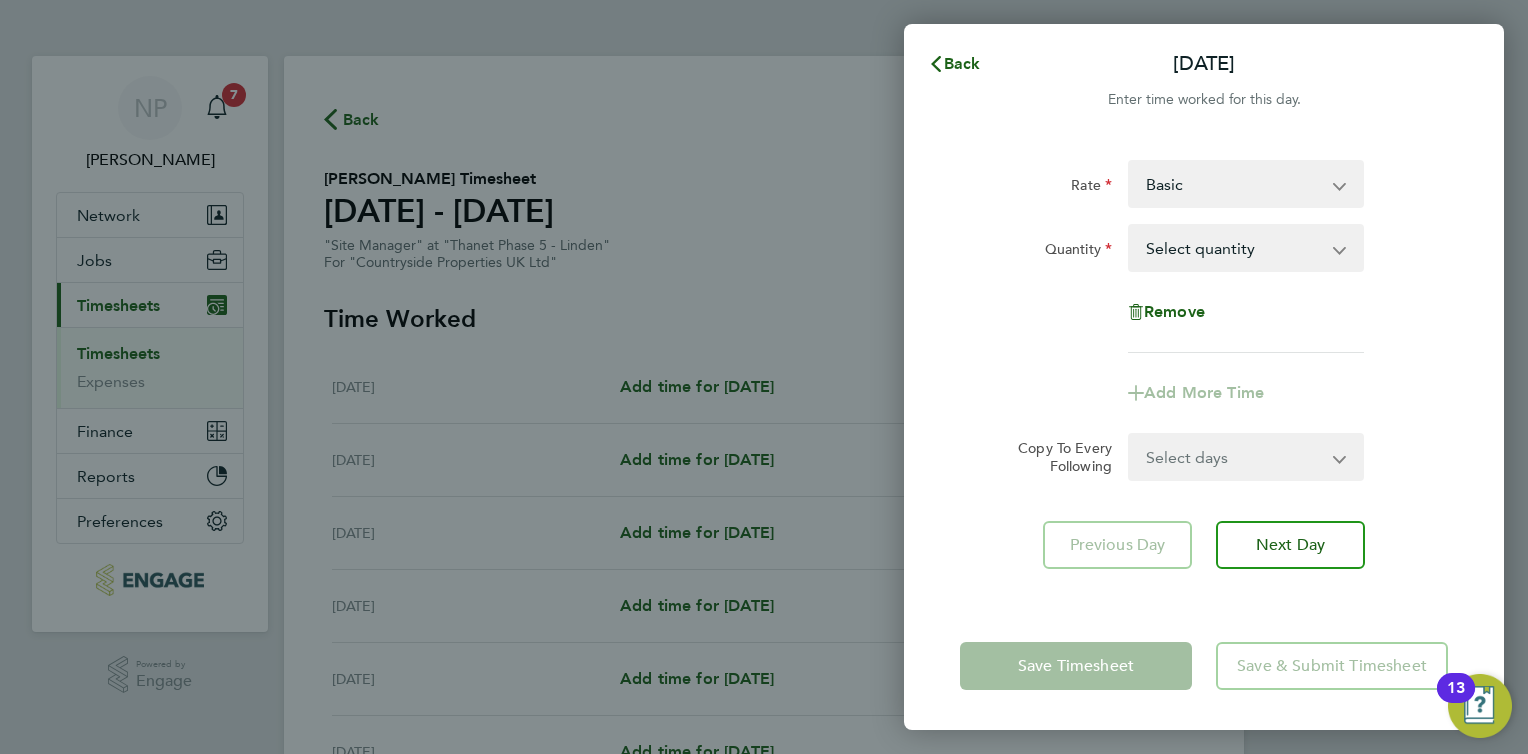 click on "Basic   cscs - 323.13" at bounding box center [1234, 184] 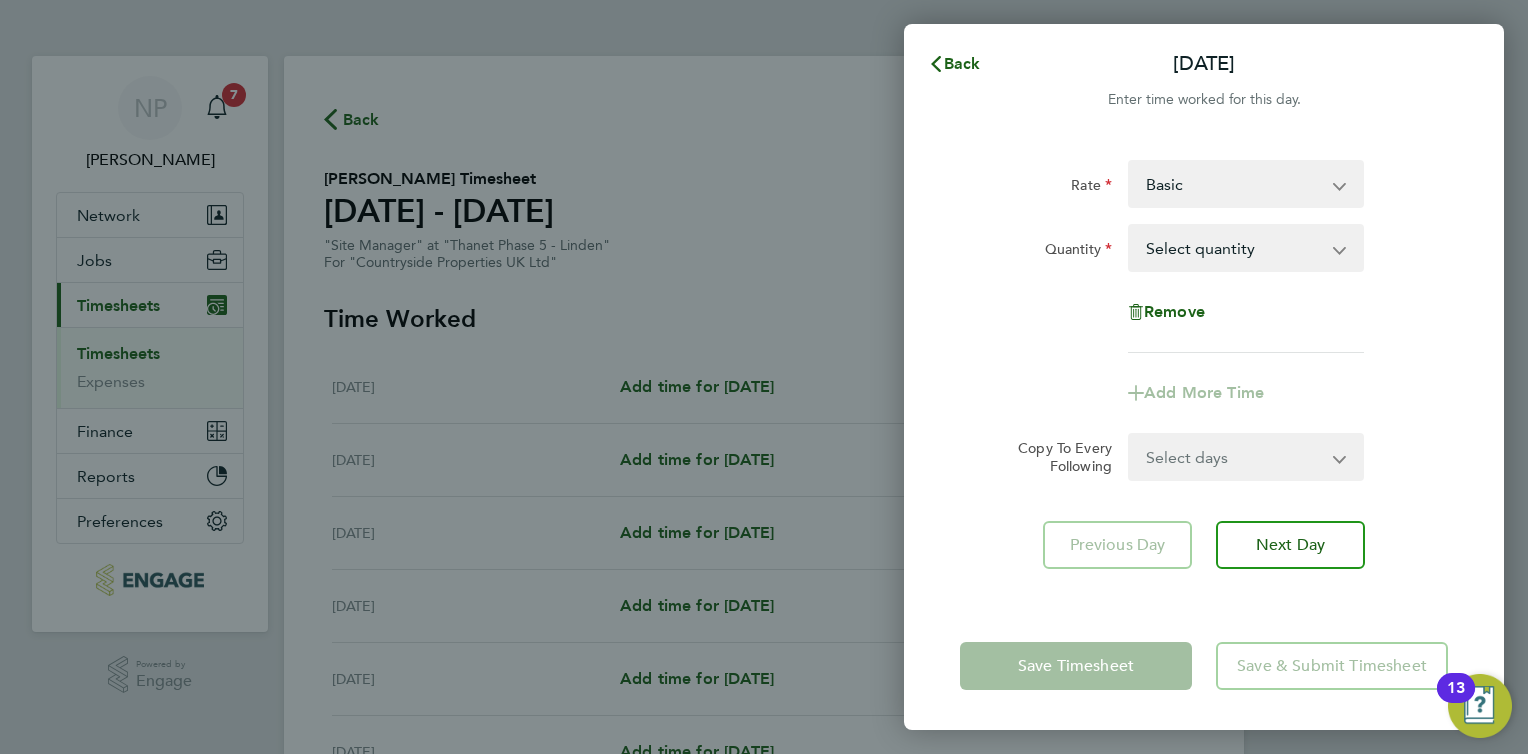 click on "Rate  Basic   cscs - 323.13
Quantity  Select quantity   0.5   1
Remove" 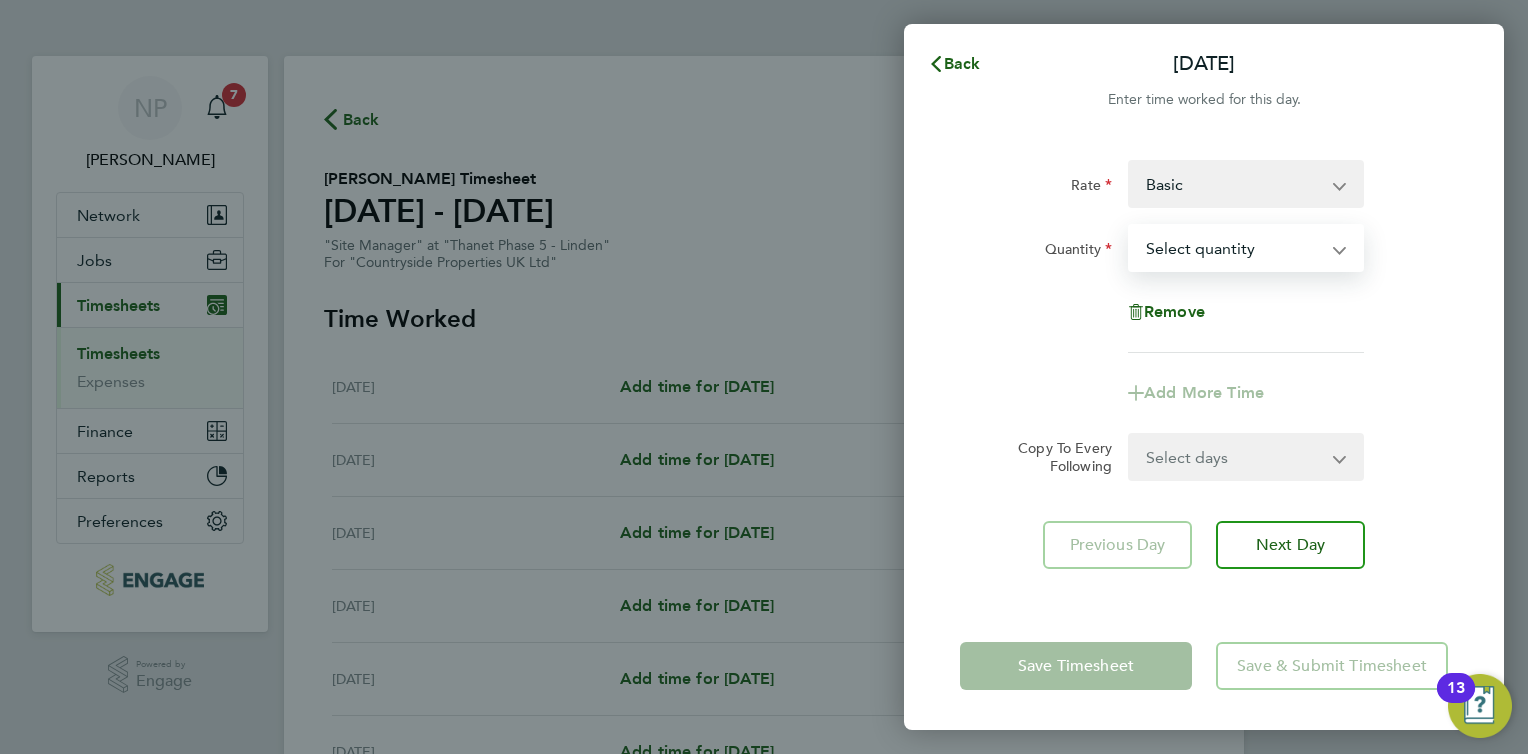 select on "1" 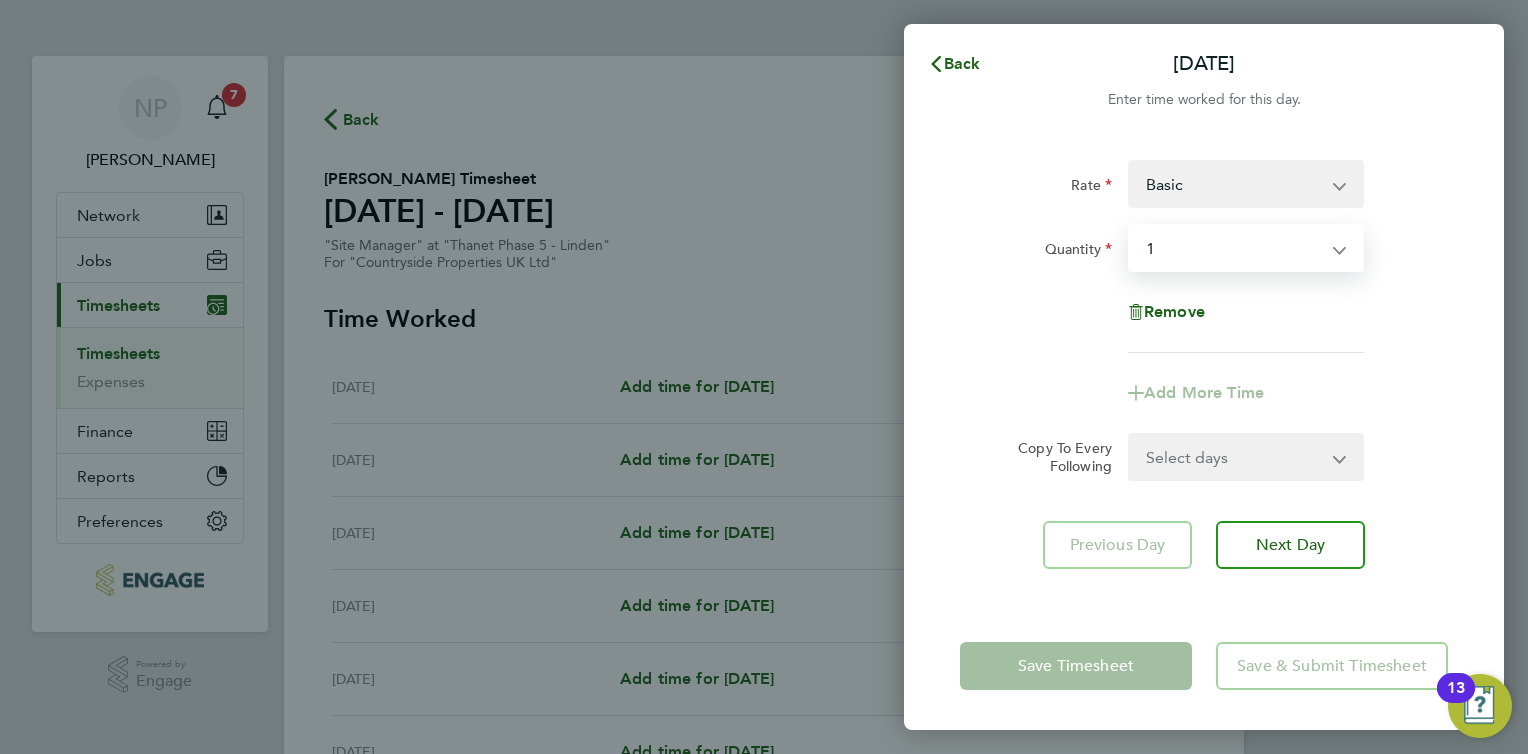 click on "Select quantity   0.5   1" at bounding box center [1234, 248] 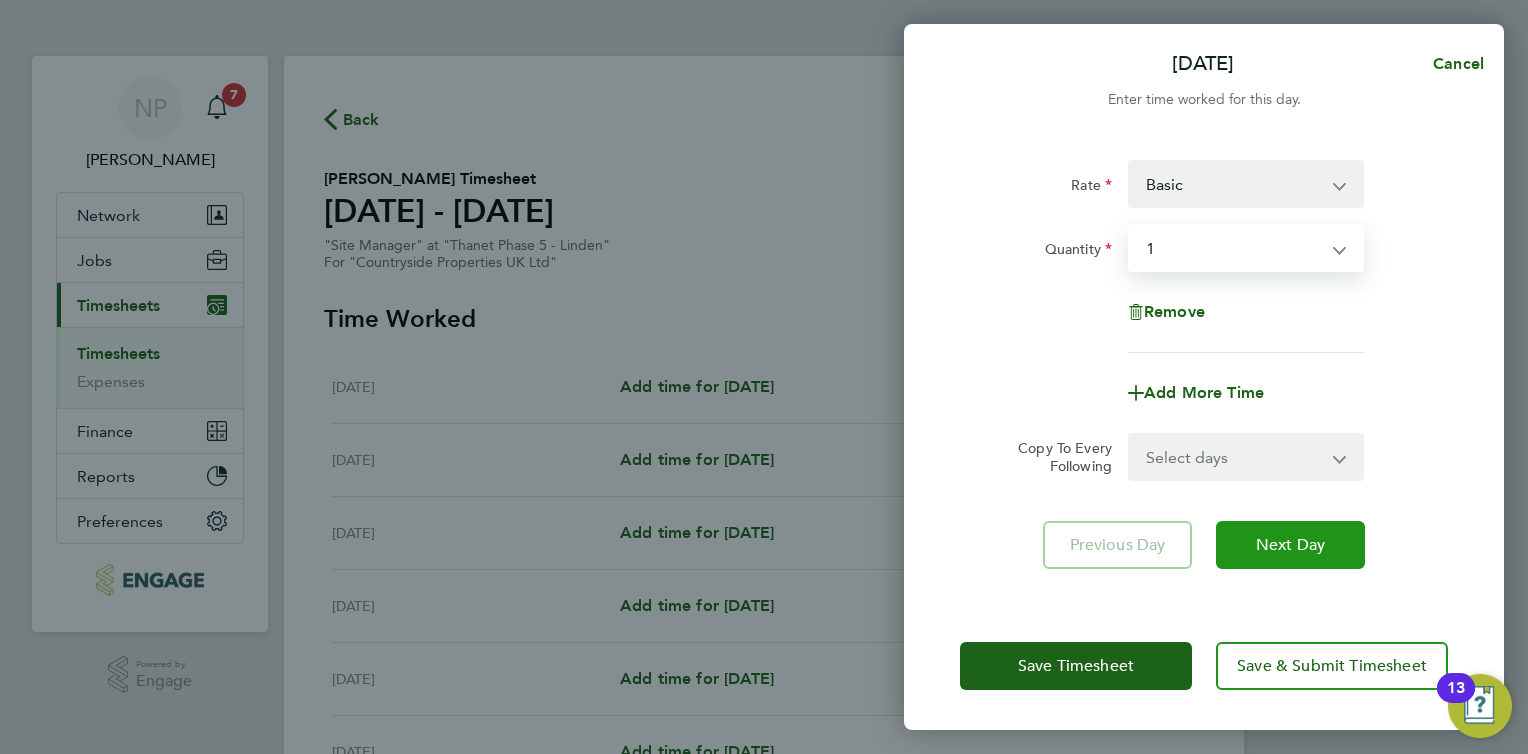 click on "Next Day" 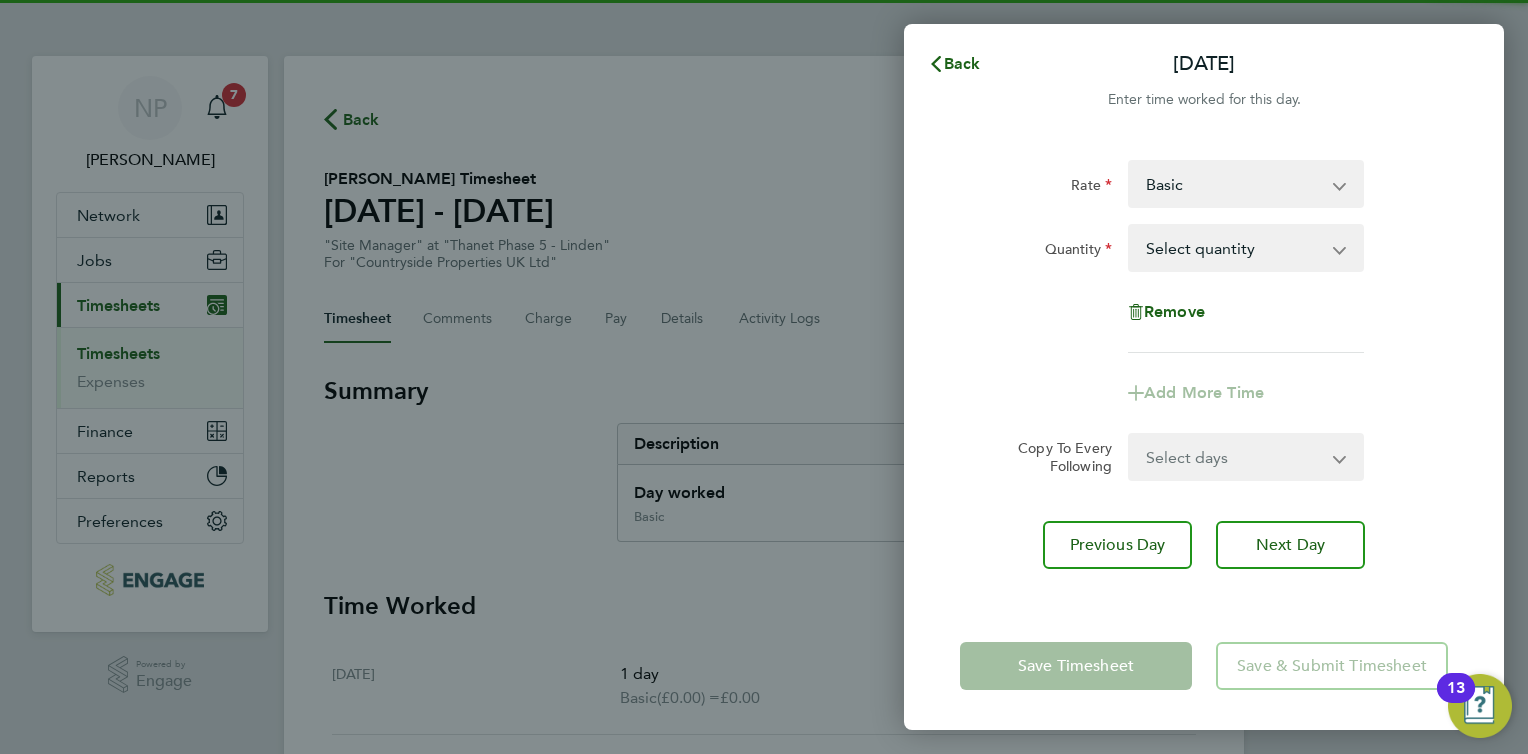 click on "Select quantity   0.5   1" at bounding box center (1234, 248) 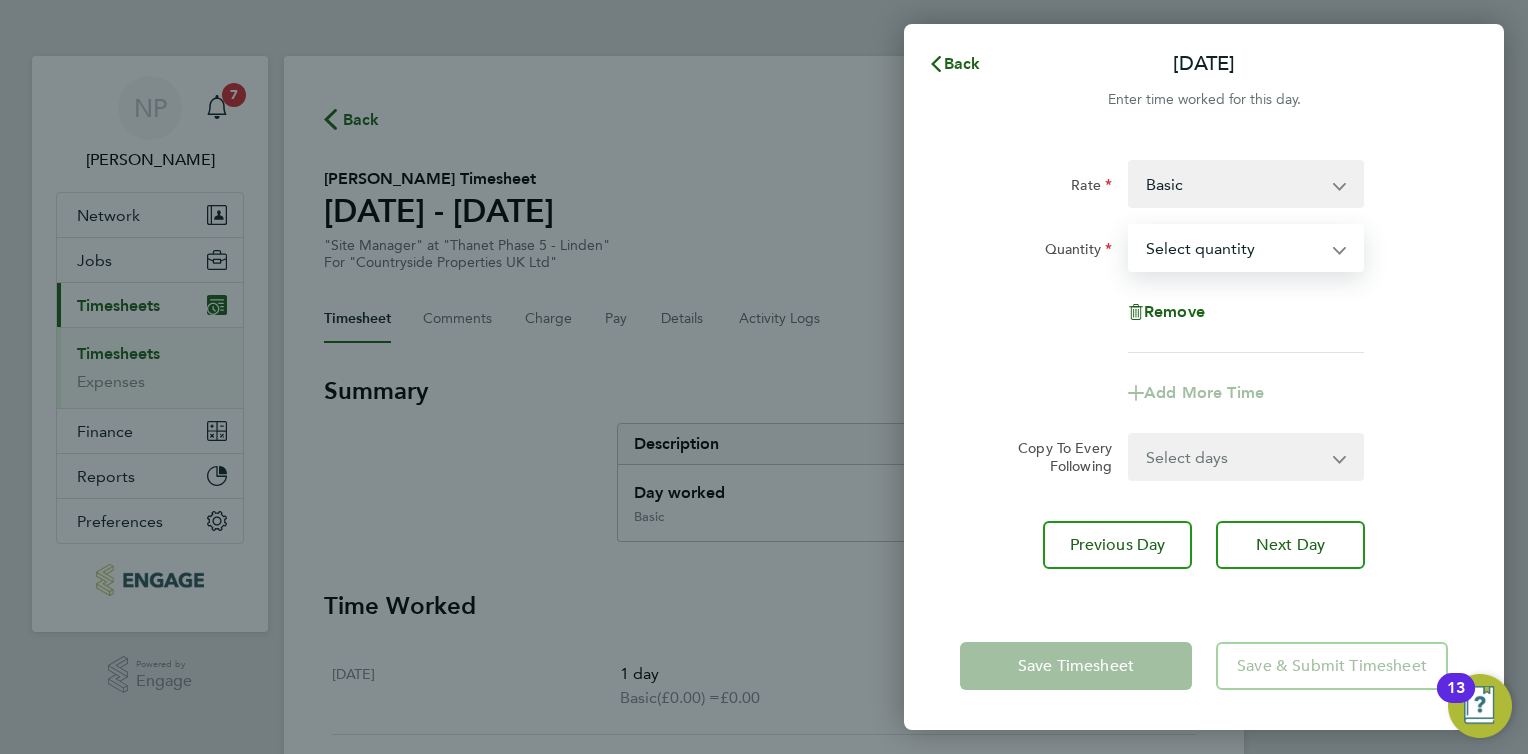 select on "1" 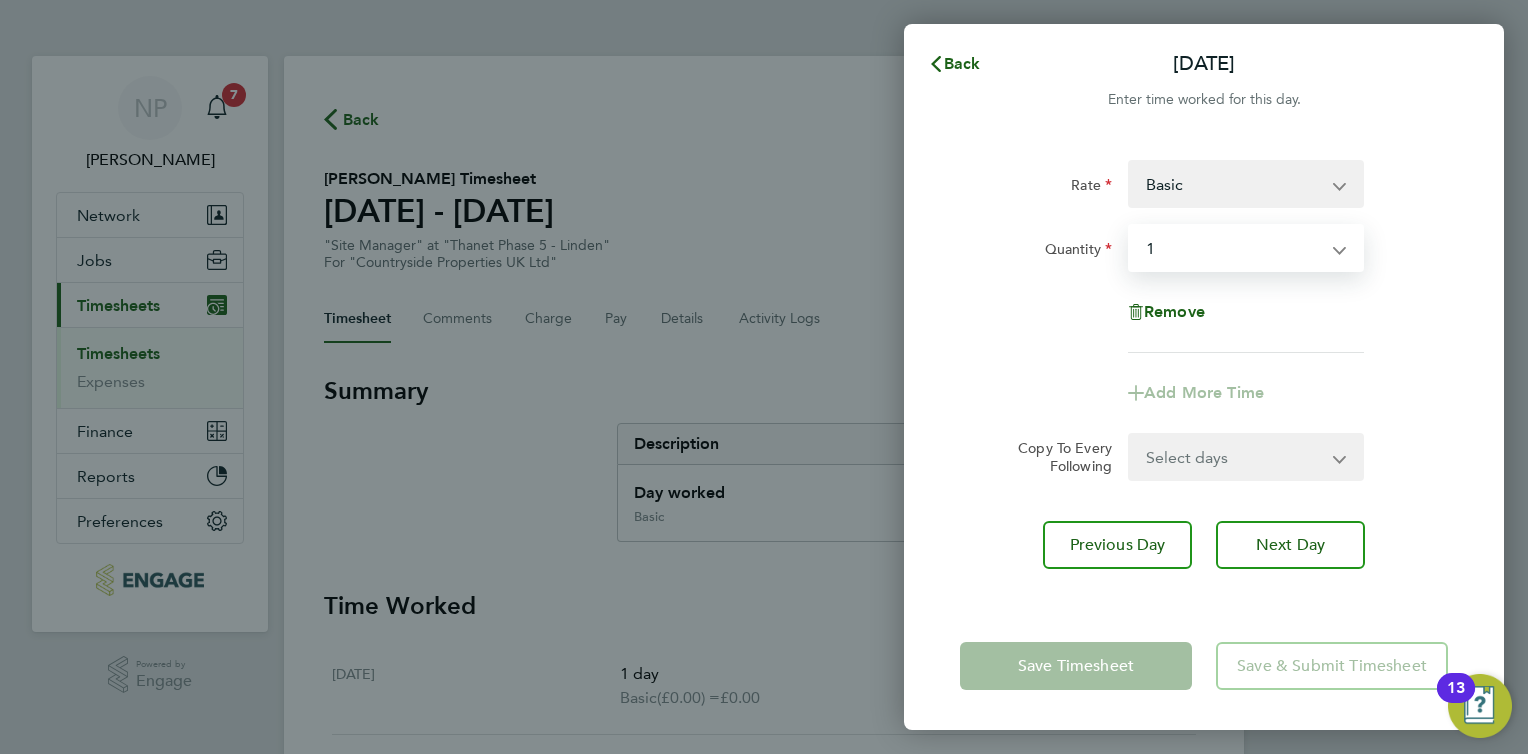 click on "Select quantity   0.5   1" at bounding box center [1234, 248] 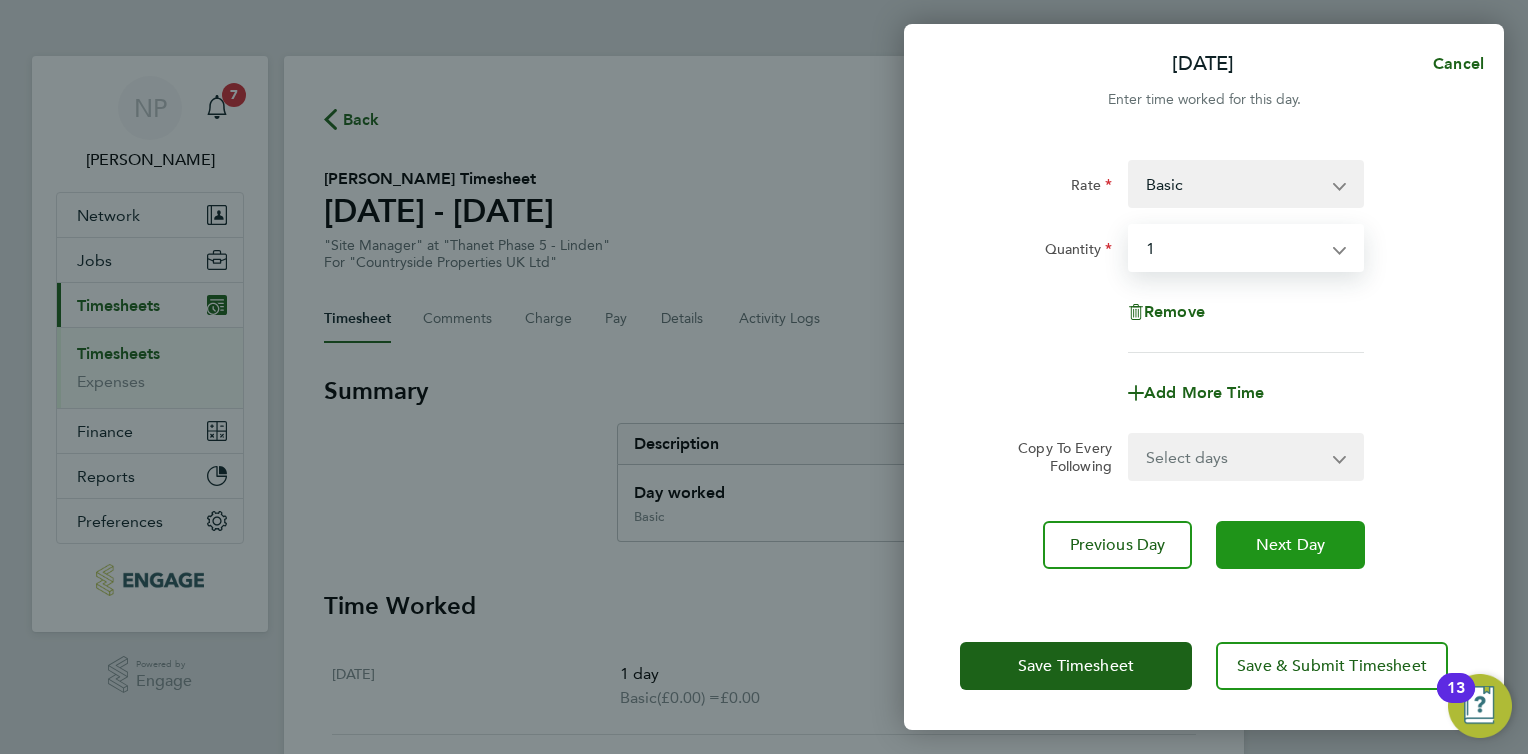 click on "Next Day" 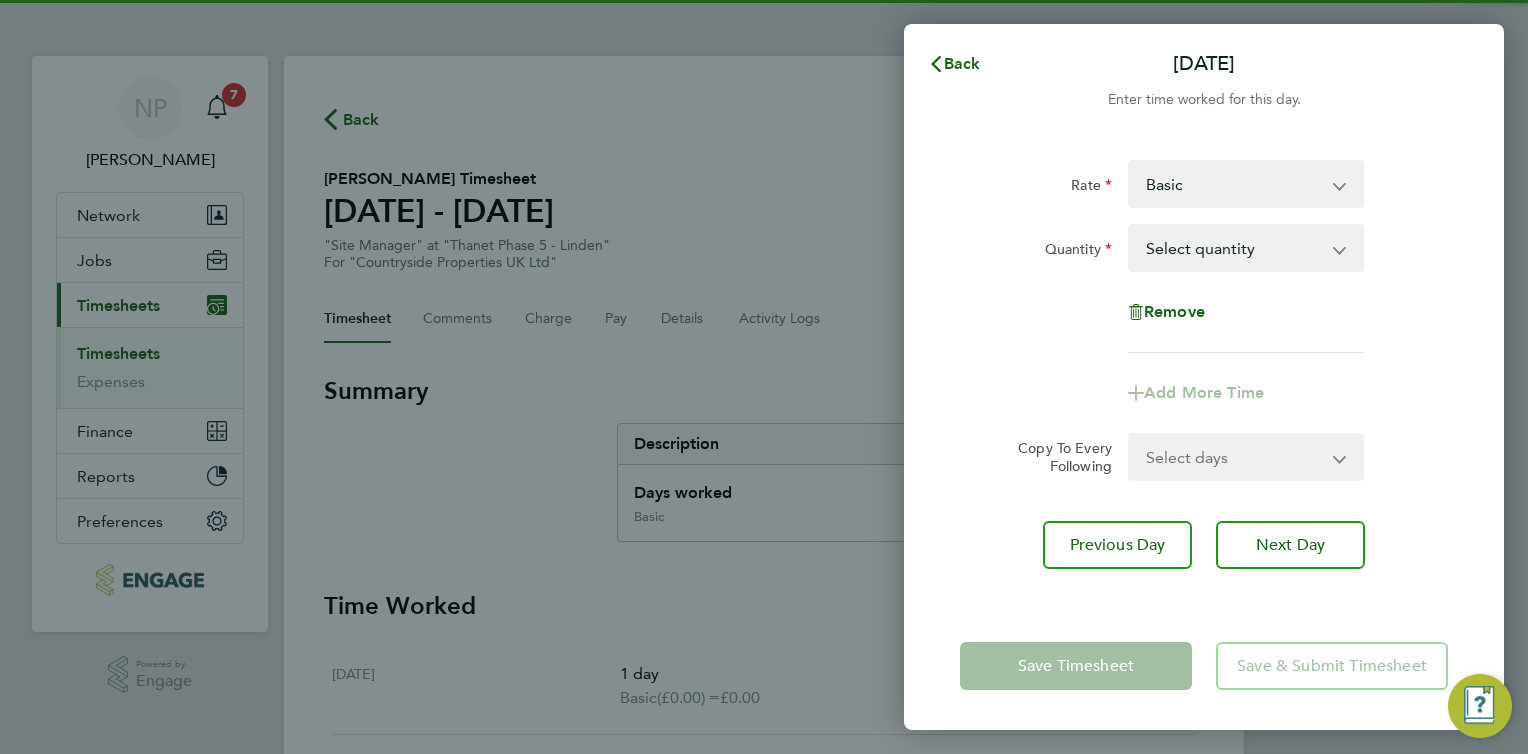 click on "Select quantity   0.5   1" at bounding box center (1234, 248) 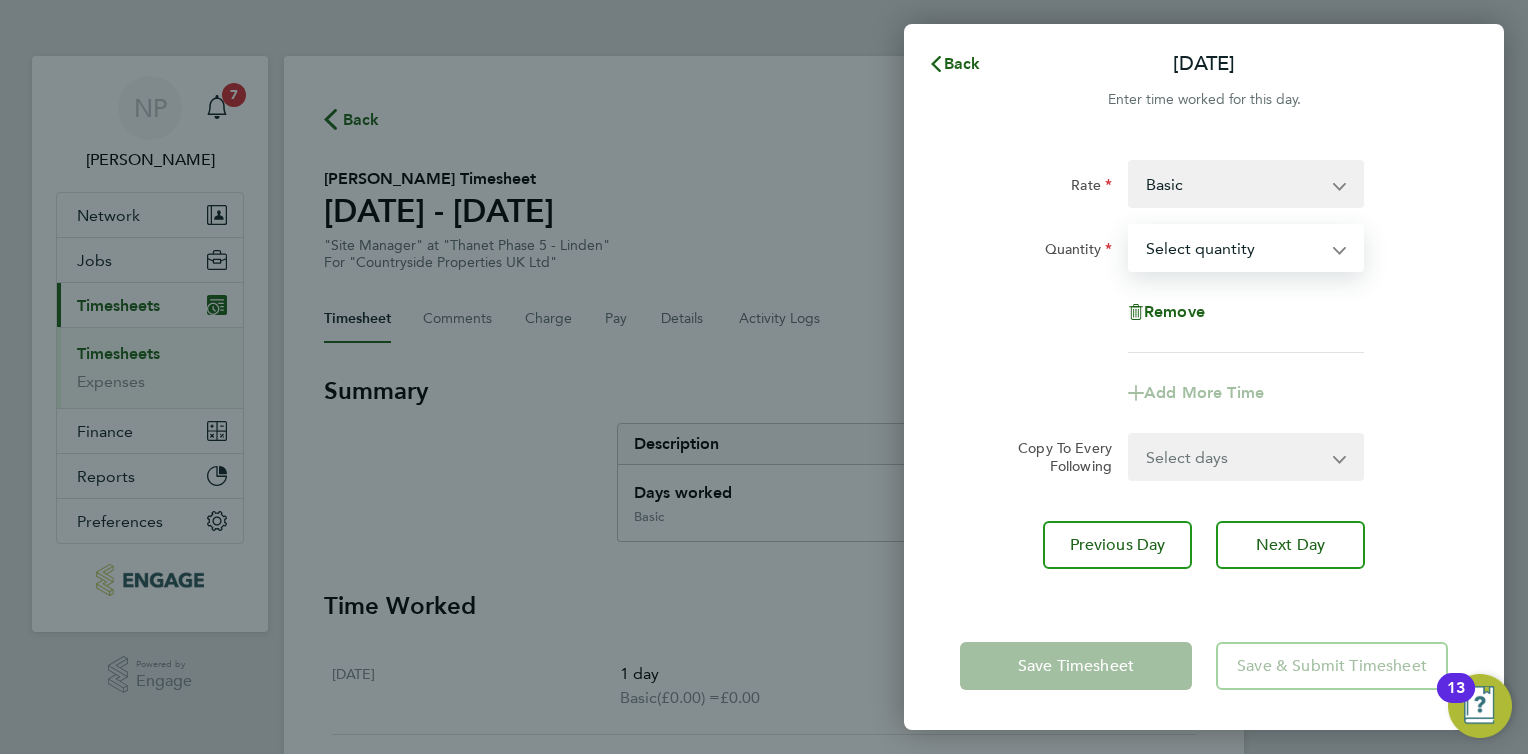 select on "1" 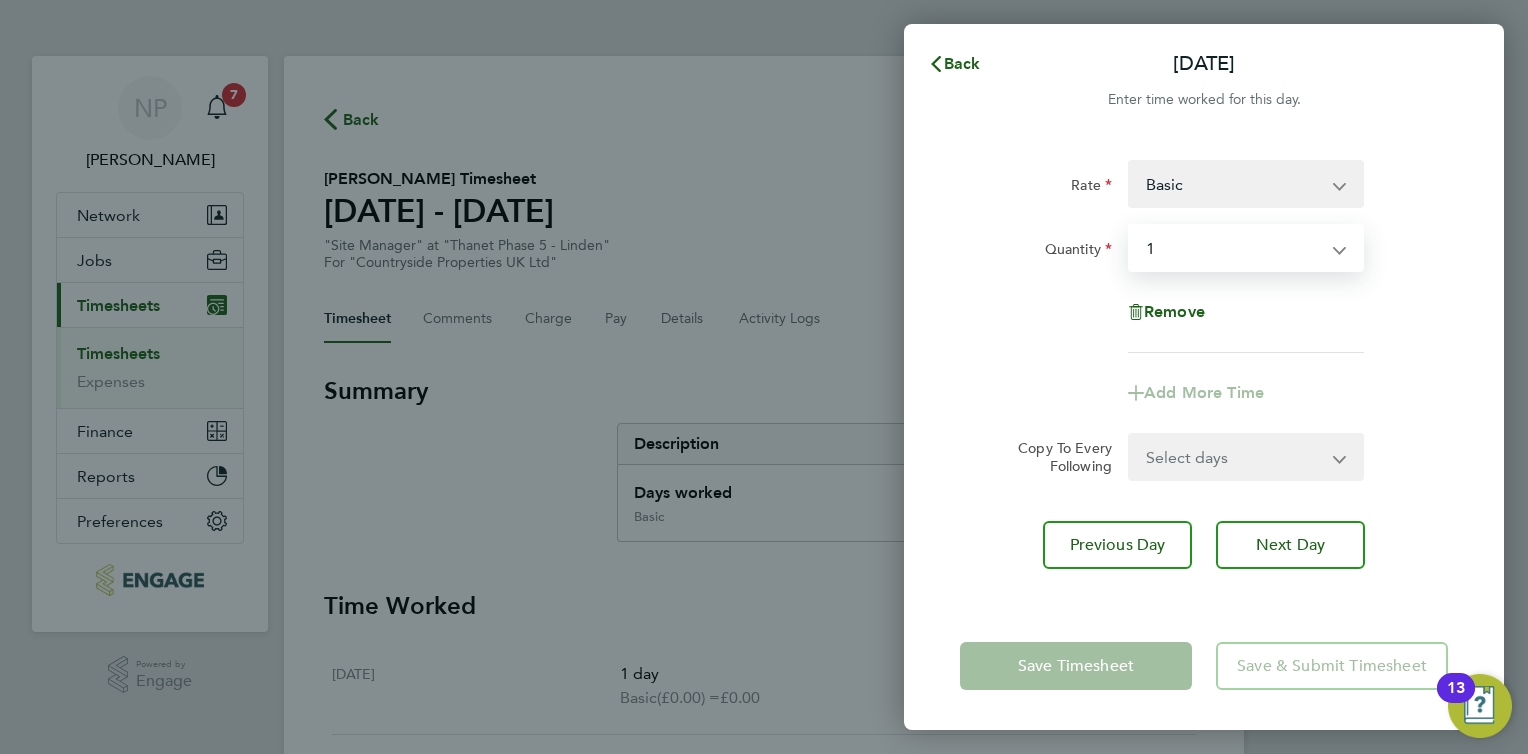 click on "Select quantity   0.5   1" at bounding box center [1234, 248] 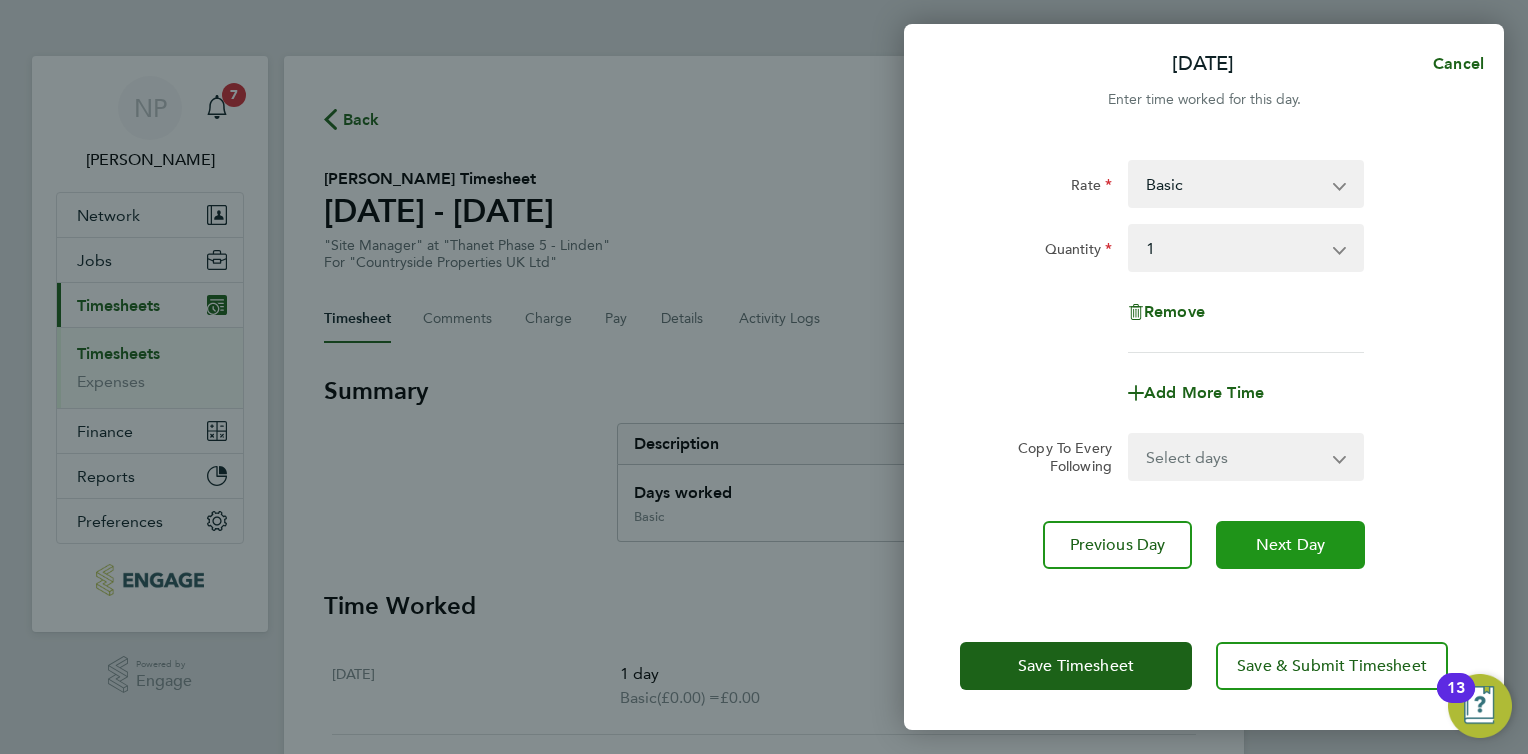 click on "Next Day" 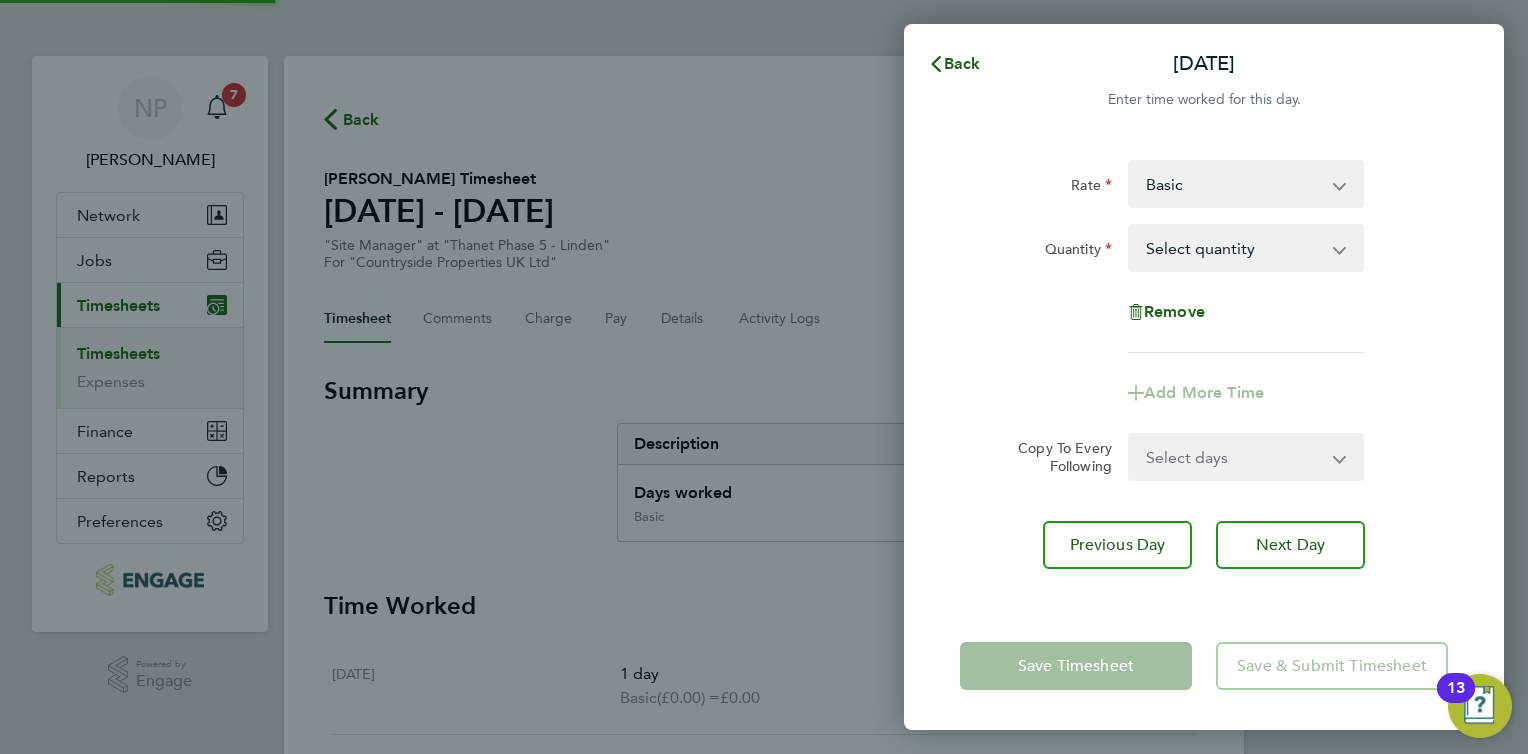 click on "Select quantity   0.5   1" at bounding box center [1234, 248] 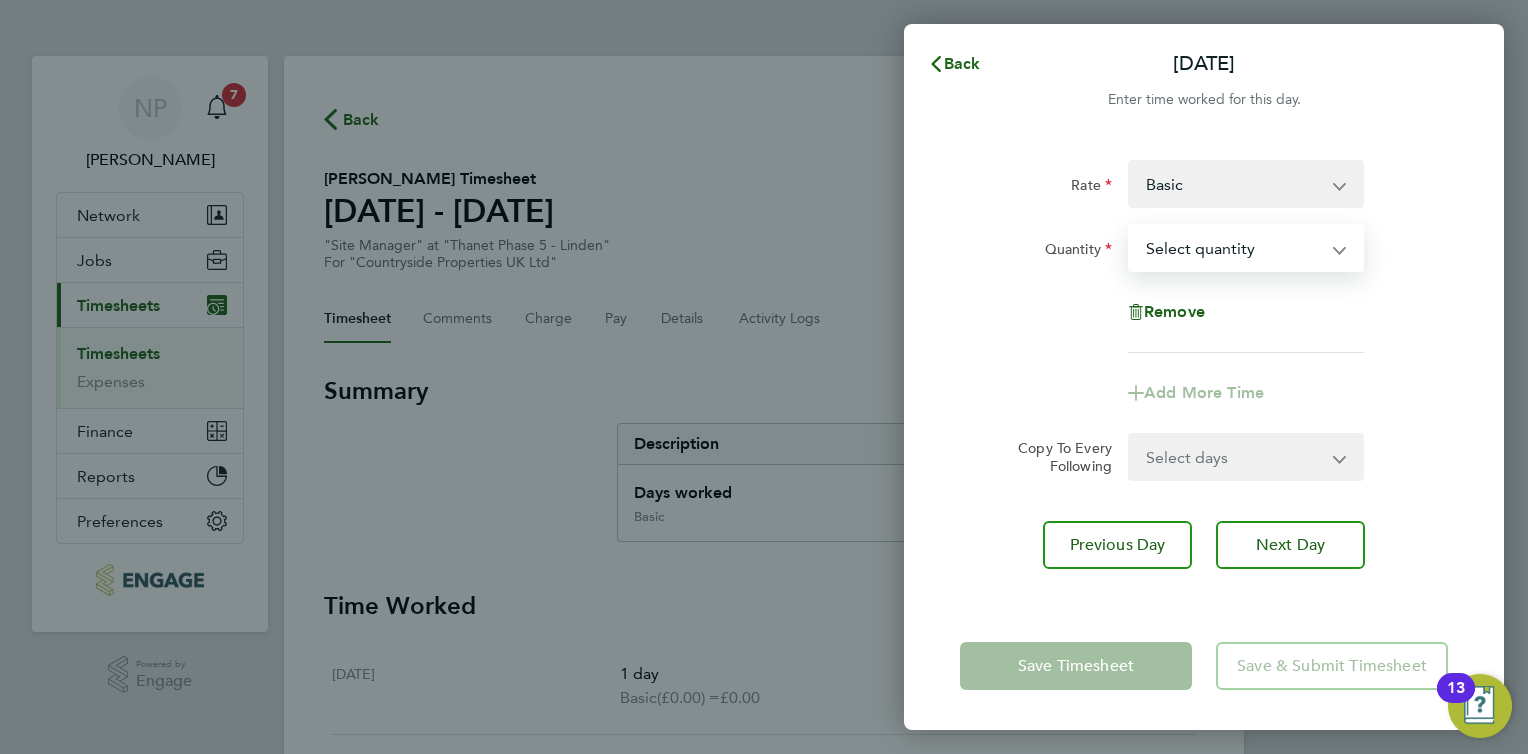 select on "1" 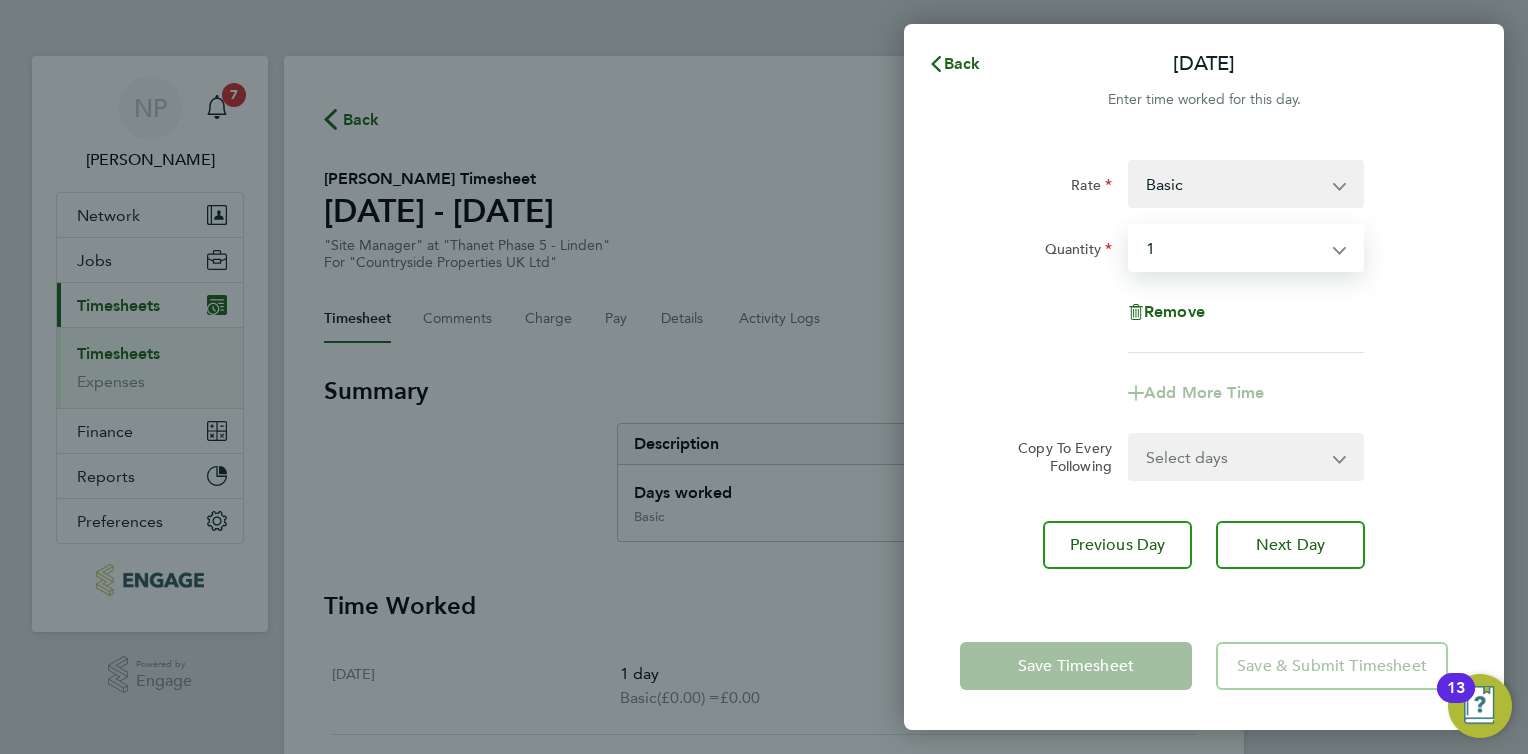 click on "Select quantity   0.5   1" at bounding box center (1234, 248) 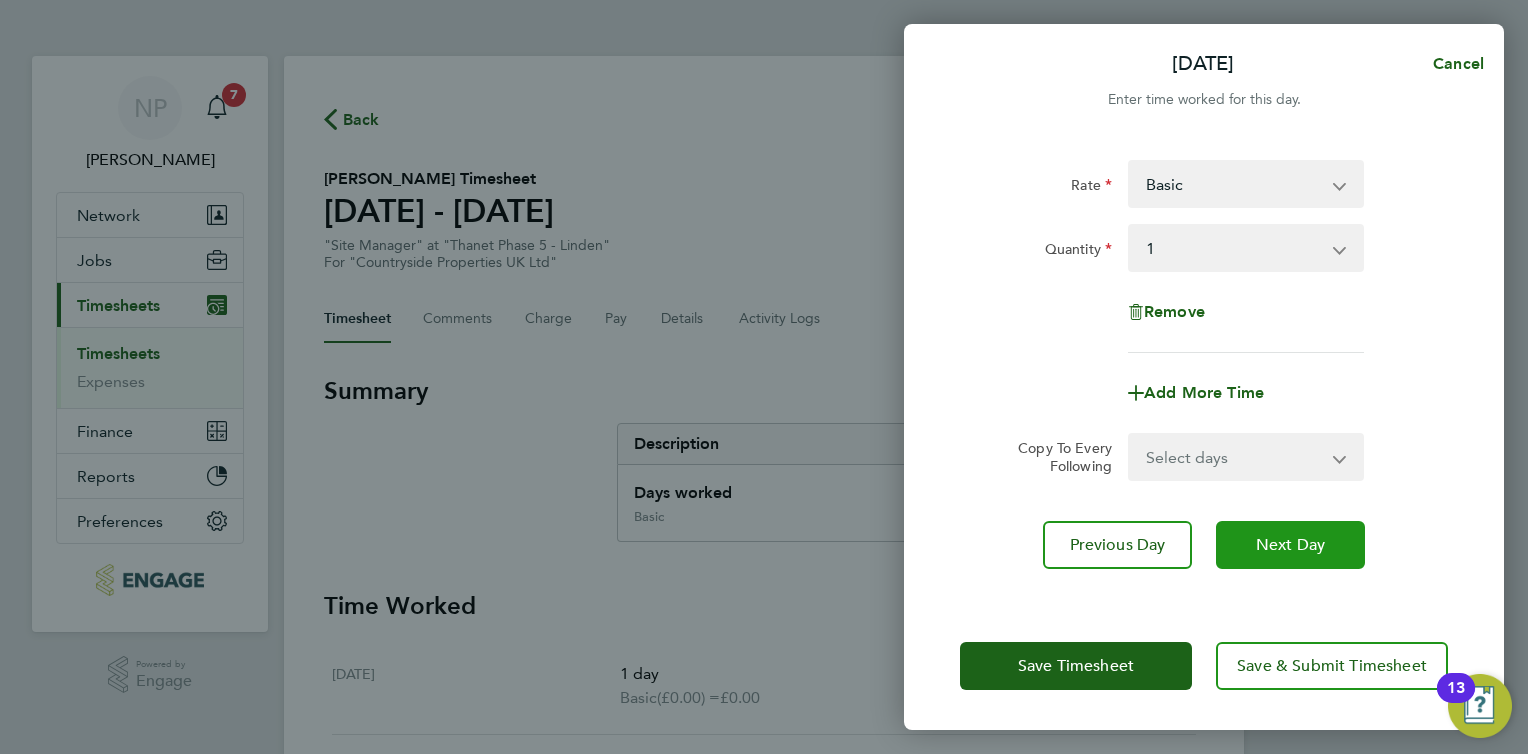 click on "Next Day" 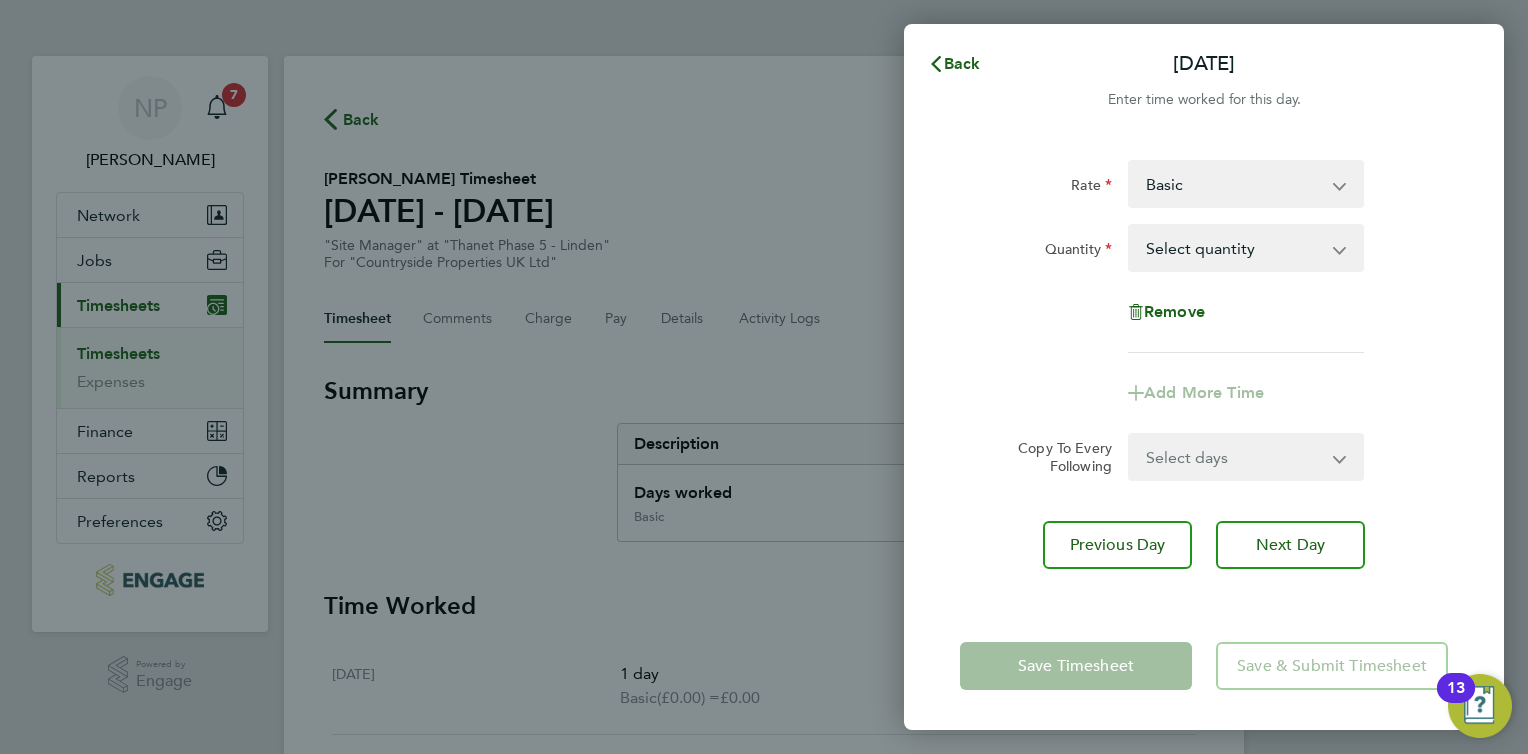 click on "Save Timesheet" 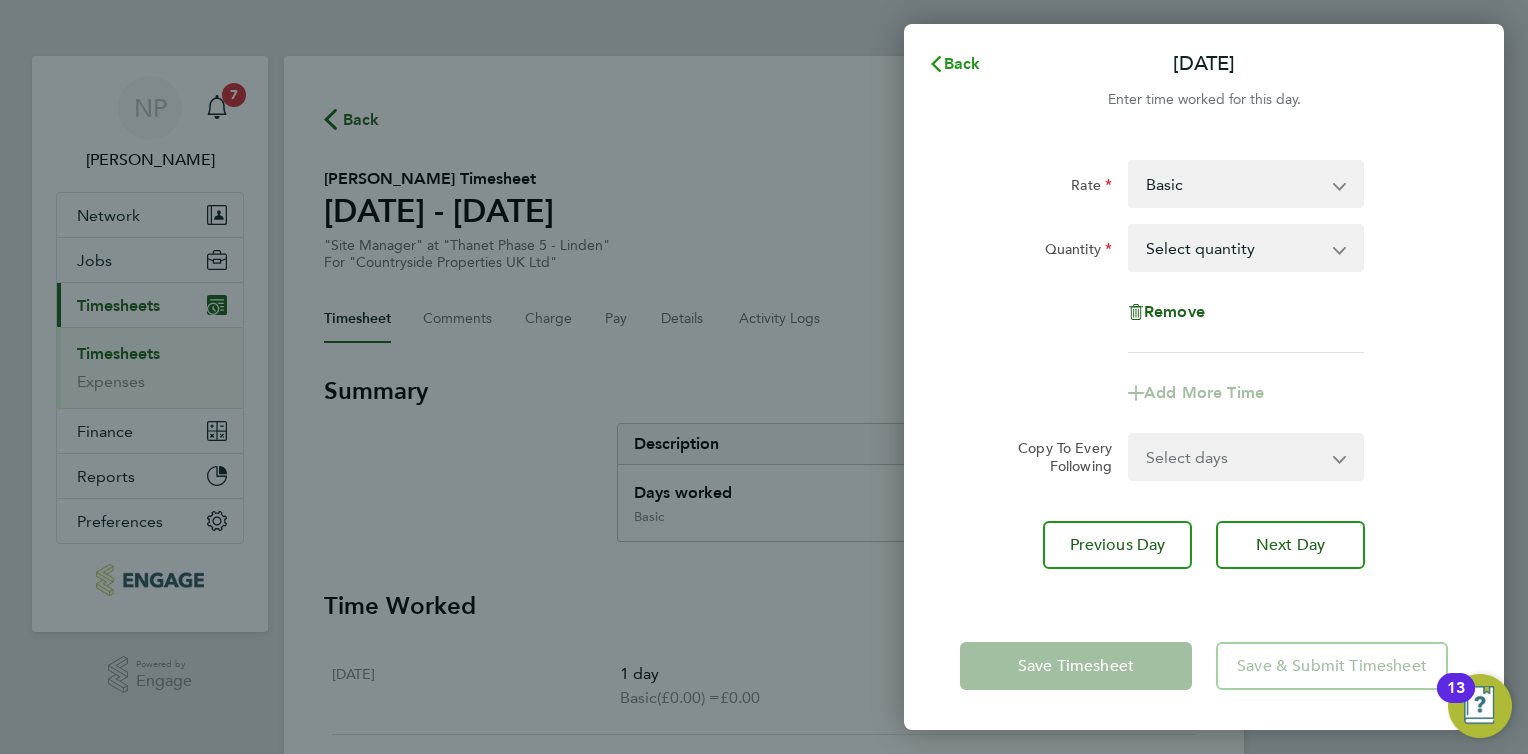 click on "Back" 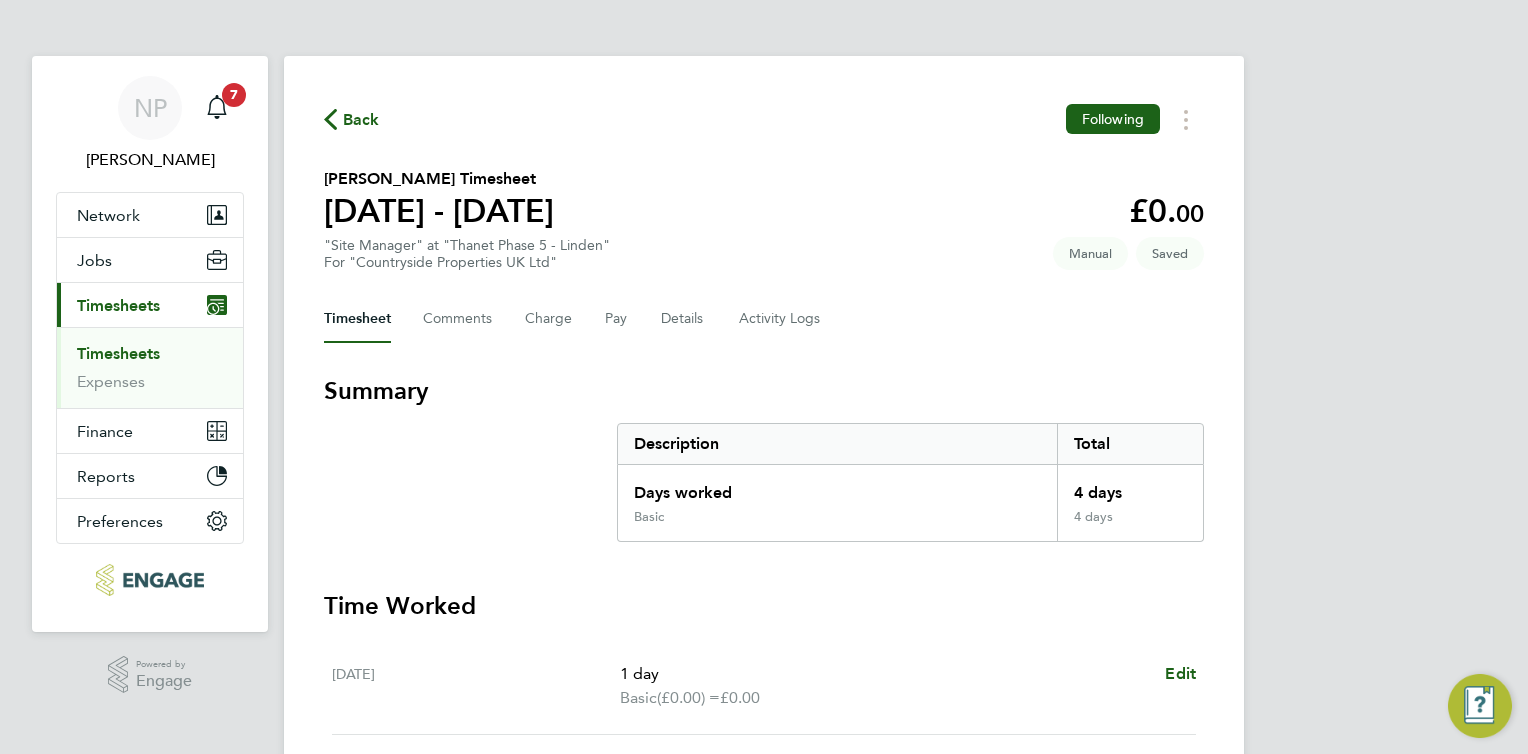 click on "Back  Following
Simon Rosier's Timesheet   30 Jun - 06 Jul 2025   £0. 00  "Site Manager" at "Thanet Phase 5 - Linden"  For "Countryside Properties UK Ltd"  Saved   Manual   Timesheet   Comments   Charge   Pay   Details   Activity Logs   Summary   Description   Total   Days worked   4 days   Basic   4 days   Time Worked   Tue 01 Jul   1 day   Basic   (£0.00) =   £0.00   Edit   Wed 02 Jul   1 day   Basic   (£0.00) =   £0.00   Edit   Thu 03 Jul   1 day   Basic   (£0.00) =   £0.00   Edit   Fri 04 Jul   1 day   Basic   (£0.00) =   £0.00   Edit   Sat 05 Jul   Add time for Sat 05 Jul   Add time for Sat 05 Jul   Sun 06 Jul   Add time for Sun 06 Jul   Add time for Sun 06 Jul   Submit For Approval   Reject Timesheet" 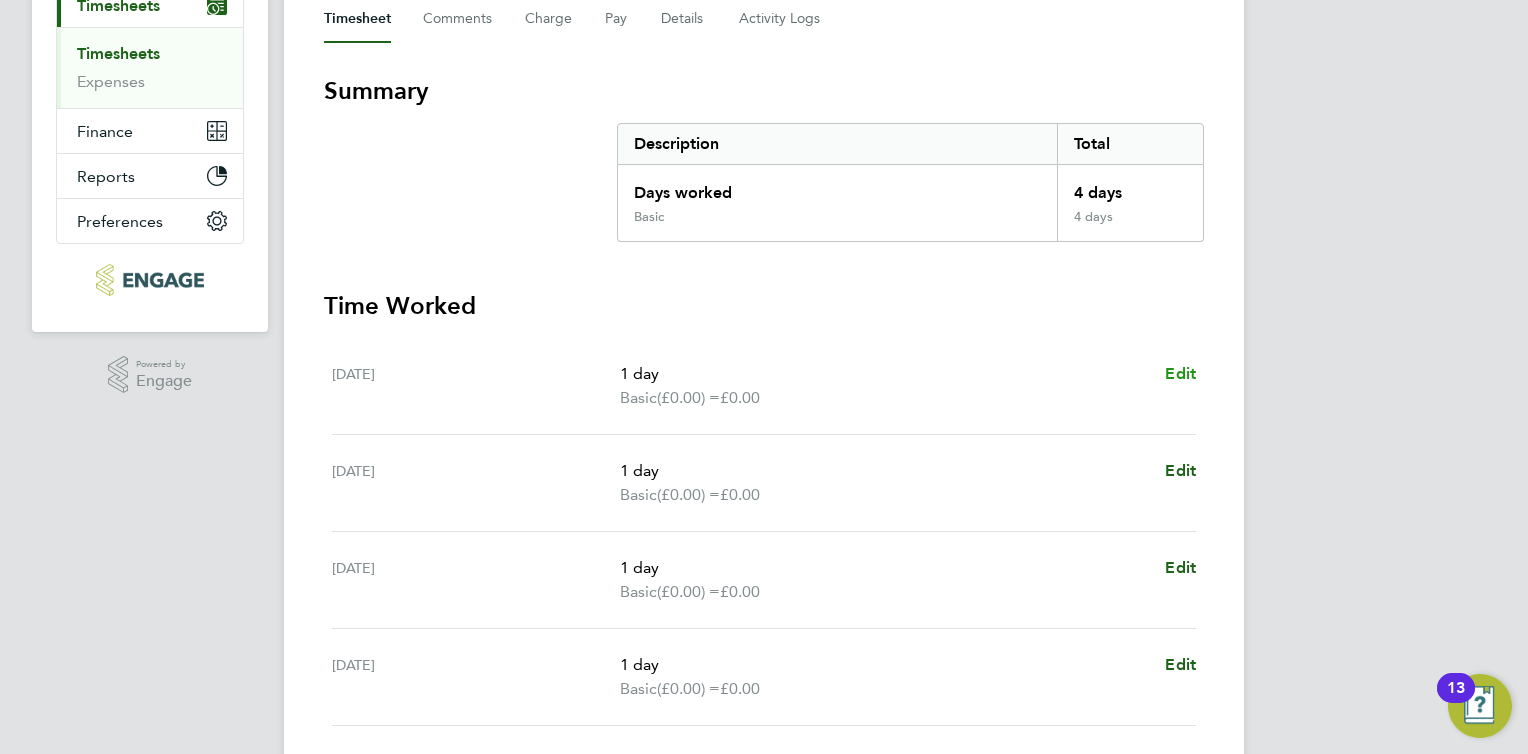 click on "Edit" at bounding box center (1180, 373) 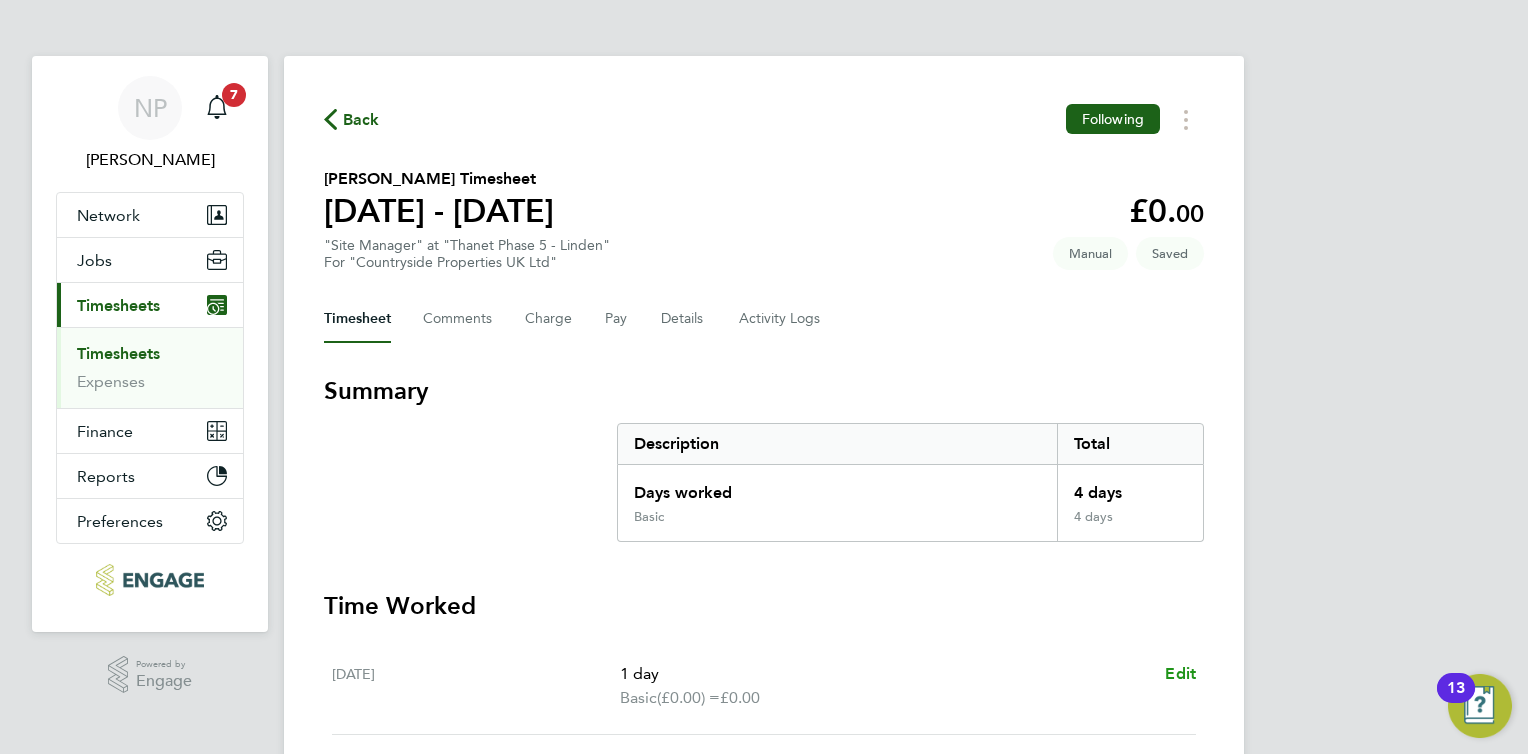 select on "1" 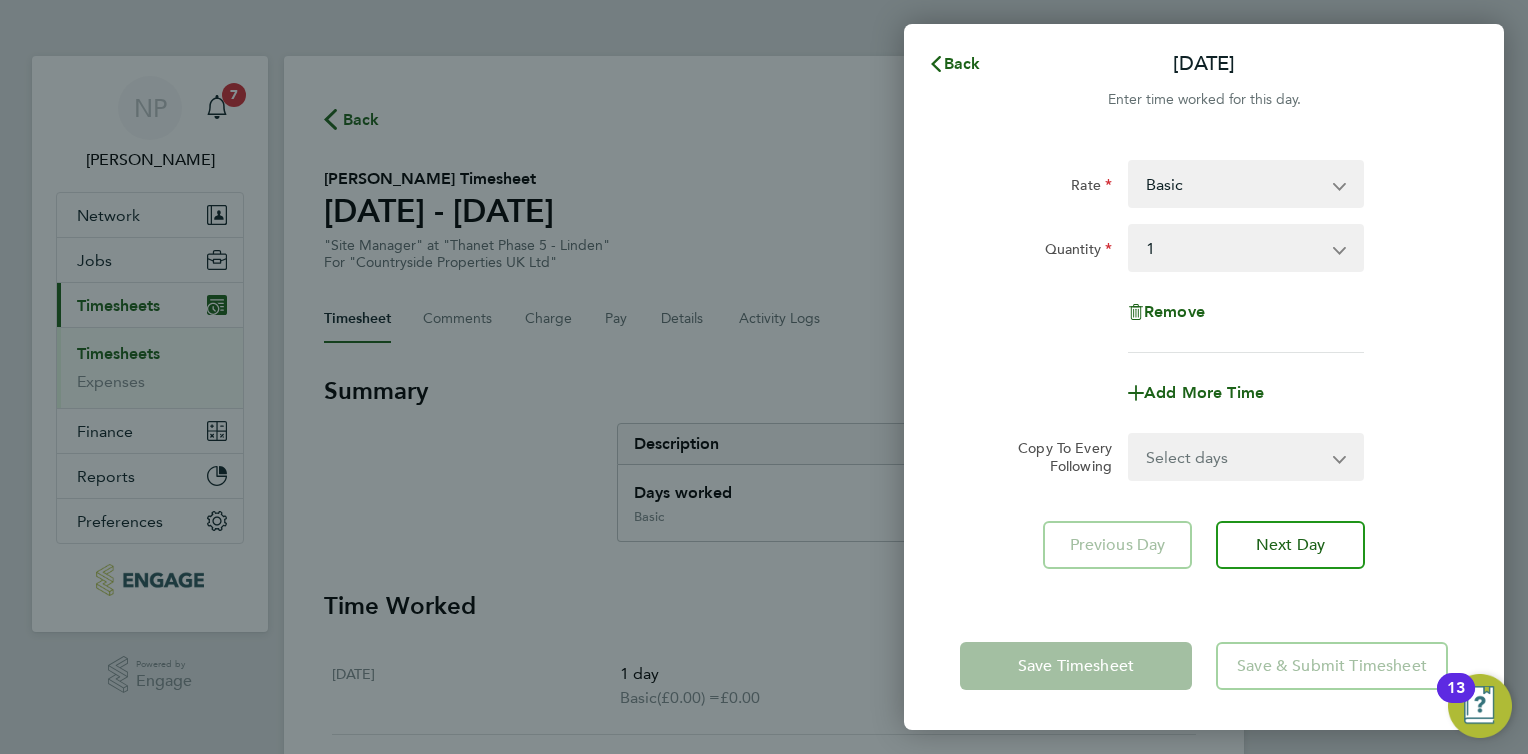 click on "Select quantity   0.5   1" at bounding box center [1234, 248] 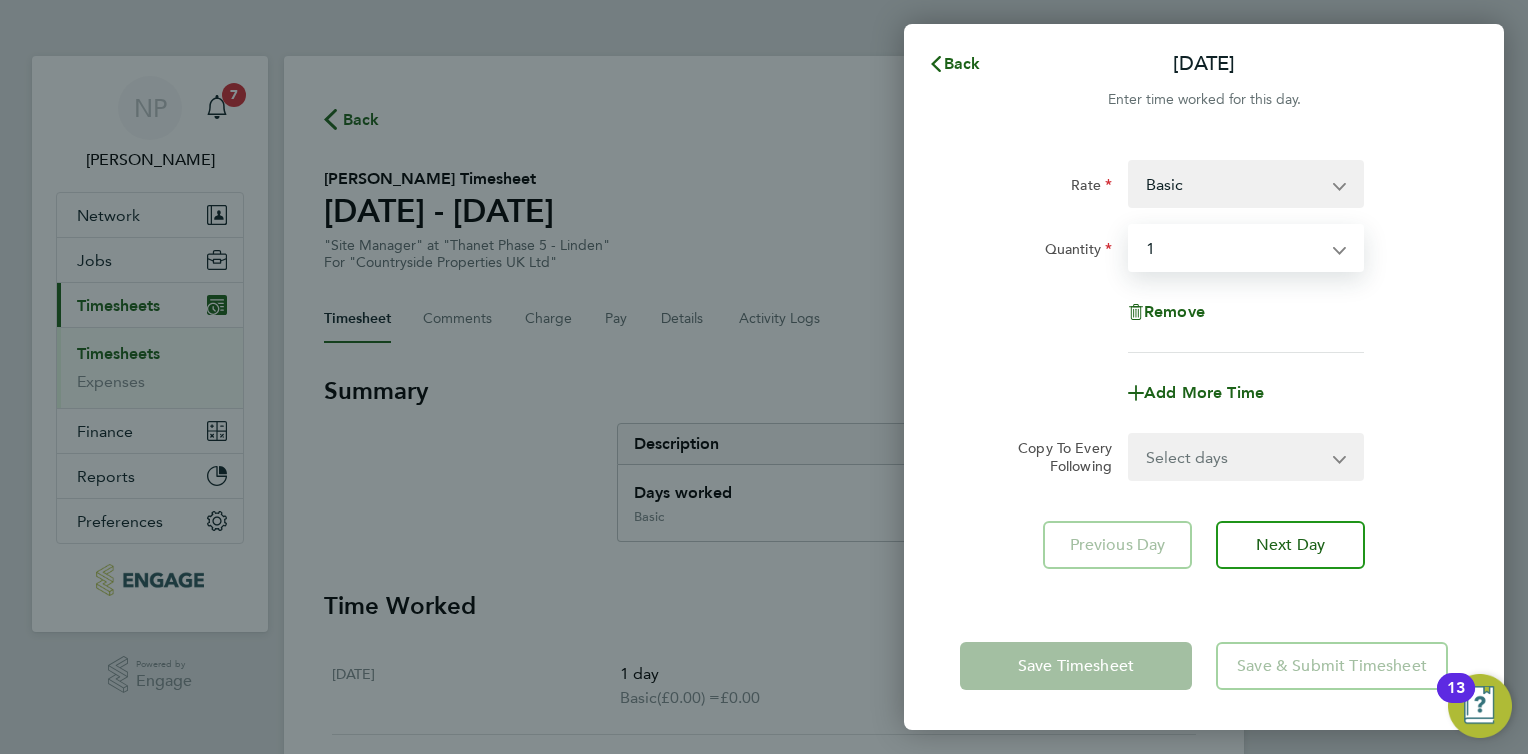 click on "Select quantity   0.5   1" at bounding box center (1234, 248) 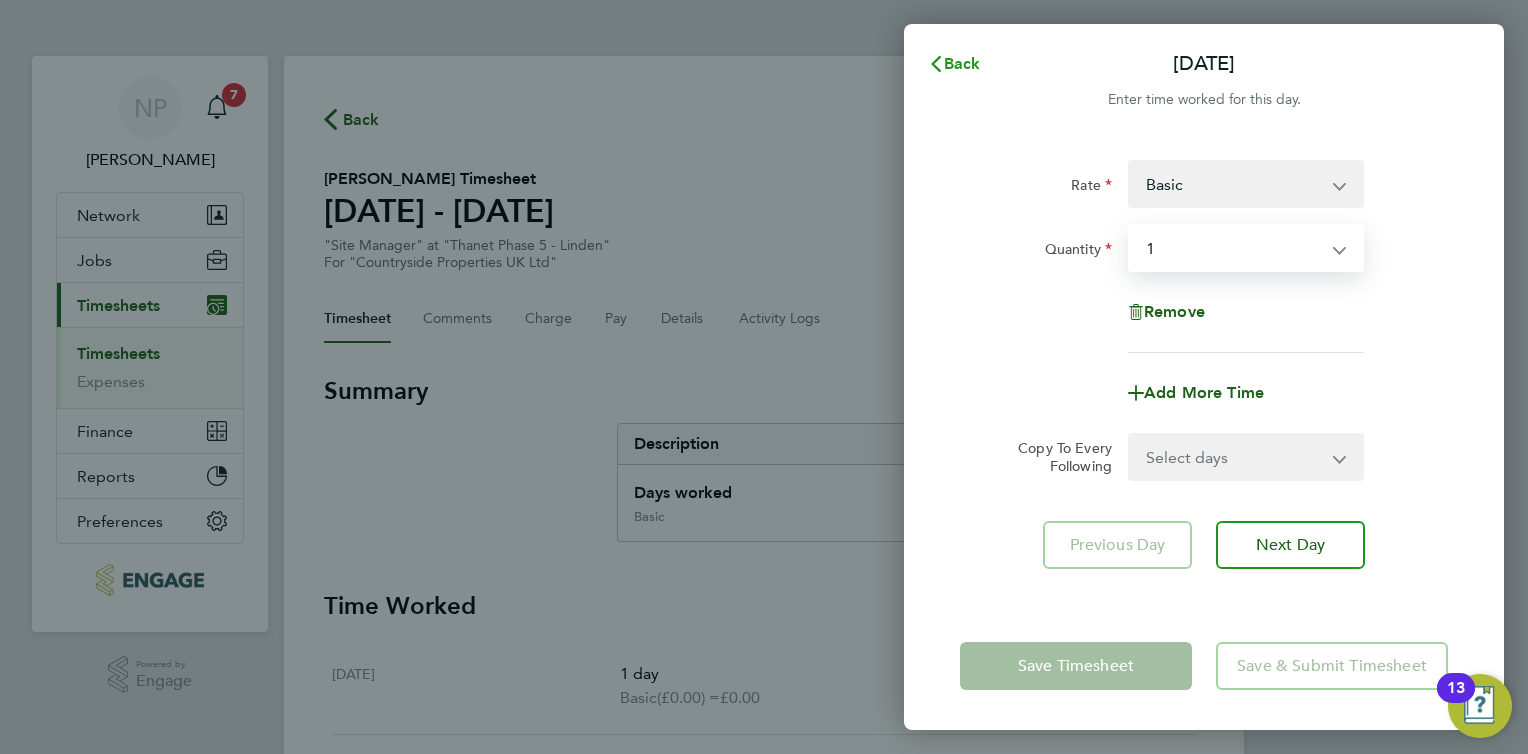 click on "Back" 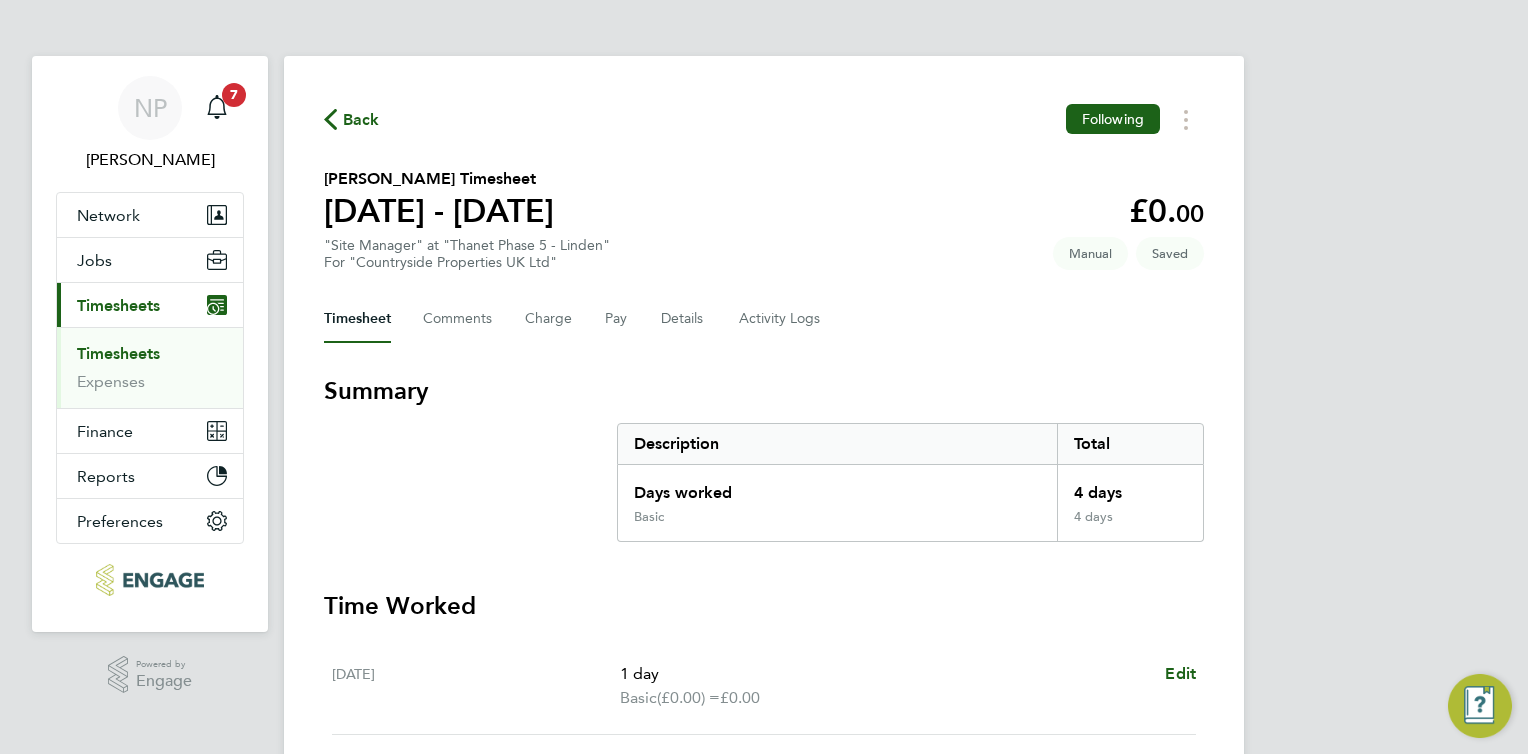 click on "Back  Following
Simon Rosier's Timesheet   30 Jun - 06 Jul 2025   £0. 00  "Site Manager" at "Thanet Phase 5 - Linden"  For "Countryside Properties UK Ltd"  Saved   Manual   Timesheet   Comments   Charge   Pay   Details   Activity Logs   Summary   Description   Total   Days worked   4 days   Basic   4 days   Time Worked   Tue 01 Jul   1 day   Basic   (£0.00) =   £0.00   Edit   Wed 02 Jul   1 day   Basic   (£0.00) =   £0.00   Edit   Thu 03 Jul   1 day   Basic   (£0.00) =   £0.00   Edit   Fri 04 Jul   1 day   Basic   (£0.00) =   £0.00   Edit   Sat 05 Jul   Add time for Sat 05 Jul   Add time for Sat 05 Jul   Sun 06 Jul   Add time for Sun 06 Jul   Add time for Sun 06 Jul   Submit For Approval   Reject Timesheet" 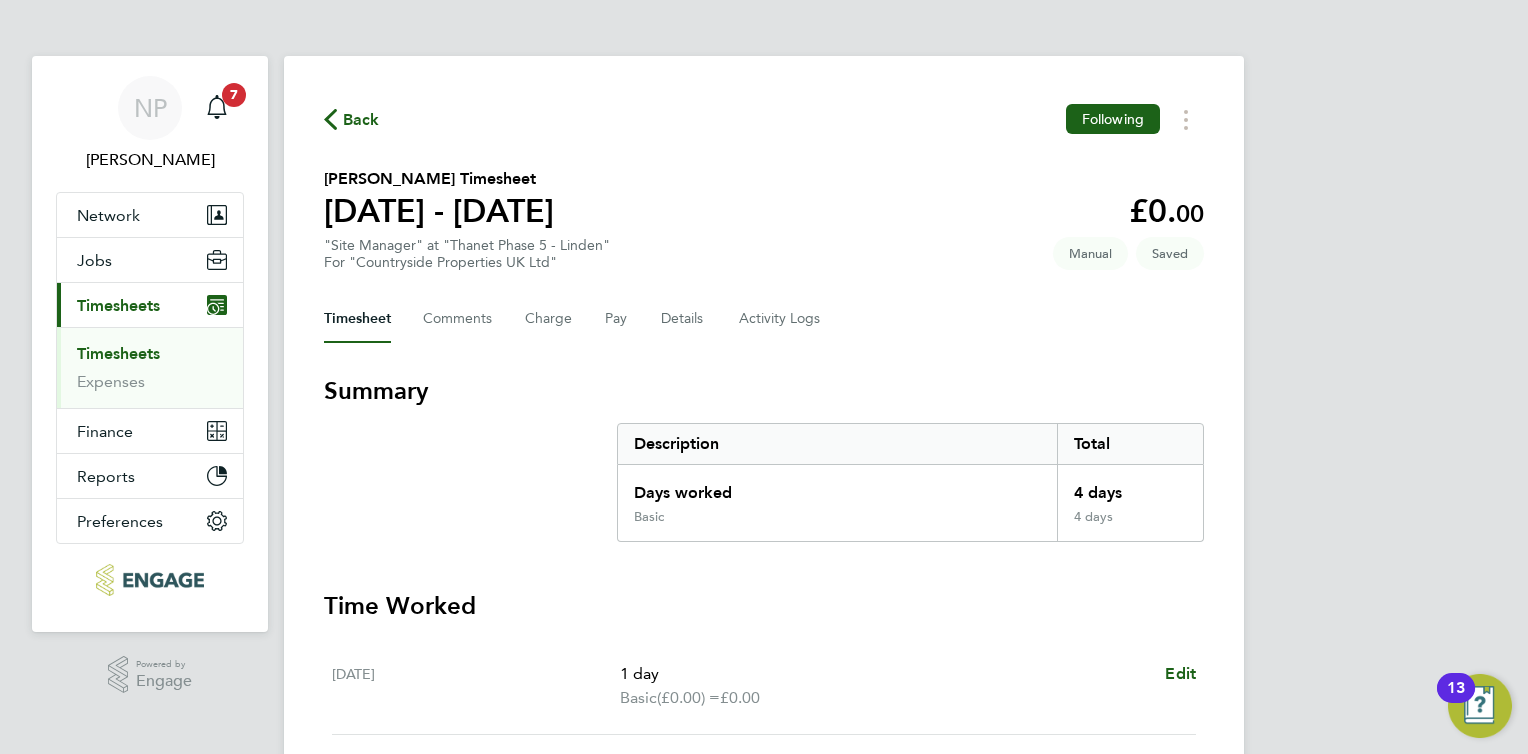 scroll, scrollTop: 200, scrollLeft: 0, axis: vertical 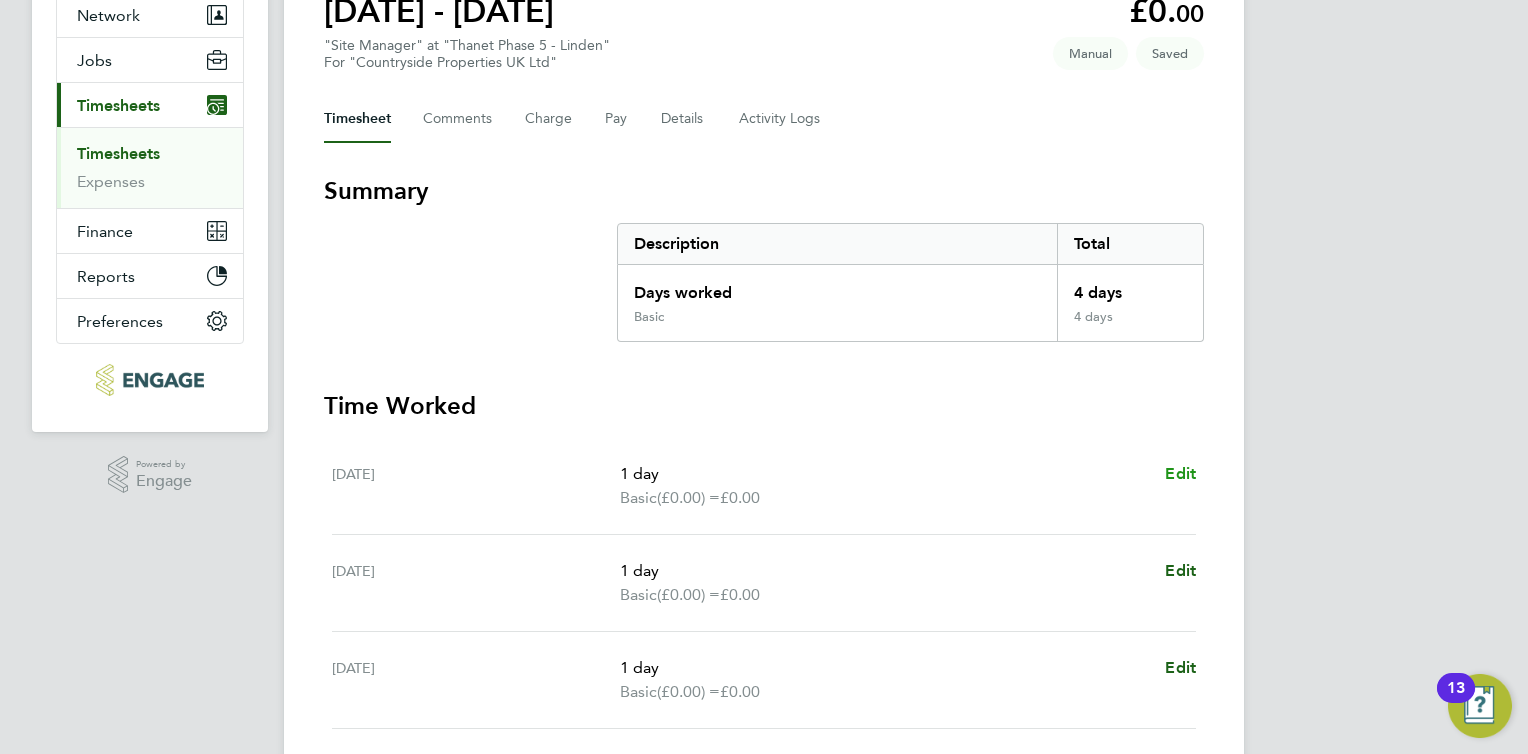 click on "Edit" at bounding box center (1180, 473) 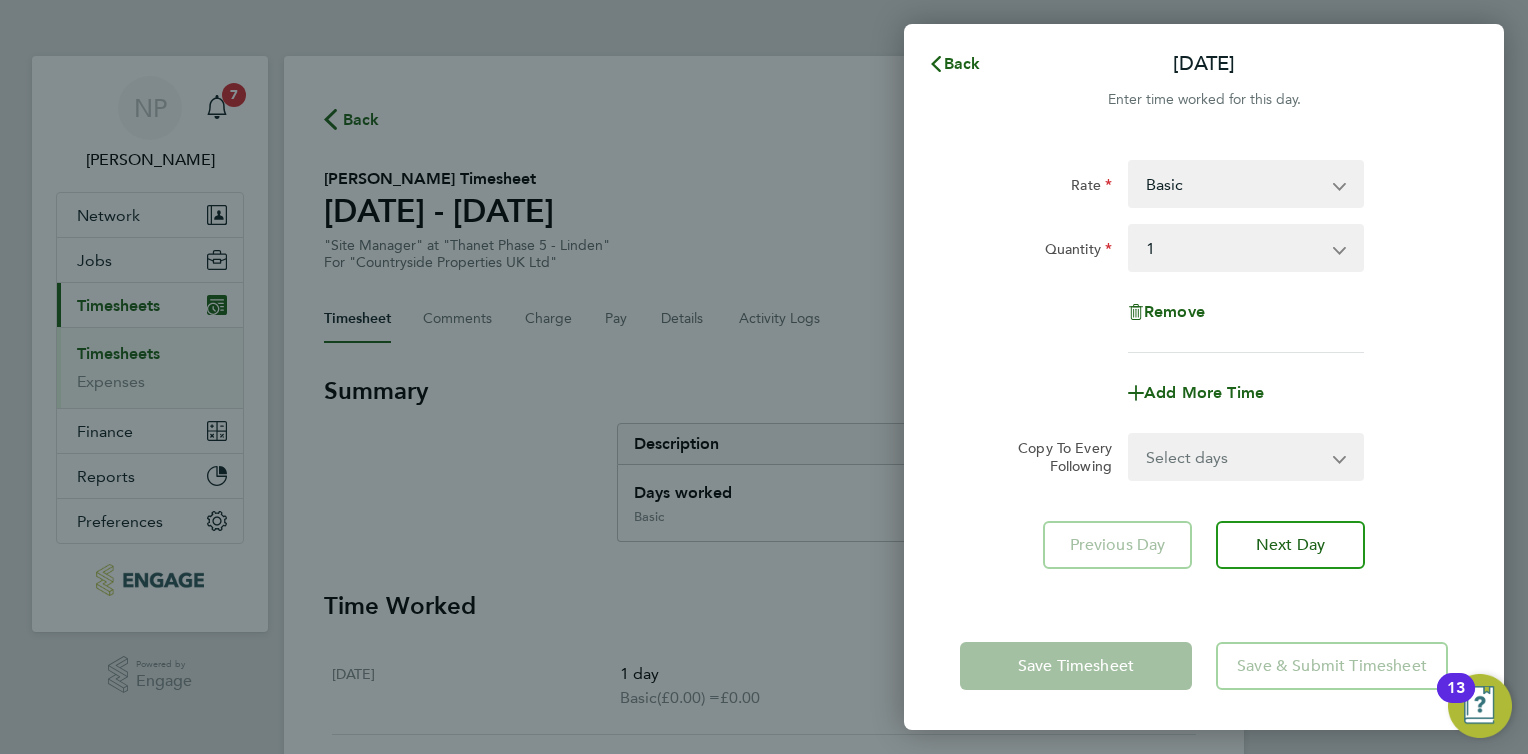 scroll, scrollTop: 0, scrollLeft: 0, axis: both 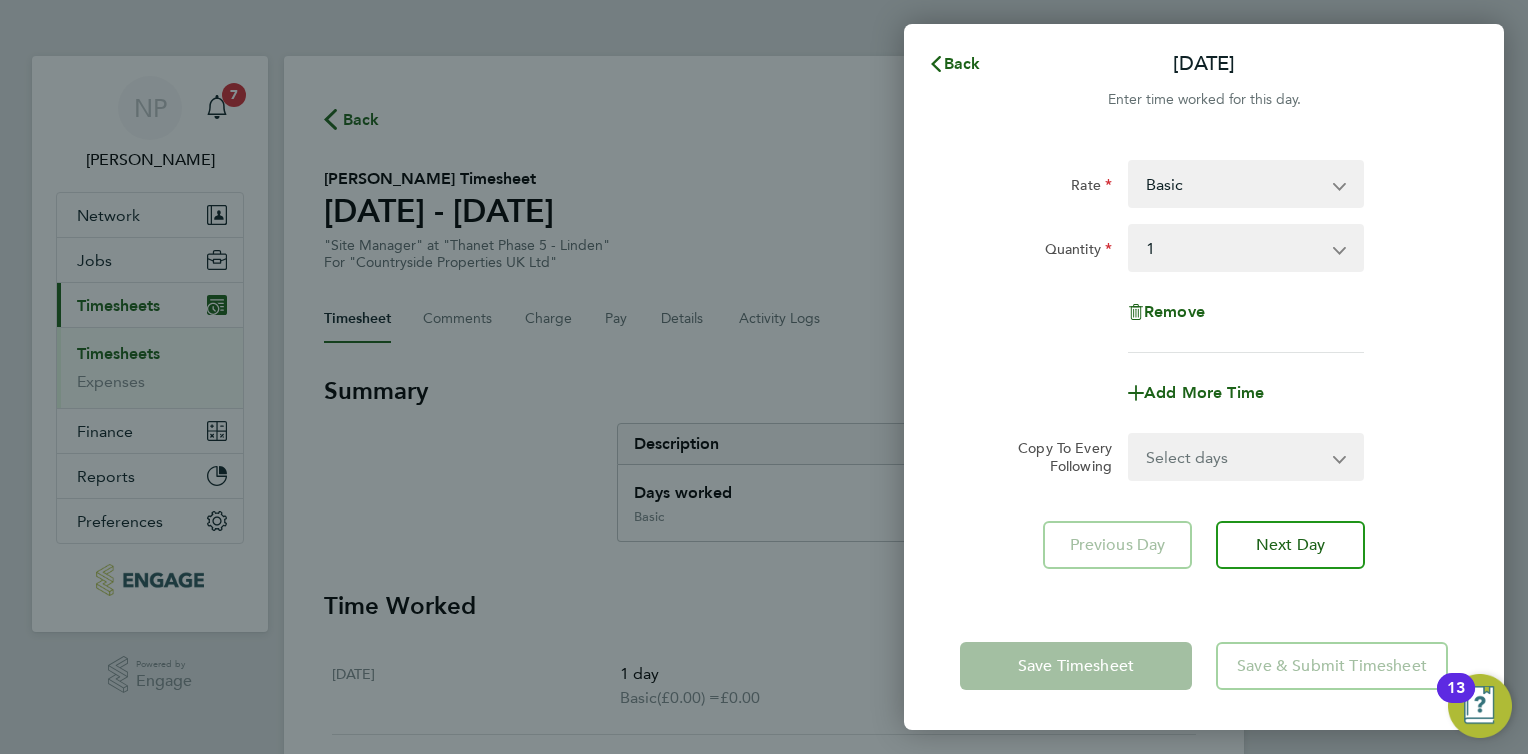 click on "Select quantity   0.5   1" at bounding box center (1234, 248) 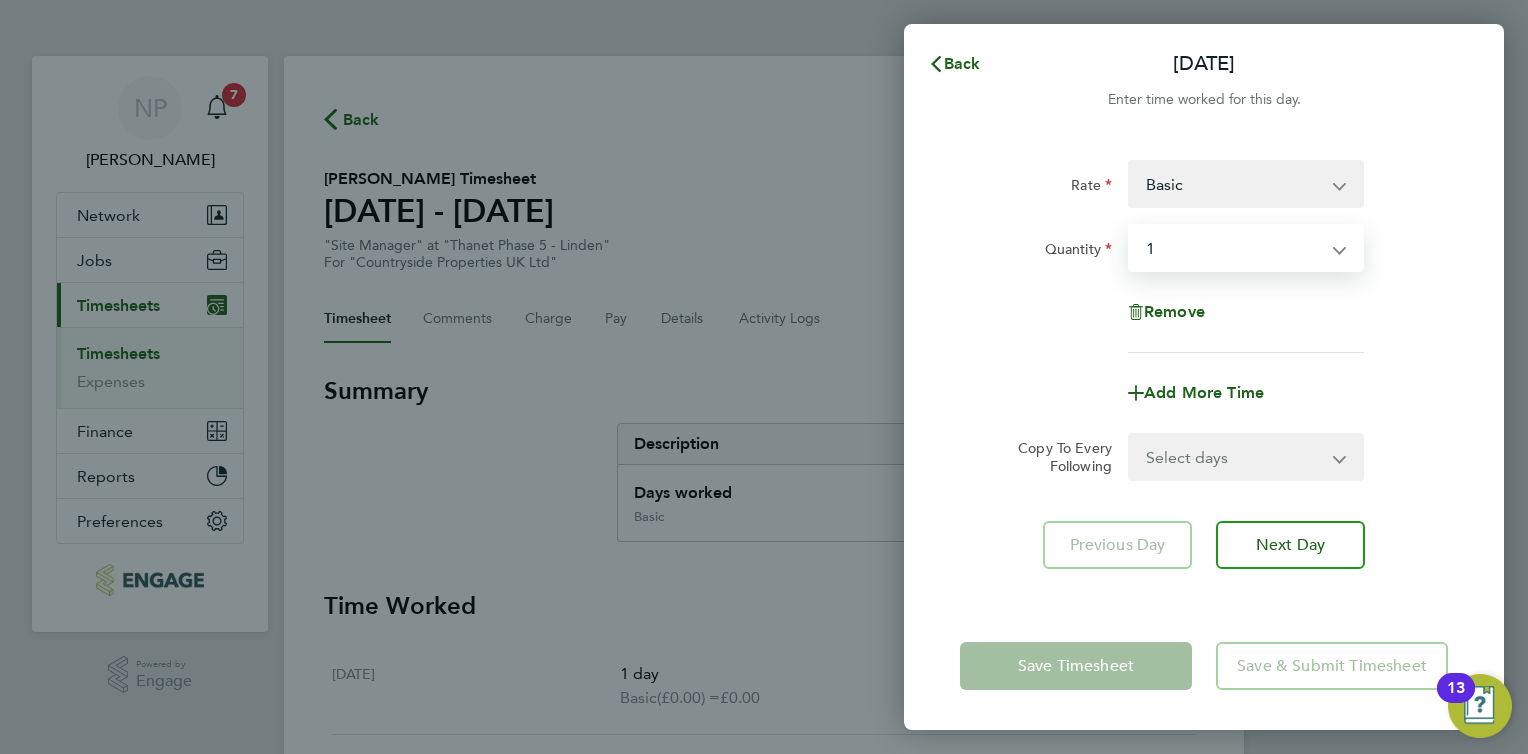 click on "Select quantity   0.5   1" at bounding box center (1234, 248) 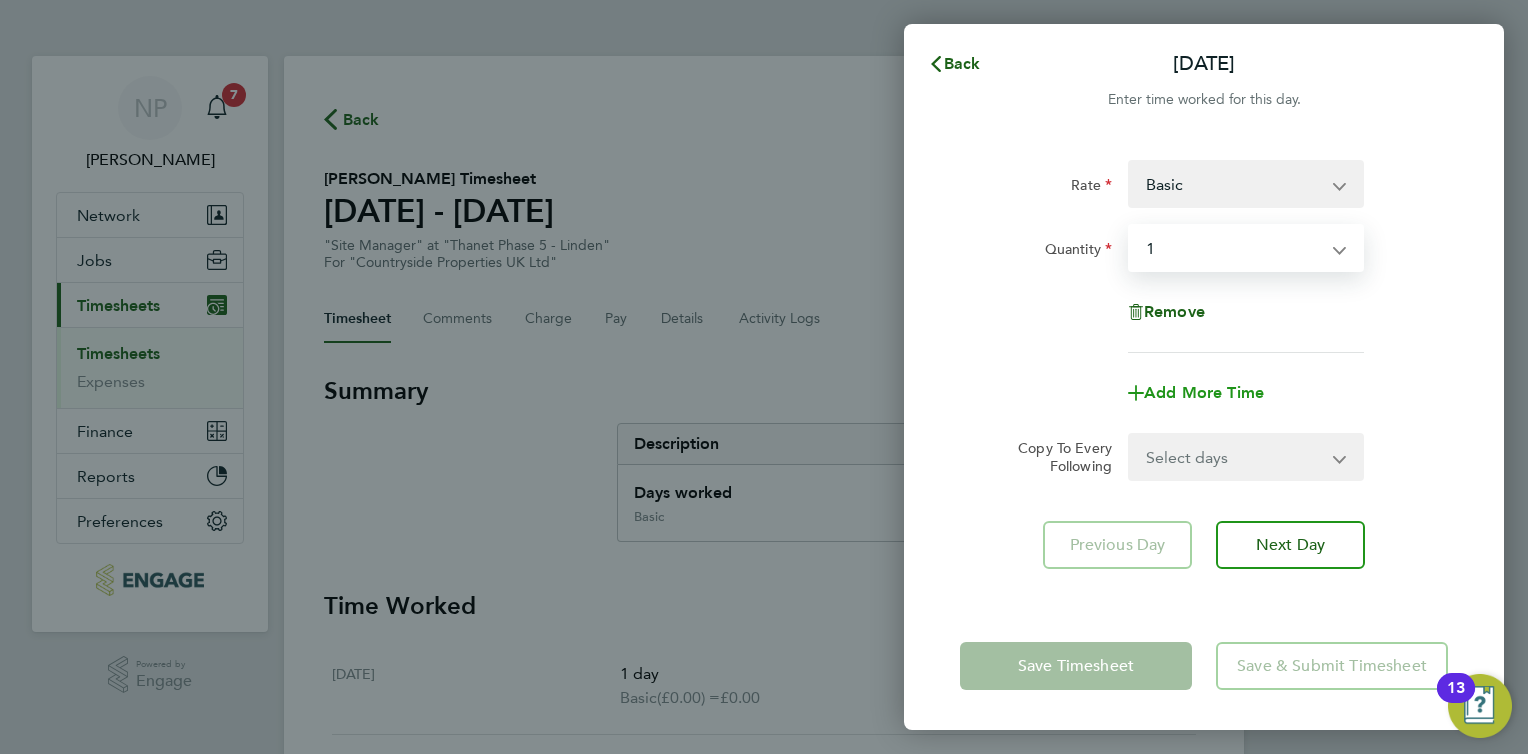 click on "Add More Time" 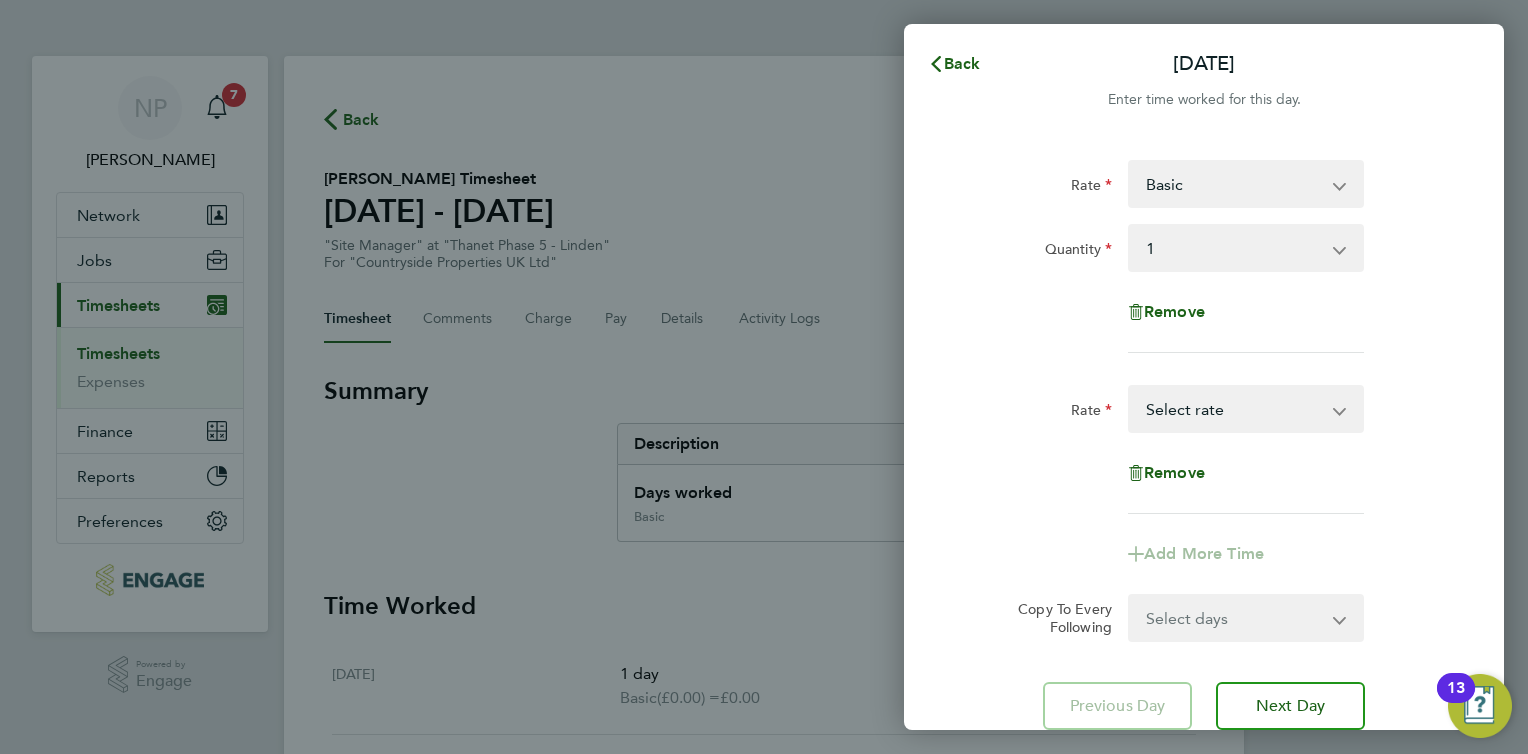 click on "Rate" 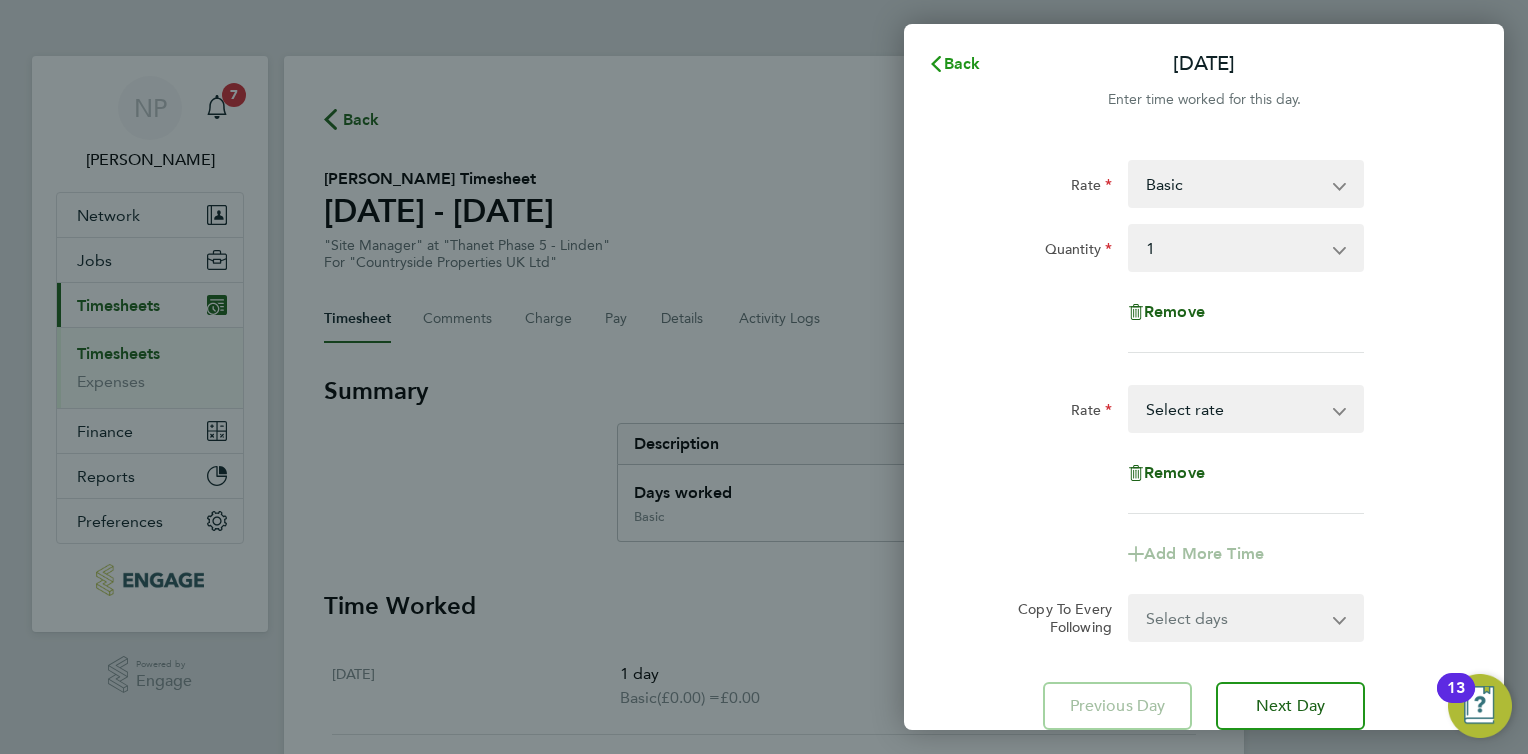 click on "Back" 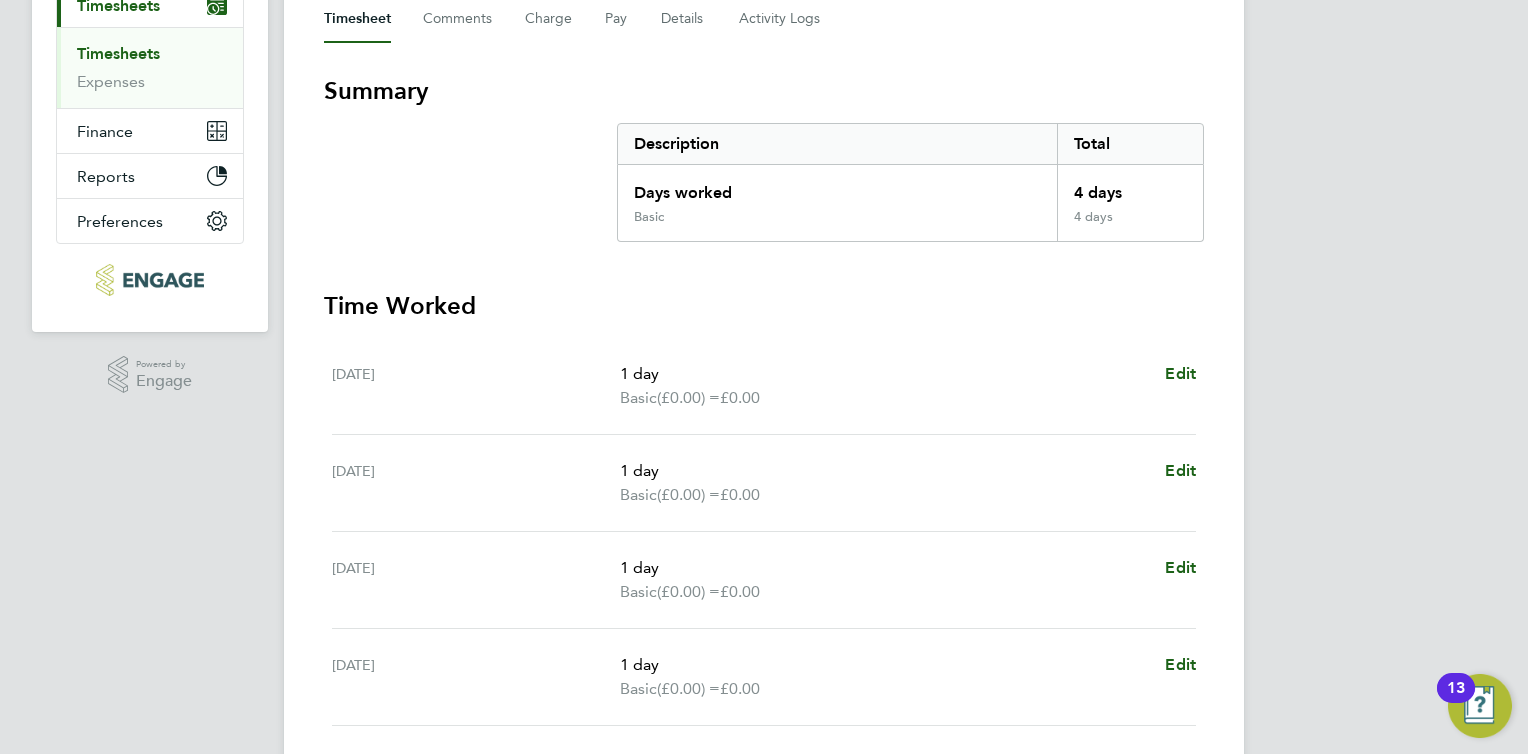 scroll, scrollTop: 100, scrollLeft: 0, axis: vertical 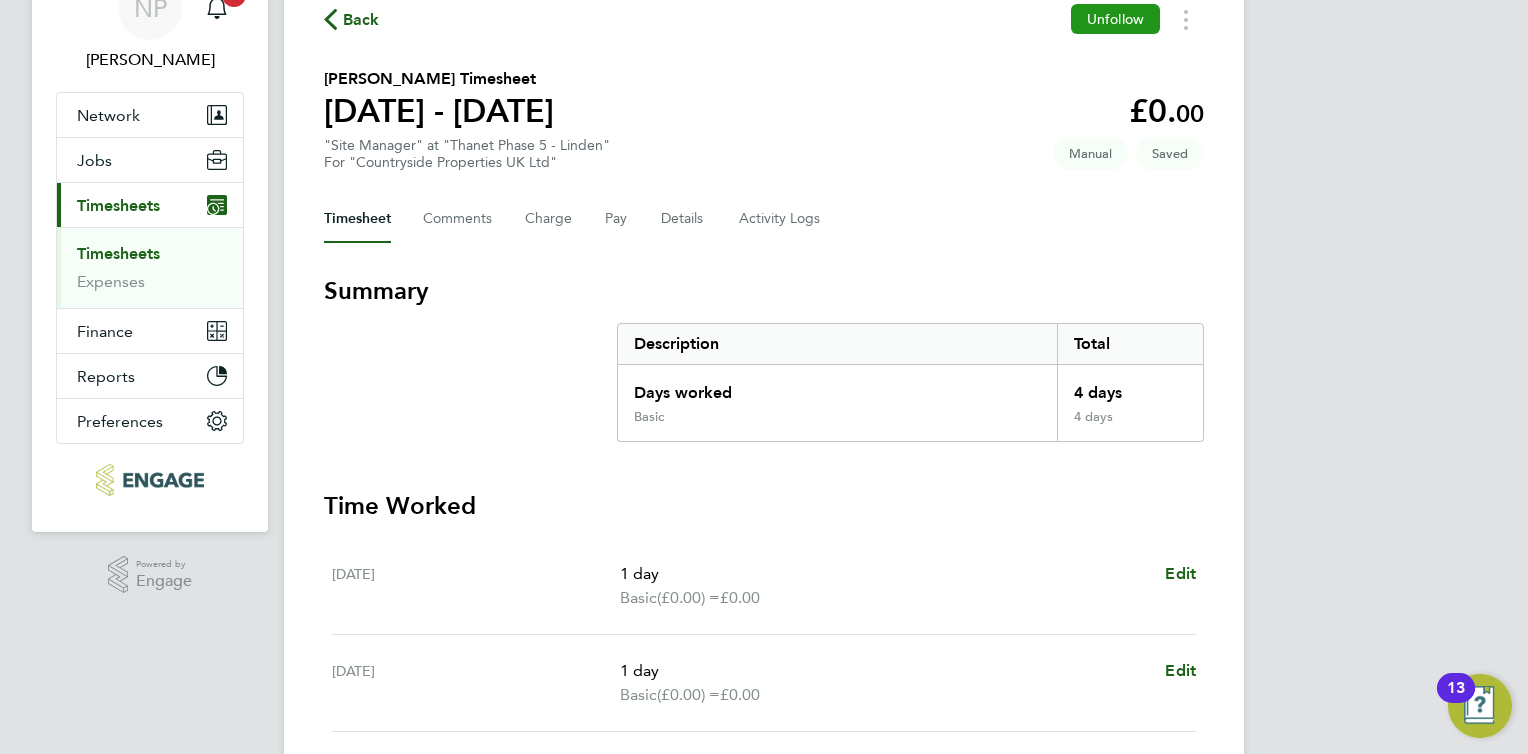 click on "Unfollow" 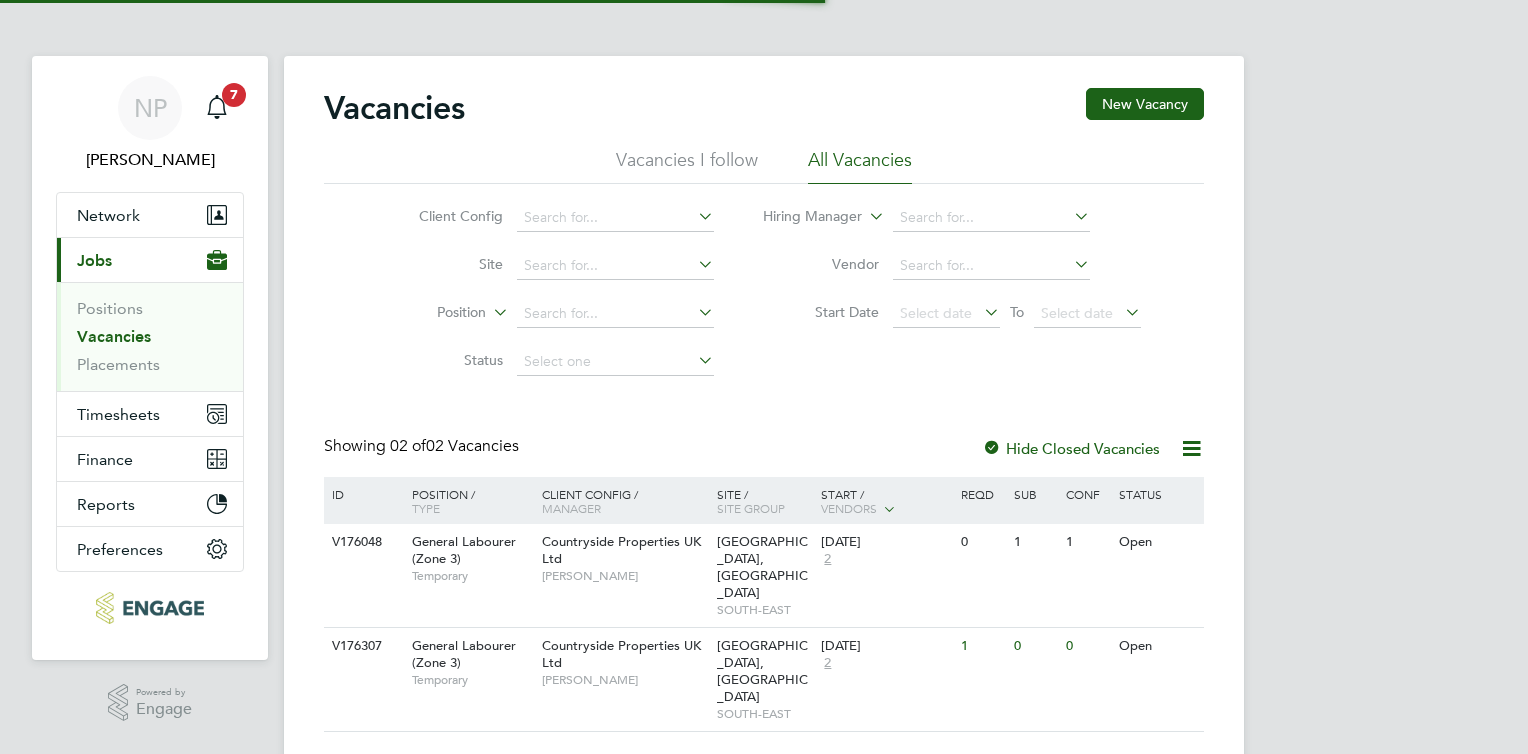 scroll, scrollTop: 0, scrollLeft: 0, axis: both 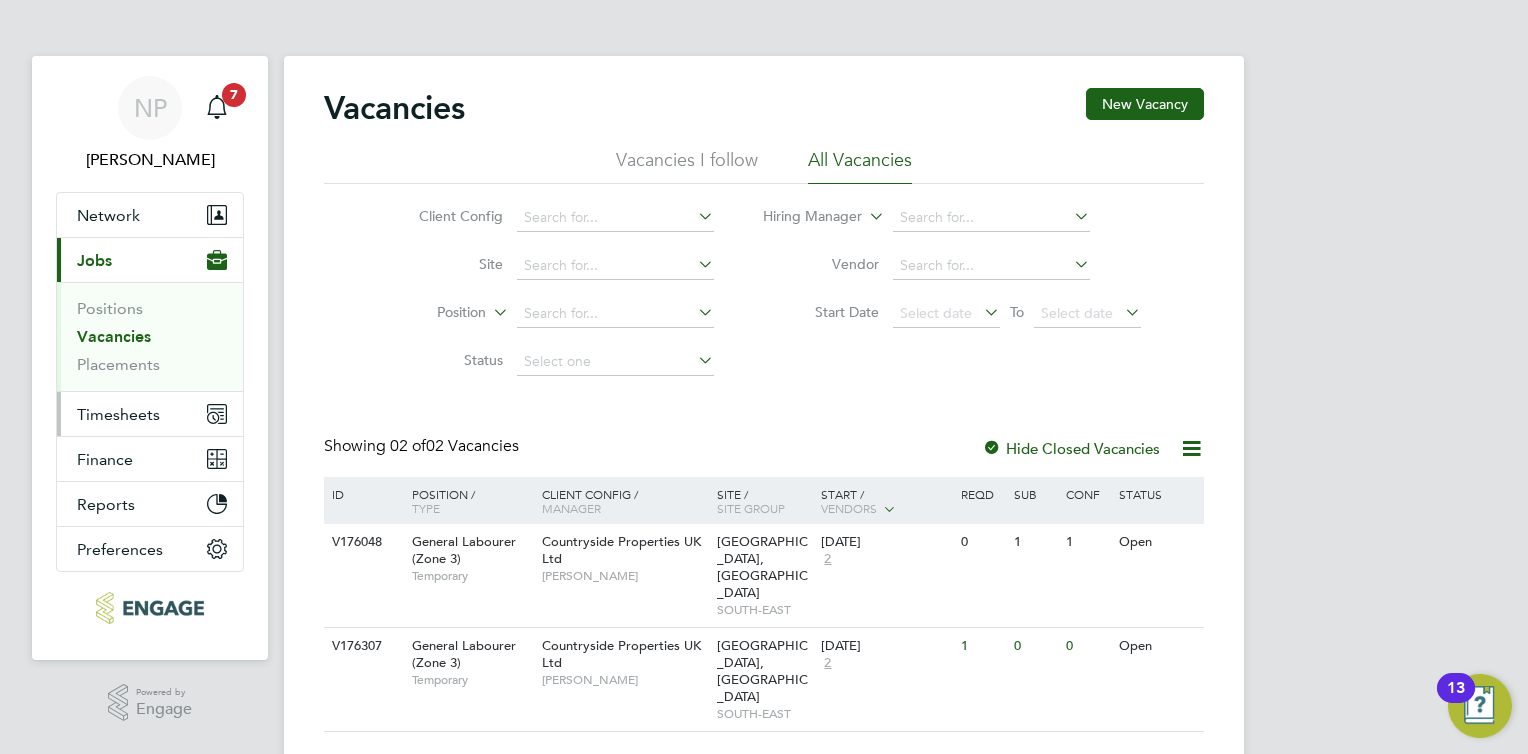 click on "Timesheets" at bounding box center [118, 414] 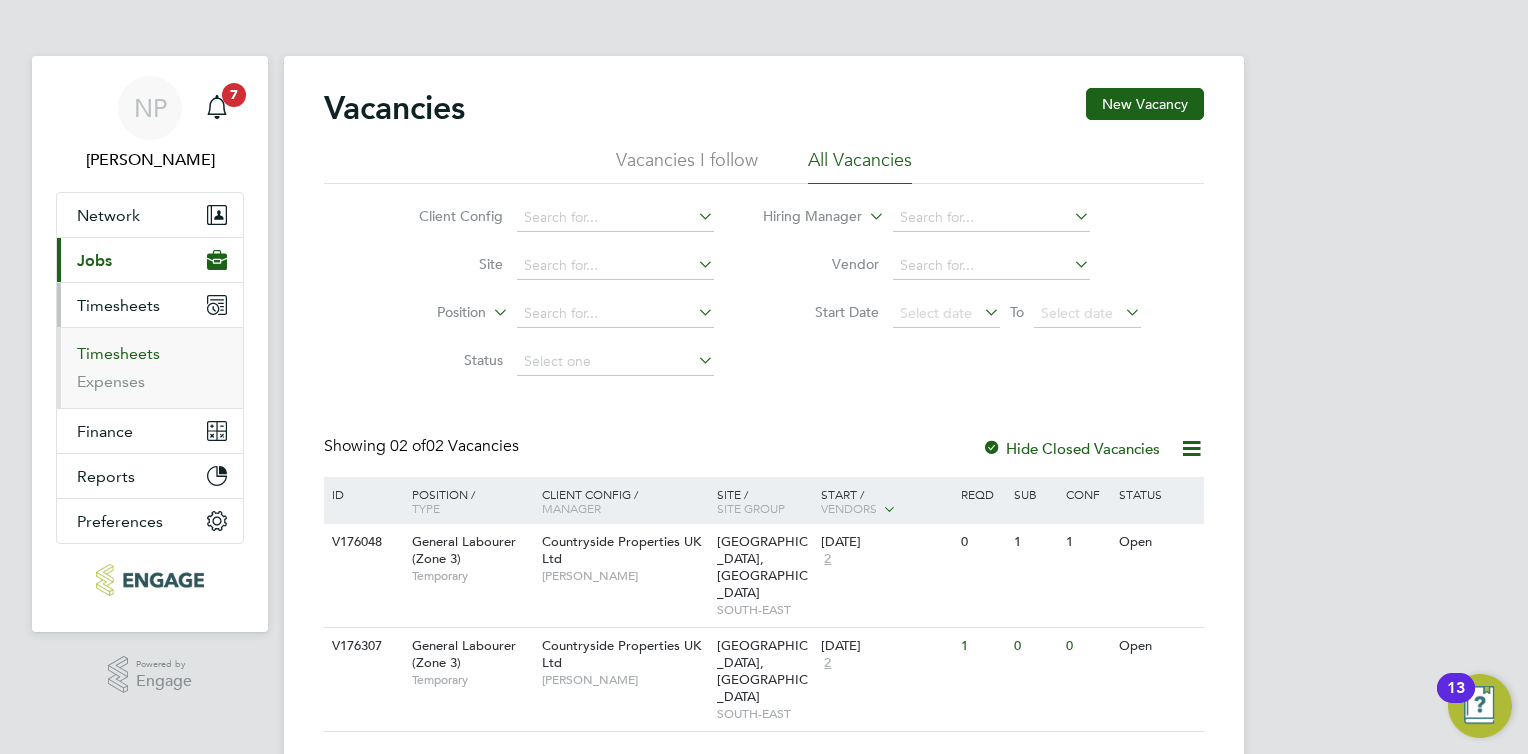 click on "Timesheets" at bounding box center [118, 353] 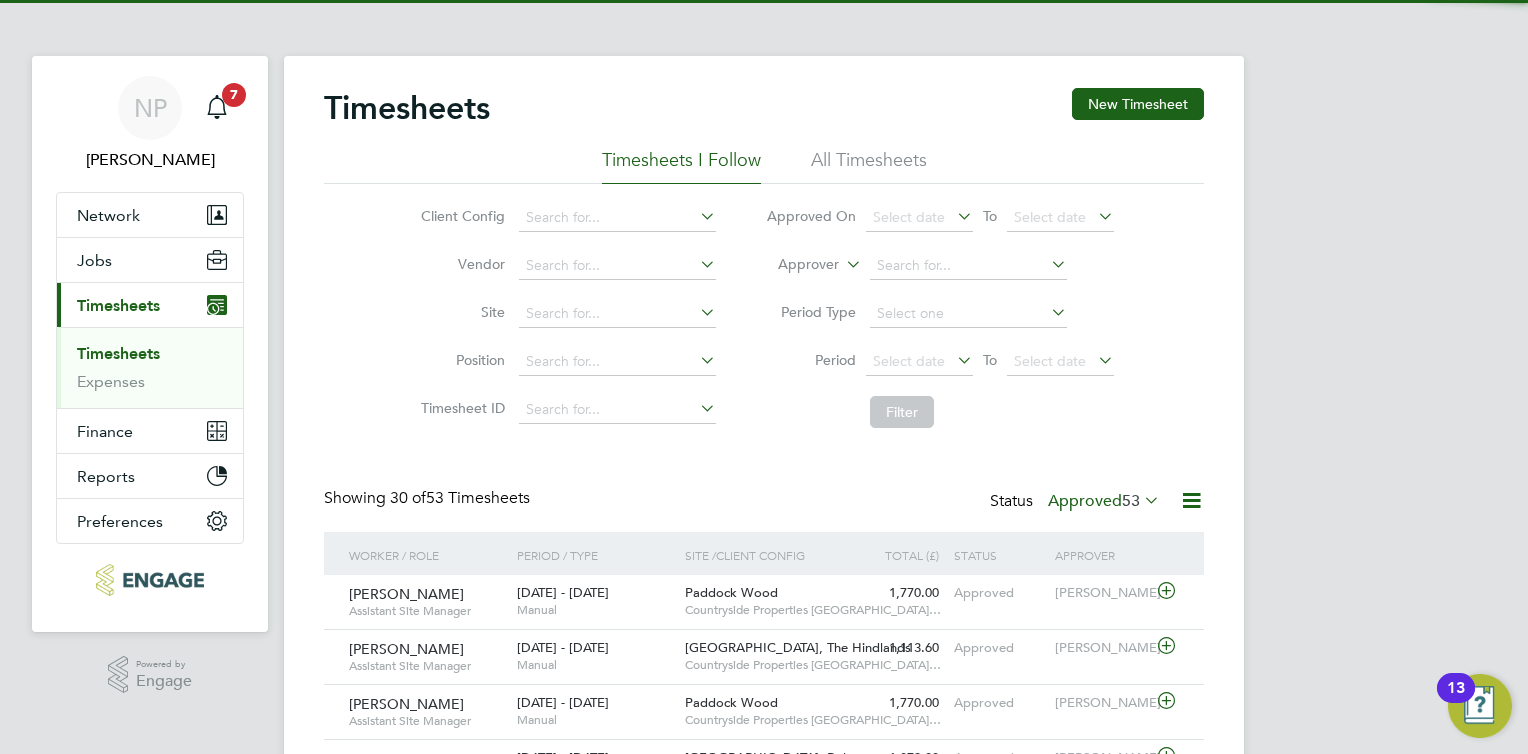 scroll, scrollTop: 9, scrollLeft: 10, axis: both 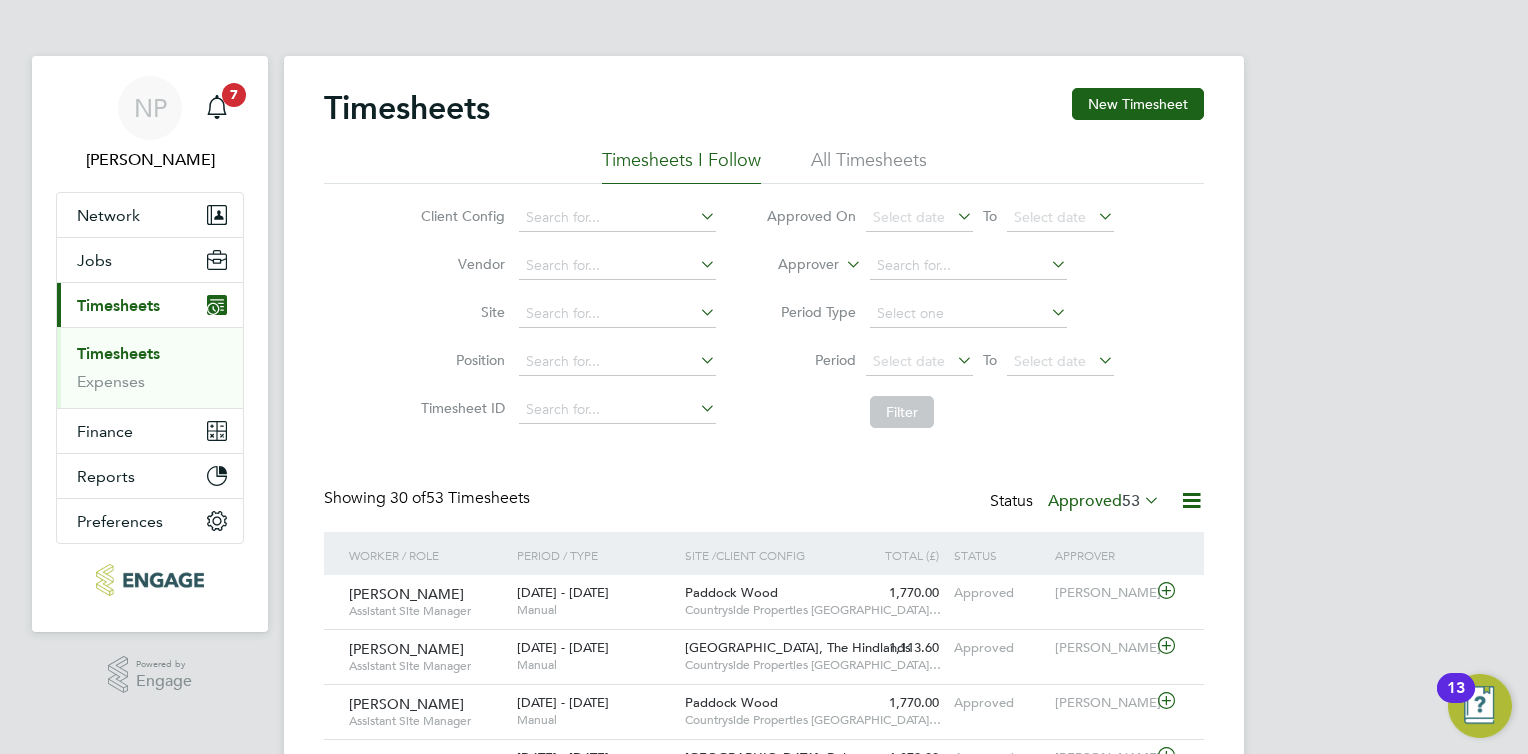 click on "Timesheets" at bounding box center (118, 353) 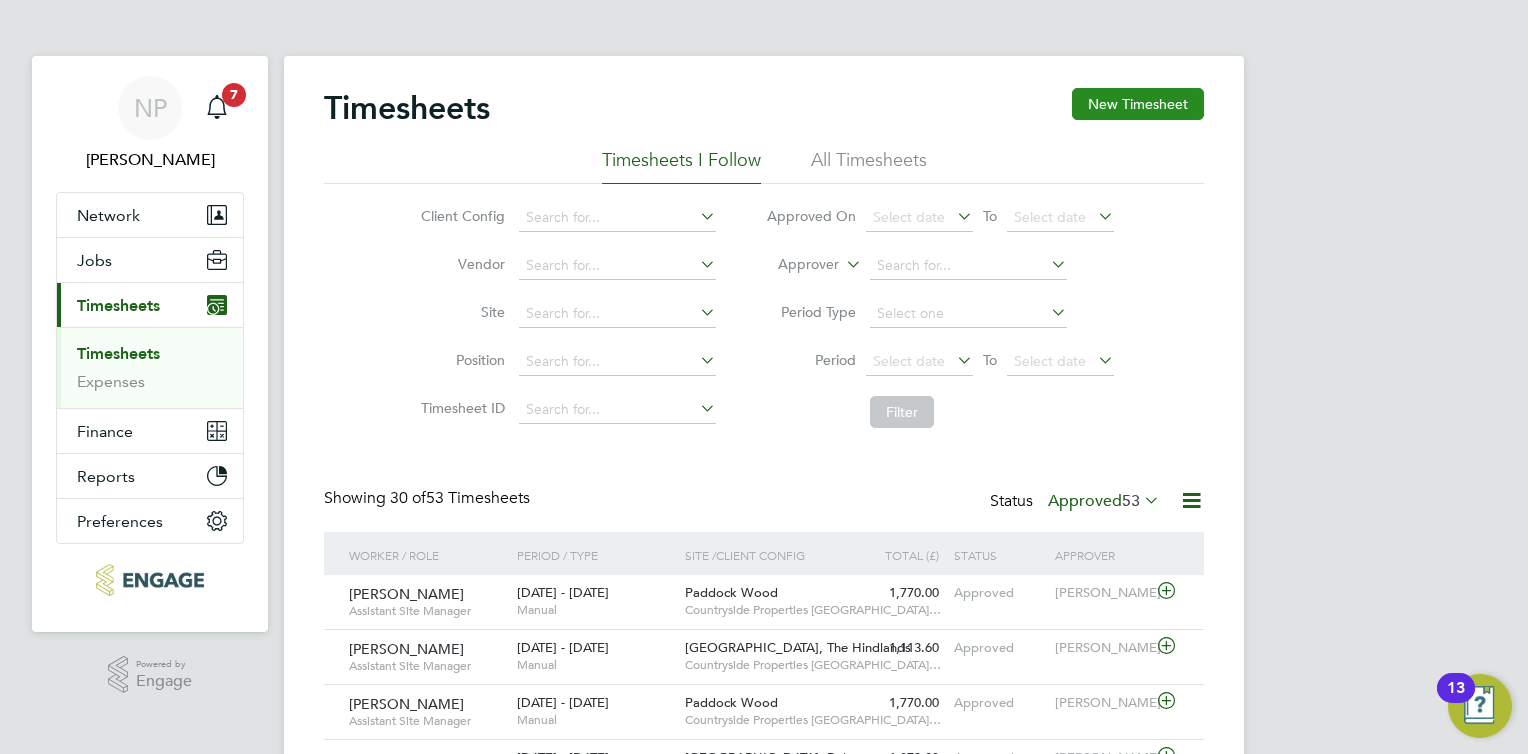 click on "New Timesheet" 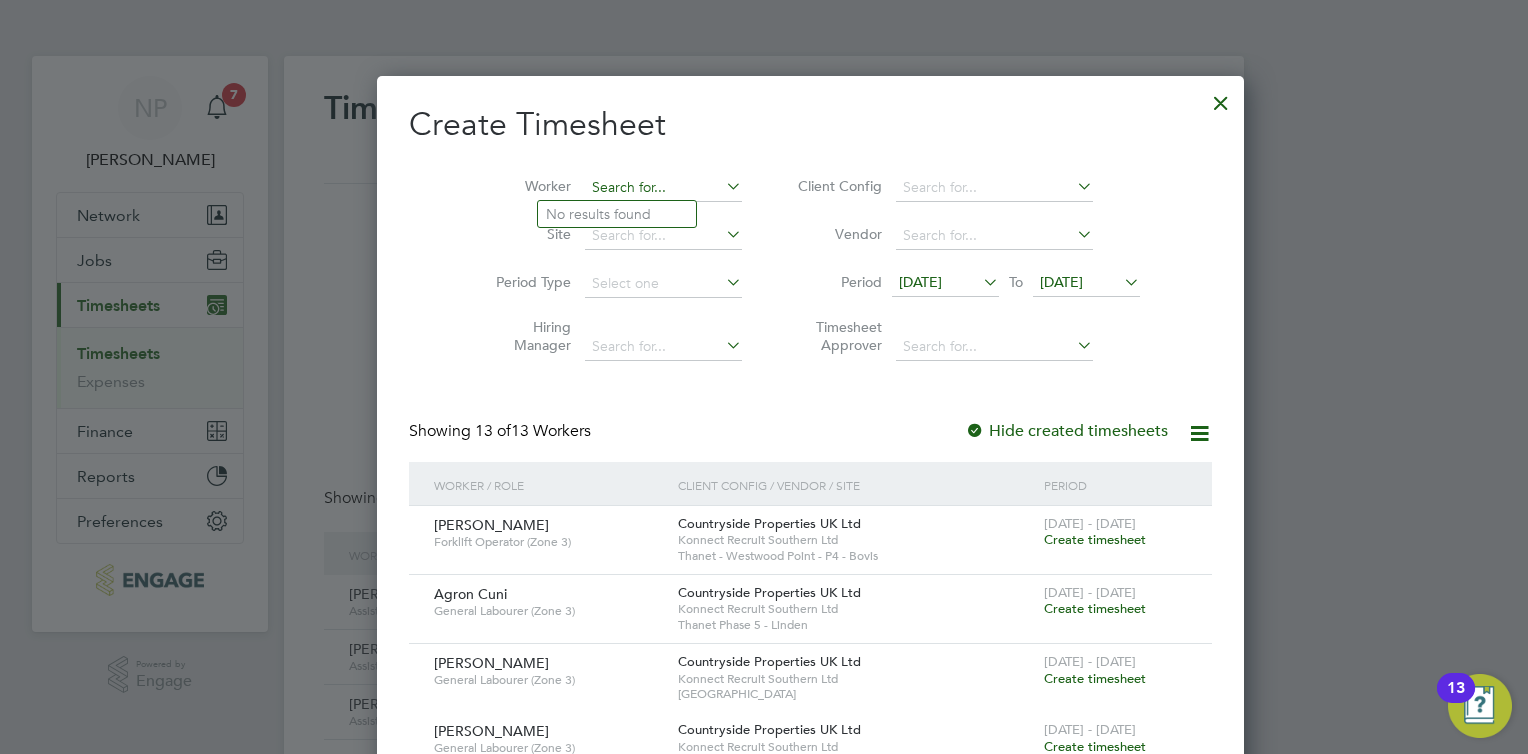 click at bounding box center [663, 188] 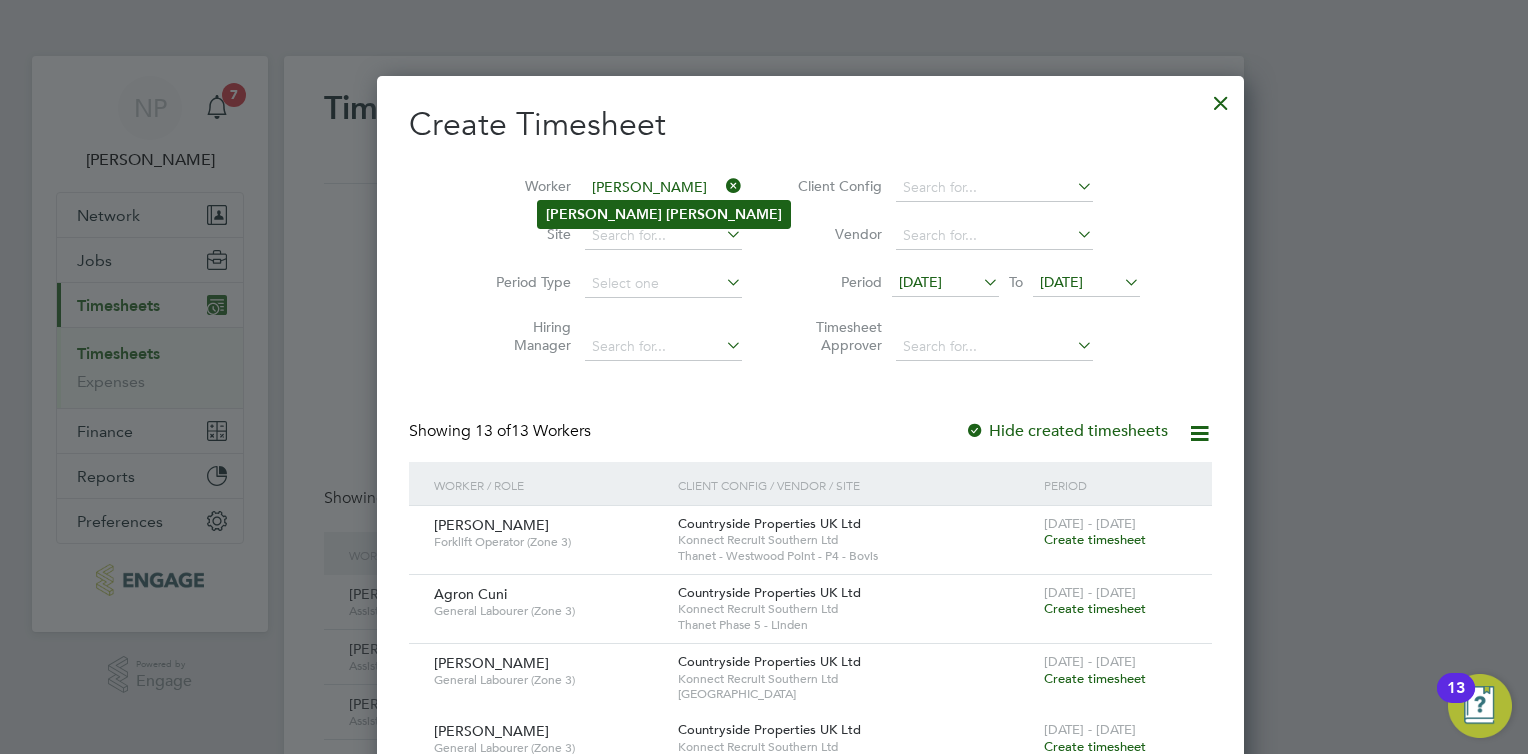 click on "[PERSON_NAME]" 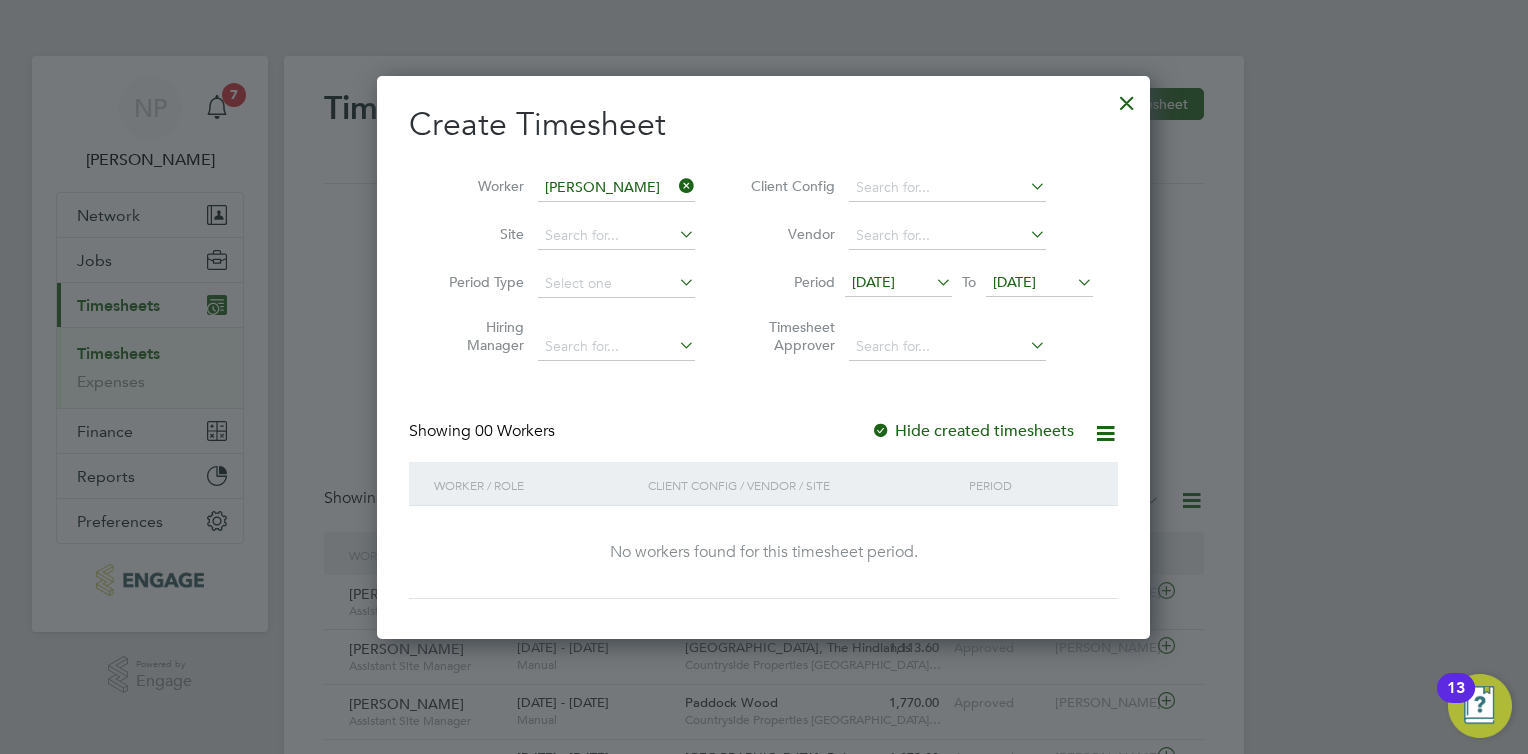click on "[DATE]" at bounding box center (873, 282) 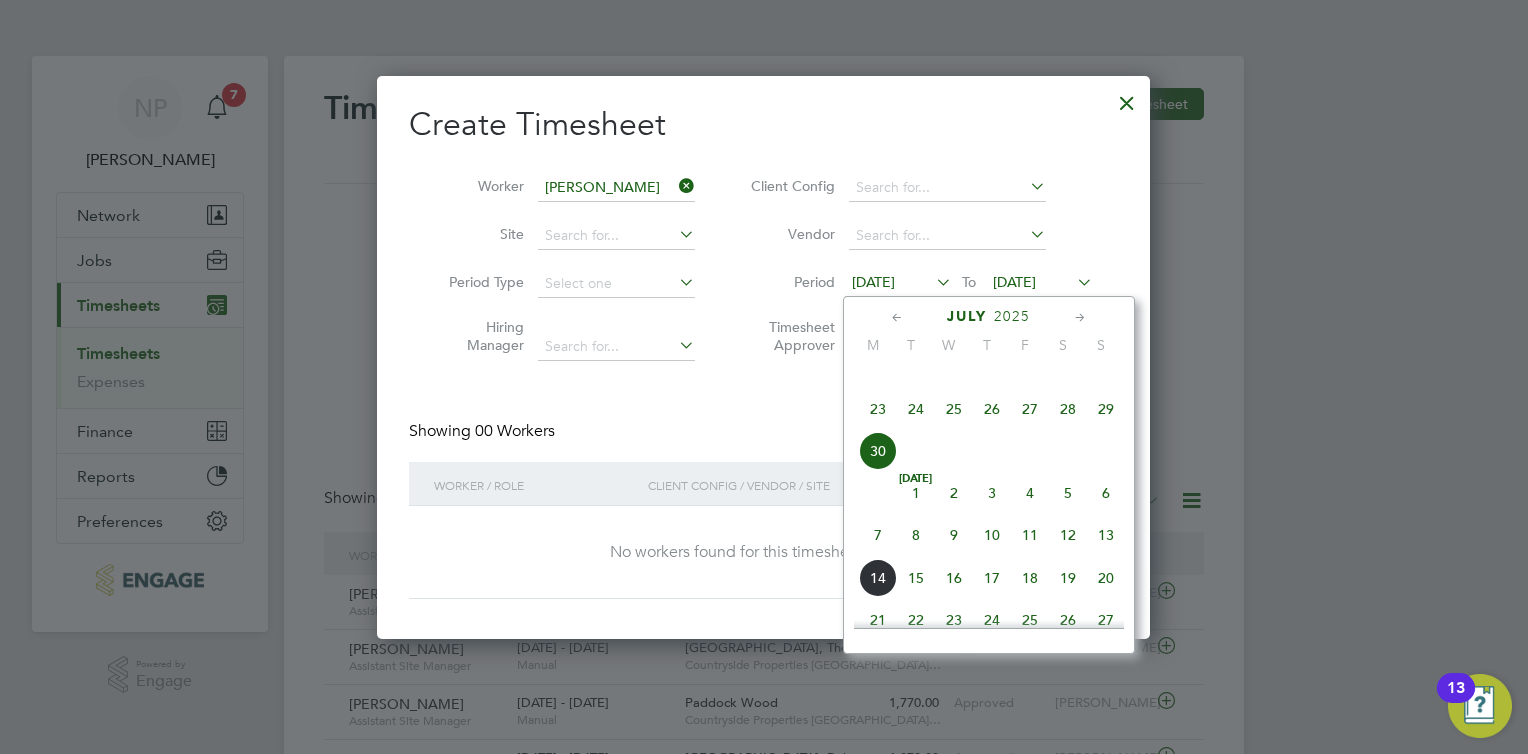 click on "30" 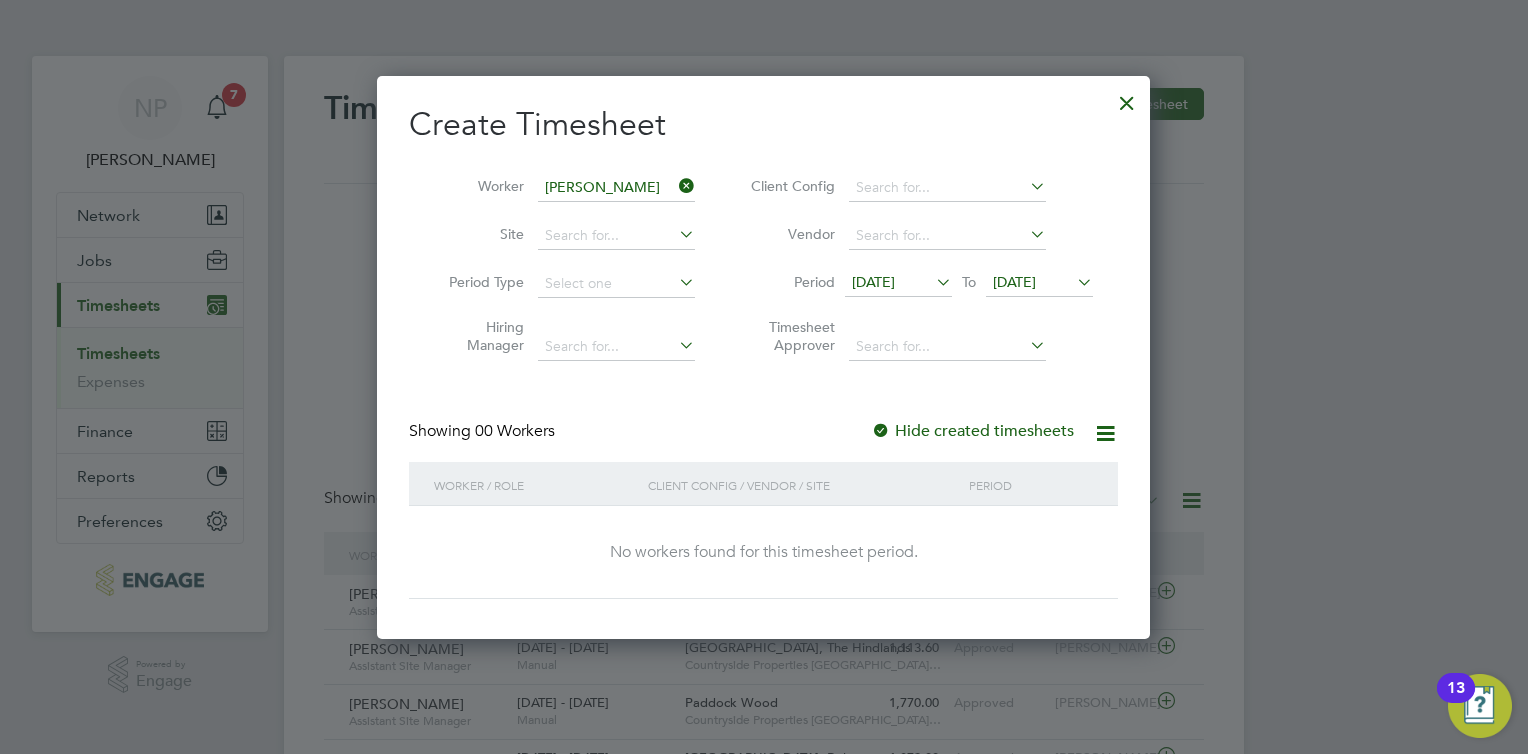 click at bounding box center (1073, 282) 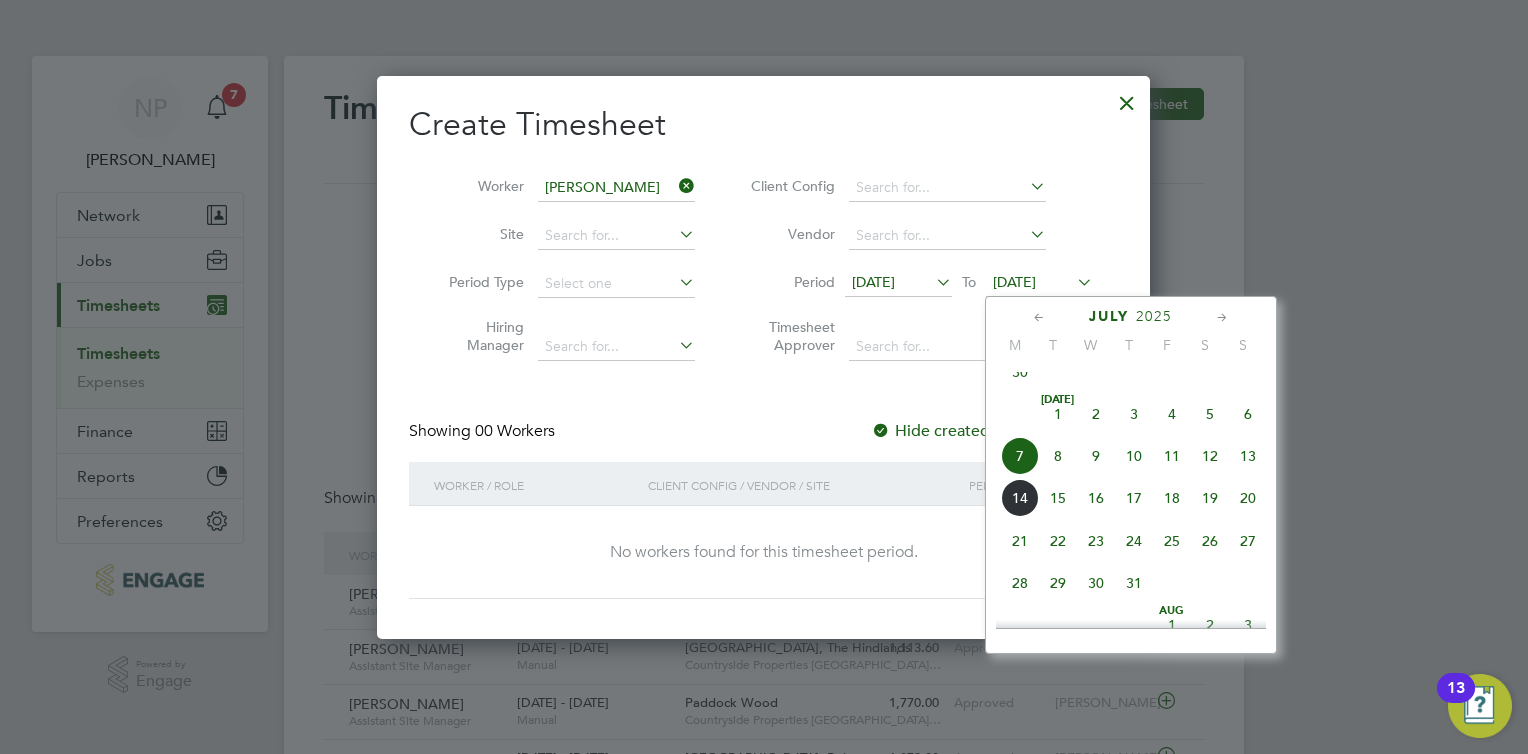 click on "21" 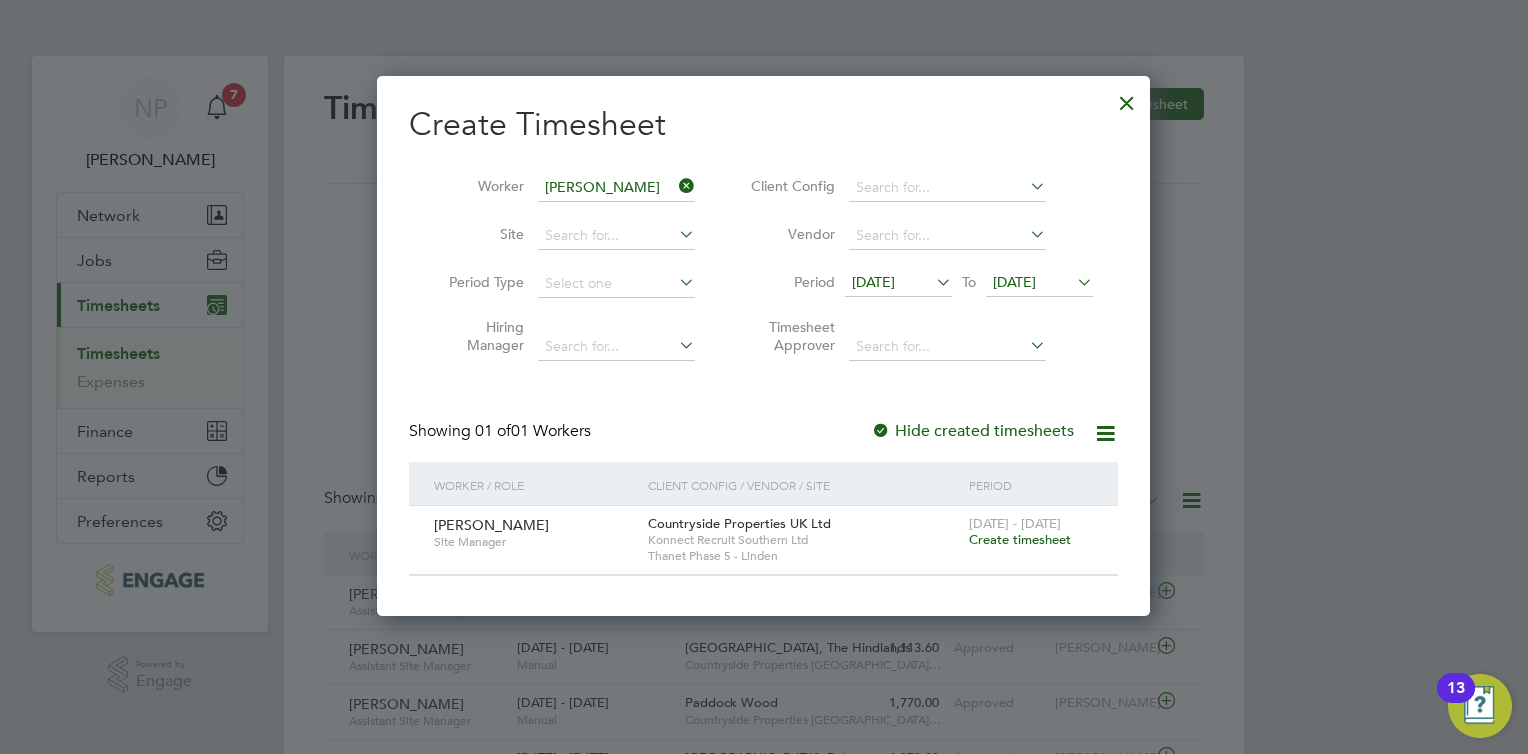click at bounding box center [932, 282] 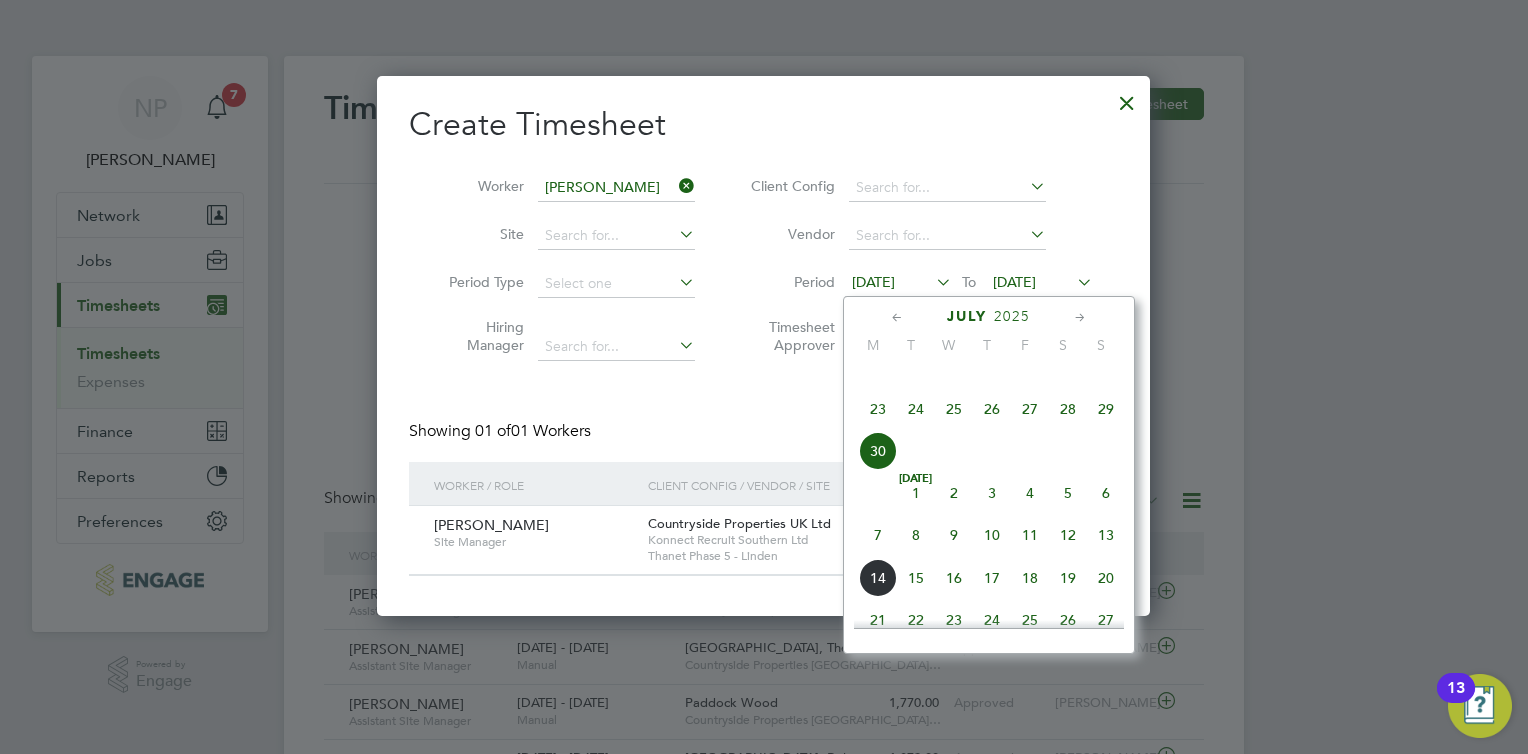 click at bounding box center [1073, 282] 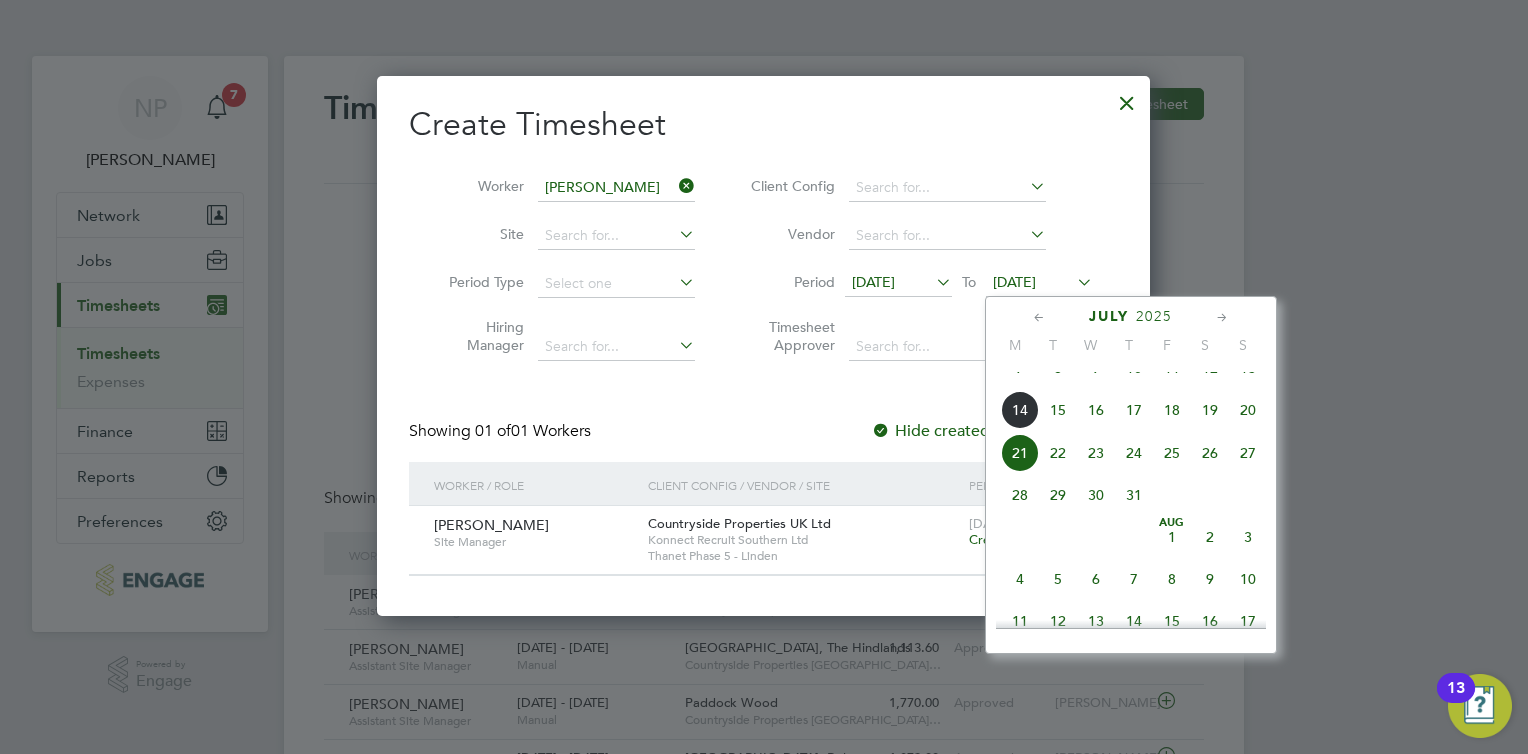 click on "Vendor" at bounding box center [919, 236] 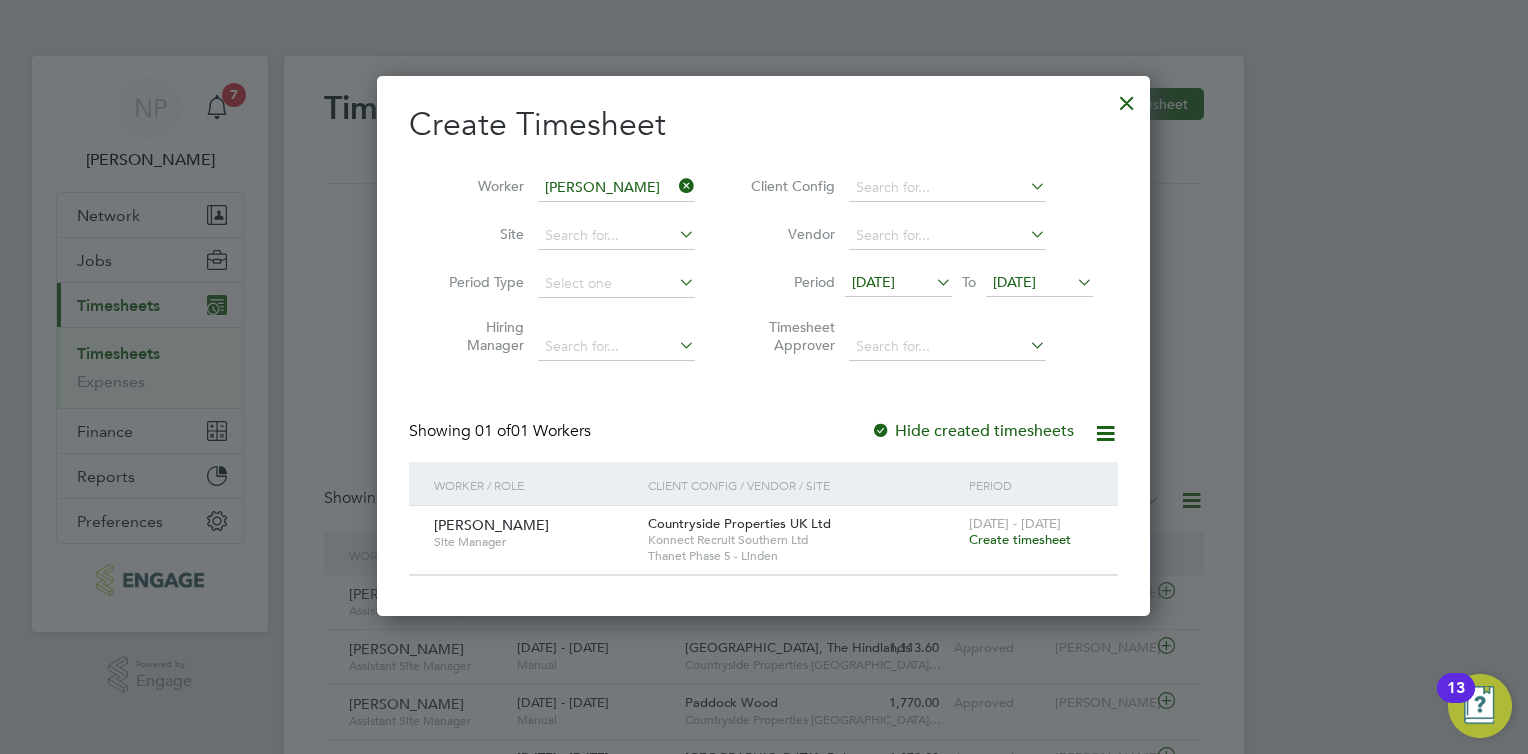 click on "[DATE]" at bounding box center (898, 283) 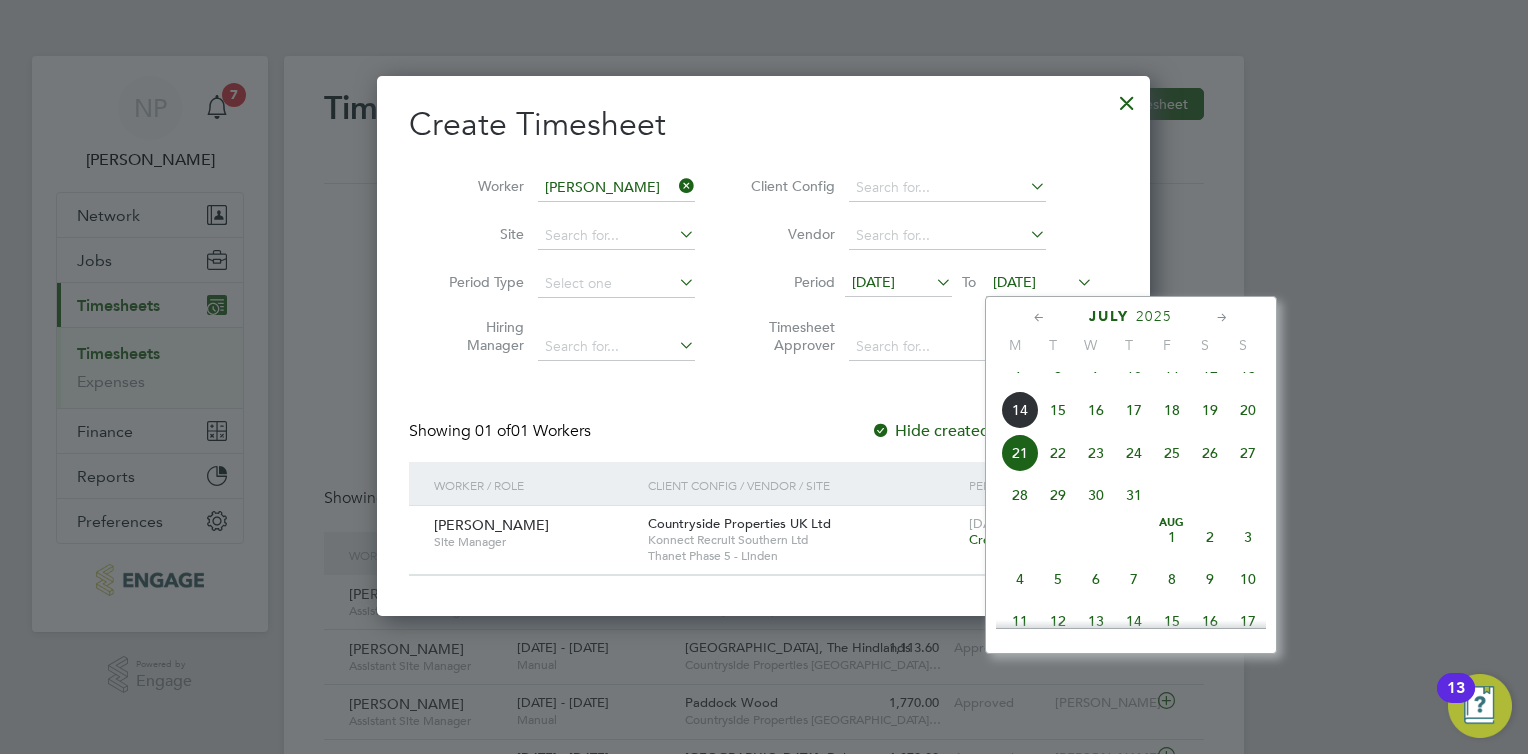 click on "12" 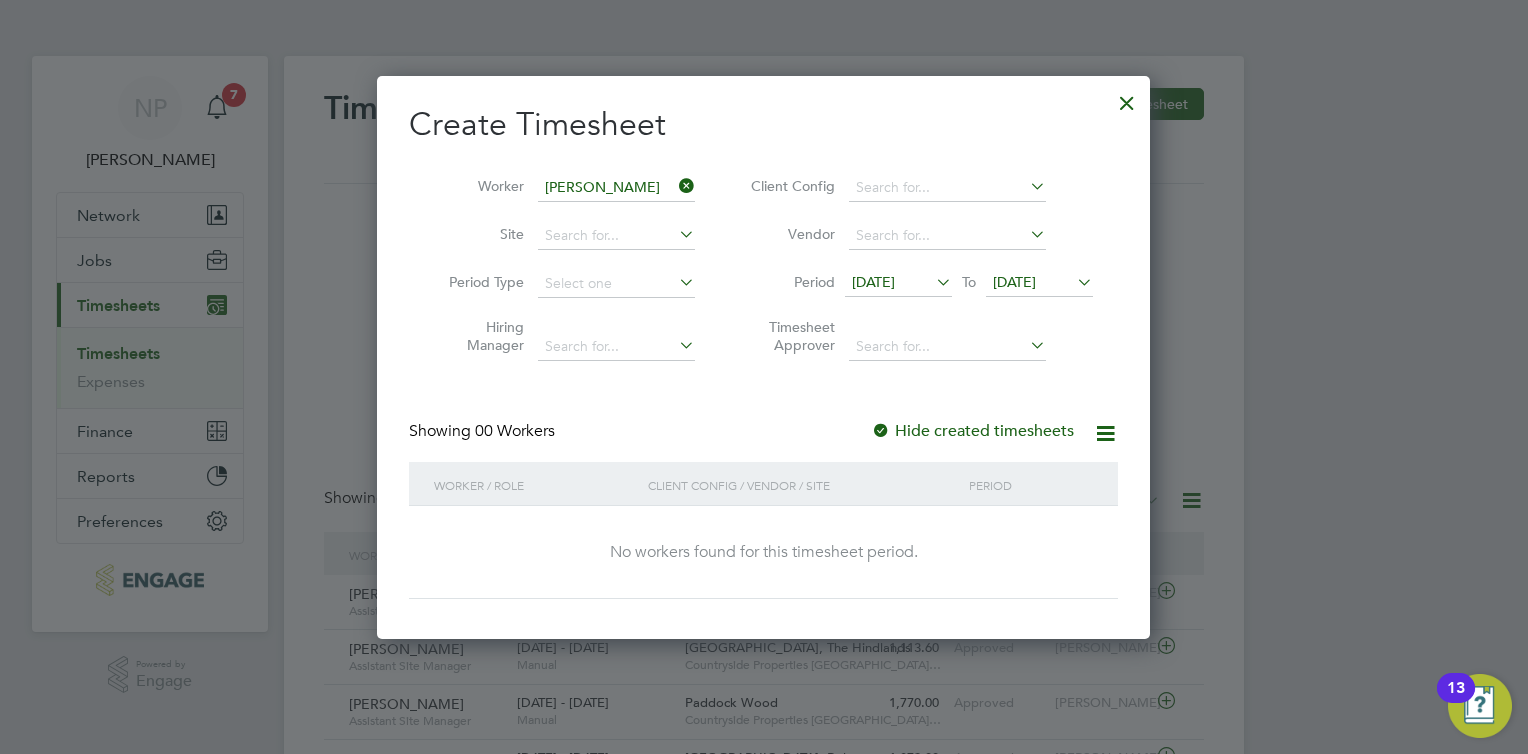 click at bounding box center [1127, 98] 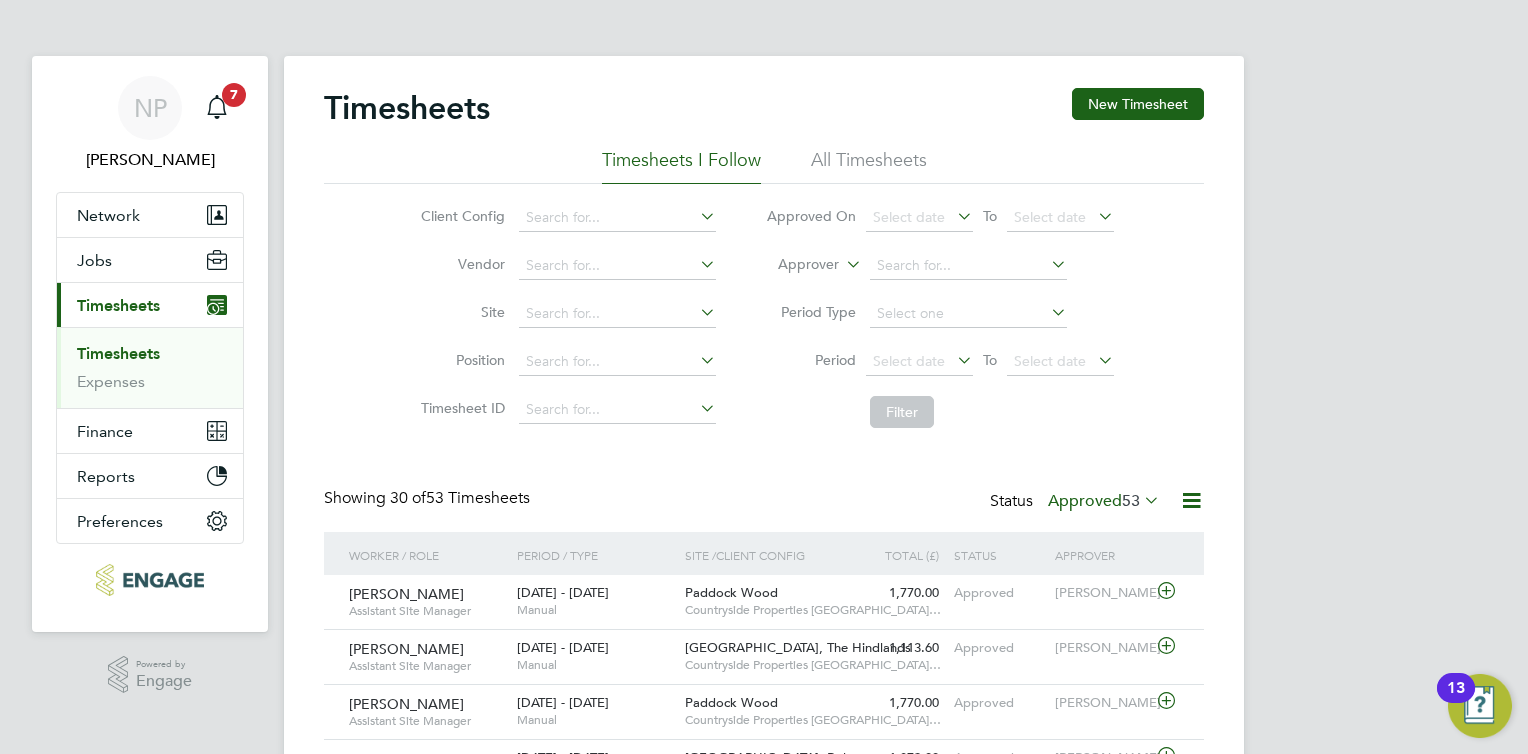 click on "New Timesheet" 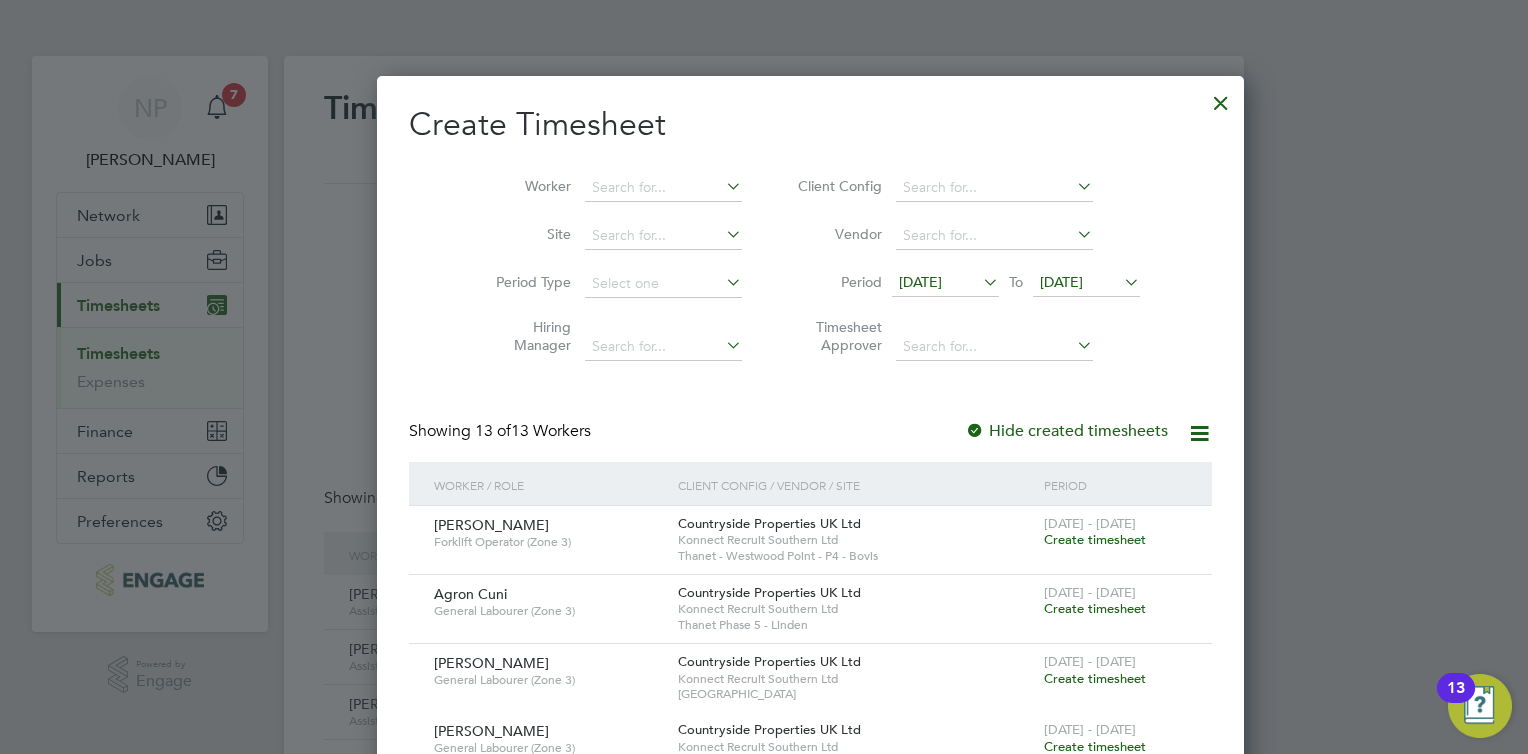 click on "Create Timesheet Worker   Site   Period Type   Hiring Manager   Client Config   Vendor   Period
[DATE]
To
[DATE]
Timesheet Approver   Showing   13 of  13 Workers Hide created timesheets Worker / Role Client Config / Vendor / Site Period [PERSON_NAME]   Forklift Operator (Zone 3) Countryside Properties UK Ltd Konnect Recruit Southern Ltd   Thanet - [GEOGRAPHIC_DATA] - P4 - Bovis   [DATE] - [DATE]   Create timesheet Agron Cuni   General Labourer (Zone 3) Countryside Properties UK Ltd Konnect Recruit Southern Ltd   Thanet Phase 5 - [GEOGRAPHIC_DATA]   [DATE] - [DATE]   Create timesheet [PERSON_NAME]   General Labourer (Zone 3) Countryside Properties UK Ltd Konnect Recruit Southern Ltd   [GEOGRAPHIC_DATA]   [DATE] - [DATE]   Create timesheet [PERSON_NAME]   General Labourer (Zone 3) Countryside Properties UK Ltd Konnect Recruit Southern Ltd   [GEOGRAPHIC_DATA]   [DATE] - [DATE]   Create timesheet [PERSON_NAME]   General Labourer (Zone 3) Paddock Wood Countryside Properties [GEOGRAPHIC_DATA] Ltd" at bounding box center (810, 944) 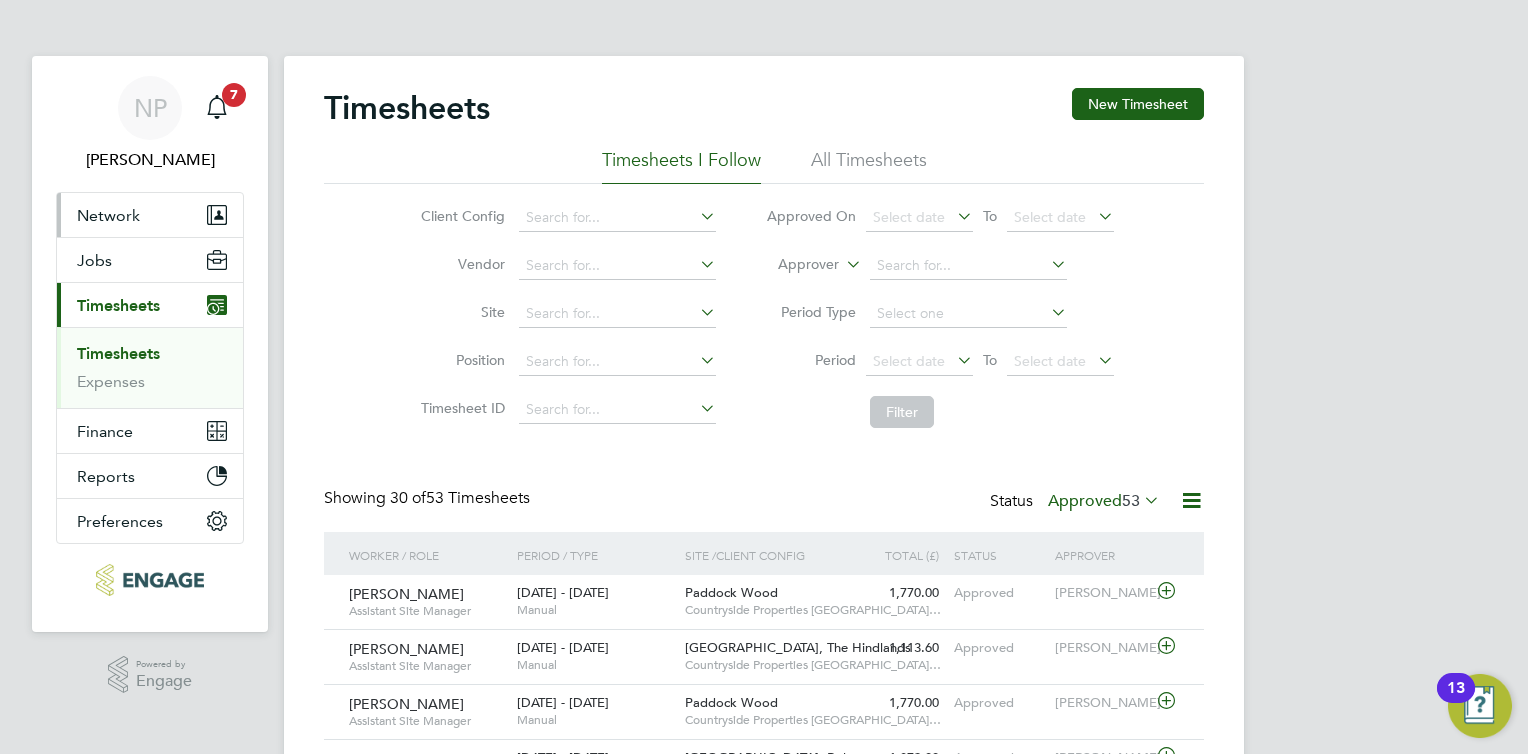 click on "Network" at bounding box center (108, 215) 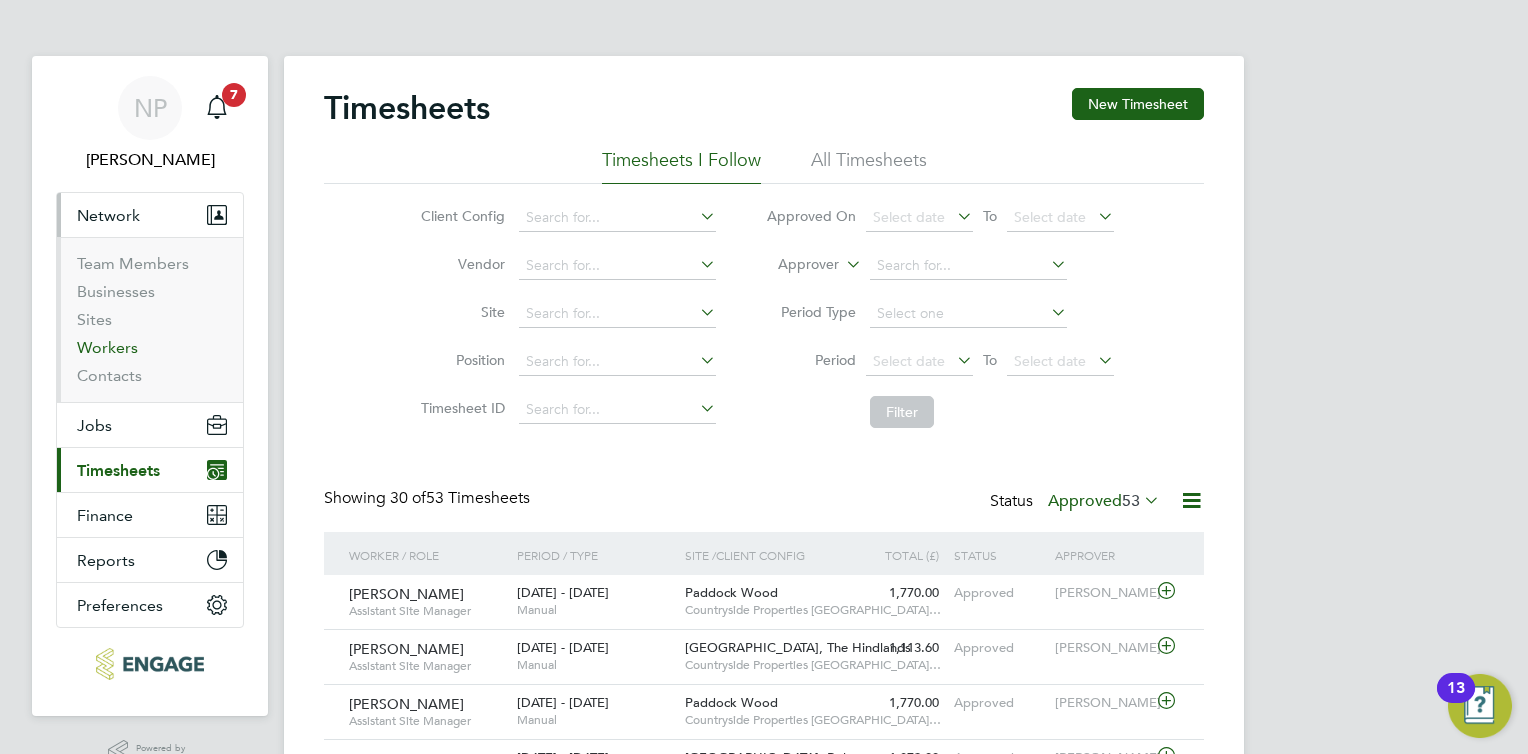 click on "Workers" at bounding box center [107, 347] 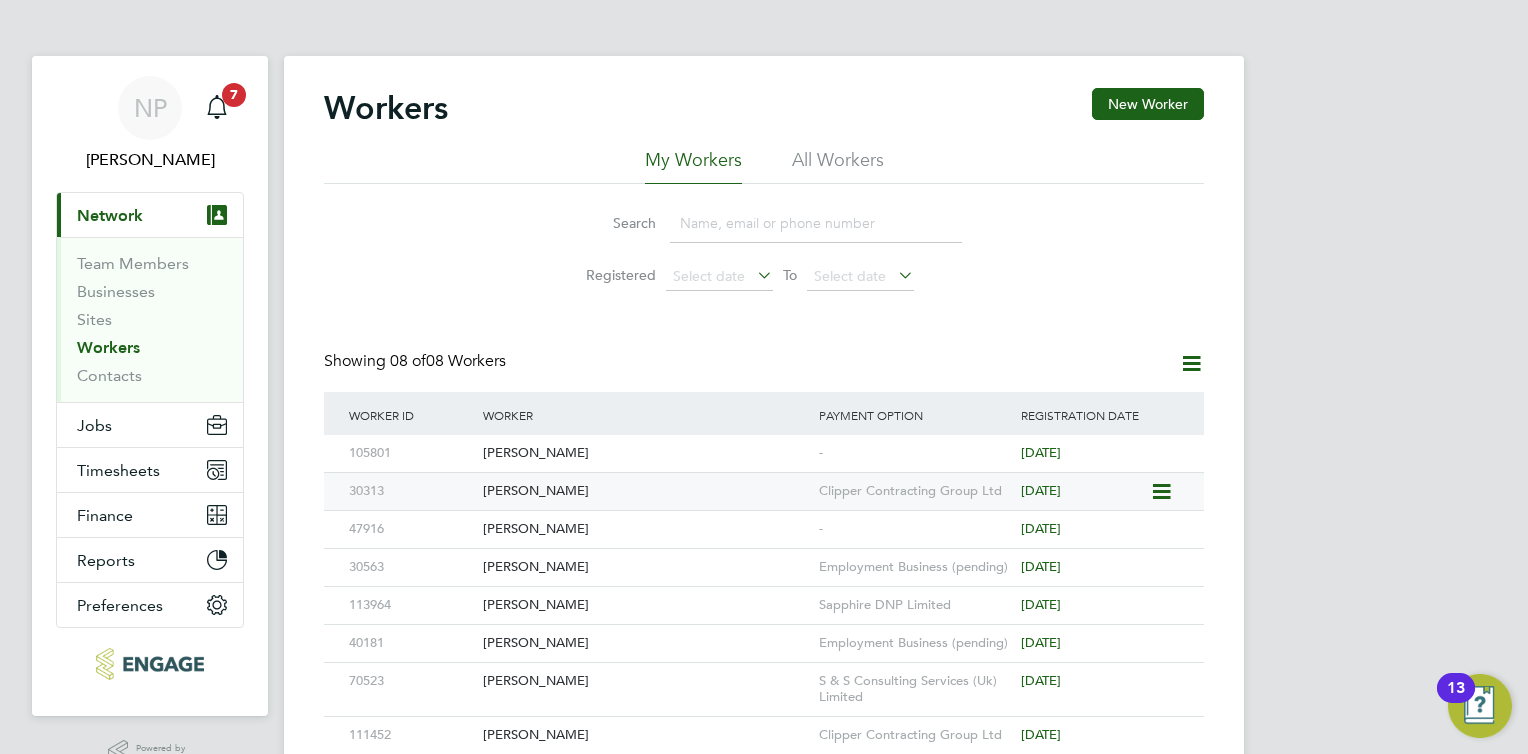 click on "[PERSON_NAME]" 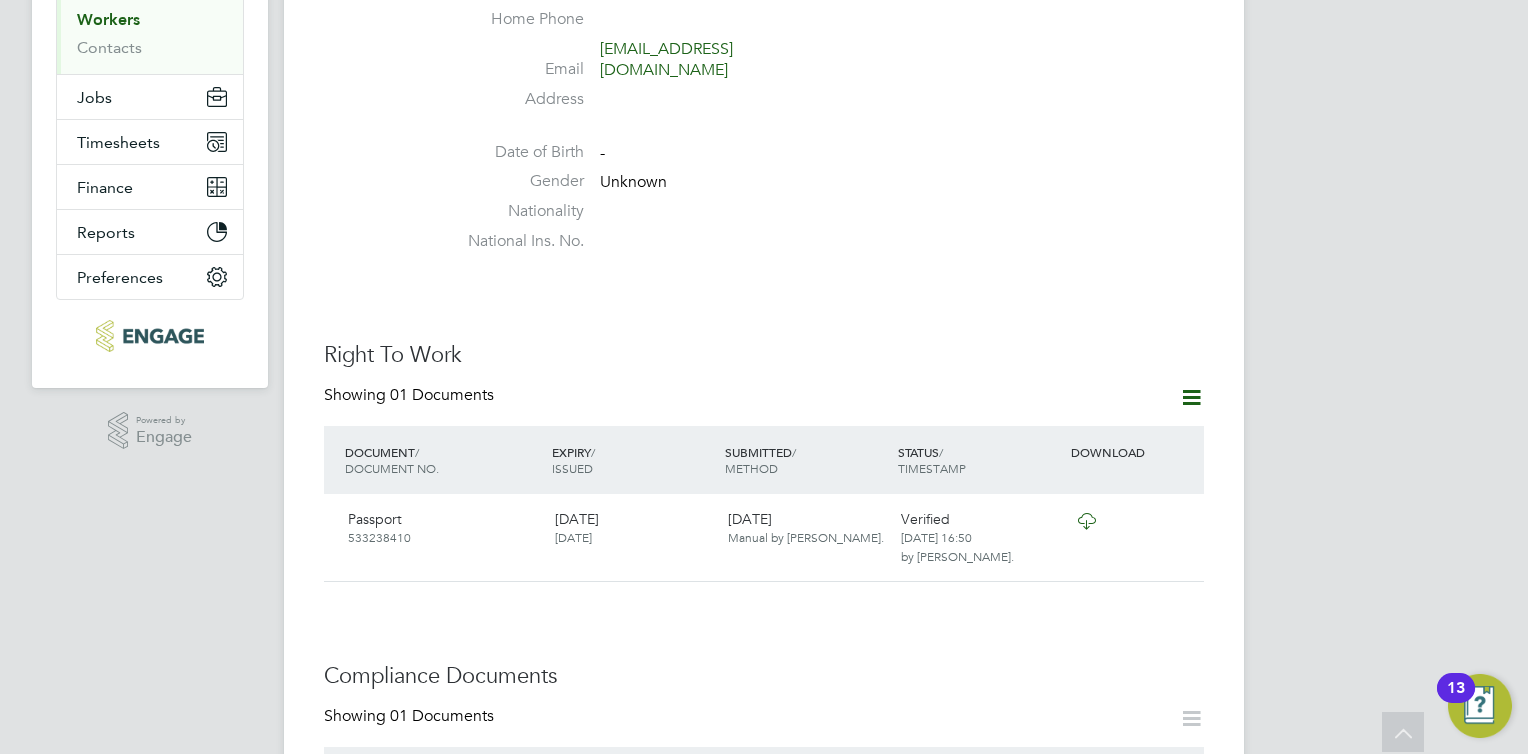 scroll, scrollTop: 0, scrollLeft: 0, axis: both 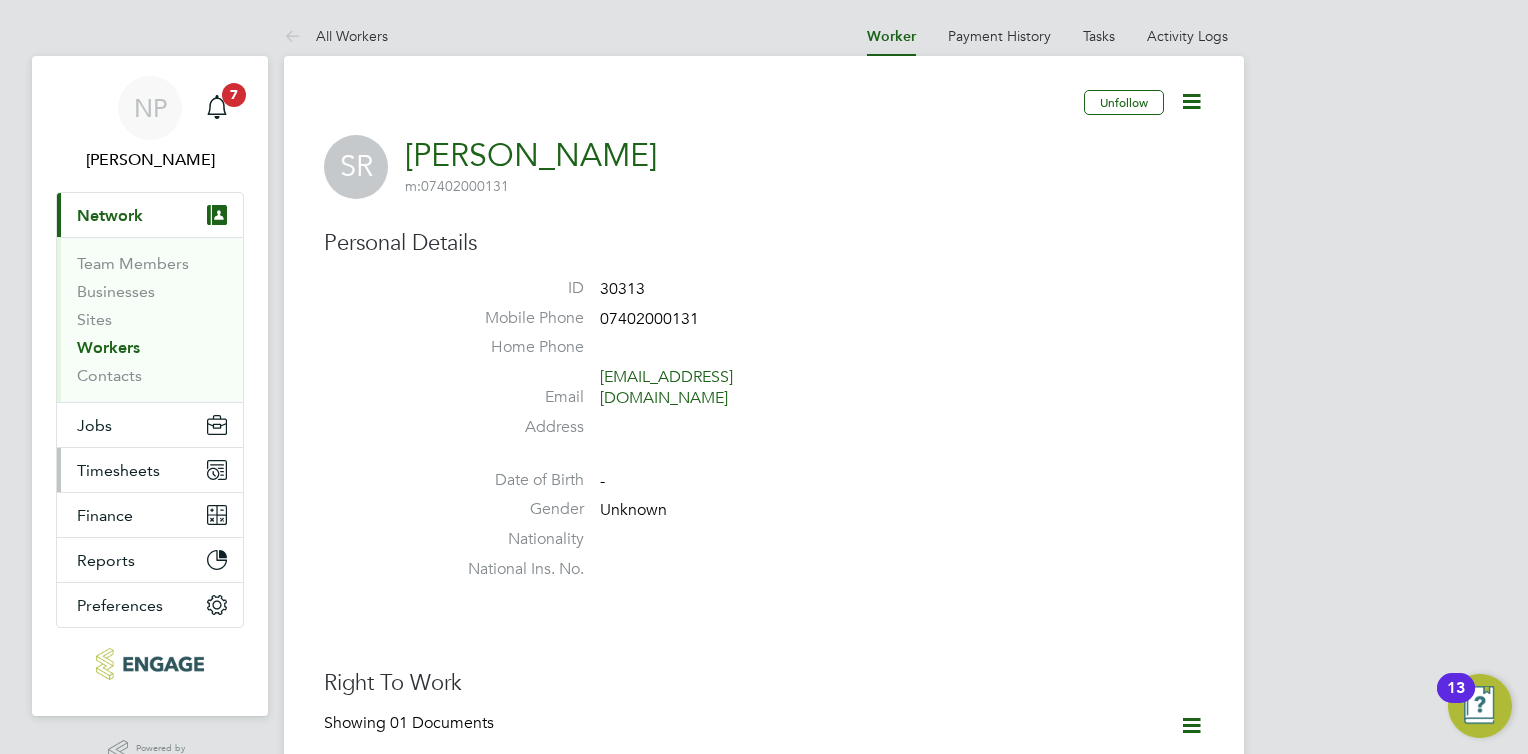 click on "Timesheets" at bounding box center (118, 470) 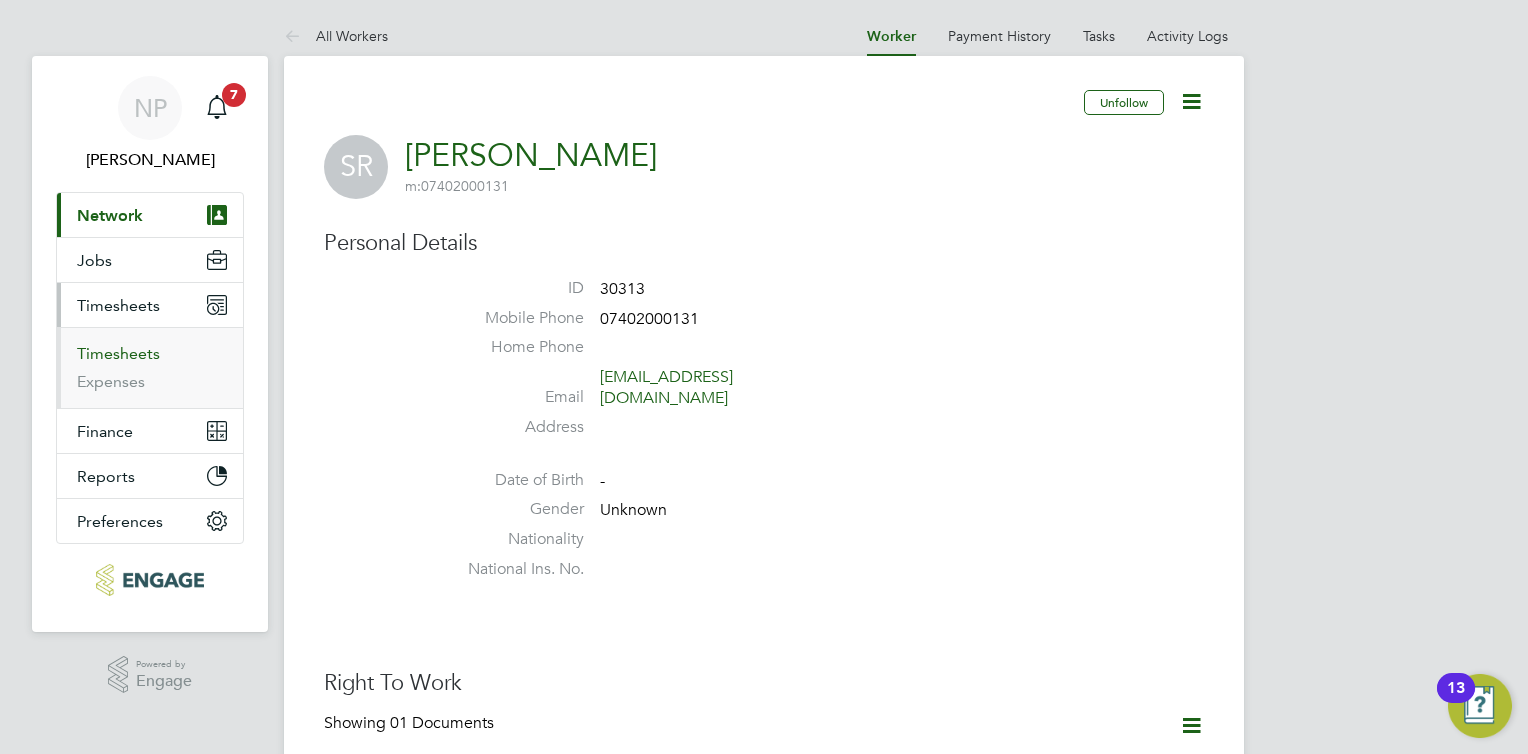 click on "Timesheets" at bounding box center [118, 353] 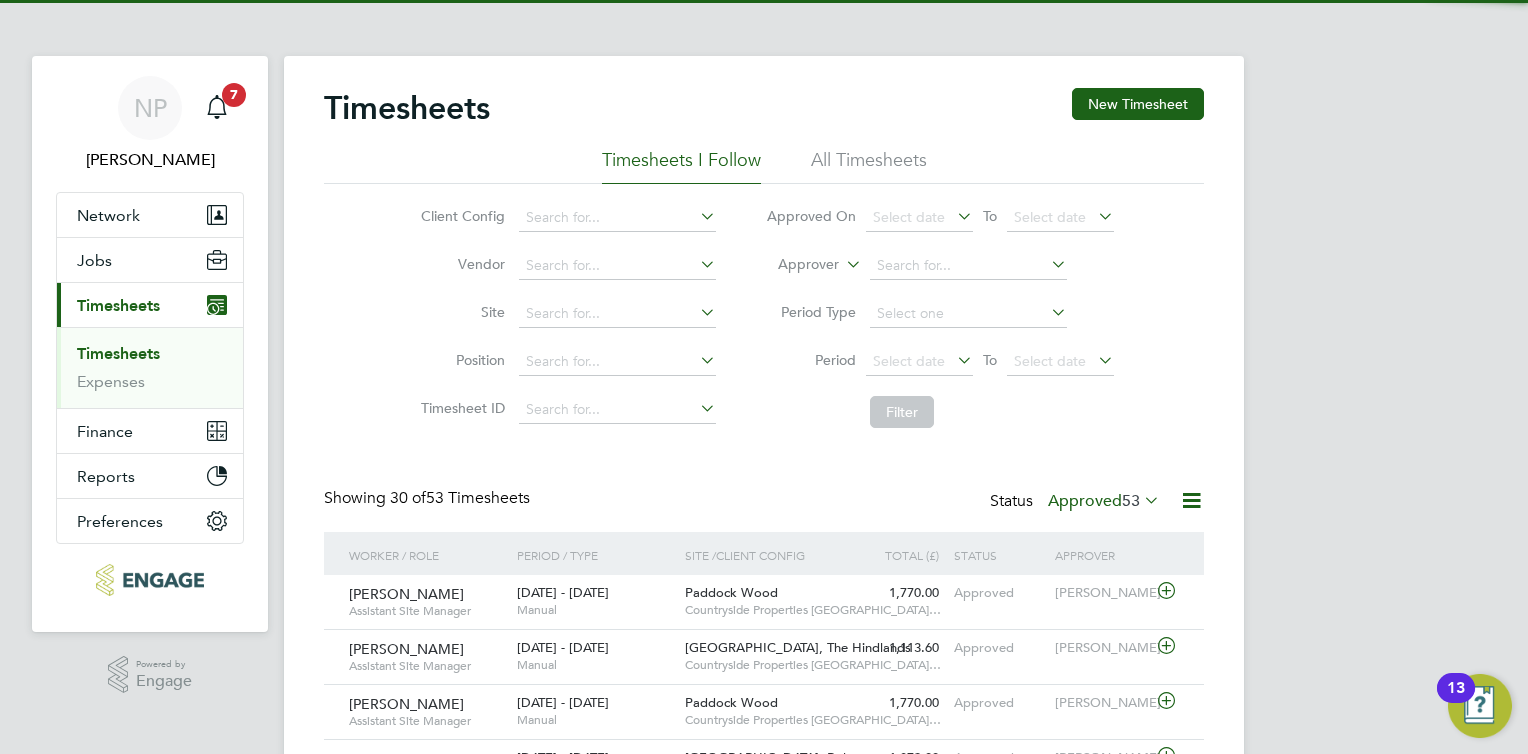 scroll, scrollTop: 9, scrollLeft: 10, axis: both 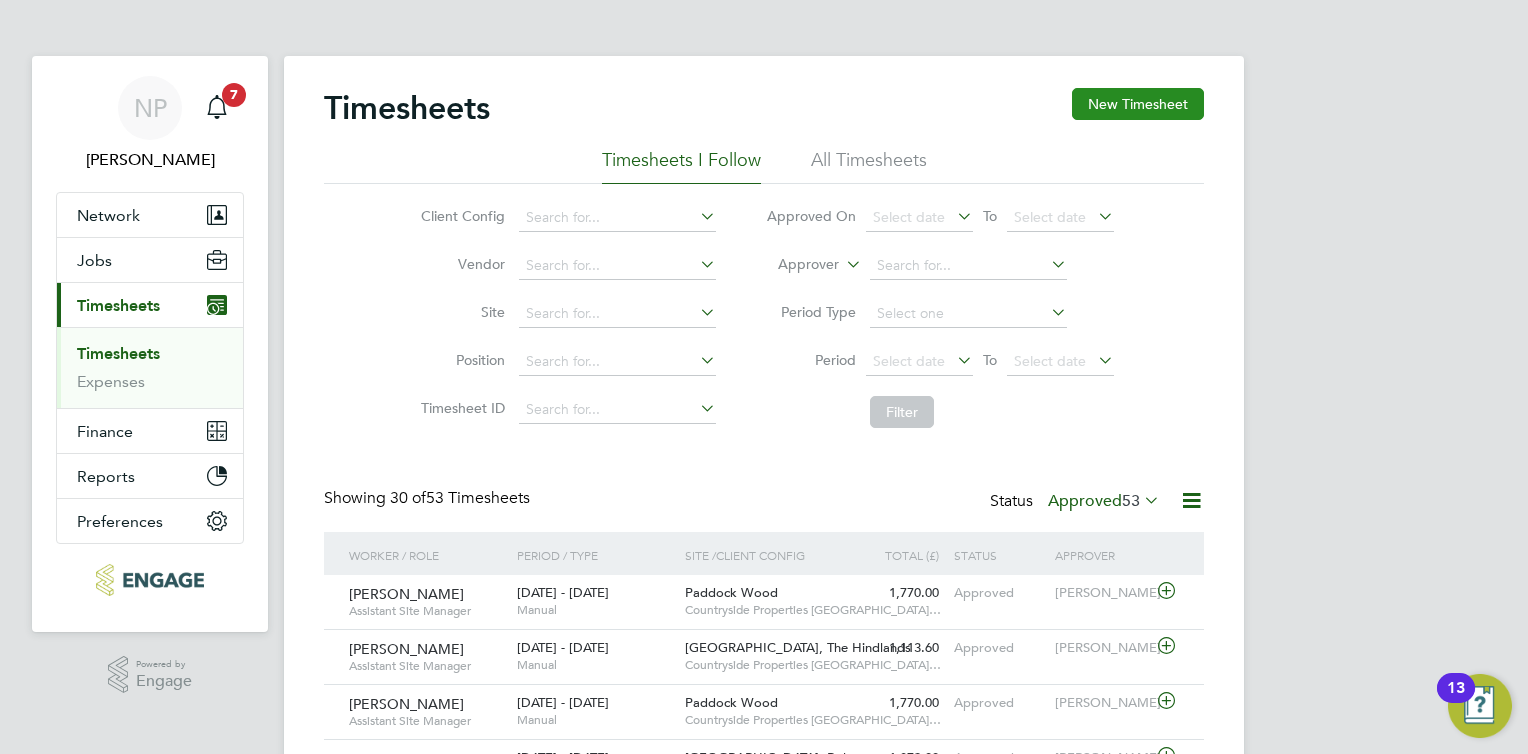 click on "New Timesheet" 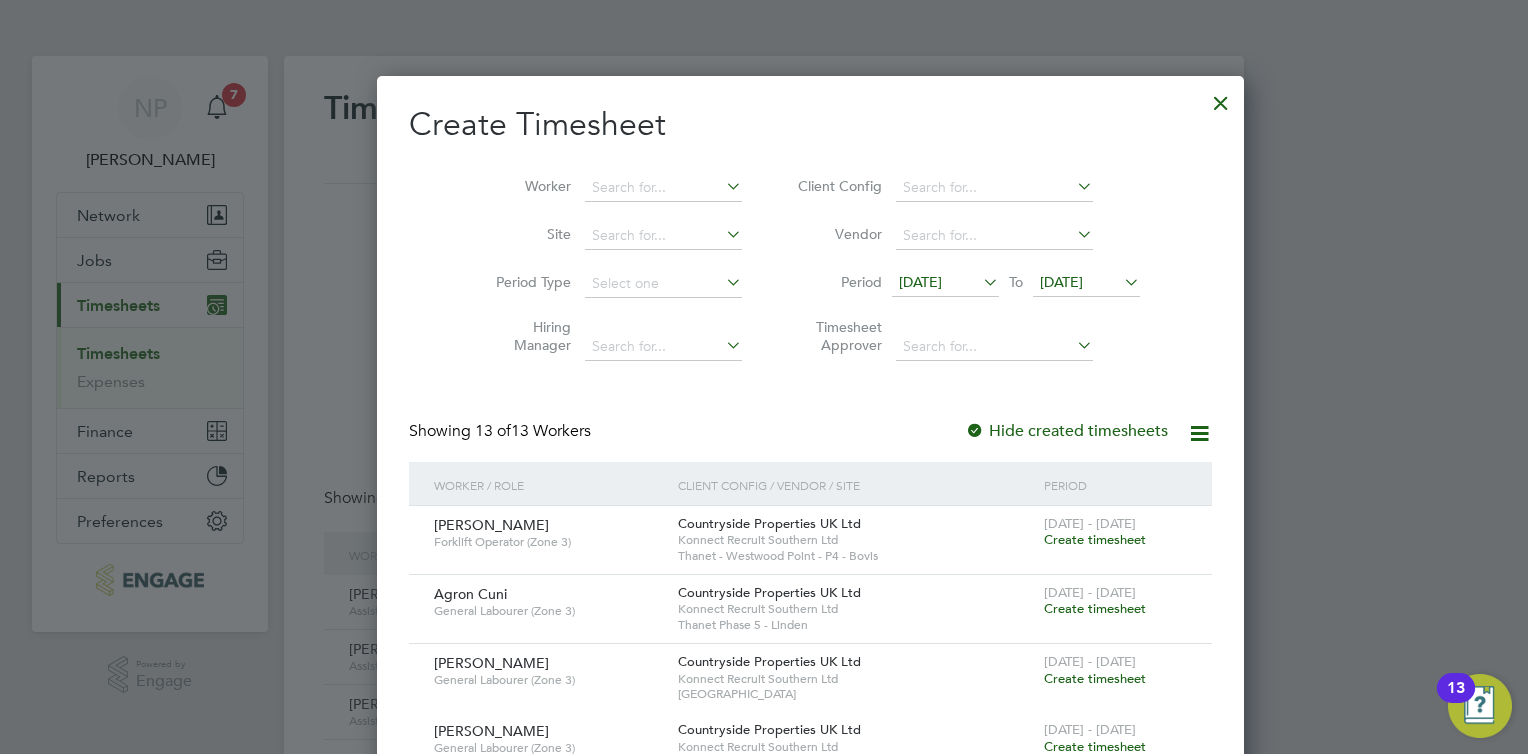 click on "Create Timesheet Worker   Site   Period Type   Hiring Manager   Client Config   Vendor   Period
[DATE]
To
[DATE]
Timesheet Approver   Showing   13 of  13 Workers Hide created timesheets Worker / Role Client Config / Vendor / Site Period [PERSON_NAME]   Forklift Operator (Zone 3) Countryside Properties UK Ltd Konnect Recruit Southern Ltd   Thanet - [GEOGRAPHIC_DATA] - P4 - Bovis   [DATE] - [DATE]   Create timesheet Agron Cuni   General Labourer (Zone 3) Countryside Properties UK Ltd Konnect Recruit Southern Ltd   Thanet Phase 5 - [GEOGRAPHIC_DATA]   [DATE] - [DATE]   Create timesheet [PERSON_NAME]   General Labourer (Zone 3) Countryside Properties UK Ltd Konnect Recruit Southern Ltd   [GEOGRAPHIC_DATA]   [DATE] - [DATE]   Create timesheet [PERSON_NAME]   General Labourer (Zone 3) Countryside Properties UK Ltd Konnect Recruit Southern Ltd   [GEOGRAPHIC_DATA]   [DATE] - [DATE]   Create timesheet [PERSON_NAME]   General Labourer (Zone 3) Paddock Wood Countryside Properties [GEOGRAPHIC_DATA] Ltd" at bounding box center [810, 944] 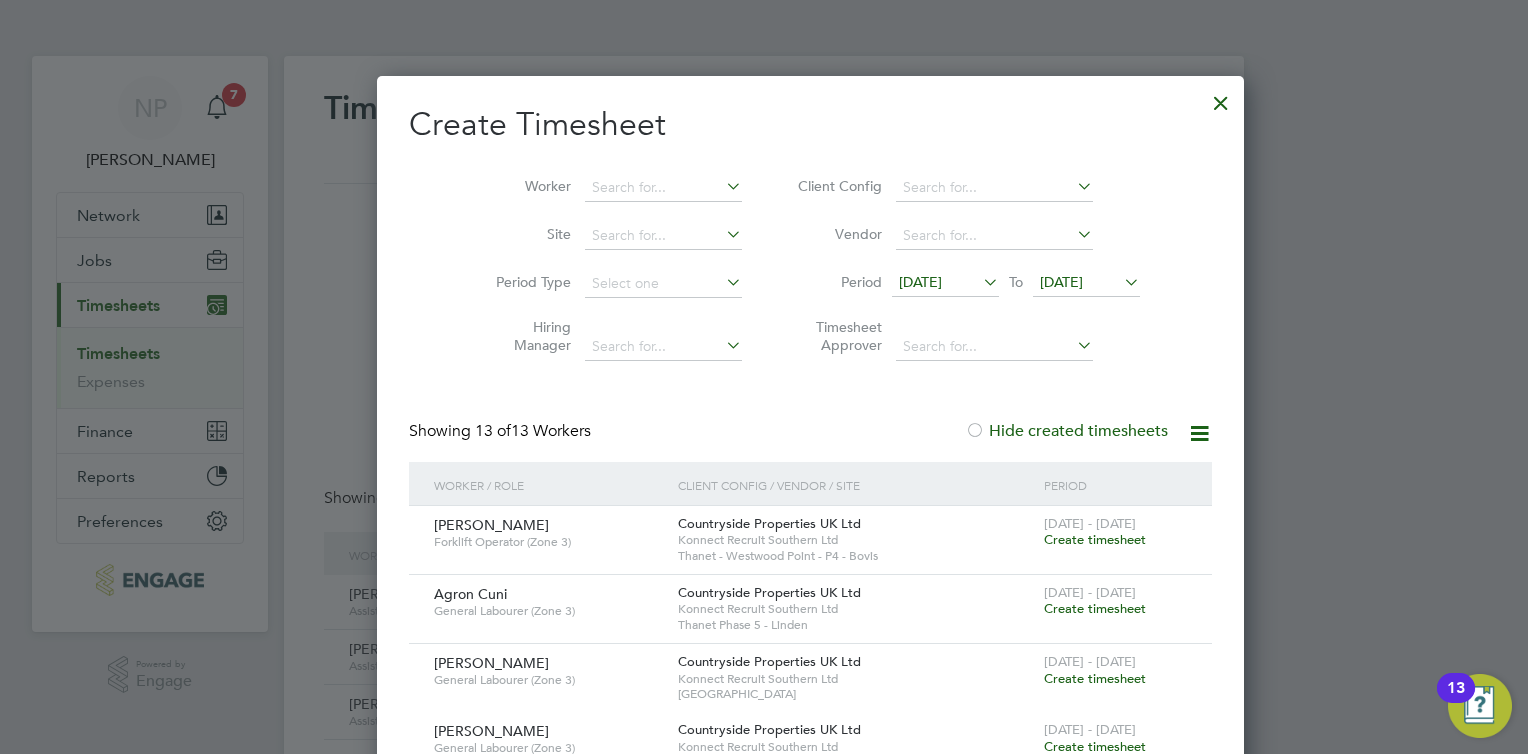 click on "Hide created timesheets" at bounding box center (1066, 431) 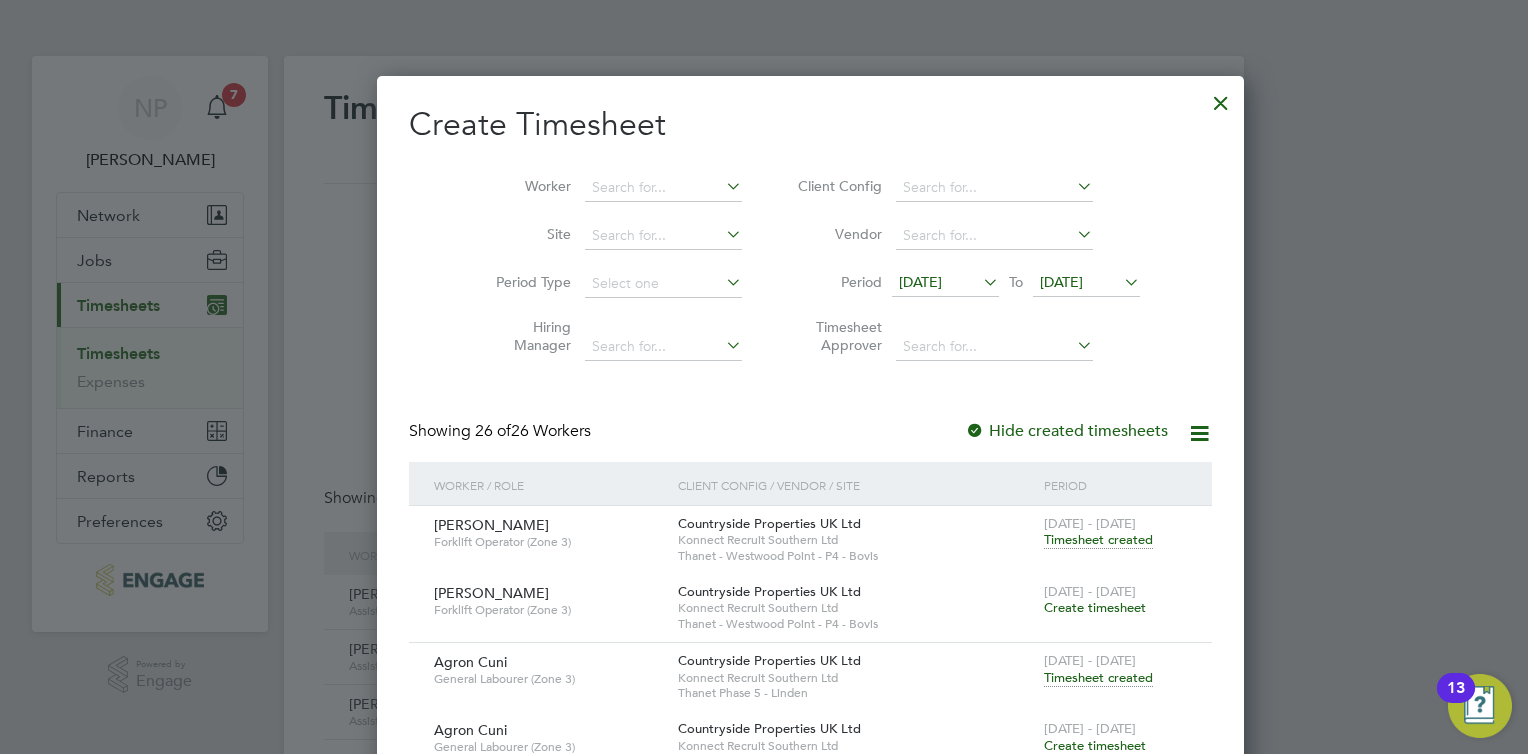 click on "Hide created timesheets" at bounding box center [1066, 431] 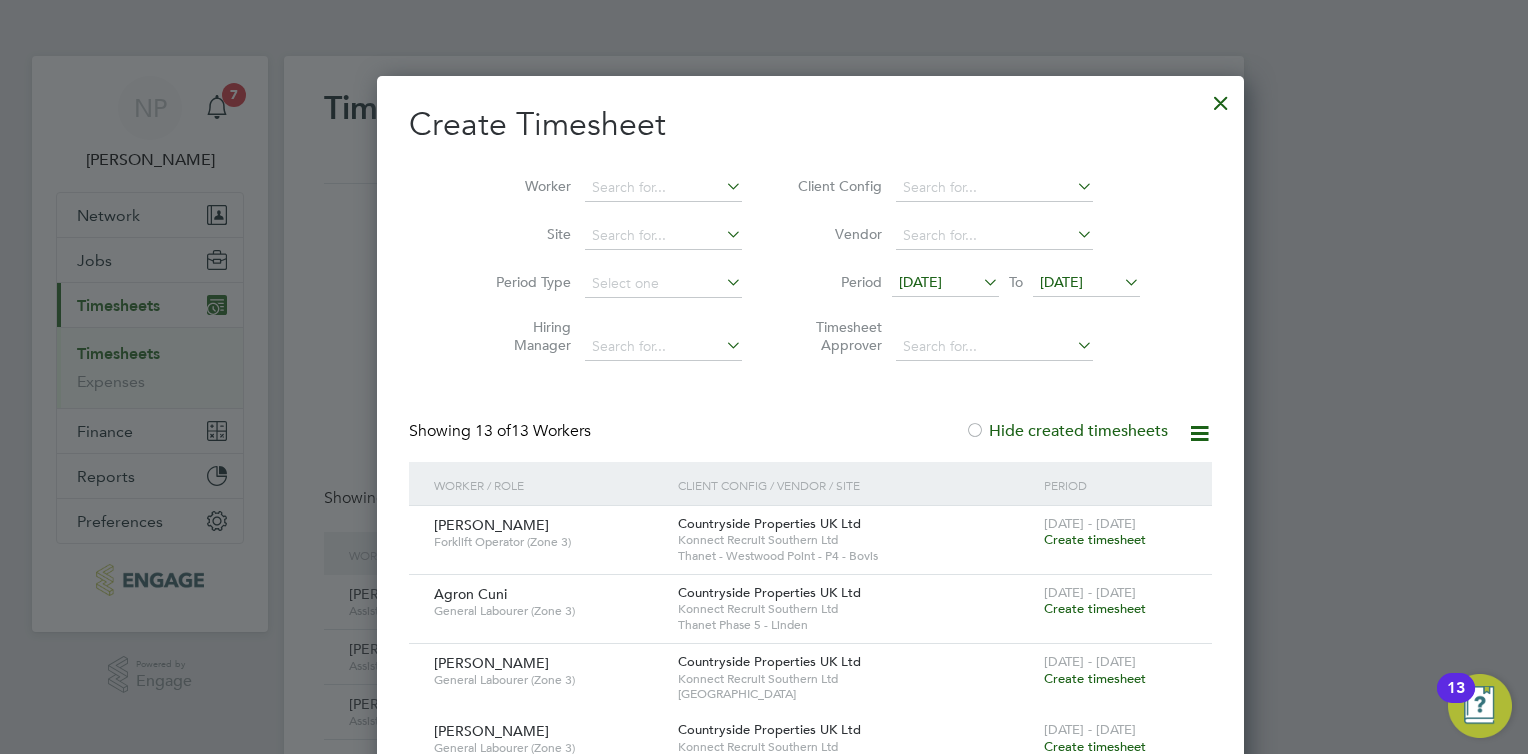 click on "Hide created timesheets" at bounding box center (1066, 431) 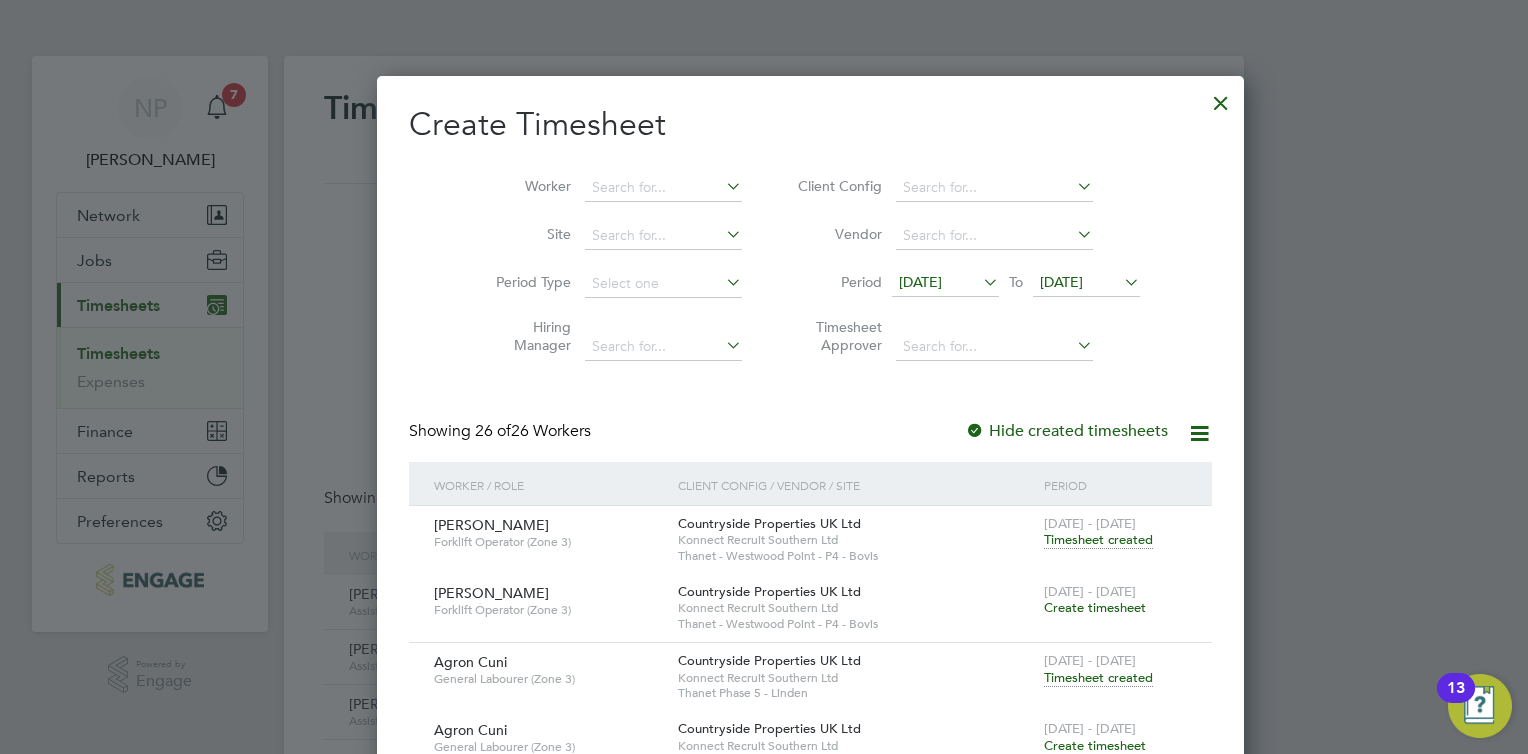 click at bounding box center [975, 432] 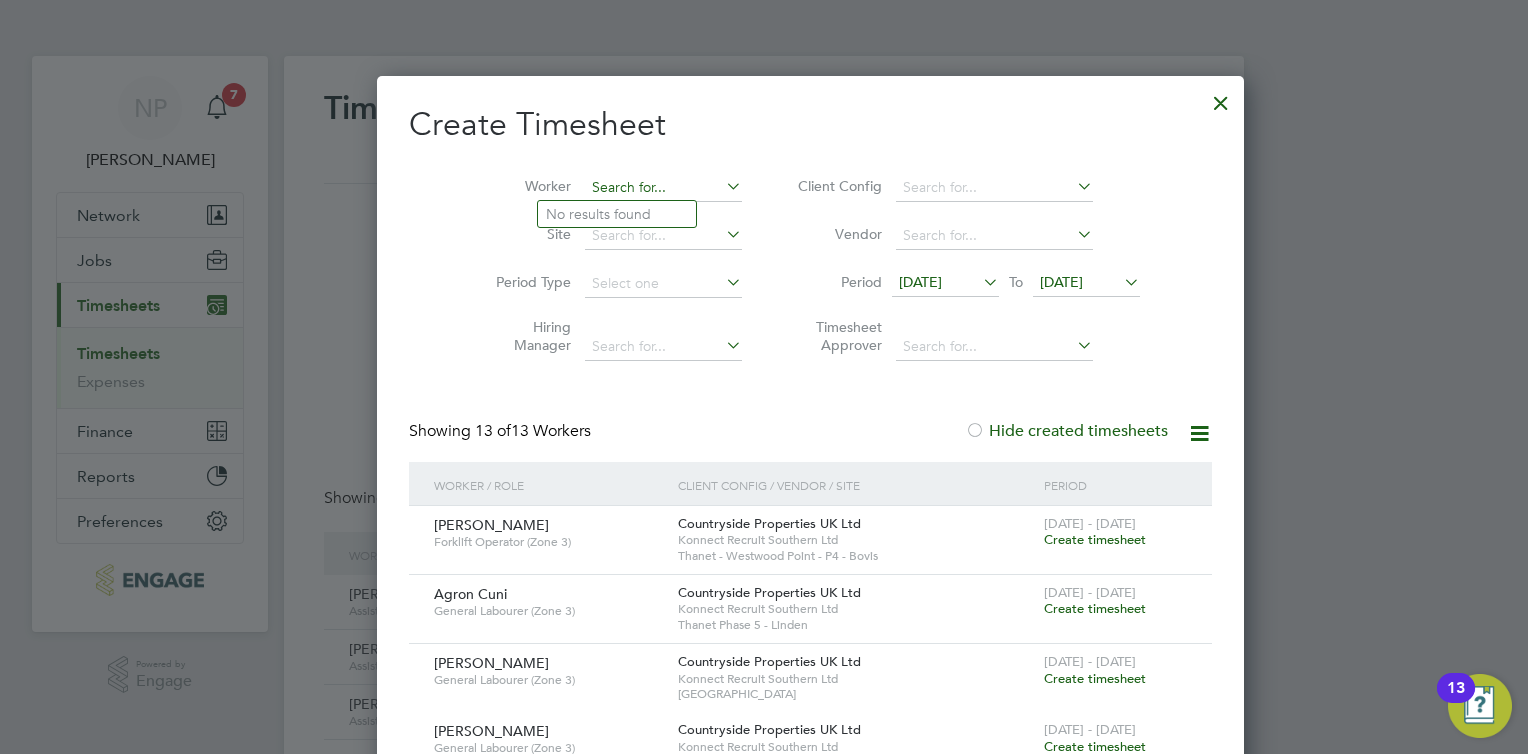 click at bounding box center [663, 188] 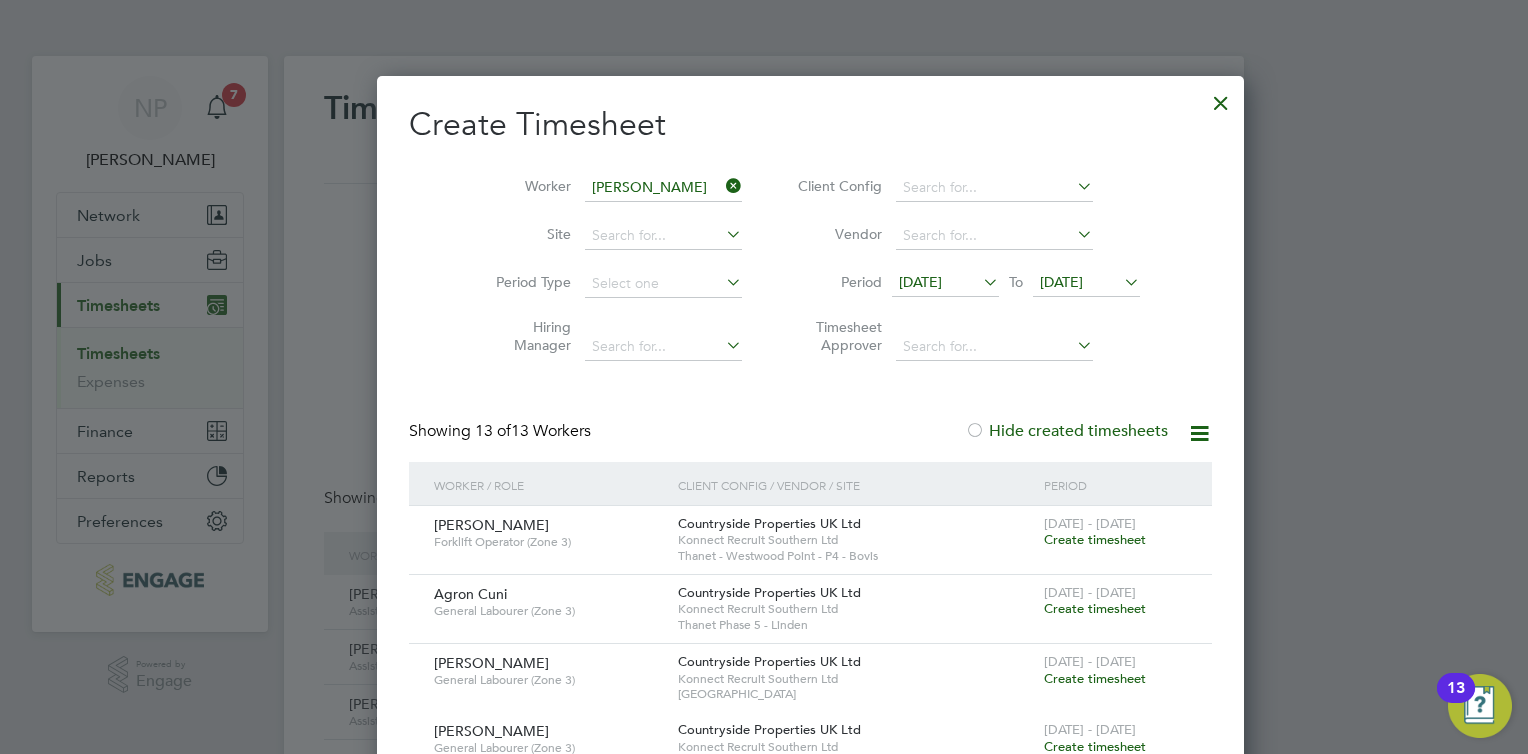 click on "[PERSON_NAME]" 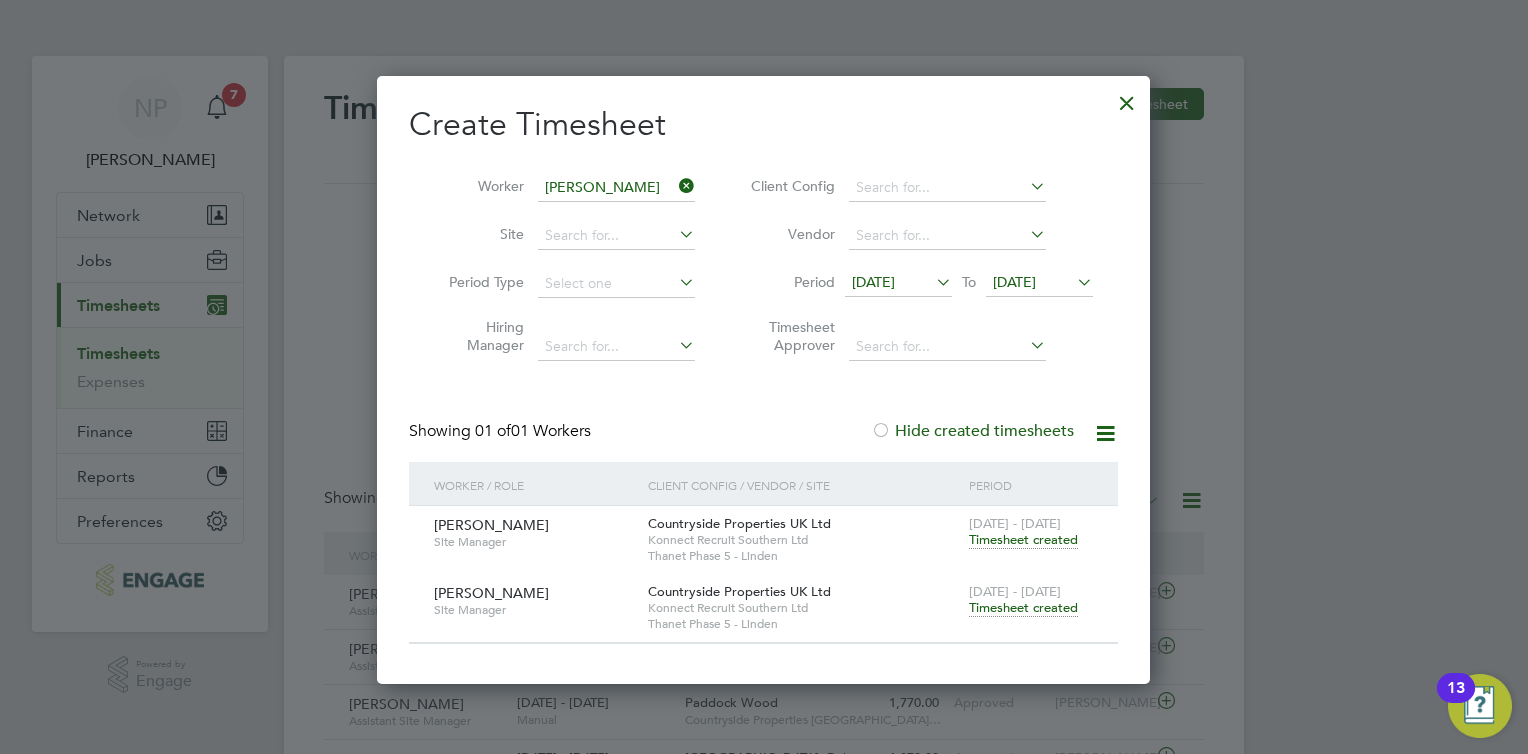 click on "Timesheet created" at bounding box center [1023, 540] 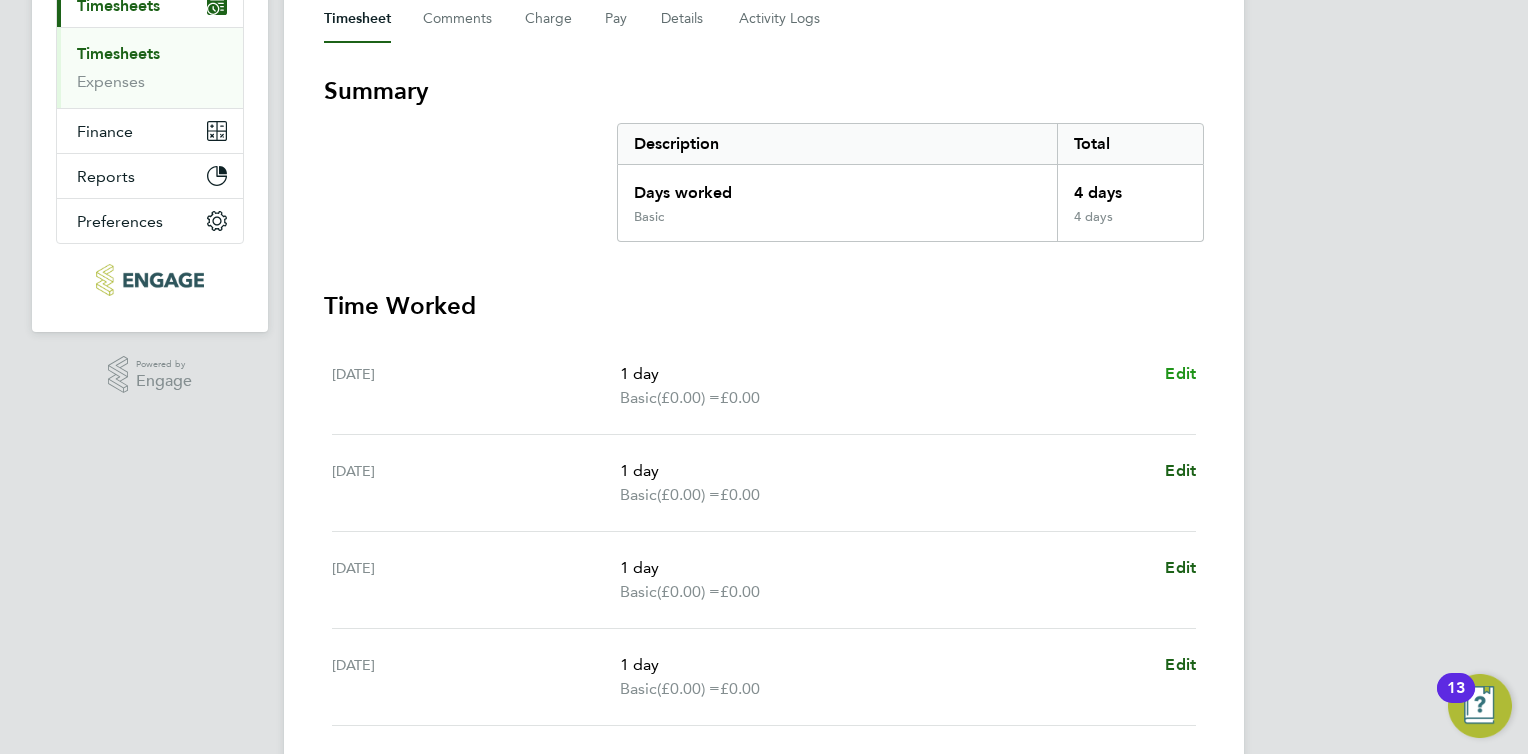 click on "Edit" at bounding box center [1180, 373] 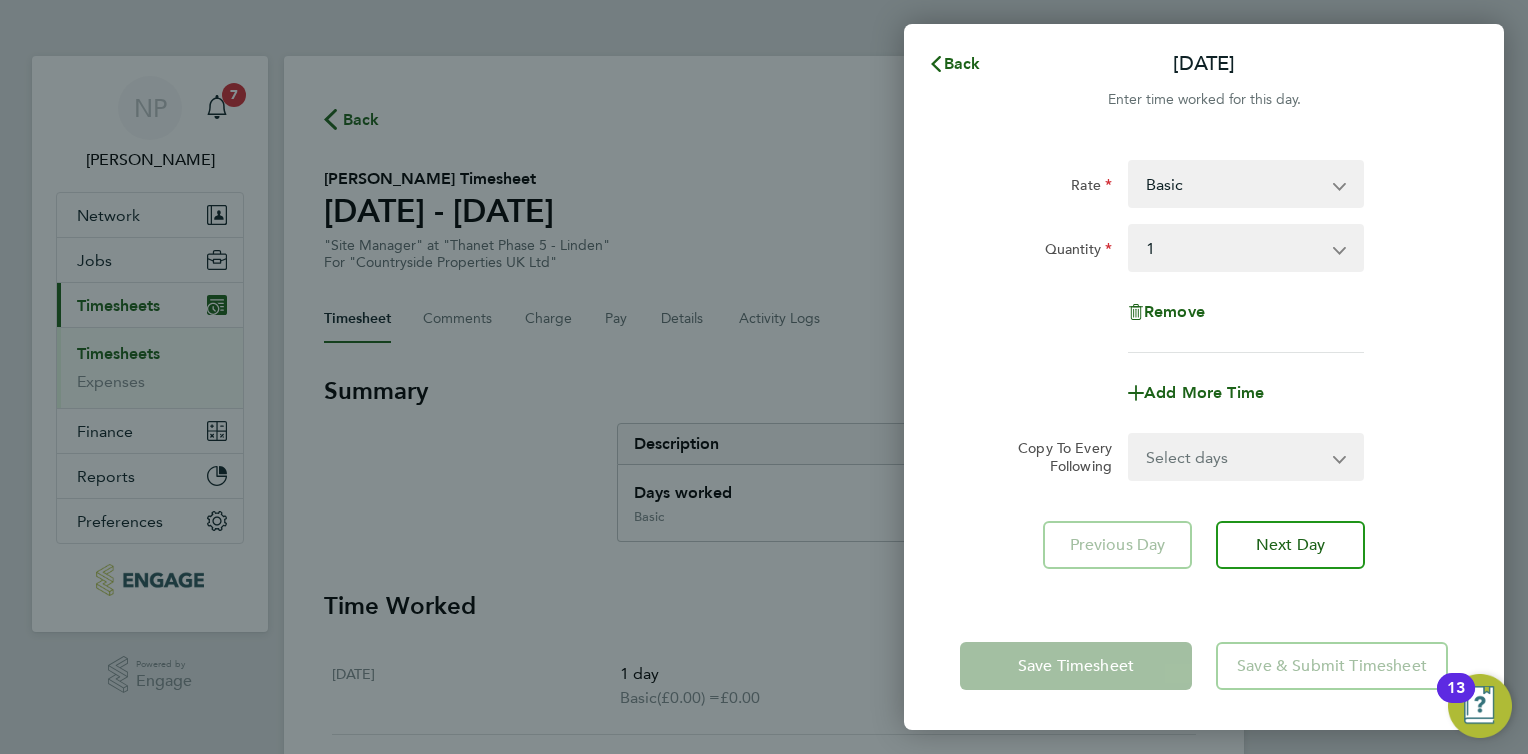 click on "Back  Tue 01 Jul   Enter time worked for this day.  Rate  Basic   cscs - 323.13
Quantity  Select quantity   0.5   1
Remove
Add More Time  Copy To Every Following  Select days   Day   Weekday (Mon-Fri)   Weekend (Sat-Sun)   Wednesday   Thursday   Friday   Saturday   Sunday
Previous Day   Next Day   Save Timesheet   Save & Submit Timesheet" 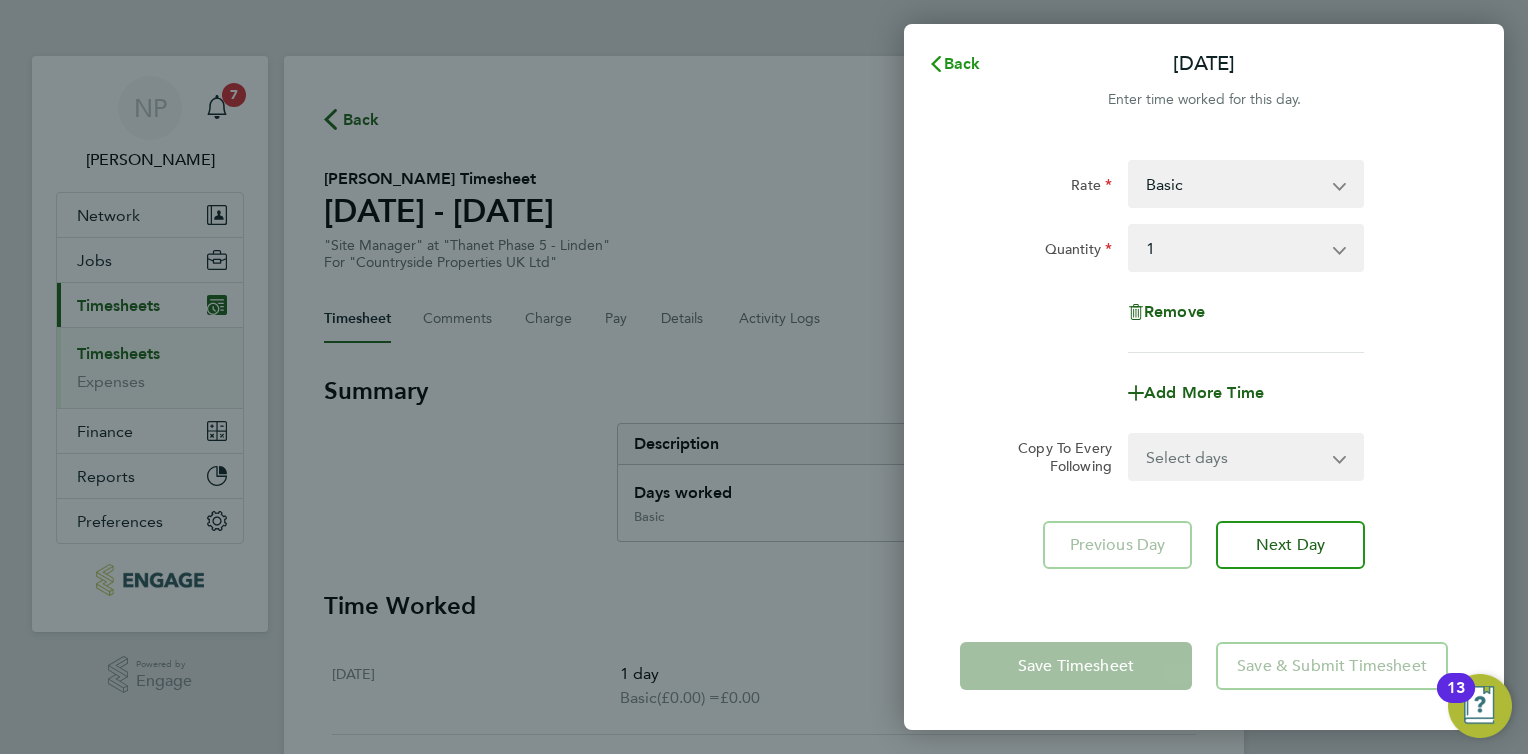 click on "Back" 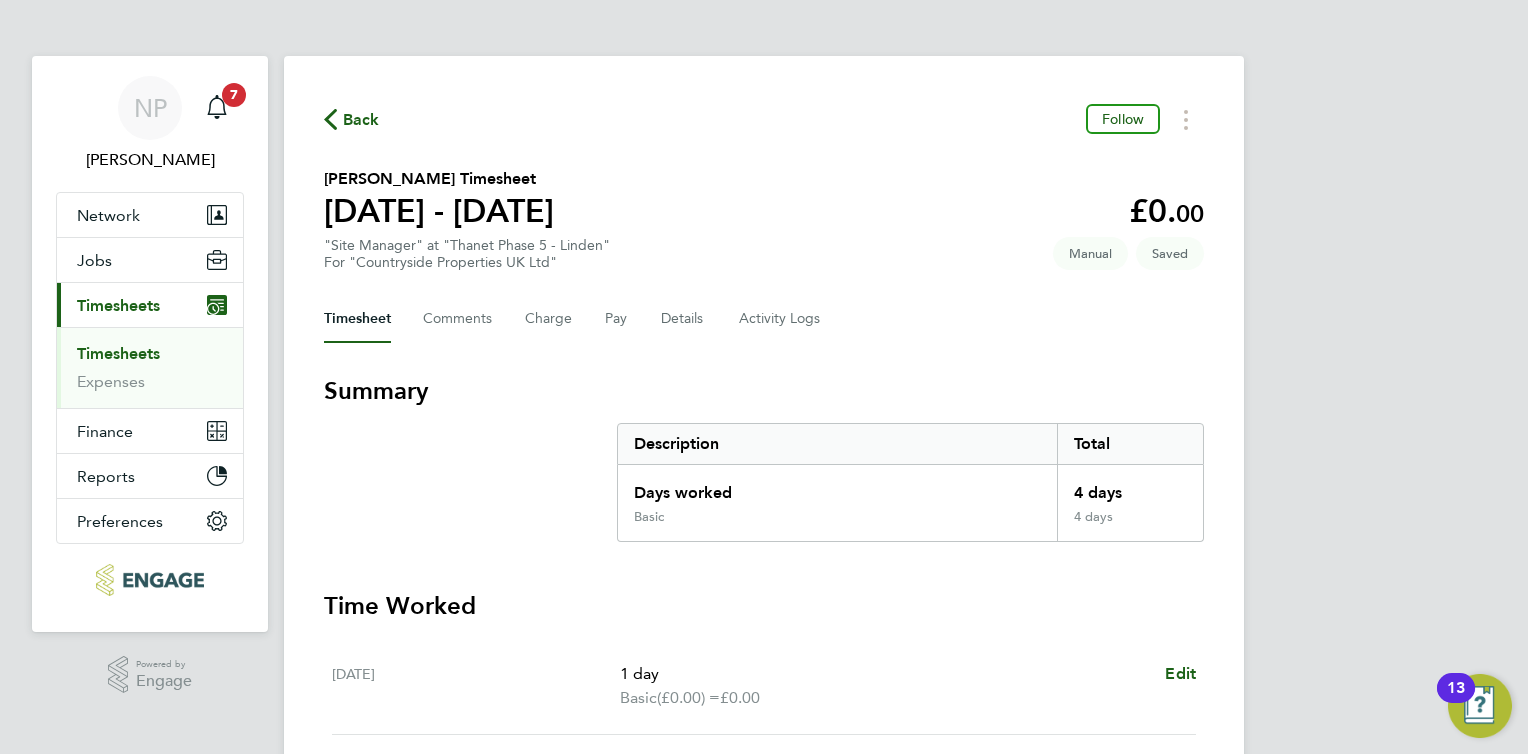 scroll, scrollTop: 200, scrollLeft: 0, axis: vertical 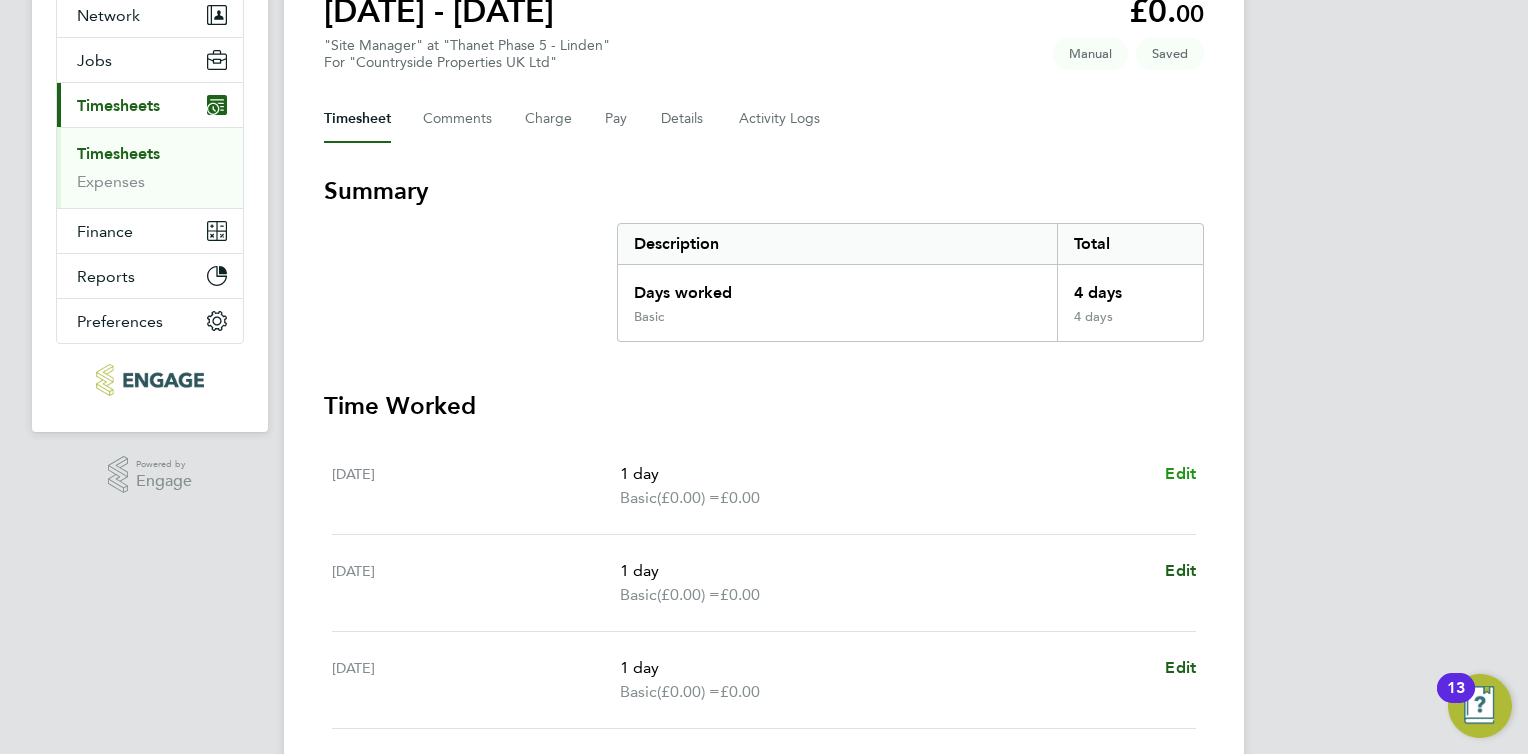 click on "Edit" at bounding box center [1180, 473] 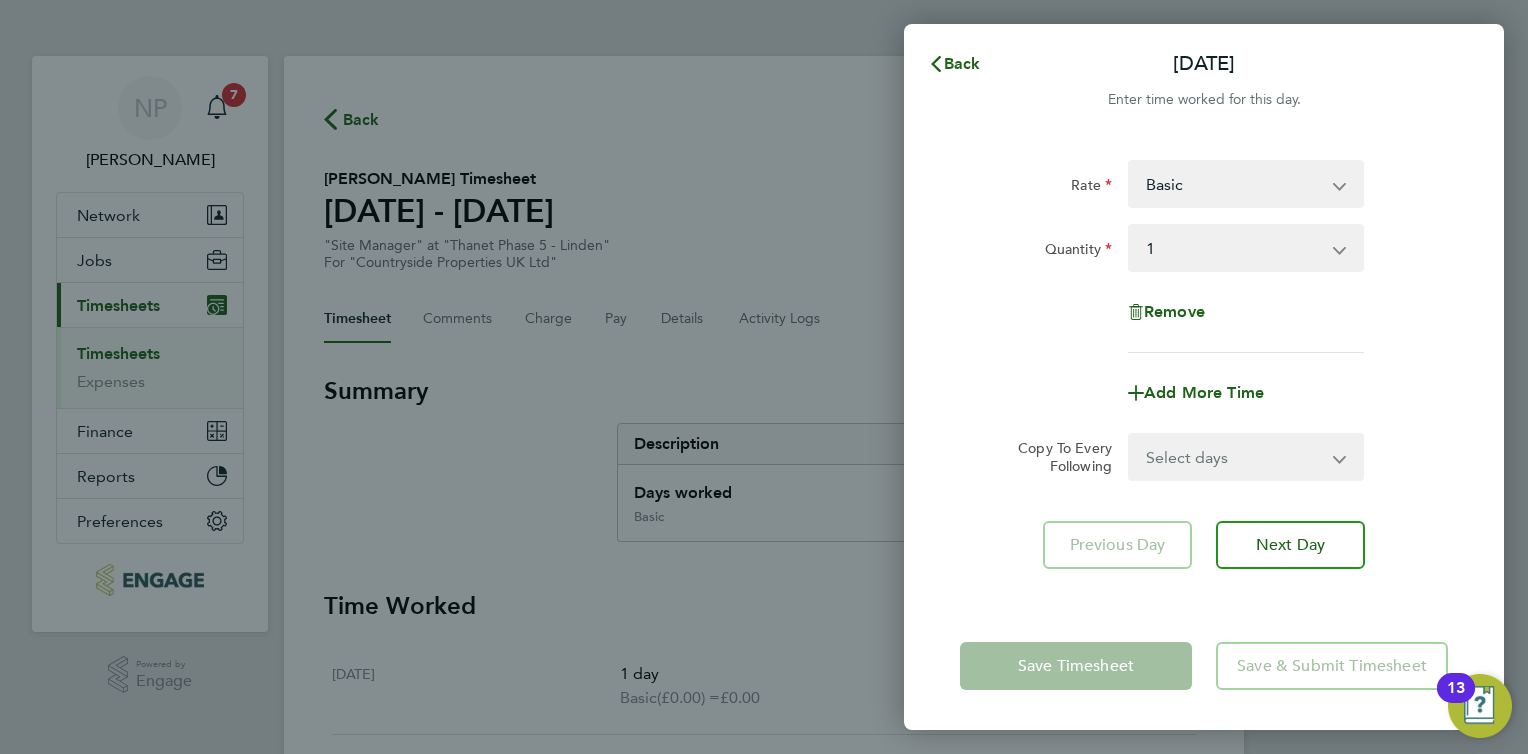 scroll, scrollTop: 0, scrollLeft: 0, axis: both 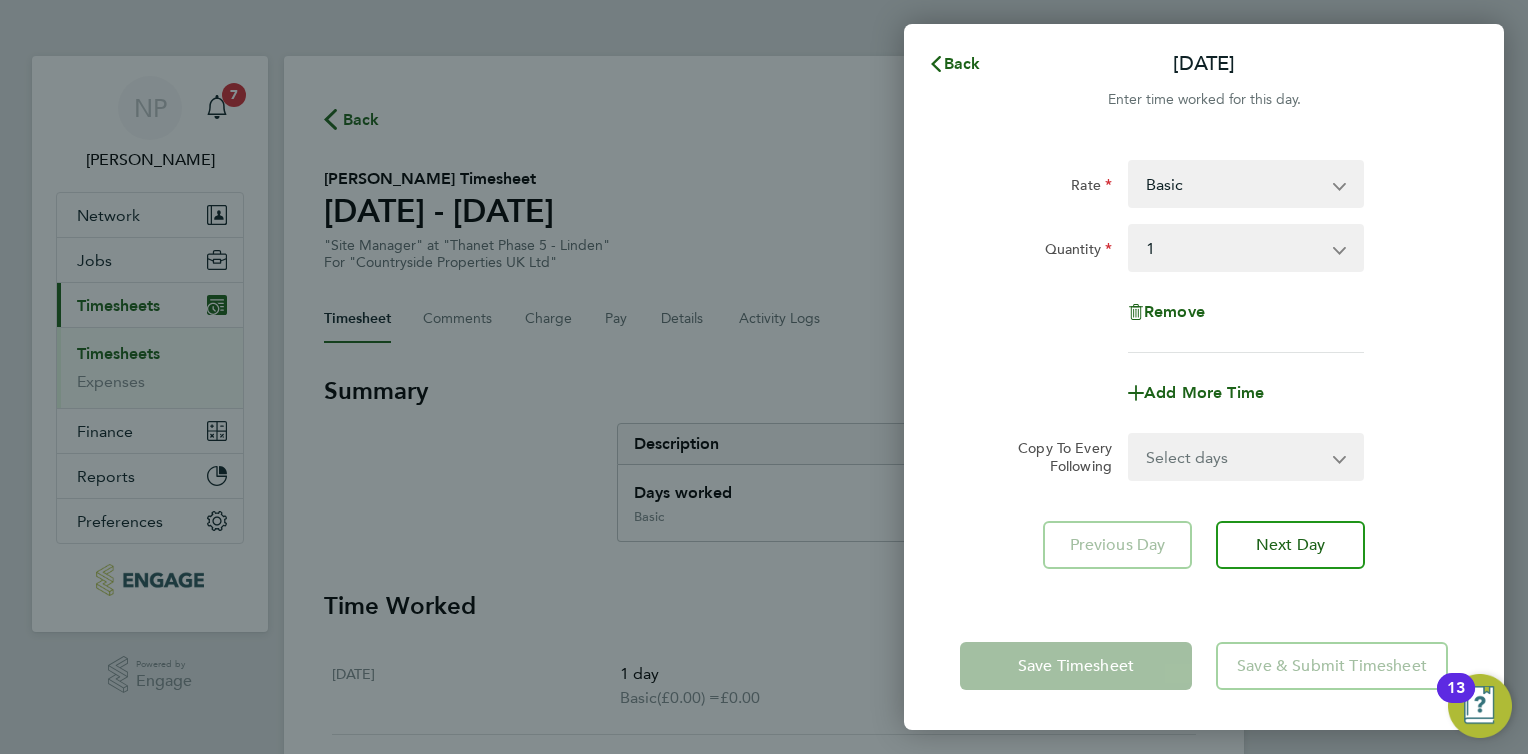 click on "Back  Tue 01 Jul   Enter time worked for this day.  Rate  Basic   cscs - 323.13
Quantity  Select quantity   0.5   1
Remove
Add More Time  Copy To Every Following  Select days   Day   Weekday (Mon-Fri)   Weekend (Sat-Sun)   Wednesday   Thursday   Friday   Saturday   Sunday
Previous Day   Next Day   Save Timesheet   Save & Submit Timesheet" 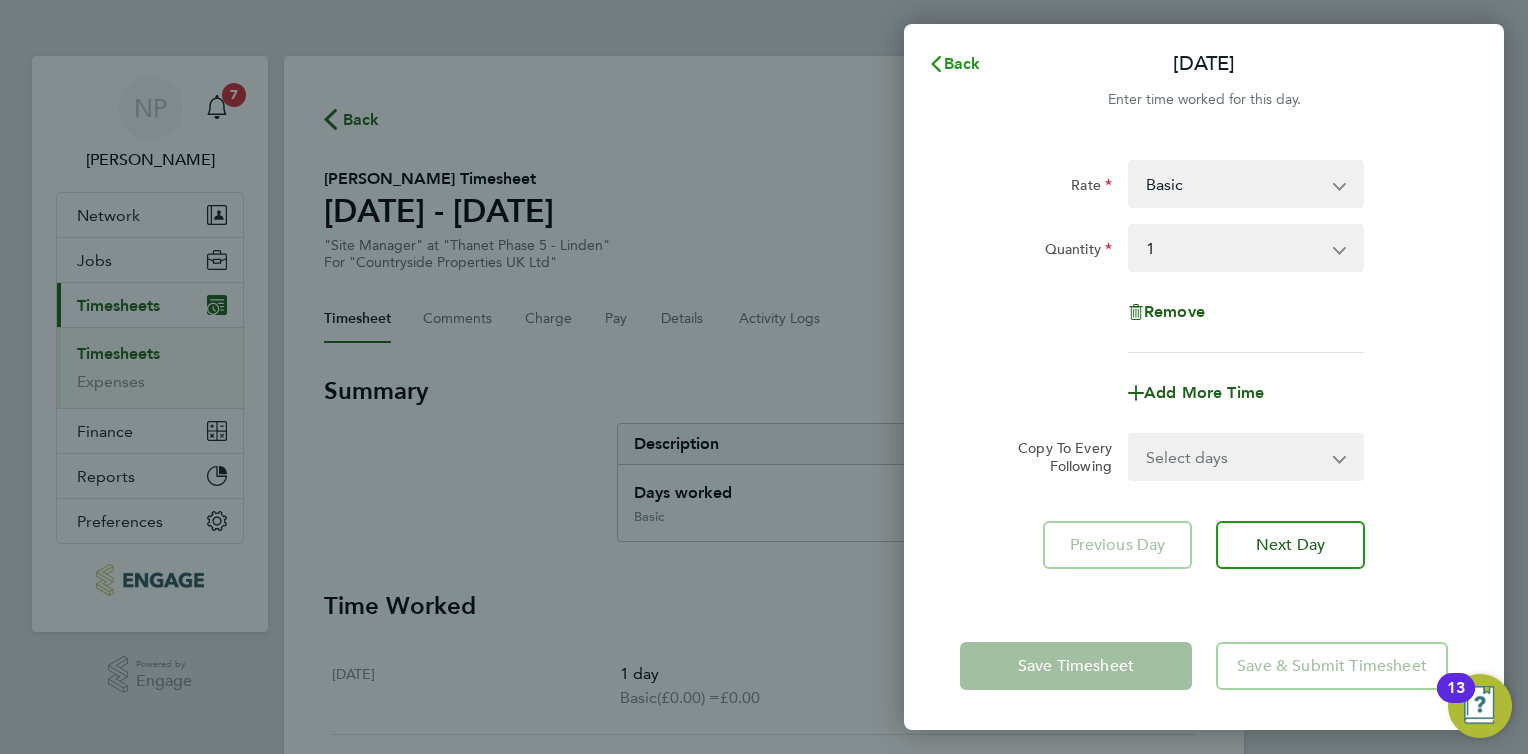 click 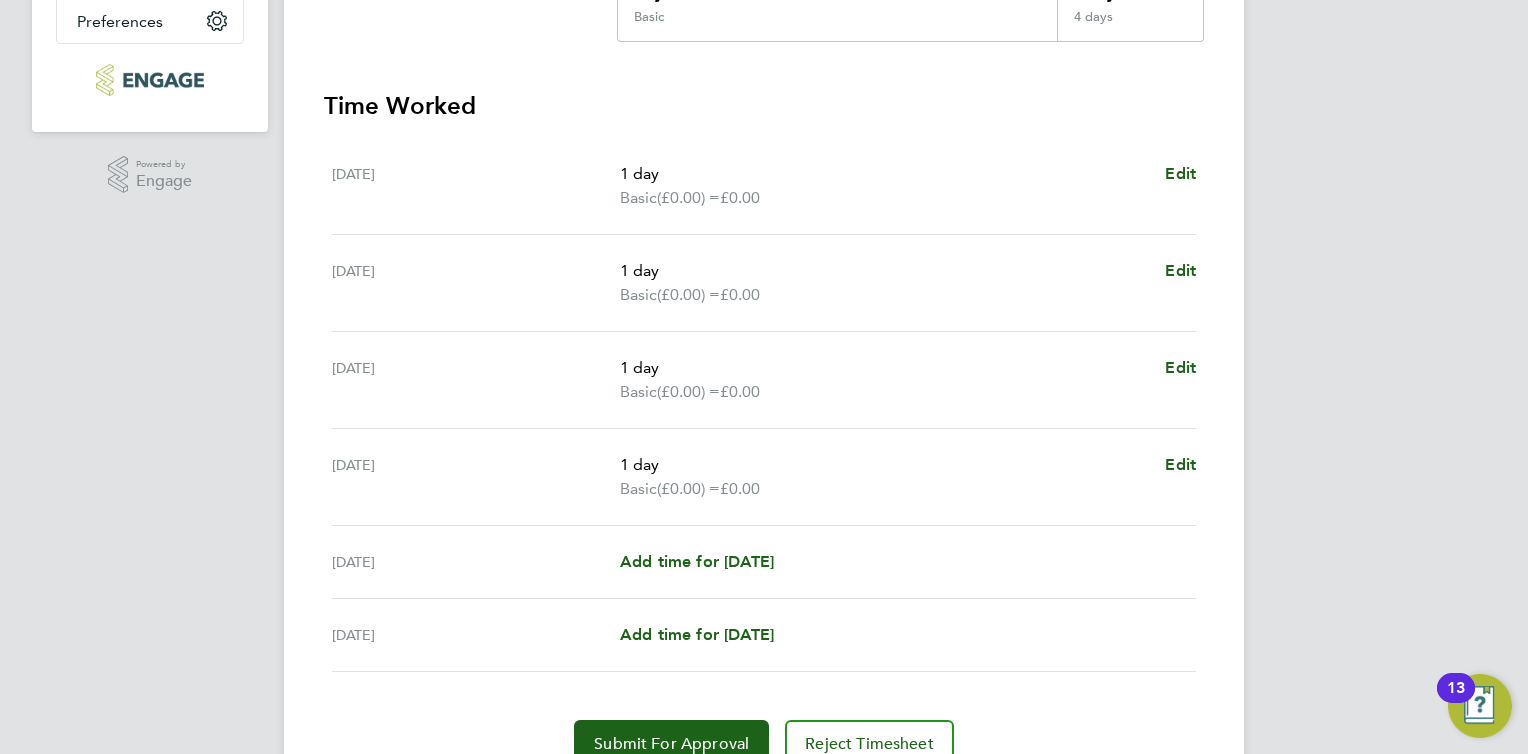 scroll, scrollTop: 591, scrollLeft: 0, axis: vertical 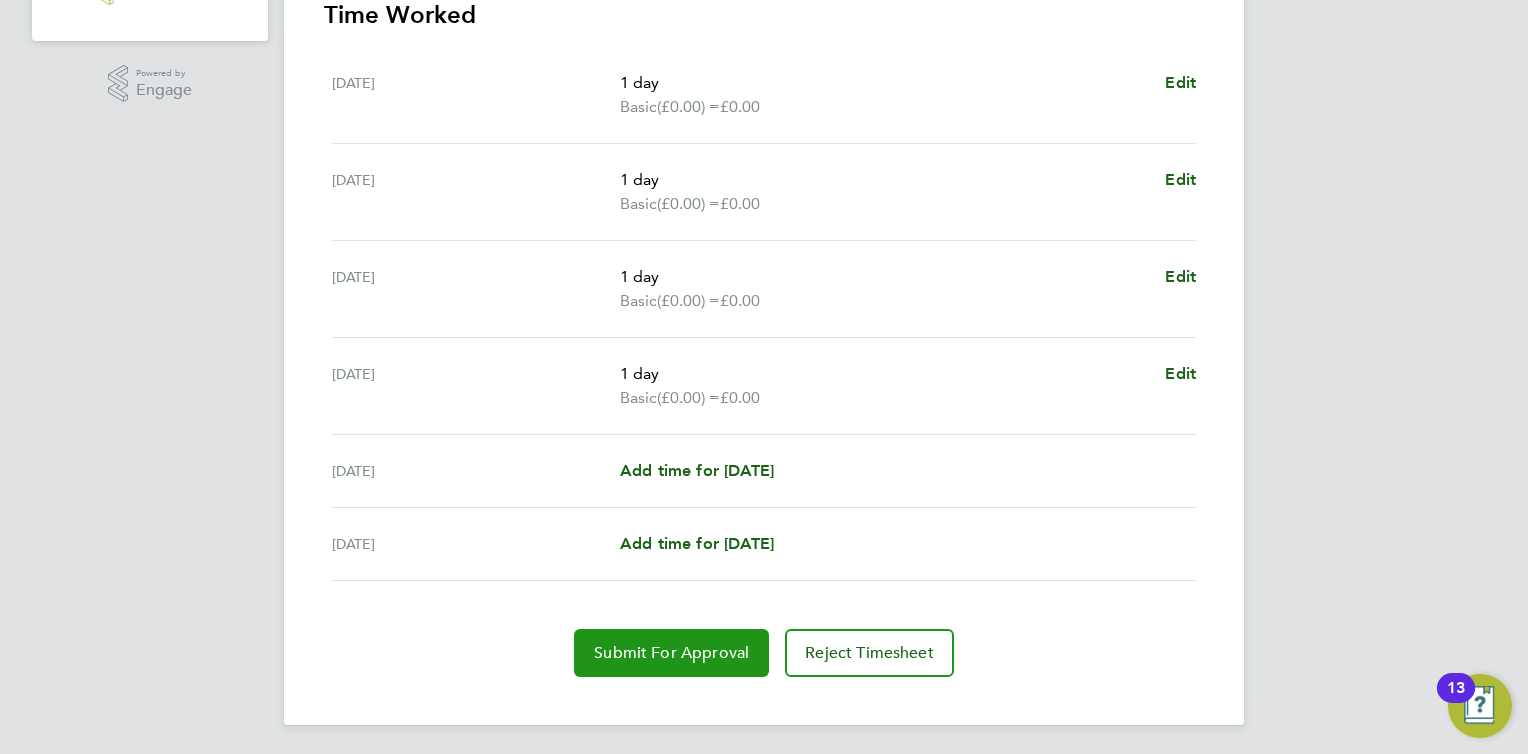 click on "Submit For Approval" 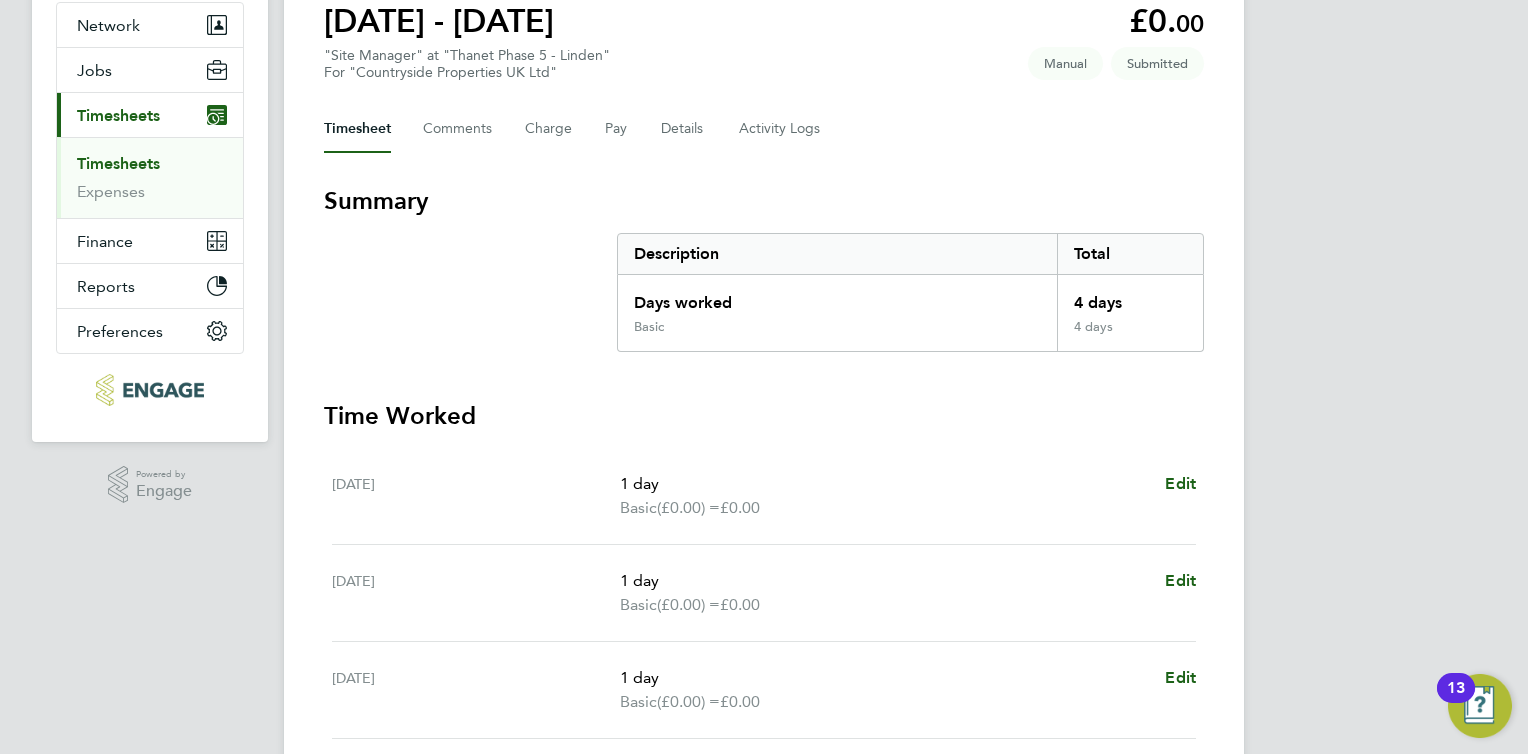scroll, scrollTop: 90, scrollLeft: 0, axis: vertical 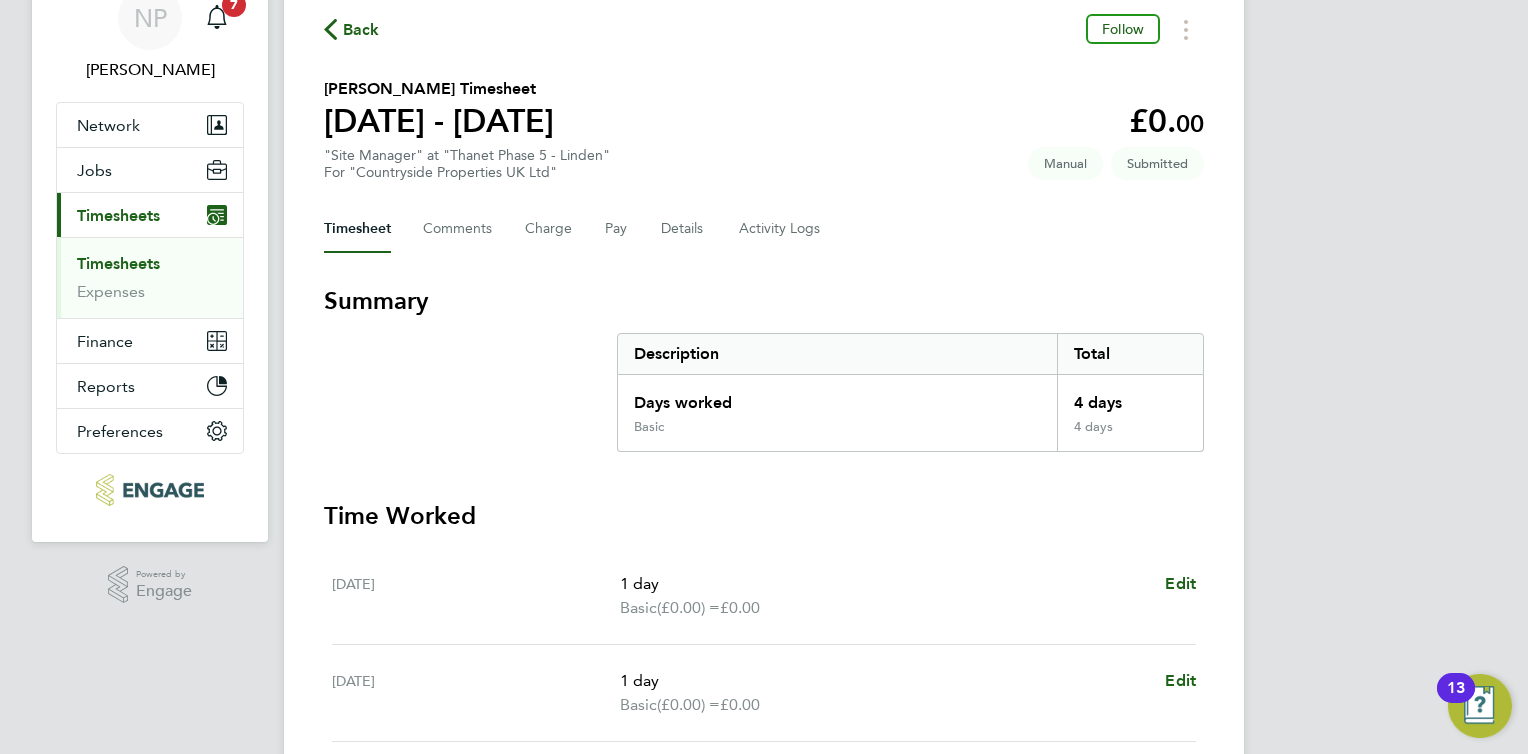 click on "Timesheet   Comments   Charge   Pay   Details   Activity Logs" 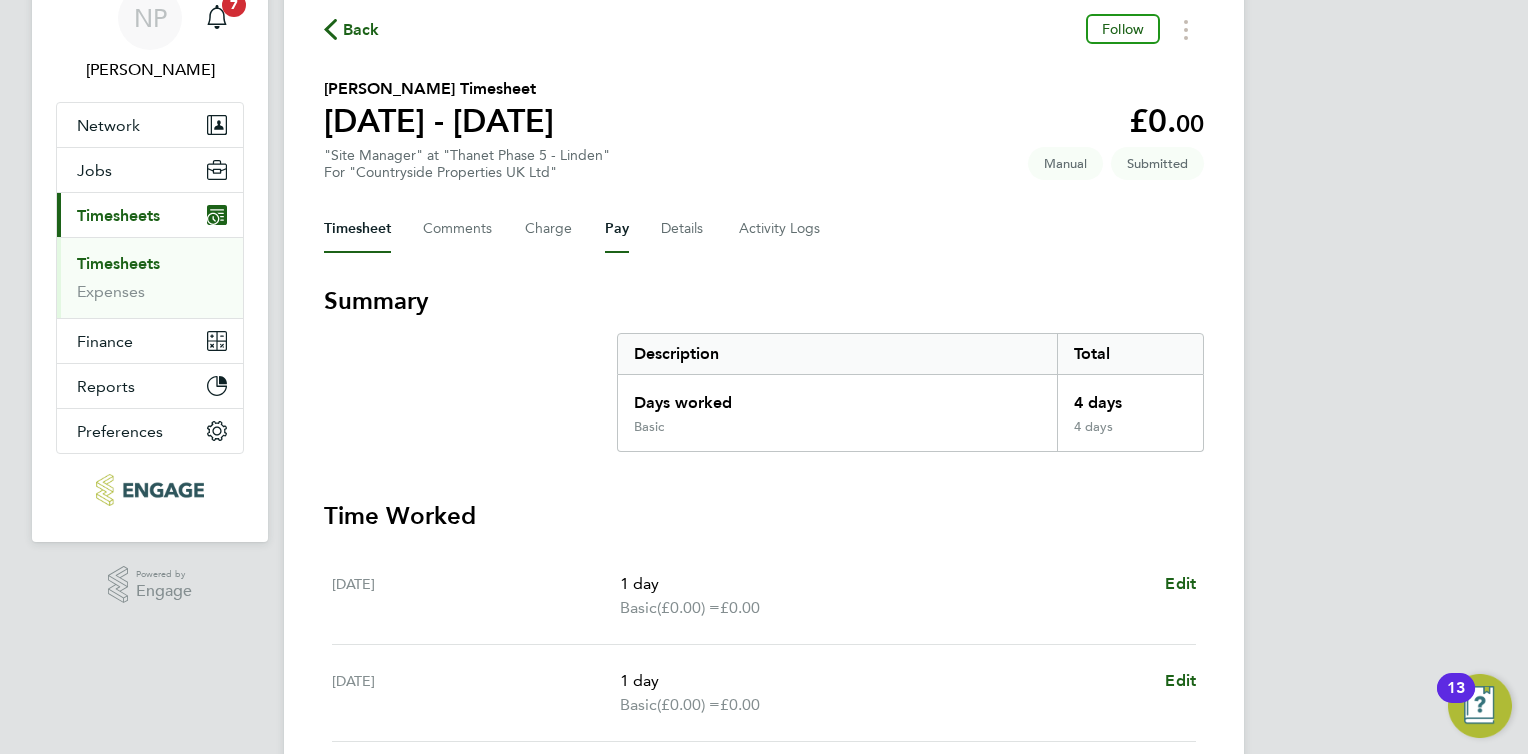 click on "Pay" at bounding box center [617, 229] 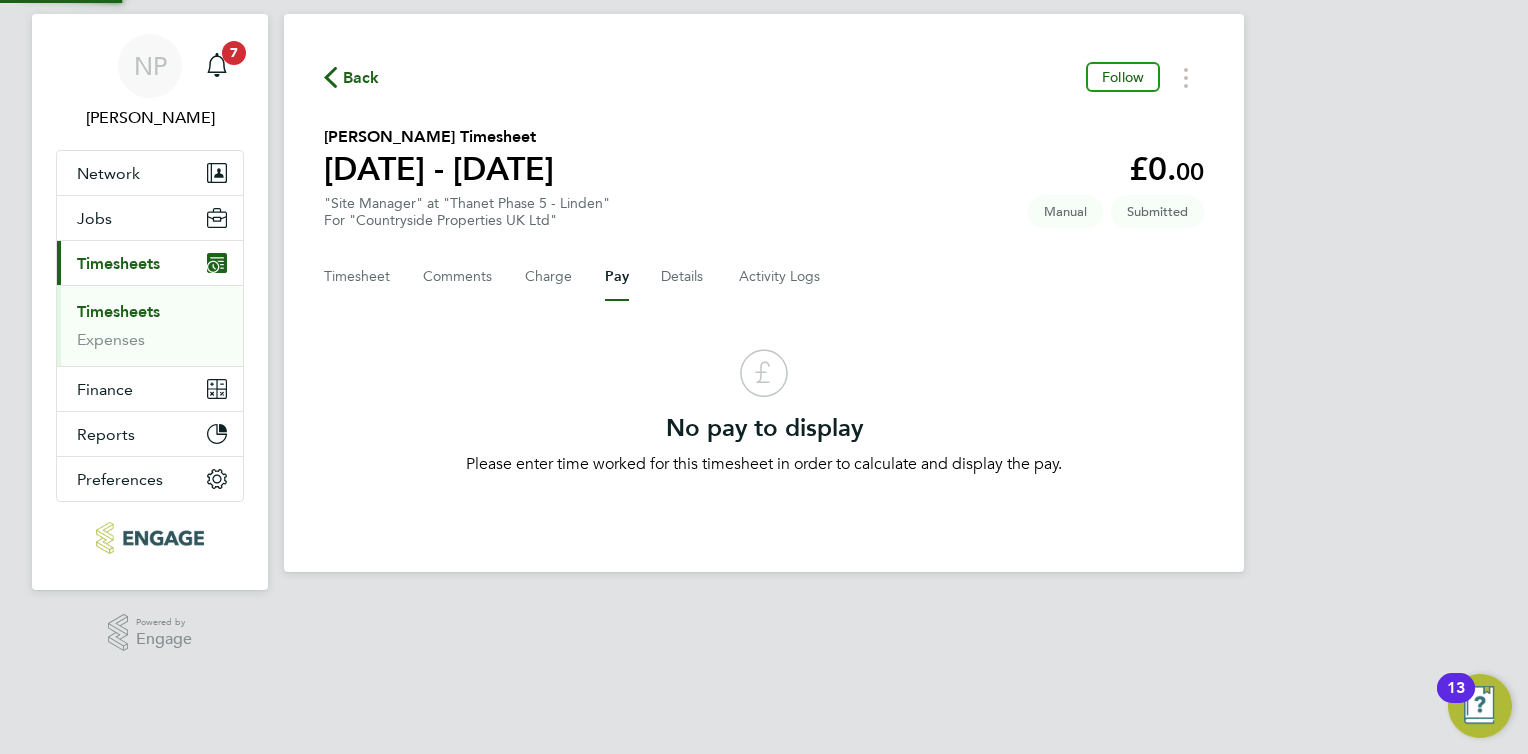 scroll, scrollTop: 0, scrollLeft: 0, axis: both 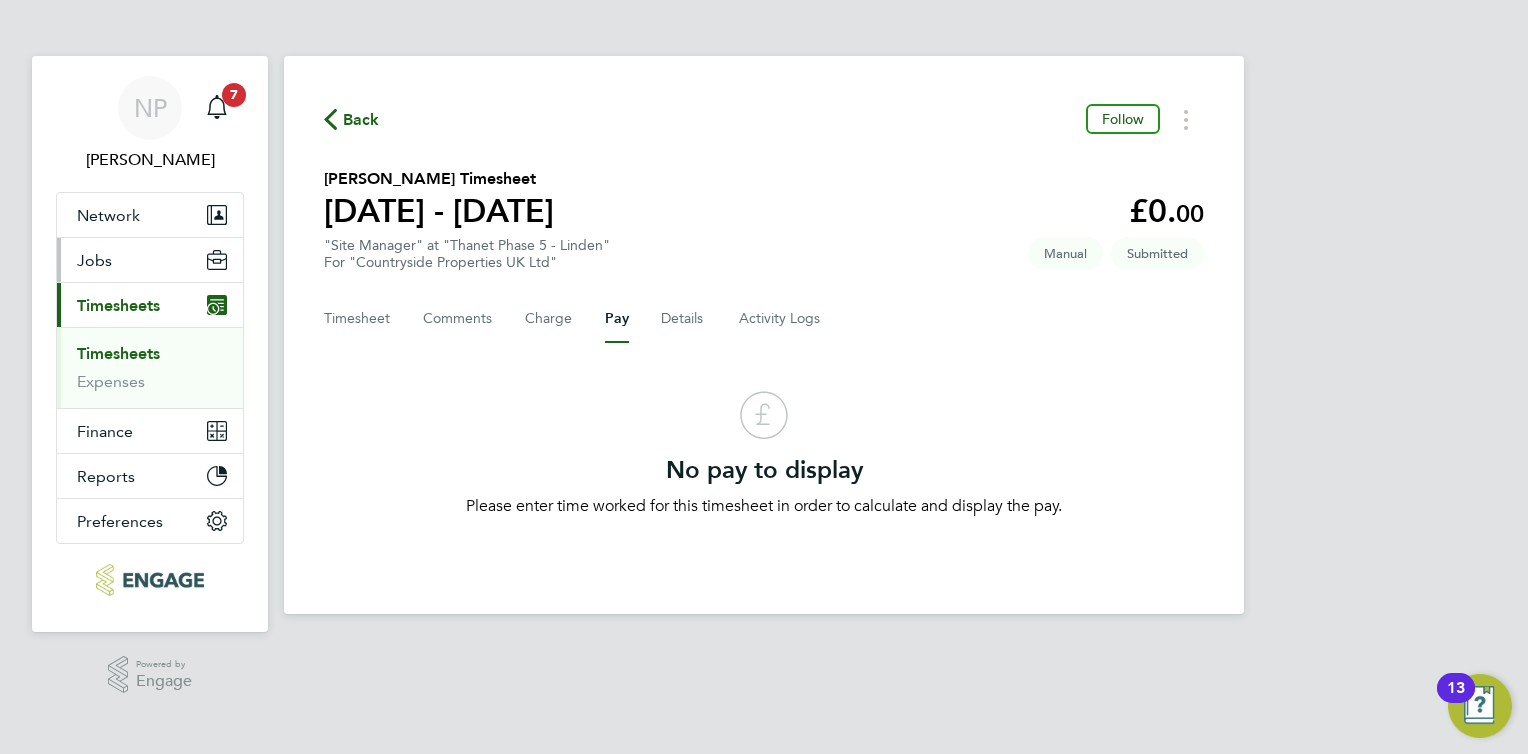 click on "Jobs" at bounding box center (150, 260) 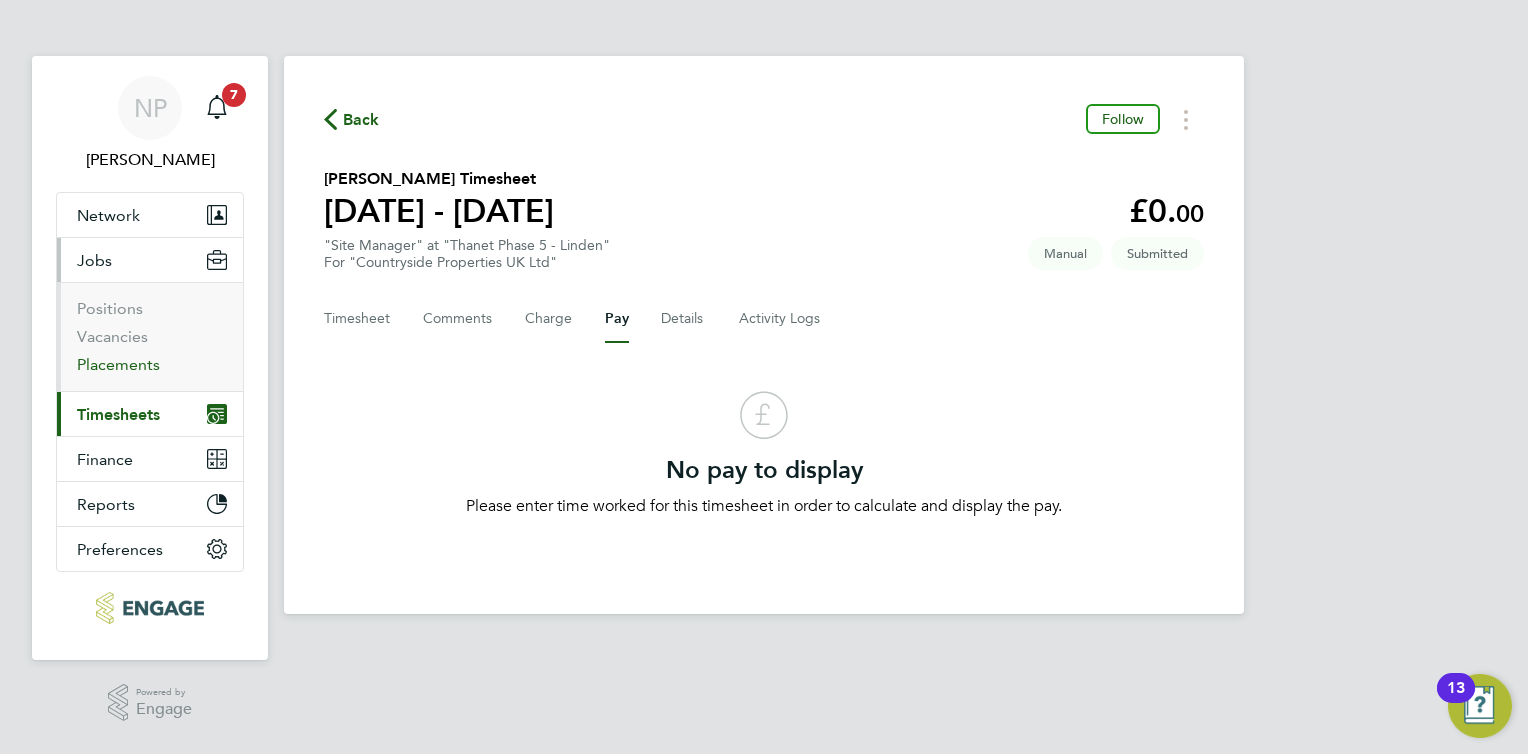 click on "Placements" at bounding box center (118, 364) 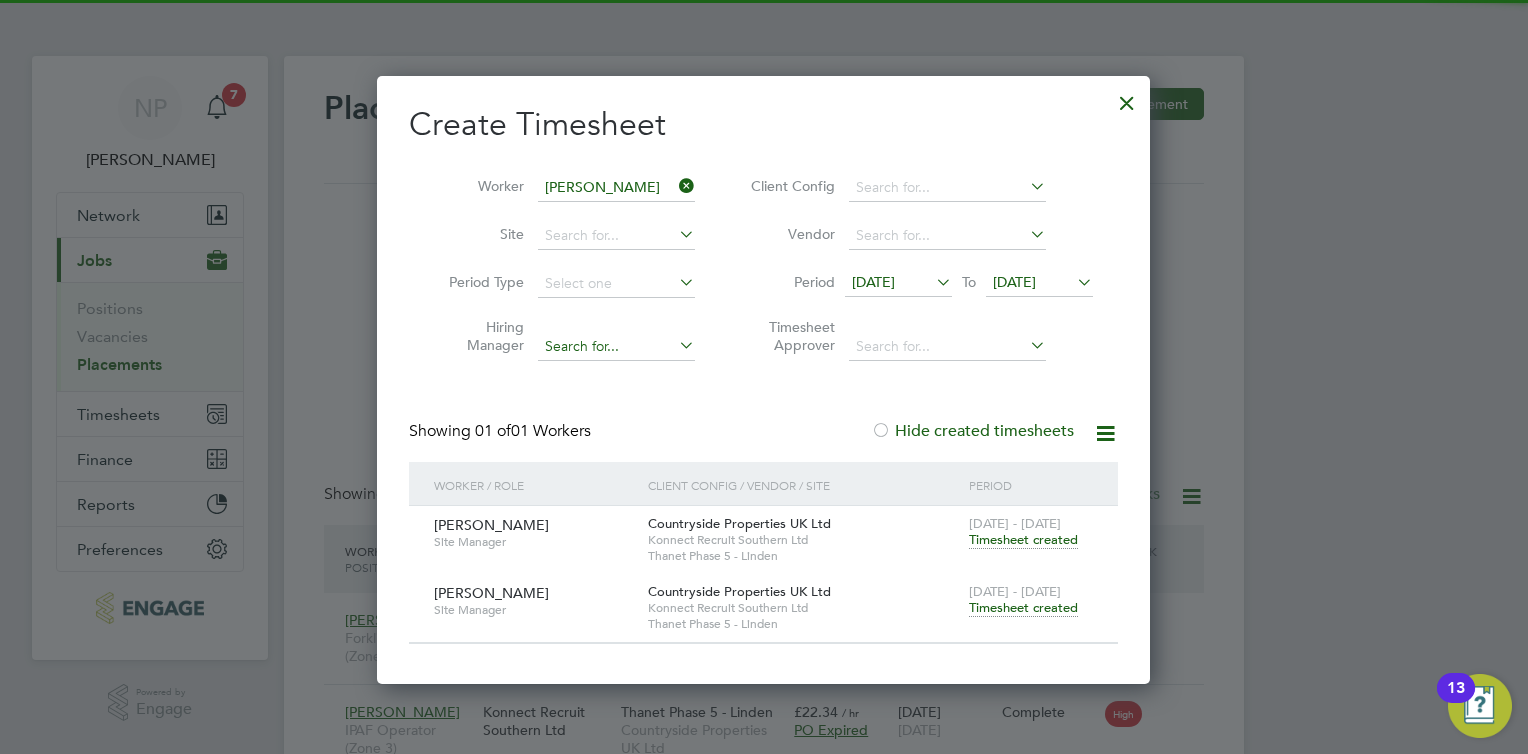 scroll, scrollTop: 10, scrollLeft: 9, axis: both 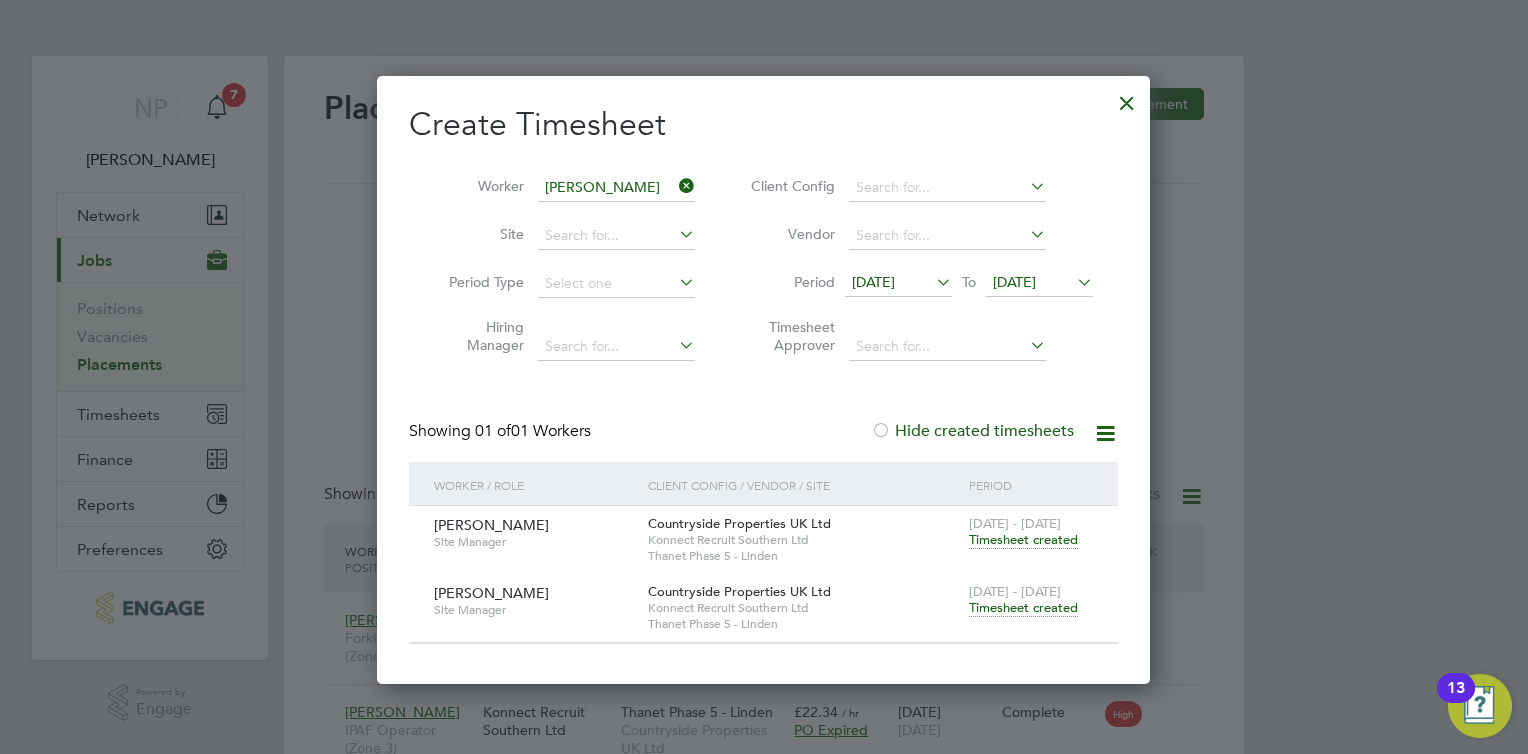 click on "Timesheet created" at bounding box center (1023, 540) 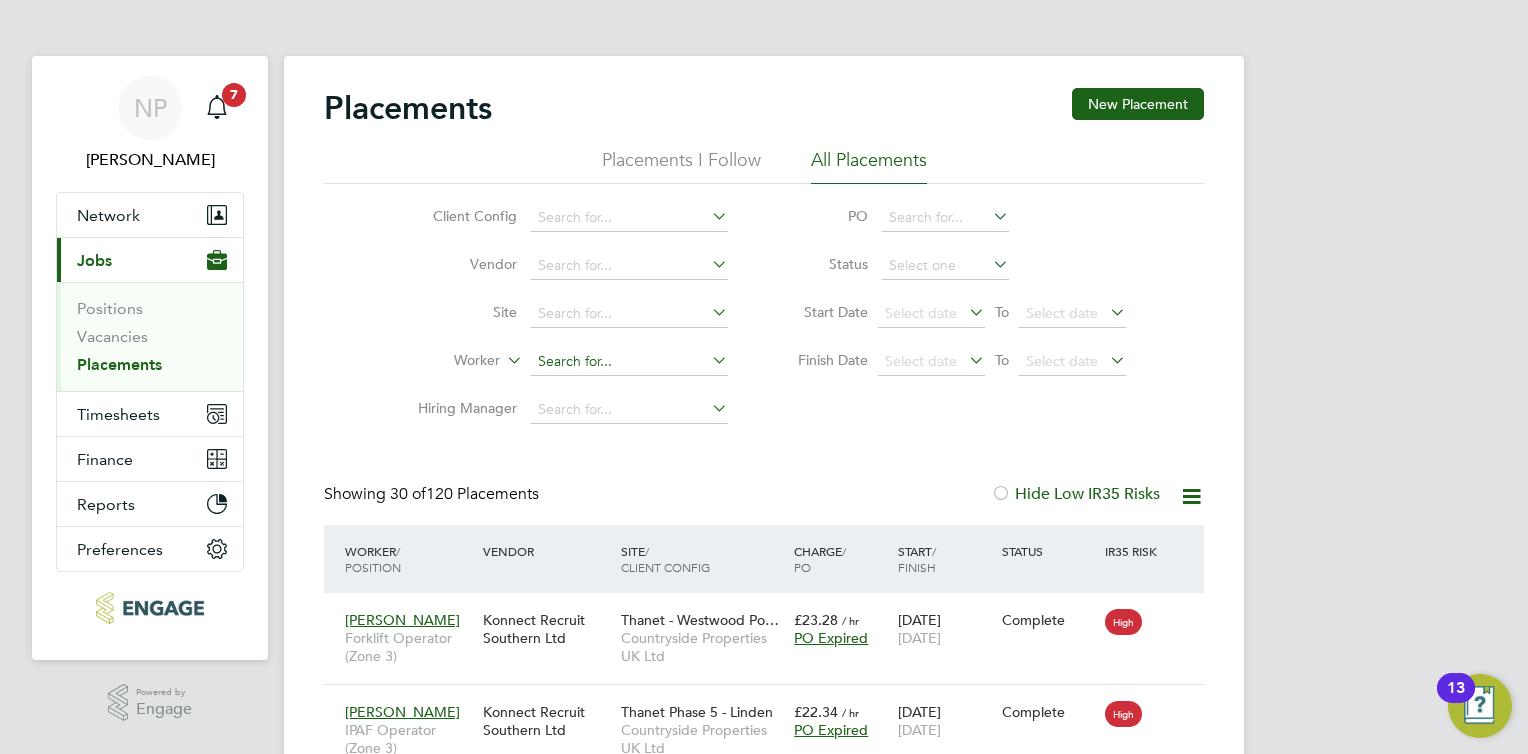 click 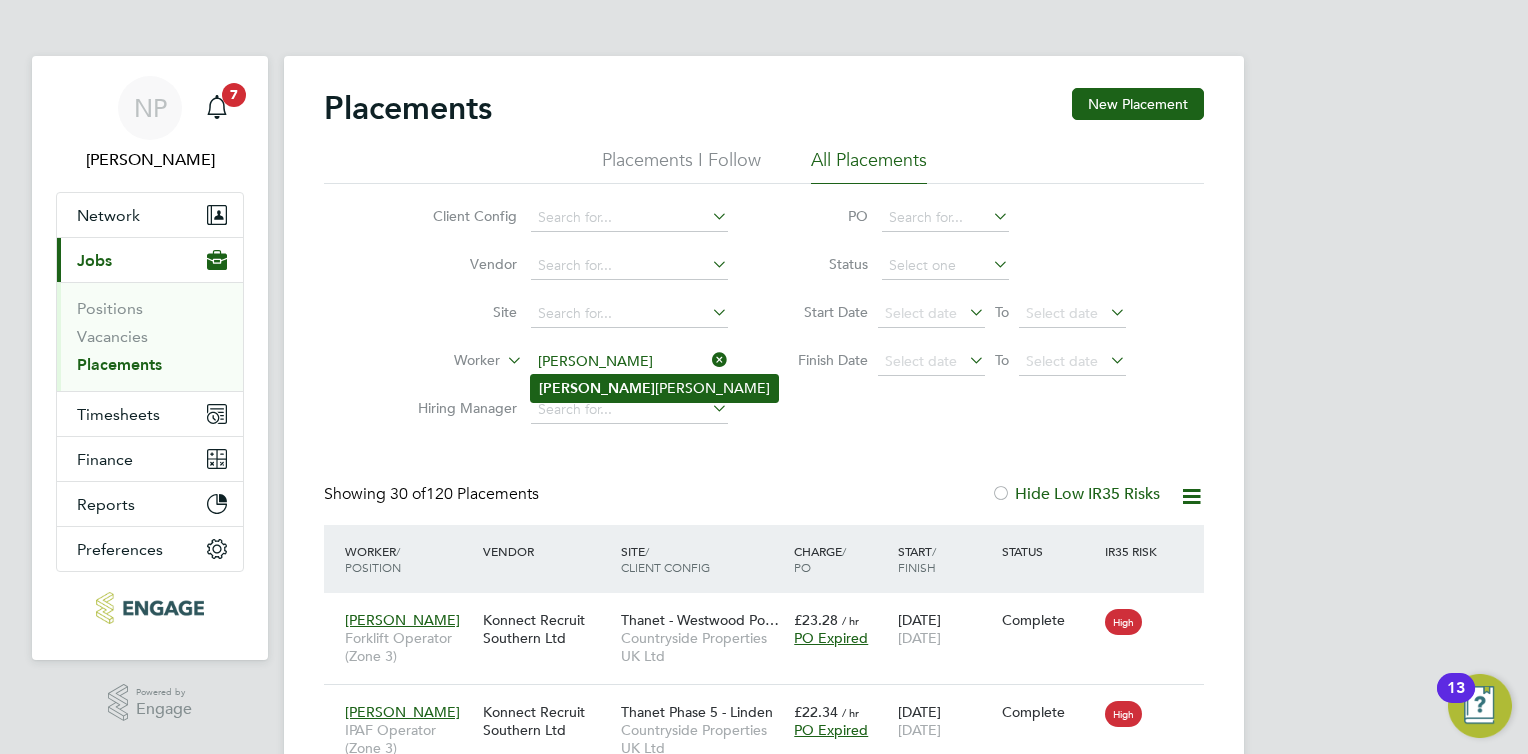 click on "Simon  Rosier" 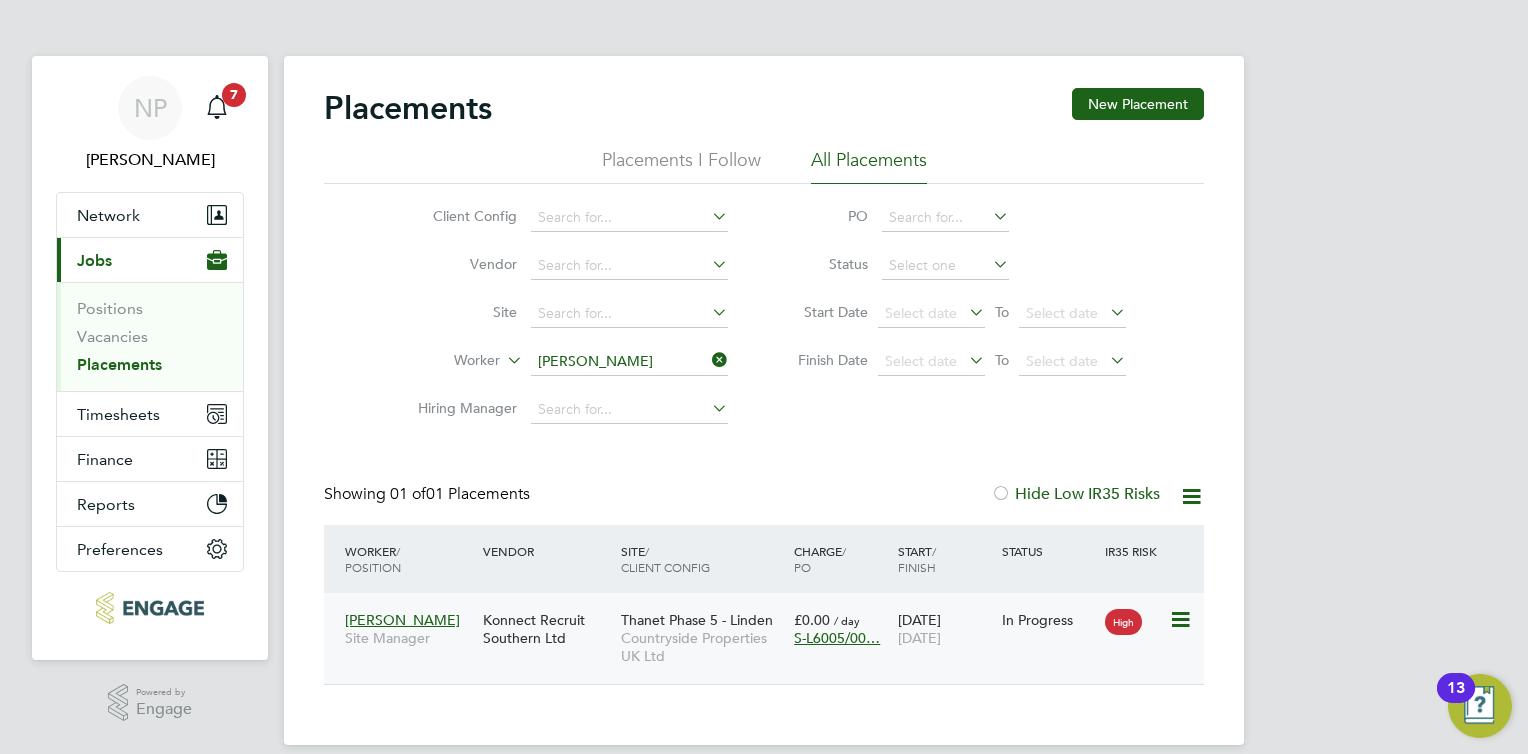 click on "Countryside Properties UK Ltd" 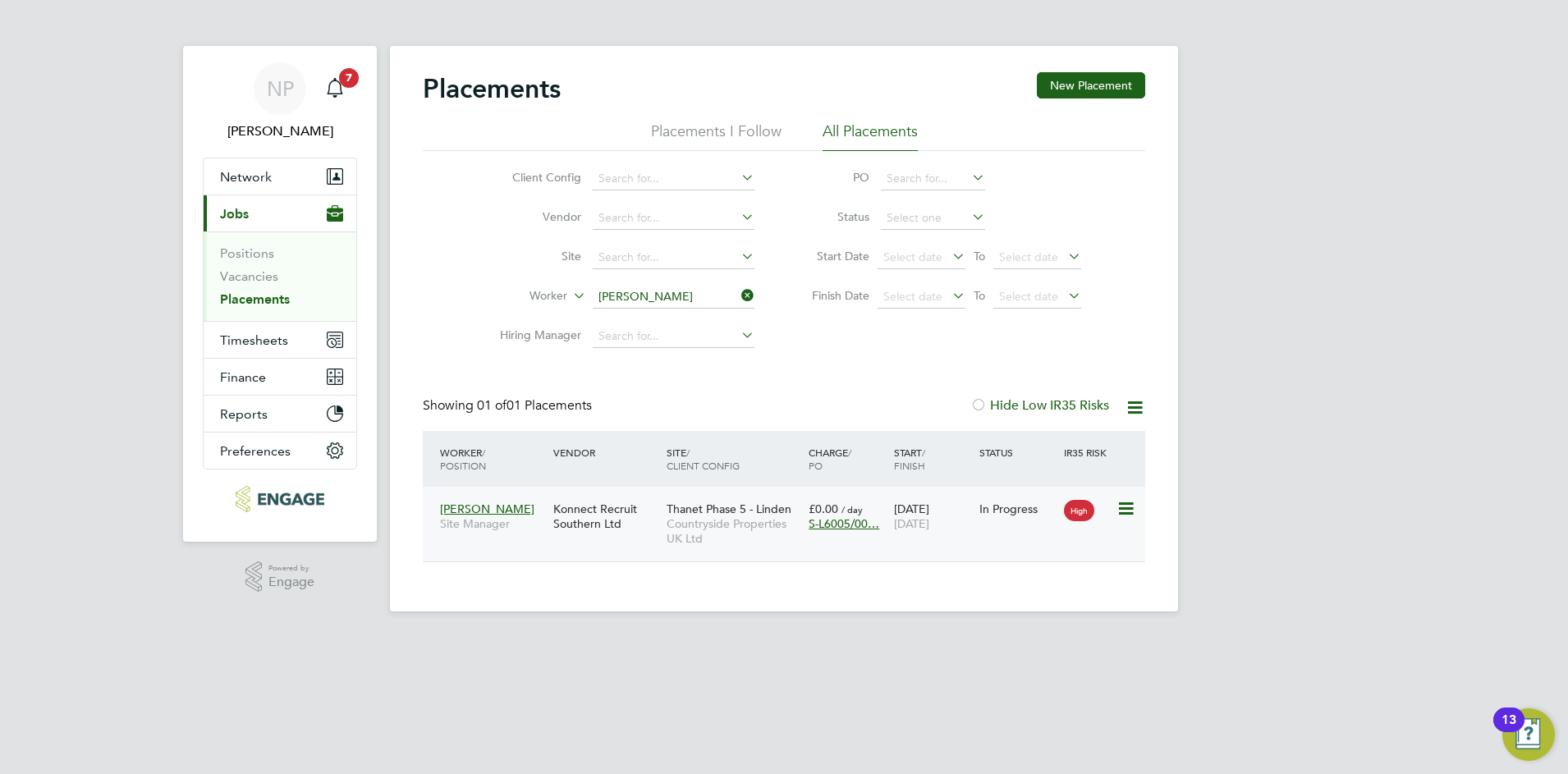 scroll, scrollTop: 8, scrollLeft: 8, axis: both 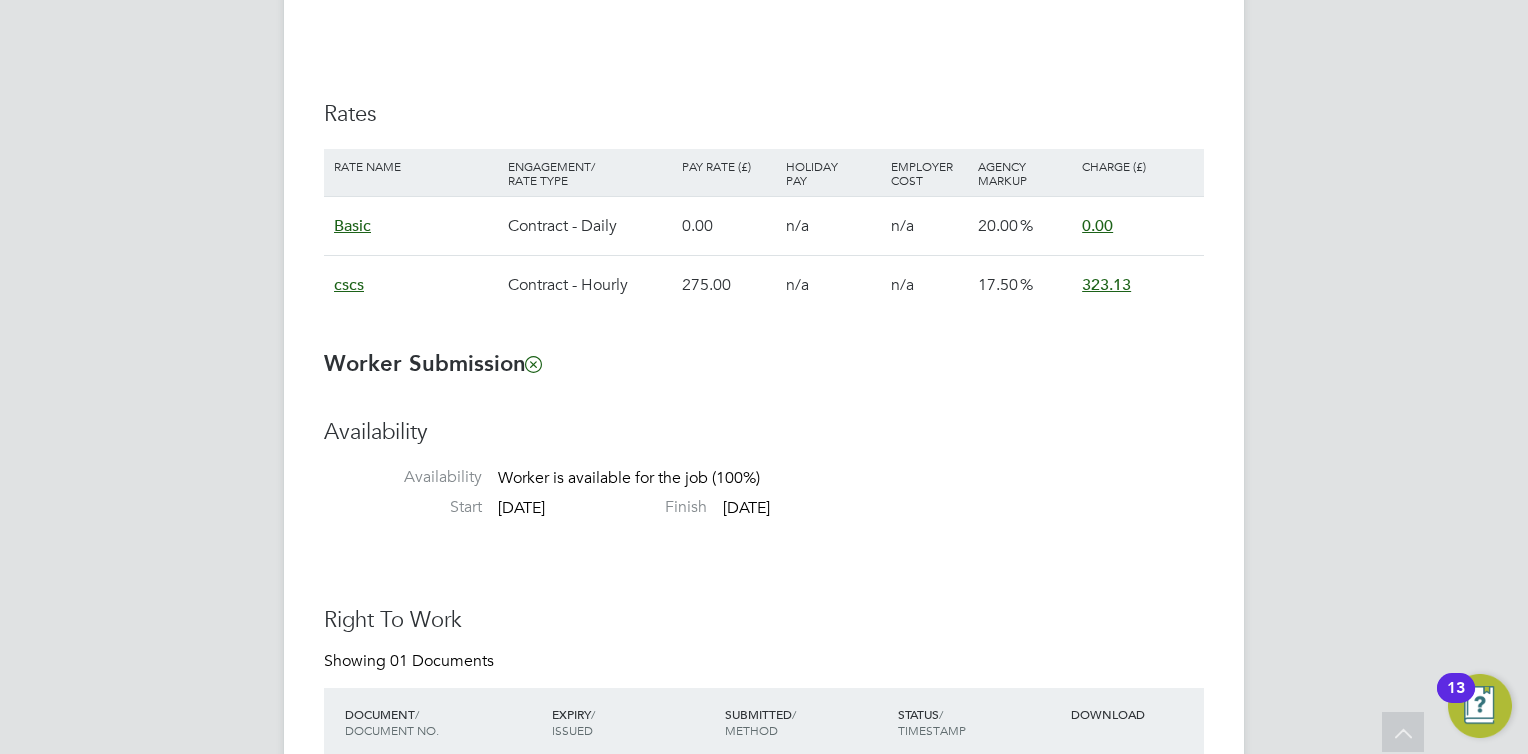 click on "0.00" at bounding box center (1097, 226) 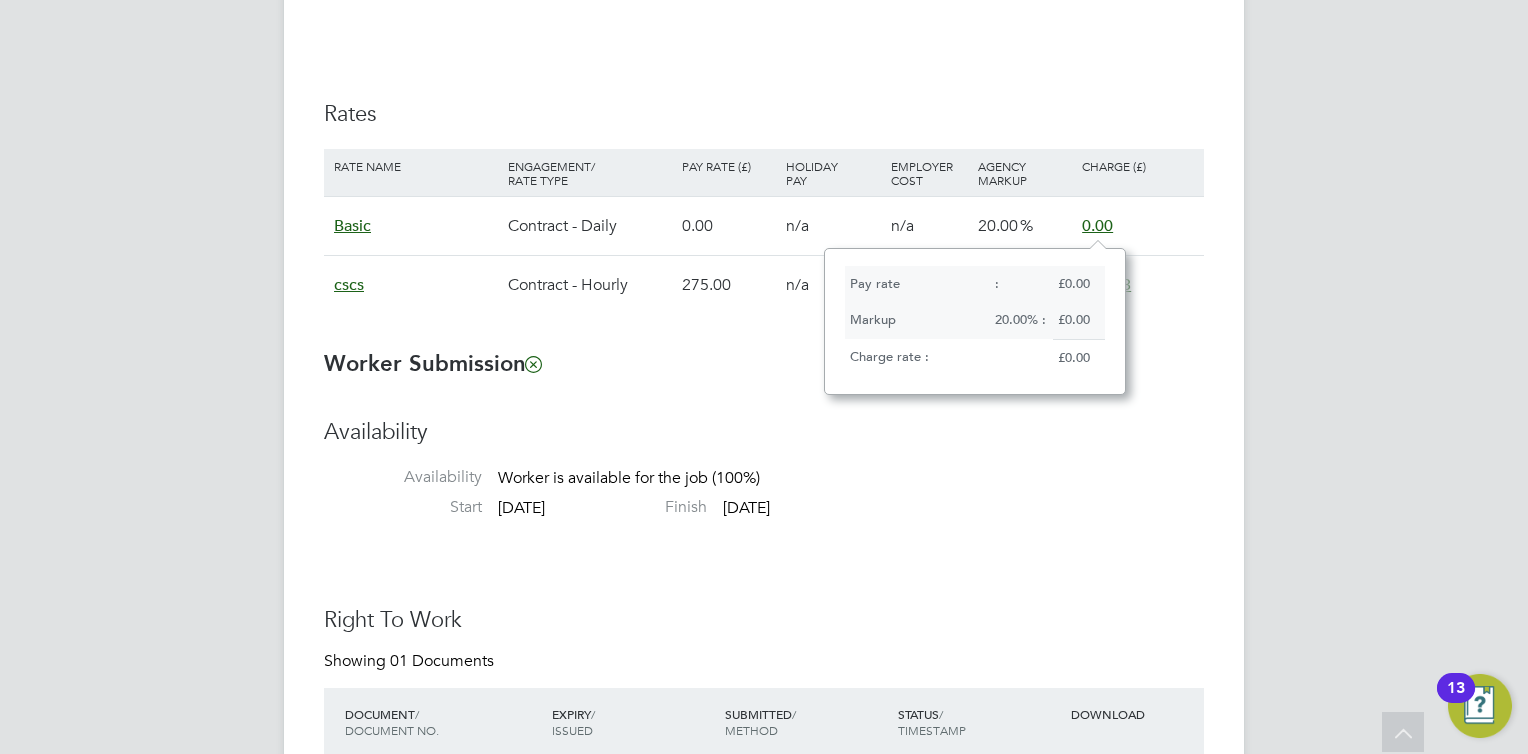 click on "Basic" at bounding box center [352, 226] 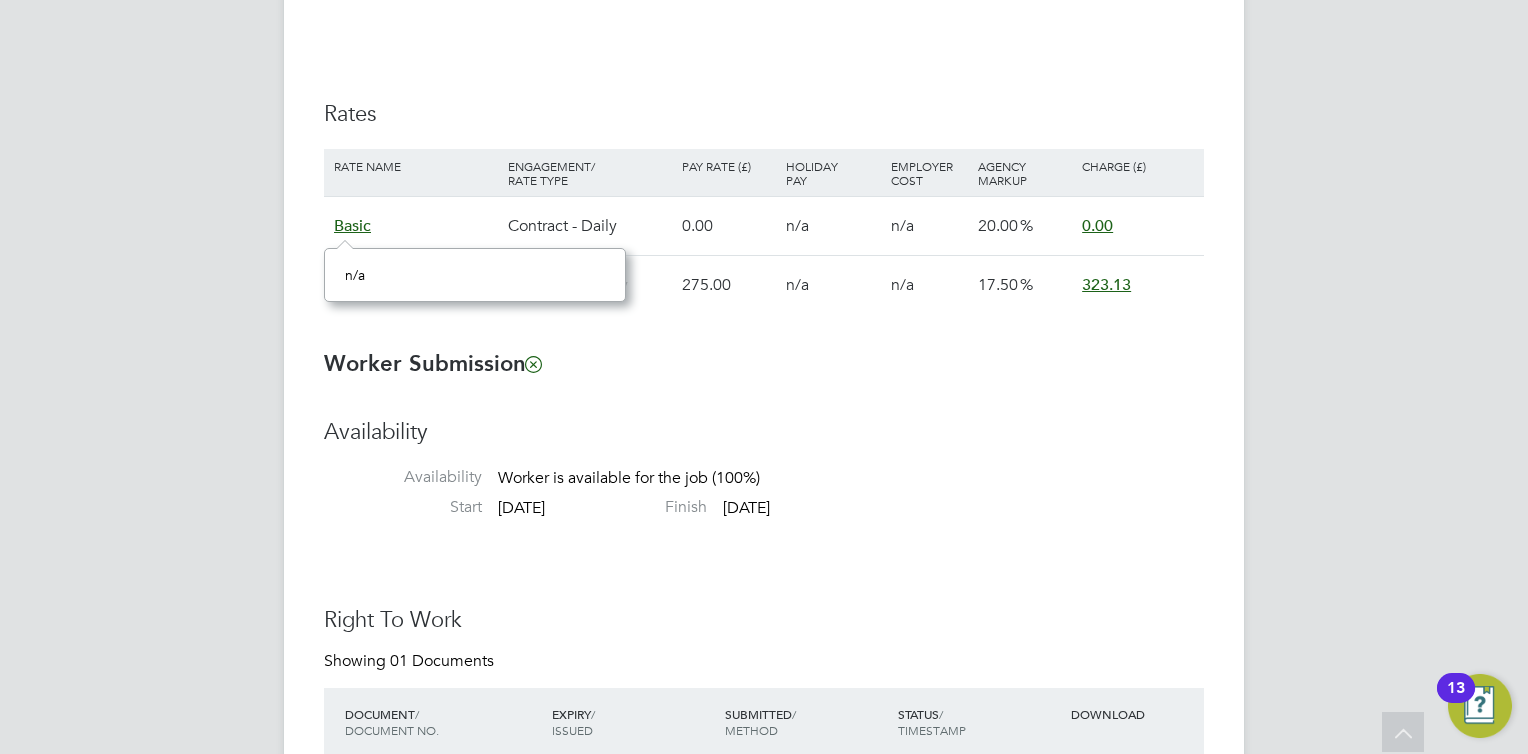 click on "Worker Submission" 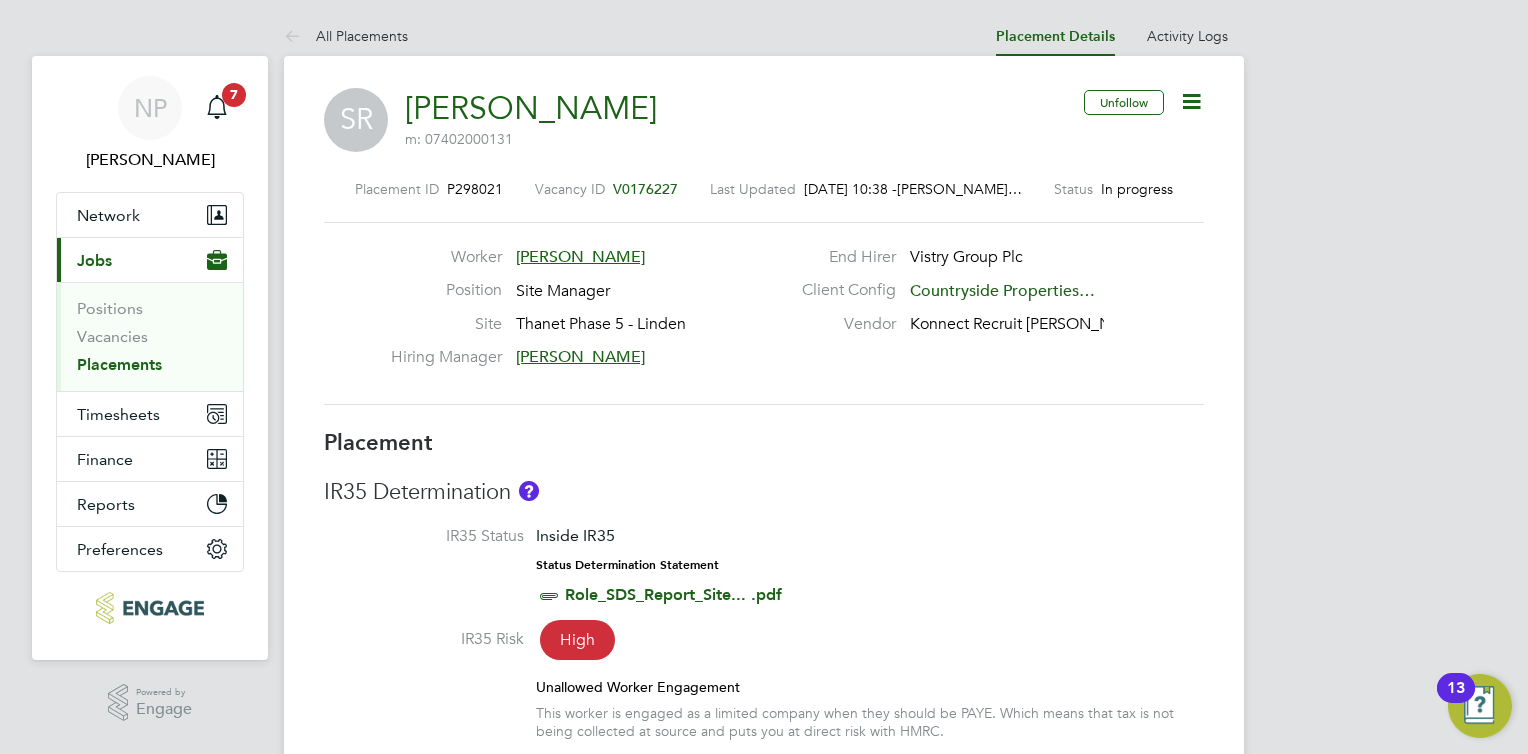 click 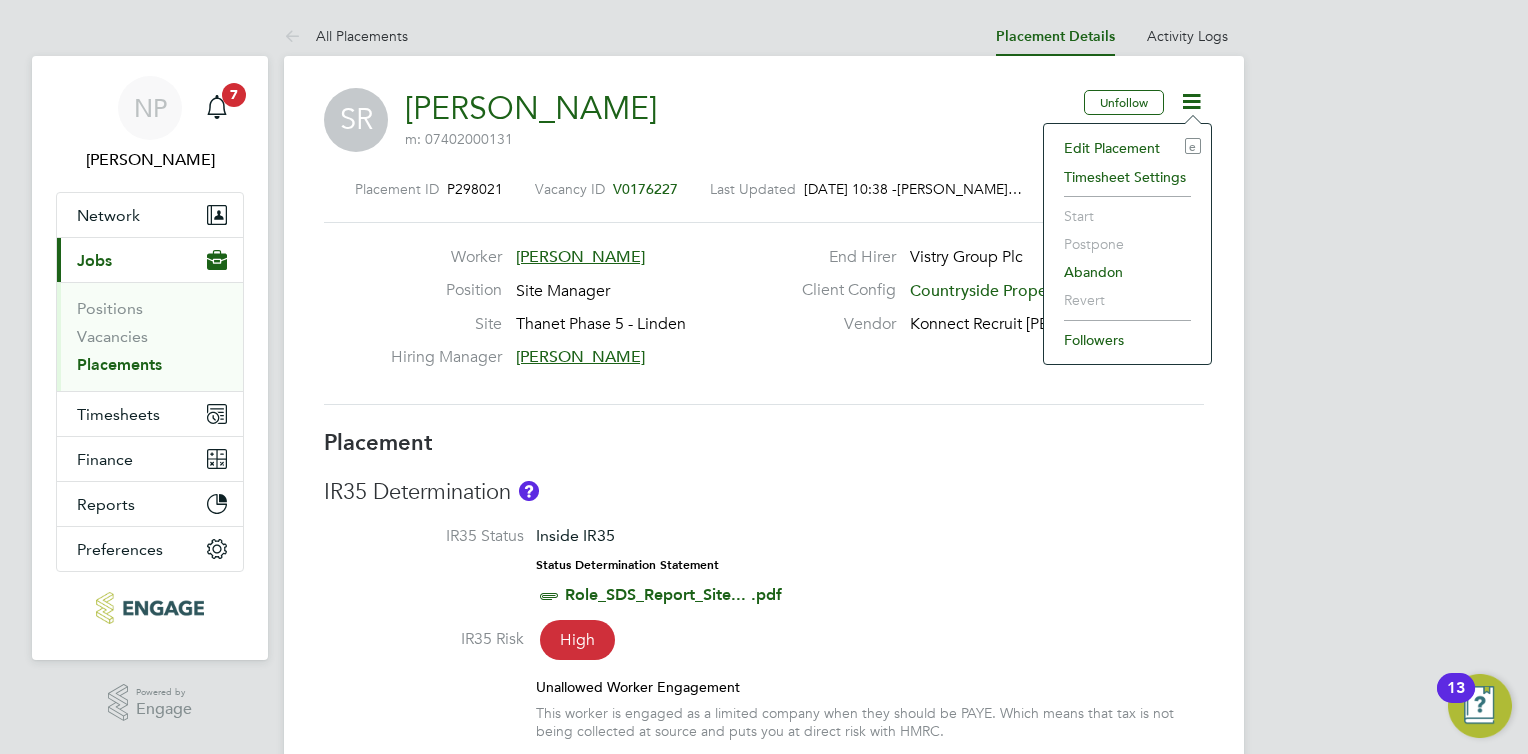 click on "Edit Placement e" 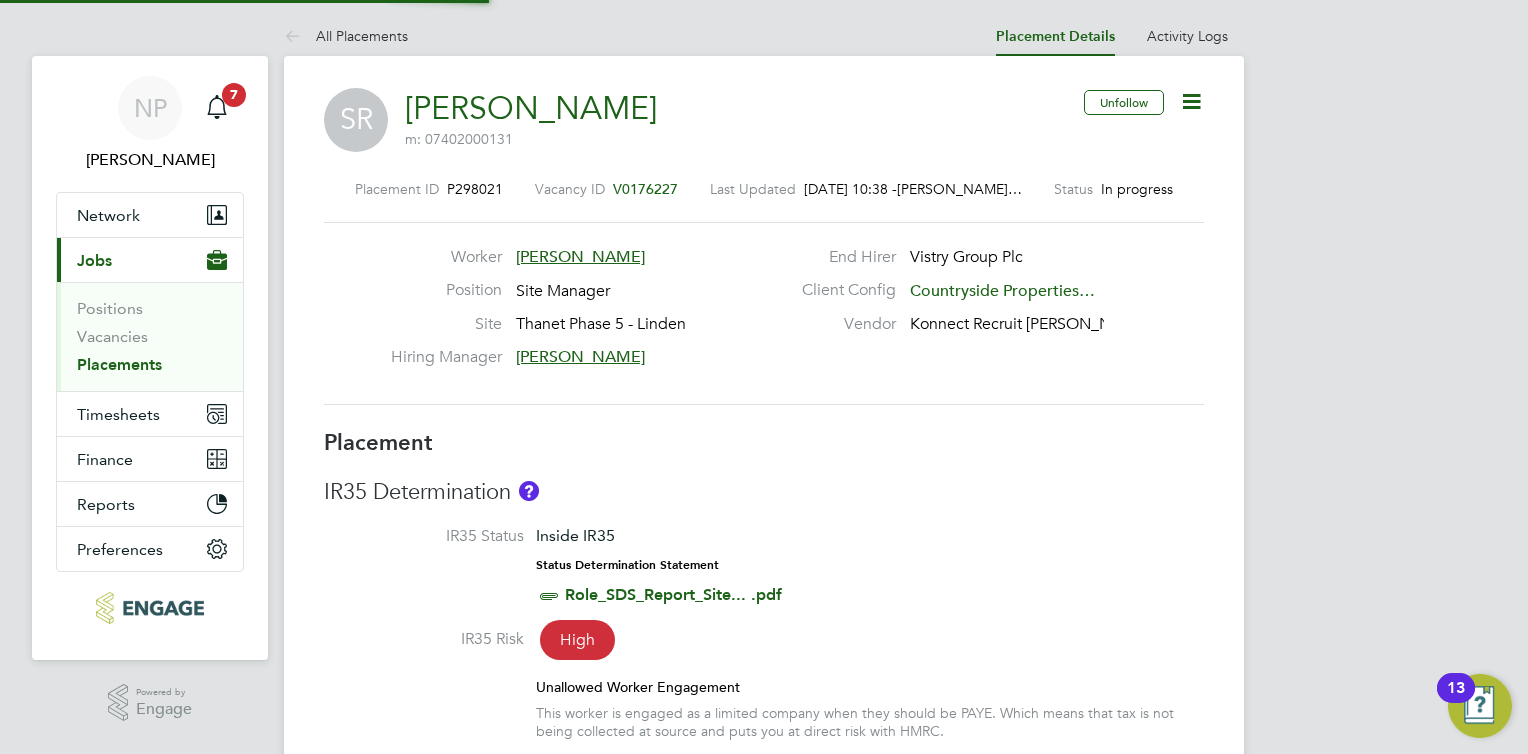 type on "[PERSON_NAME]" 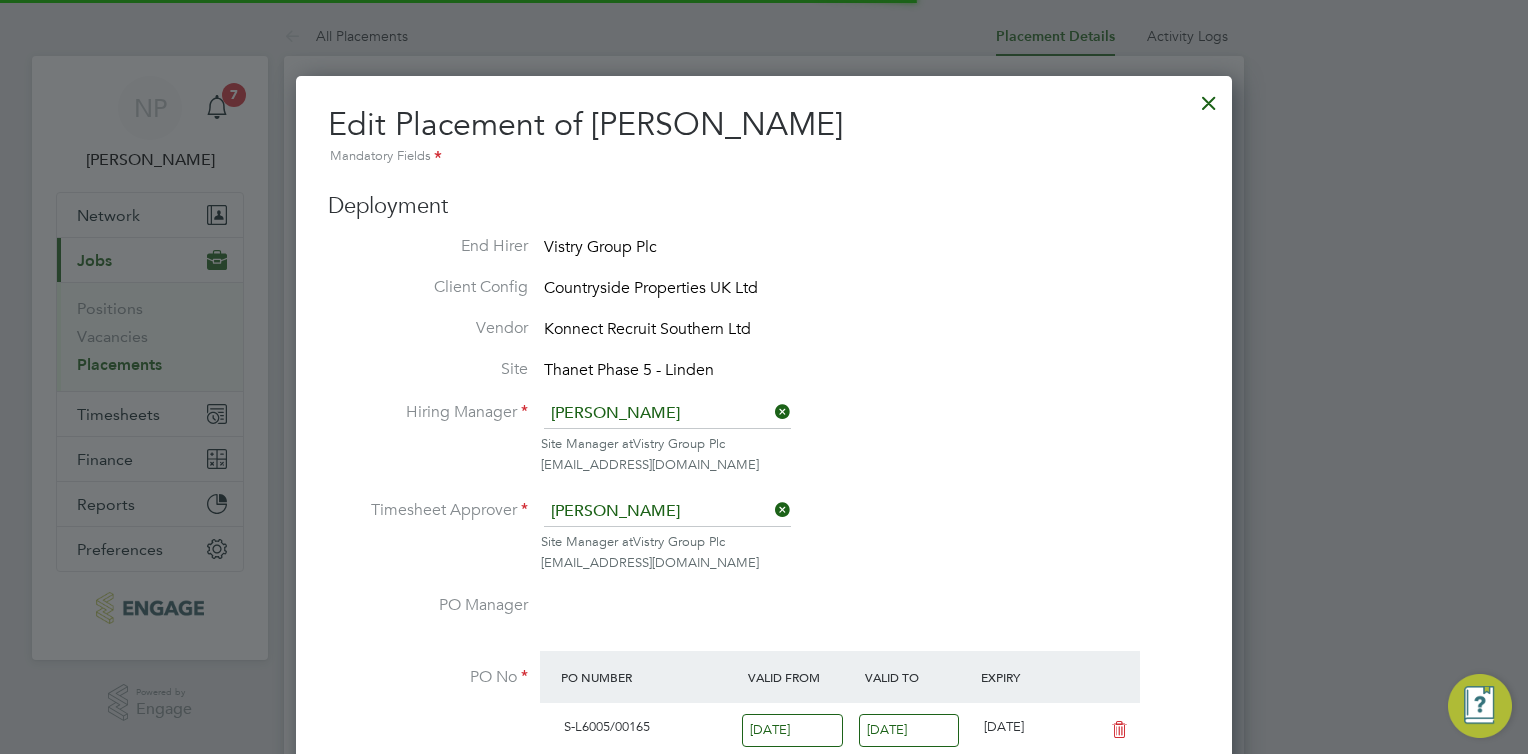 click on "Mandatory Fields" at bounding box center [764, 157] 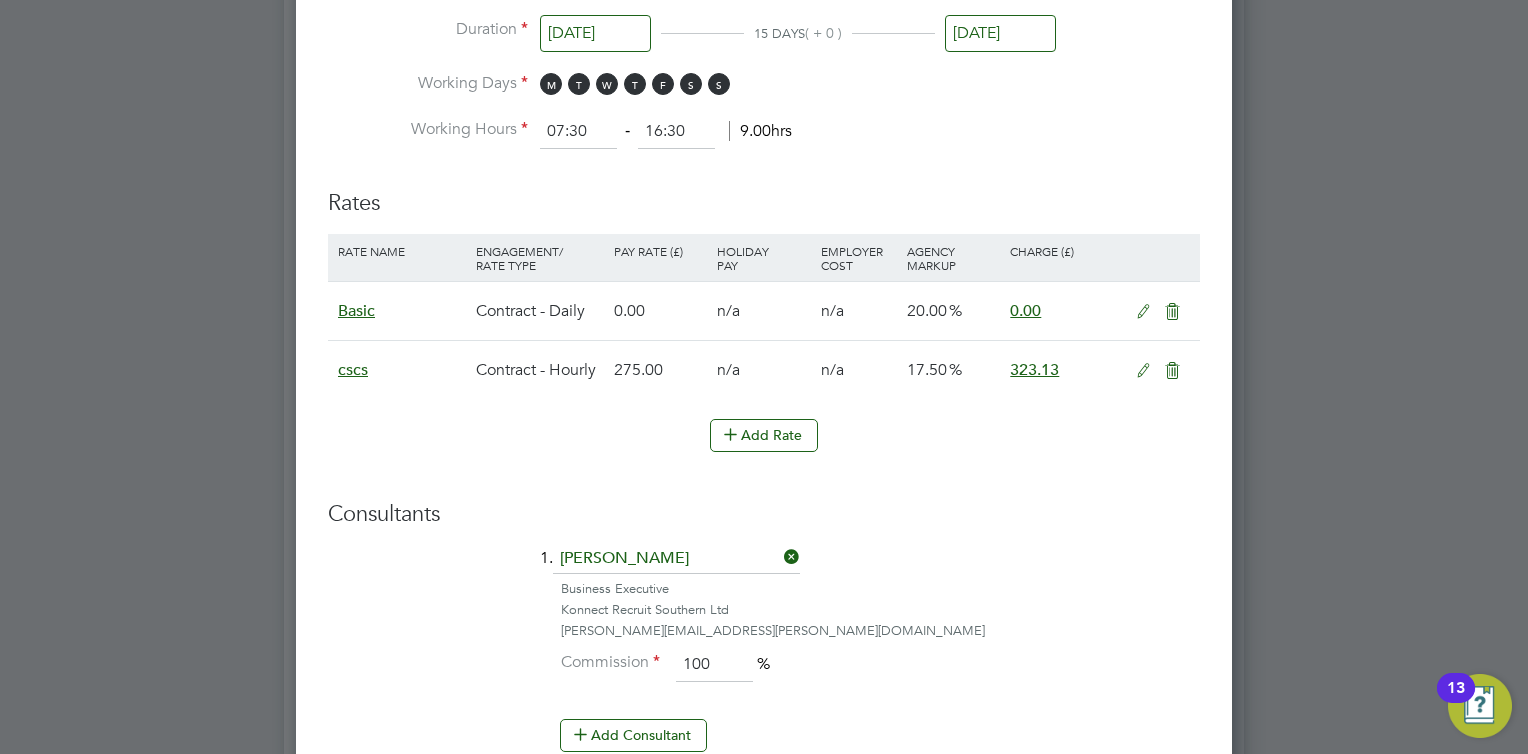 click at bounding box center [1172, 312] 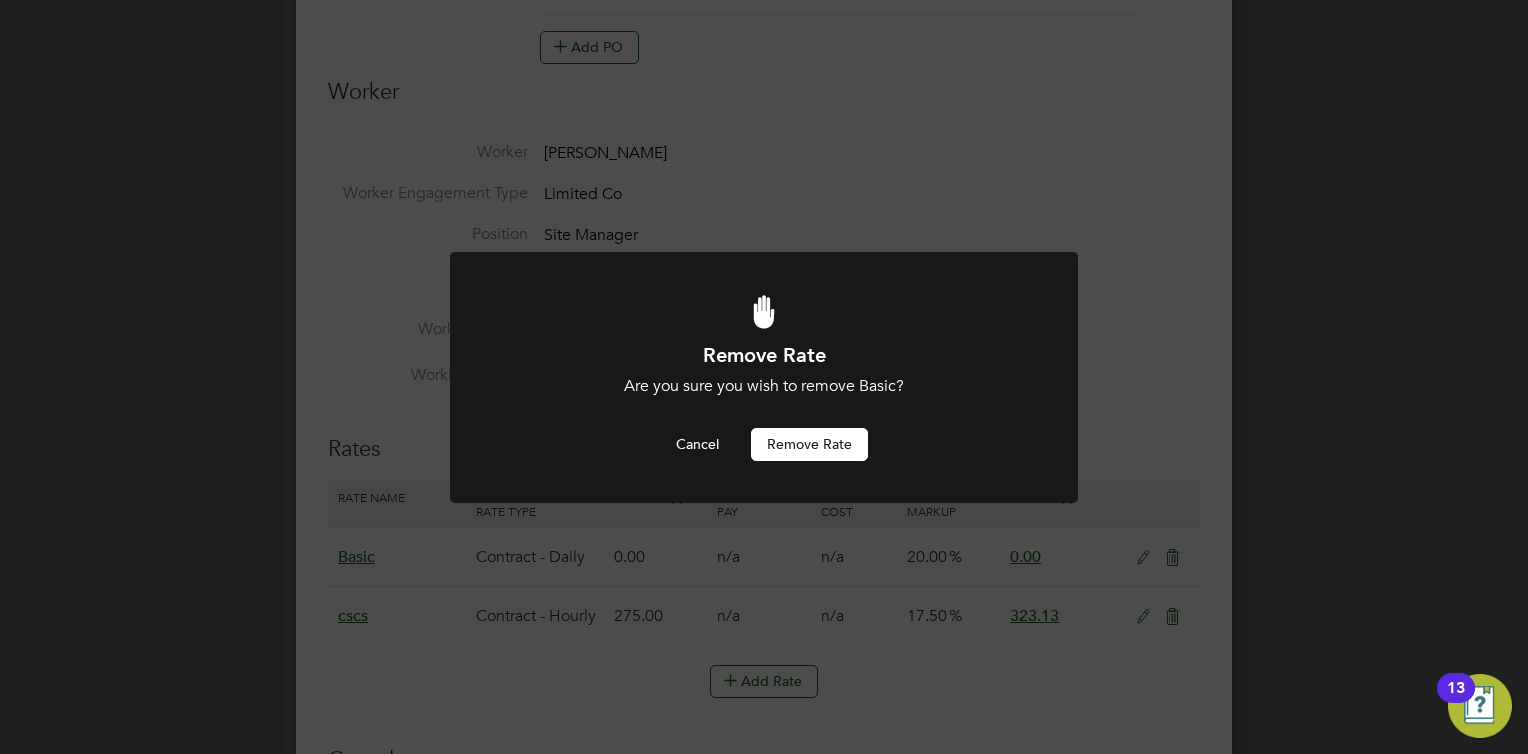click on "Remove rate" at bounding box center [809, 444] 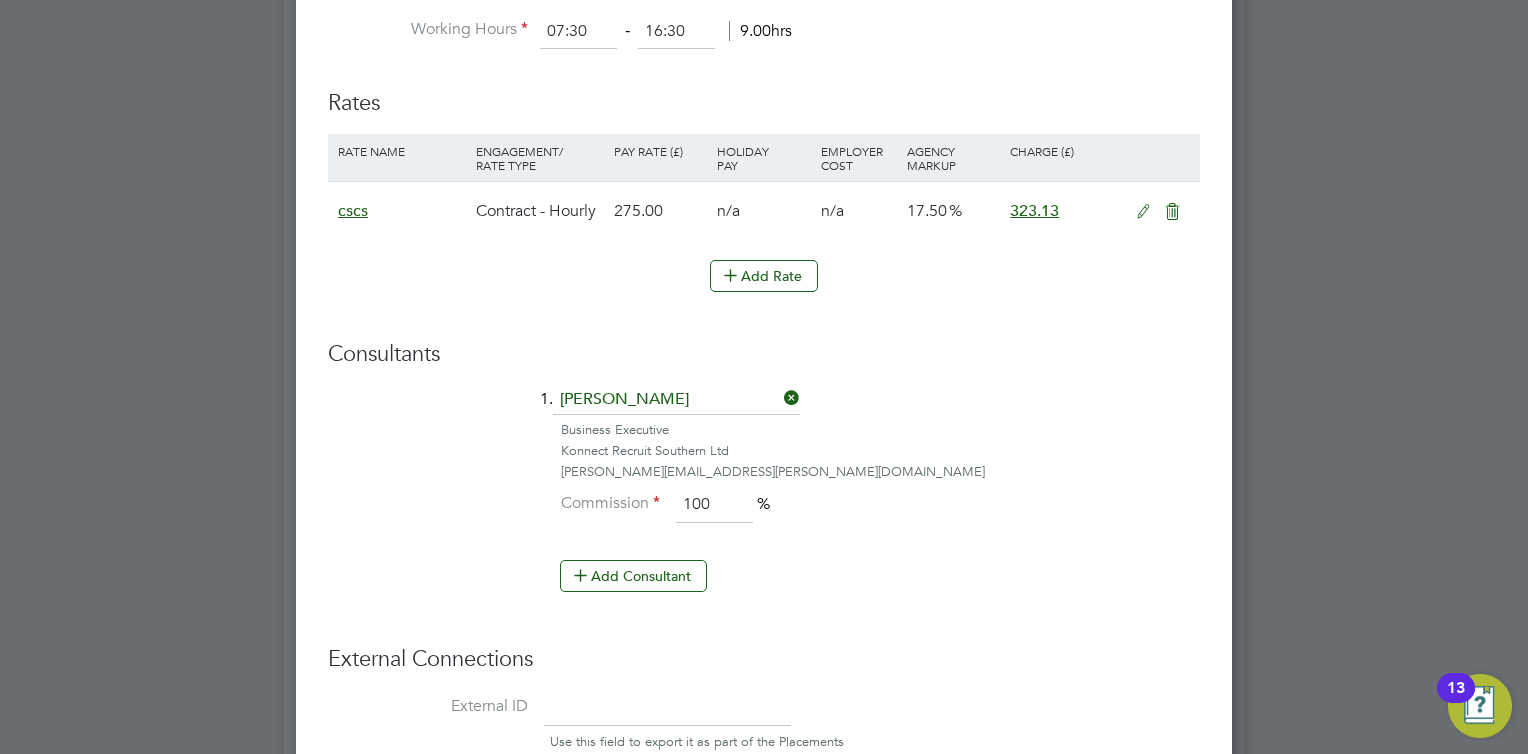 click at bounding box center [780, 398] 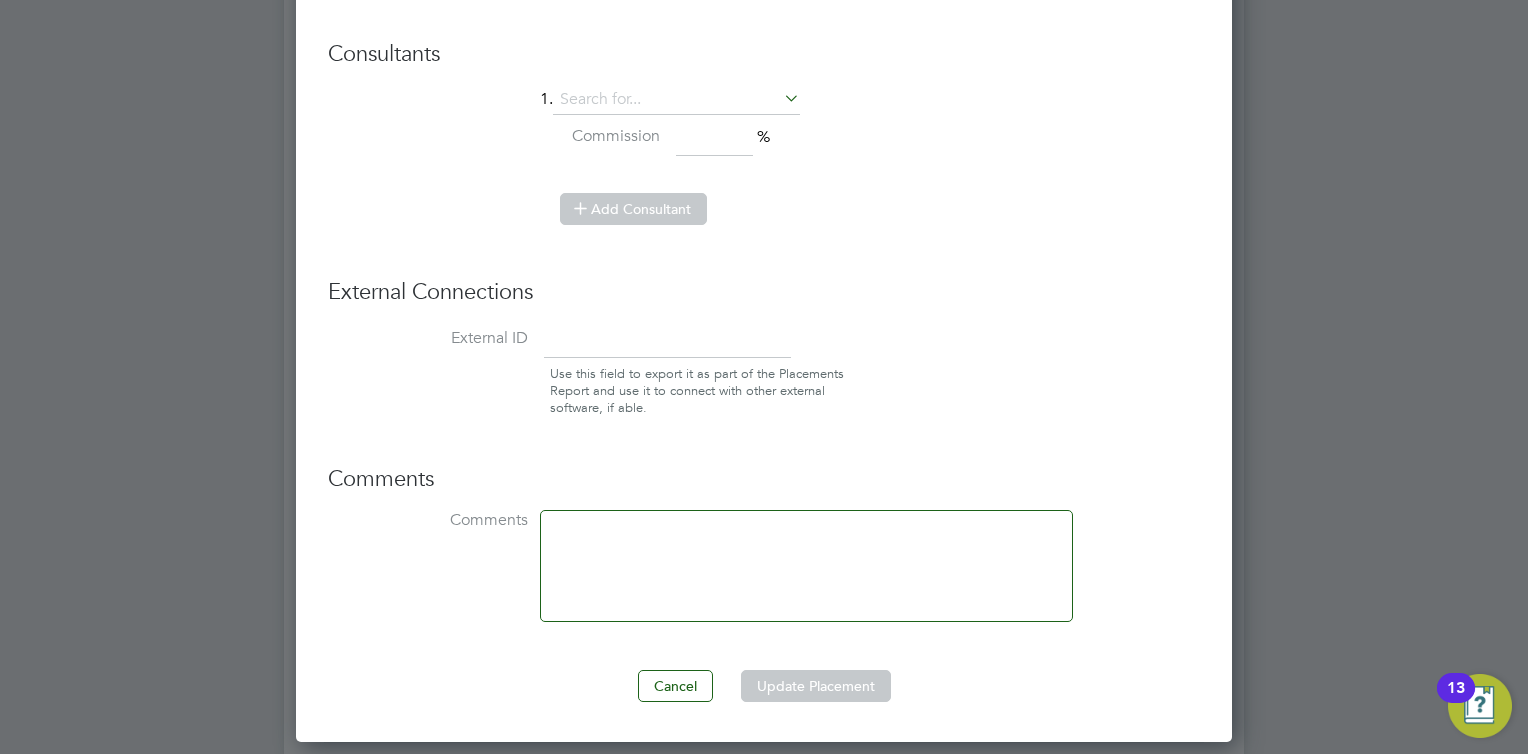 click on "Consultants  1.    Commission     %    Add Consultant" at bounding box center [764, 135] 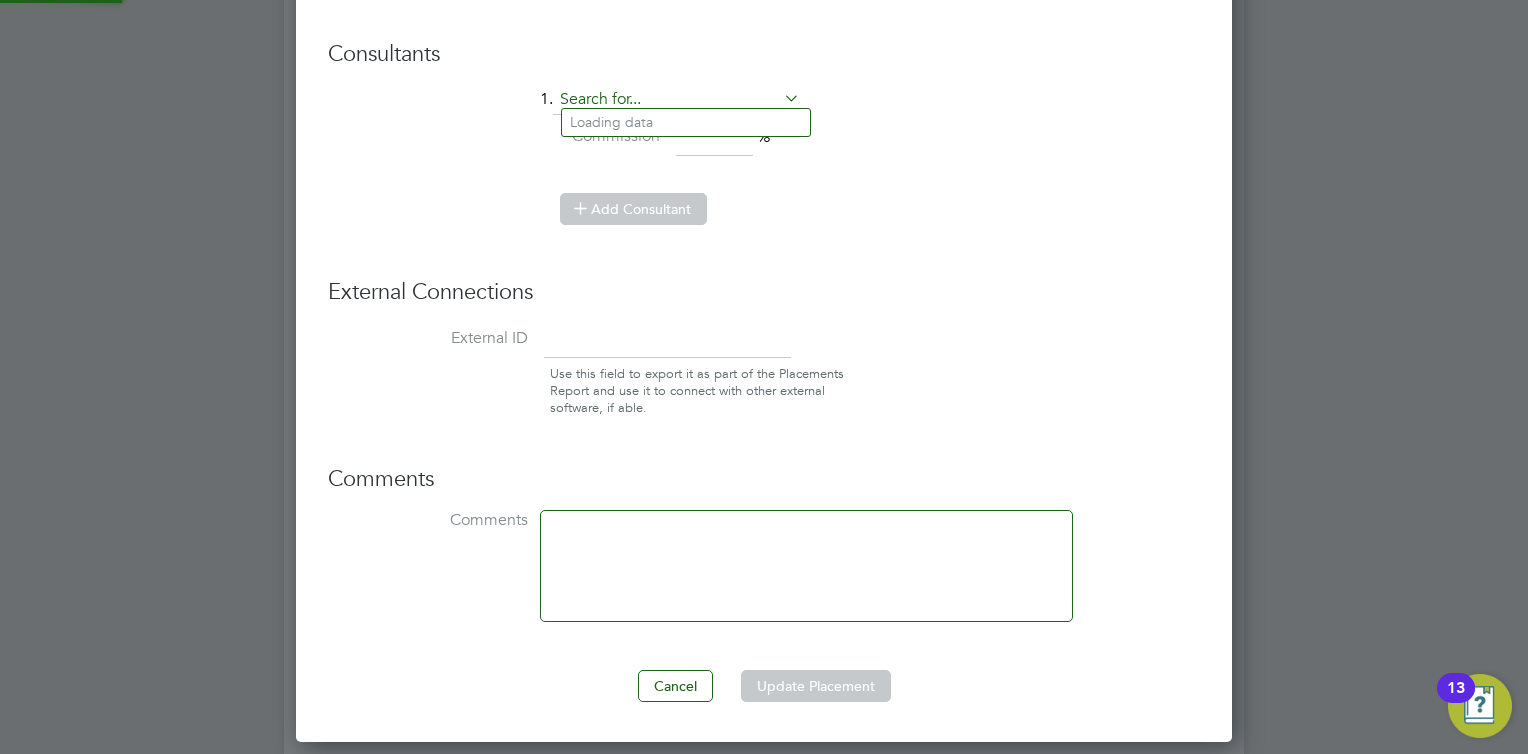click at bounding box center (676, 100) 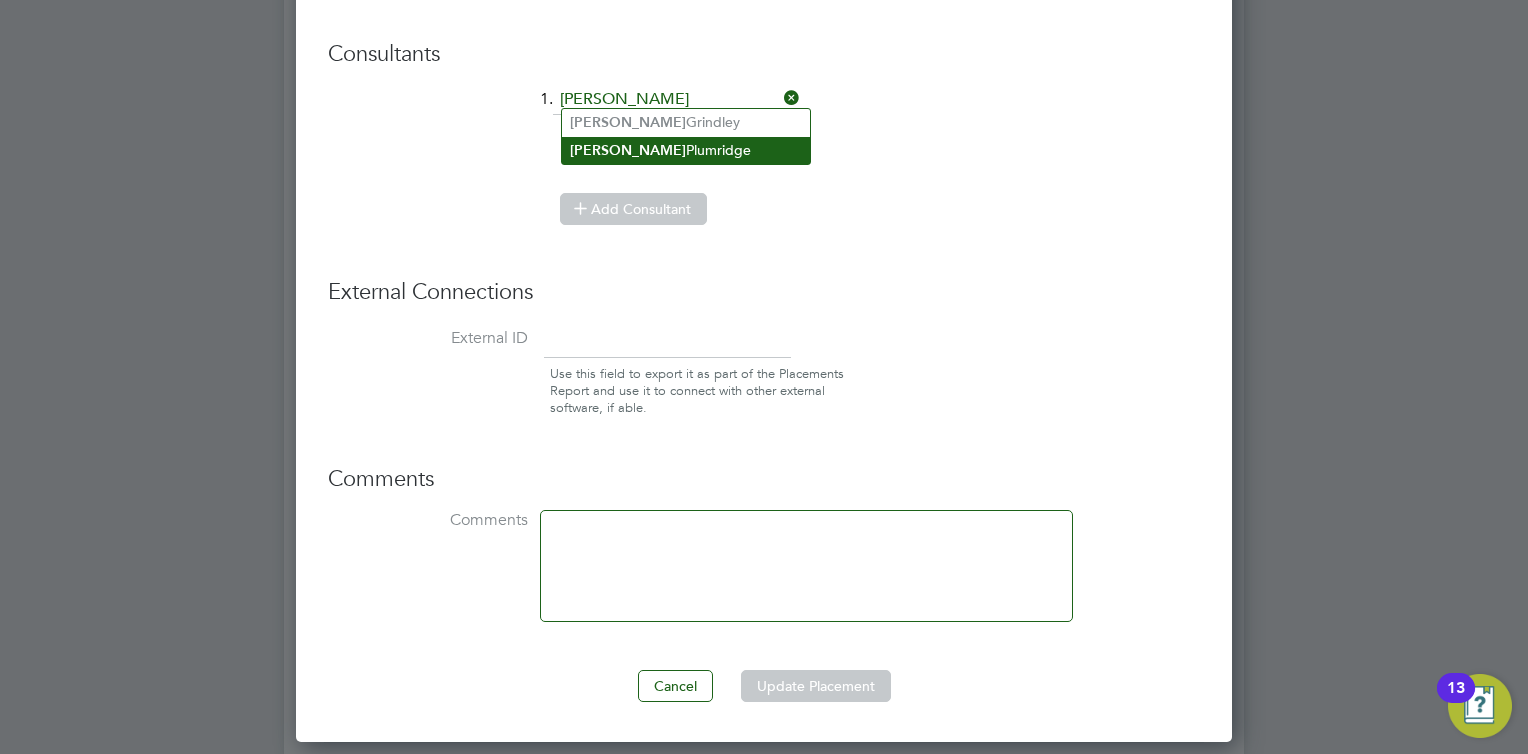 click on "Nick" 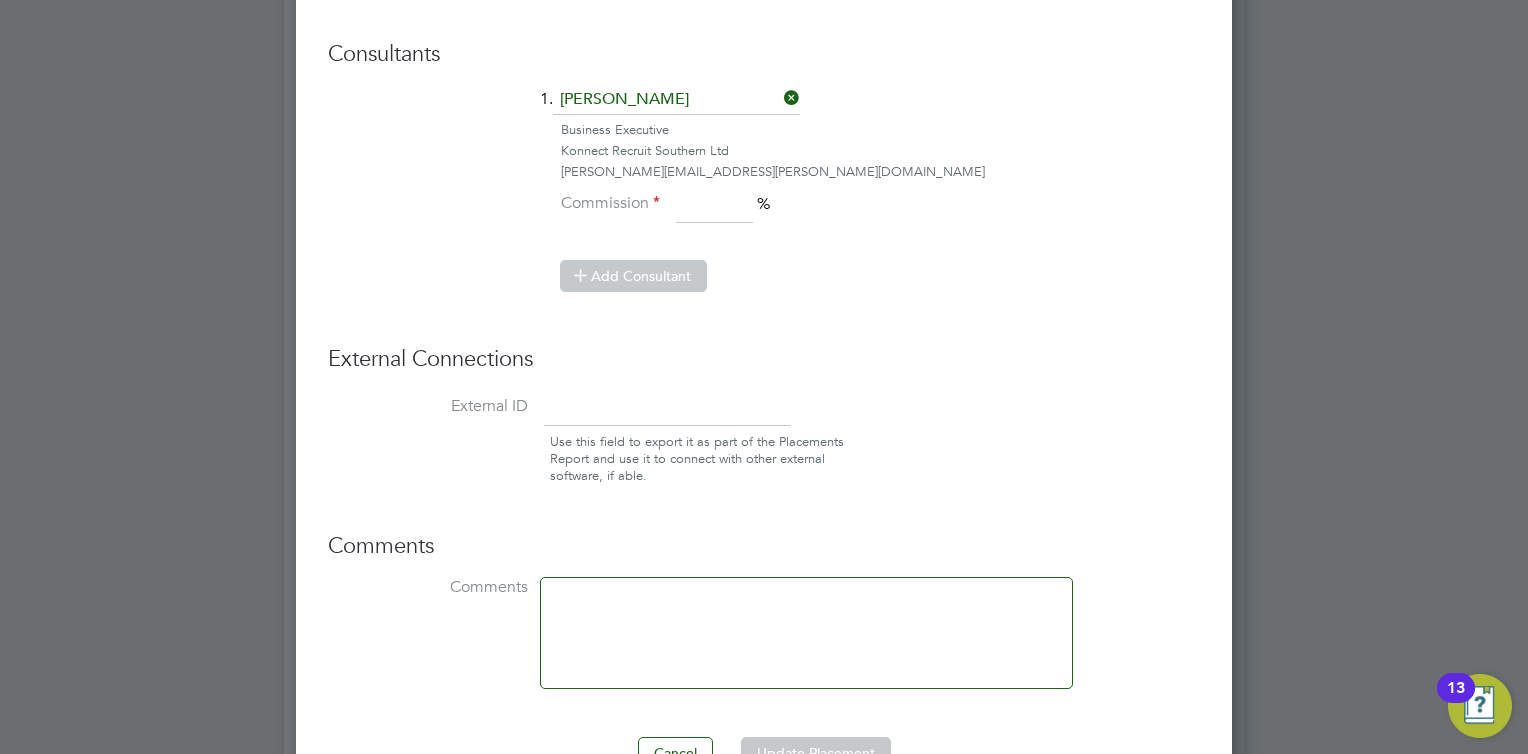 click at bounding box center (714, 205) 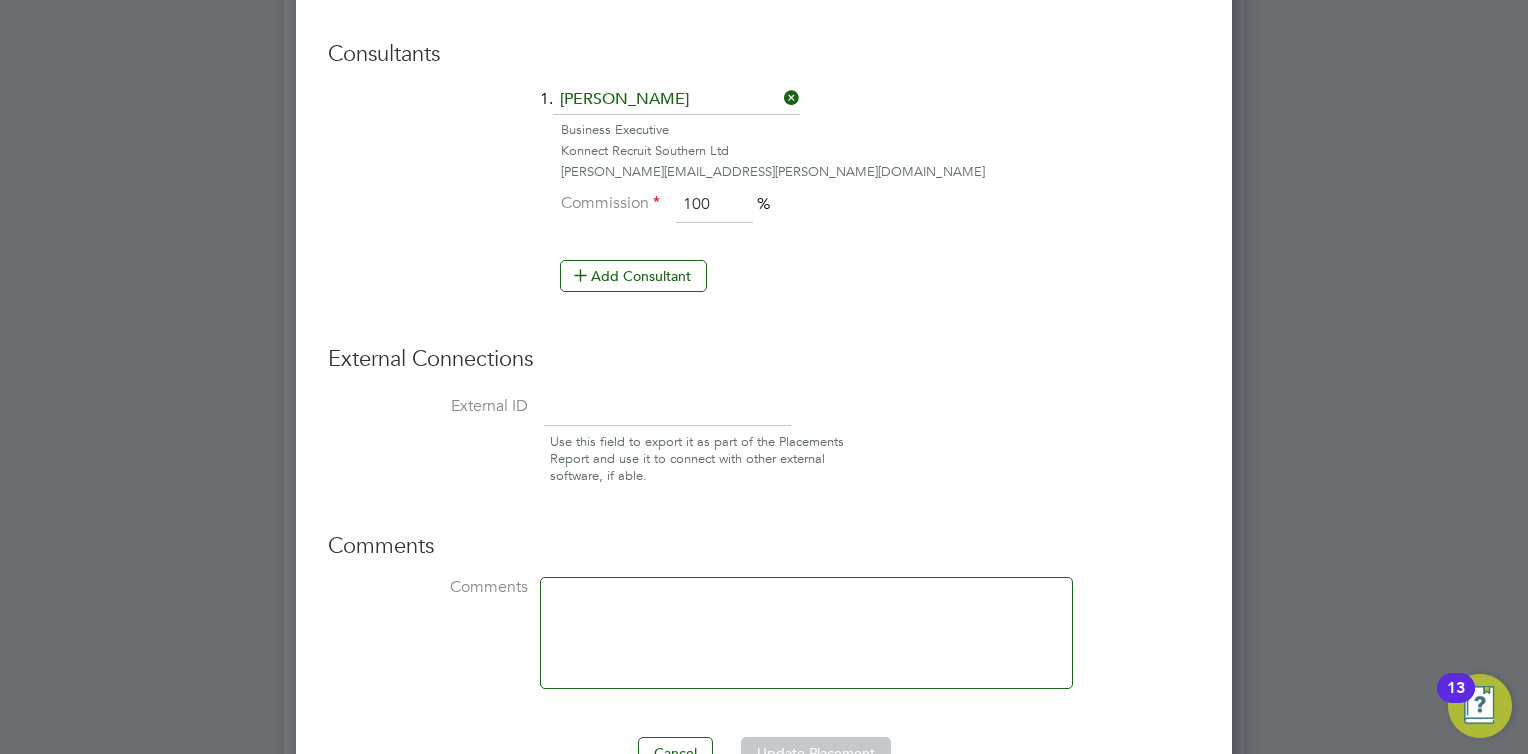 type on "100" 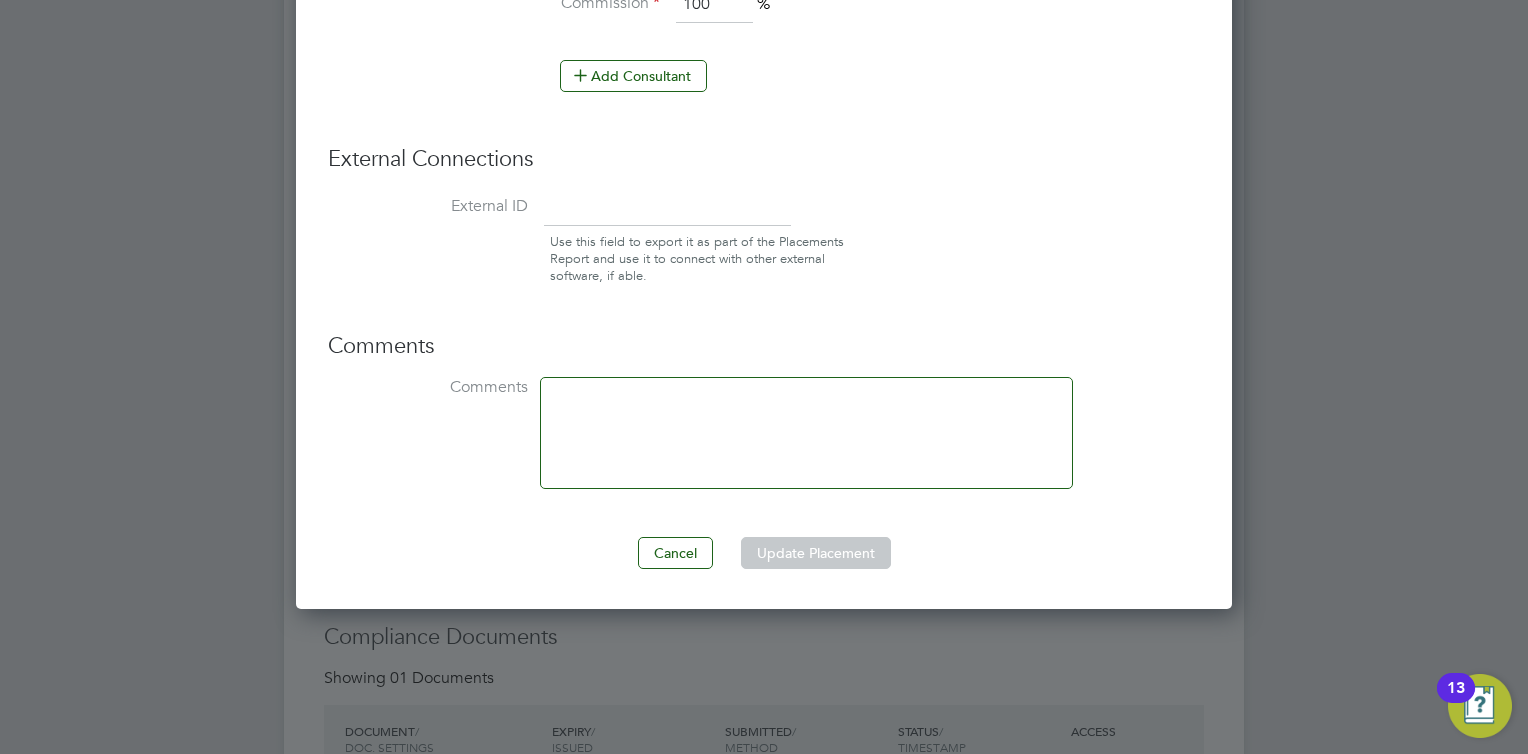 click at bounding box center (667, 208) 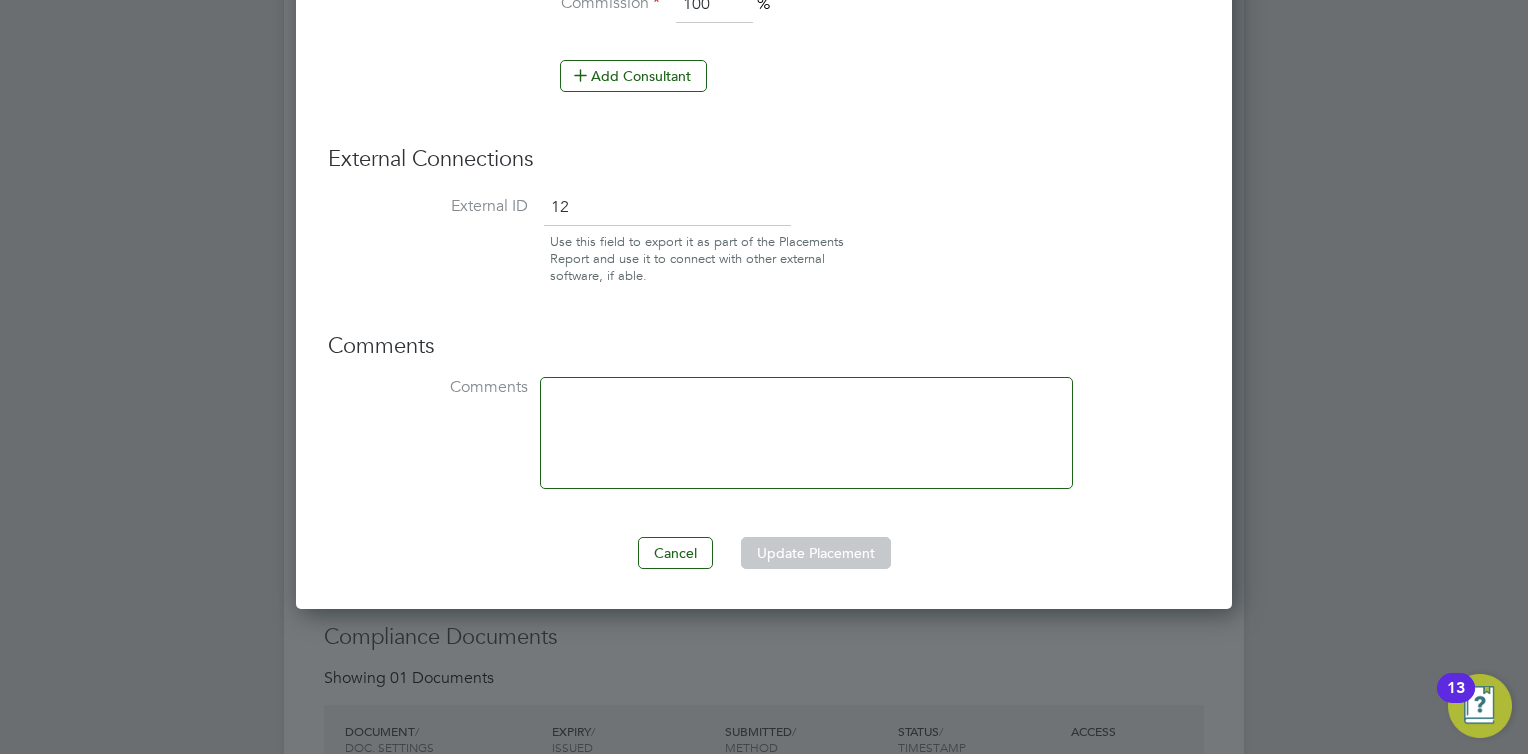 type on "1" 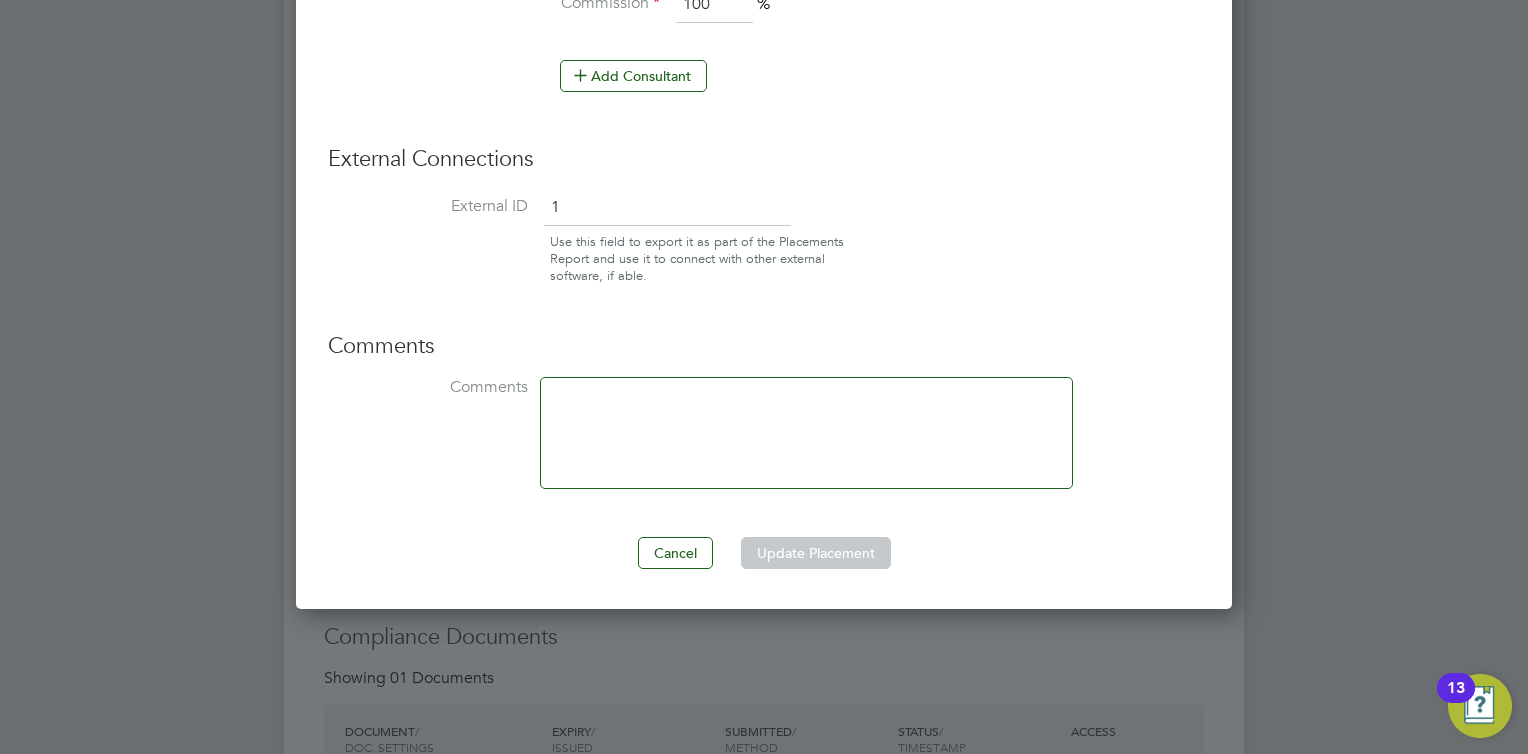 type 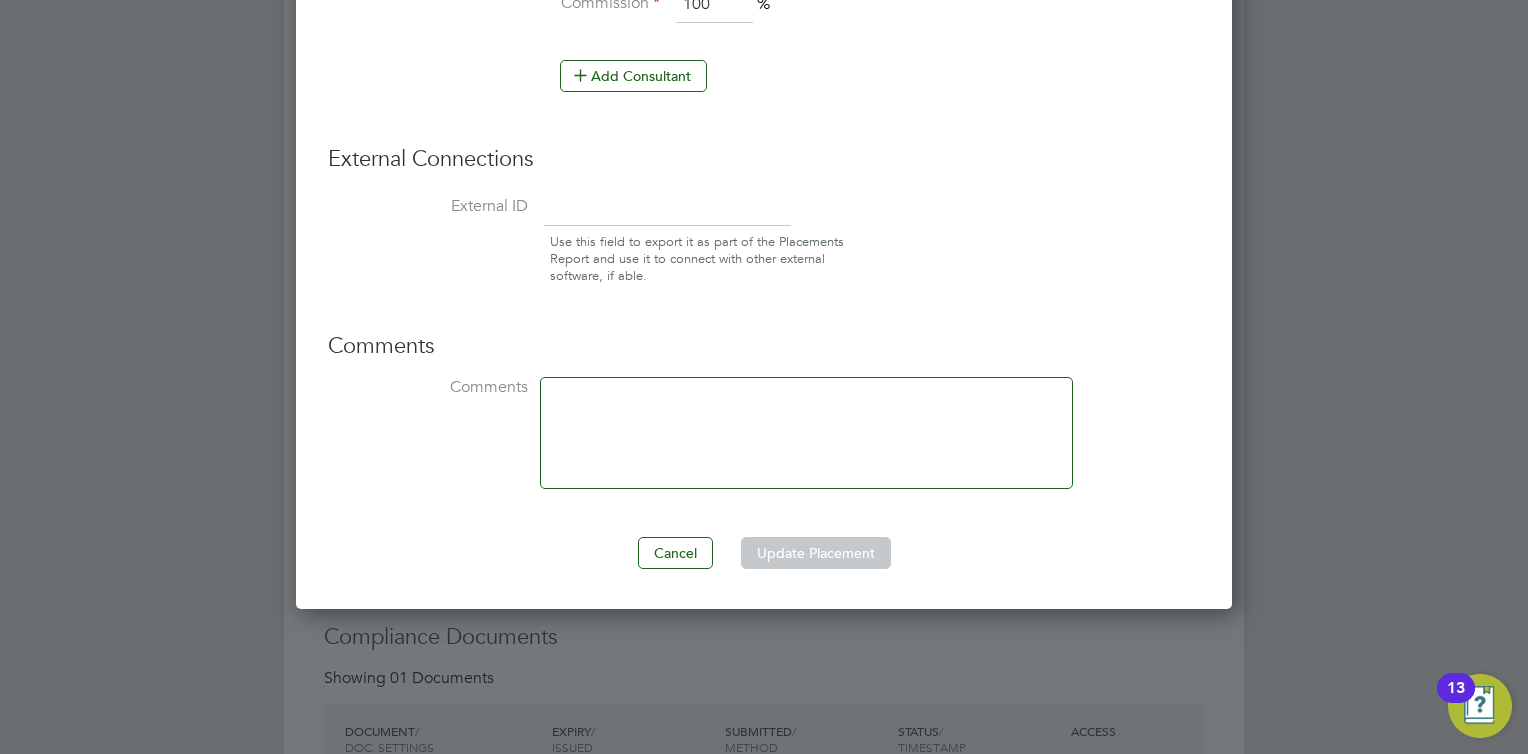 click on "Deployment End Hirer   Vistry Group Plc Client Config   Countryside Properties UK Ltd Vendor   Konnect Recruit Southern Ltd Site   Thanet Phase 5 - Linden Hiring Manager   Matt Hugo Site Manager at  Vistry Group Plc matt.hugo@vistry.co.uk Timesheet Approver   Matt Hugo Site Manager at  Vistry Group Plc matt.hugo@vistry.co.uk PO Manager   PO No PO Number Valid From Valid To Expiry   S-L6005/00165 30 Jun 2025   15 Jul 2025   Tomorrow  Add PO Worker Worker   Simon Rosier Worker Engagement Type   Limited Co  Position   Site Manager Duration 01 Jul 2025 15 DAYS  ( + 0 ) 15 Jul 2025 Working Days M T W T F S S   Working Hours 07:30   ‐   16:30   9.00hrs   Rates Rate Name Engagement/ Rate Type Pay Rate (£) Holiday Pay Employer Cost Agency Markup Charge (£) cscs Contract - Hourly 275.00   n/a   n/a 17.50 323.13     Add Rate   Consultants  1.  Nick Plumridge Business Executive Konnect Recruit Southern Ltd nick.plumridge@konnectrecruit.co.uk   Commission   100   %    Add Consultant External Connections External ID" at bounding box center (764, -419) 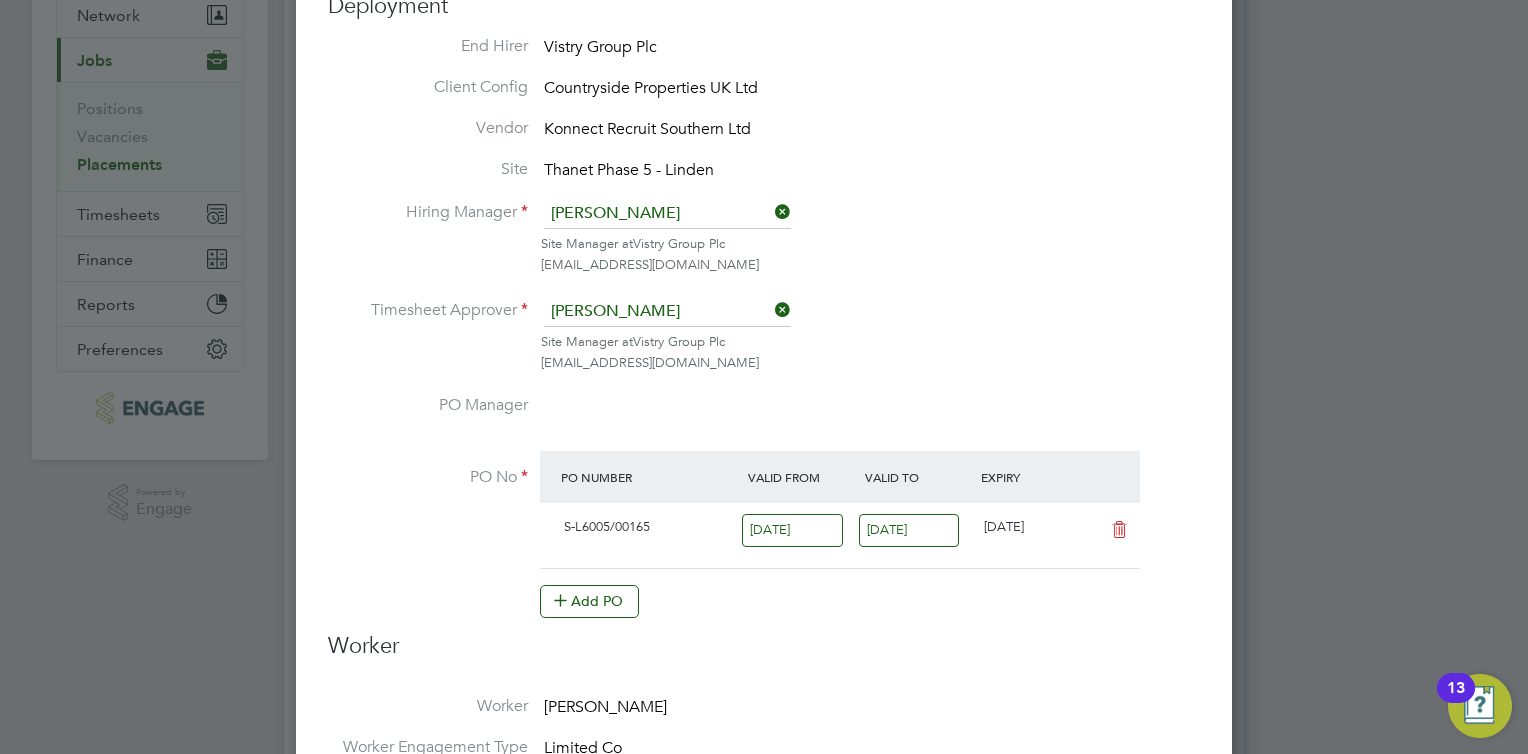 scroll, scrollTop: 0, scrollLeft: 0, axis: both 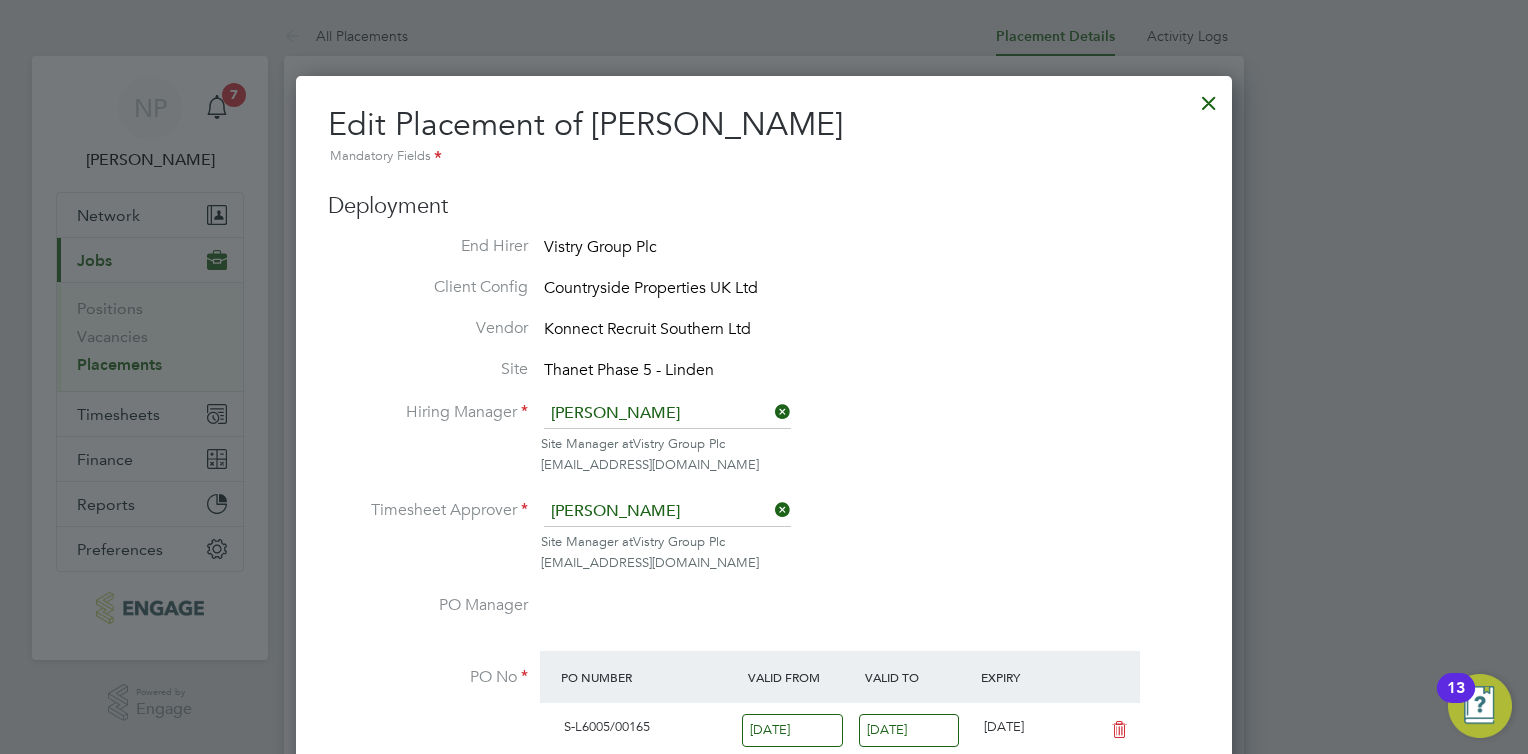 click at bounding box center [1209, 98] 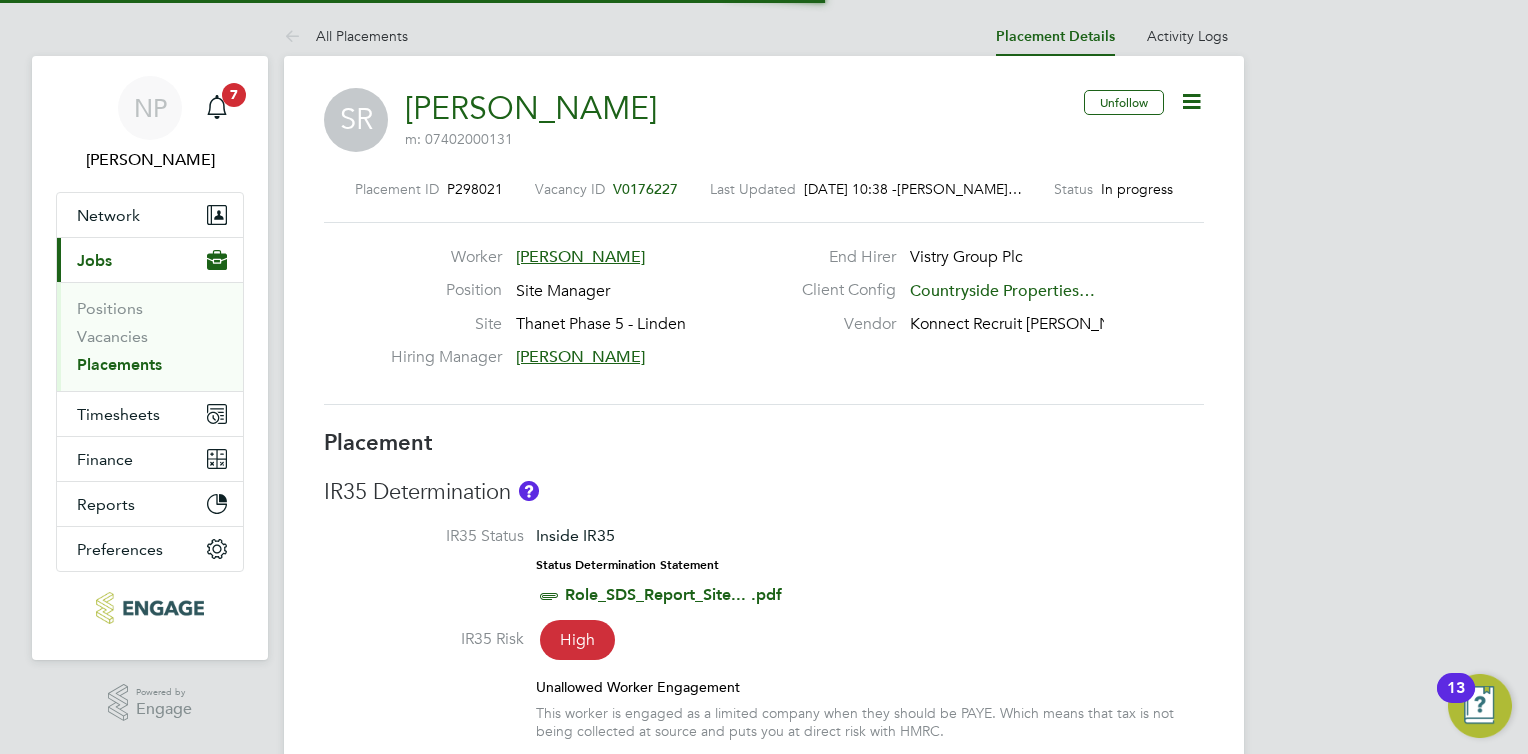scroll, scrollTop: 9, scrollLeft: 9, axis: both 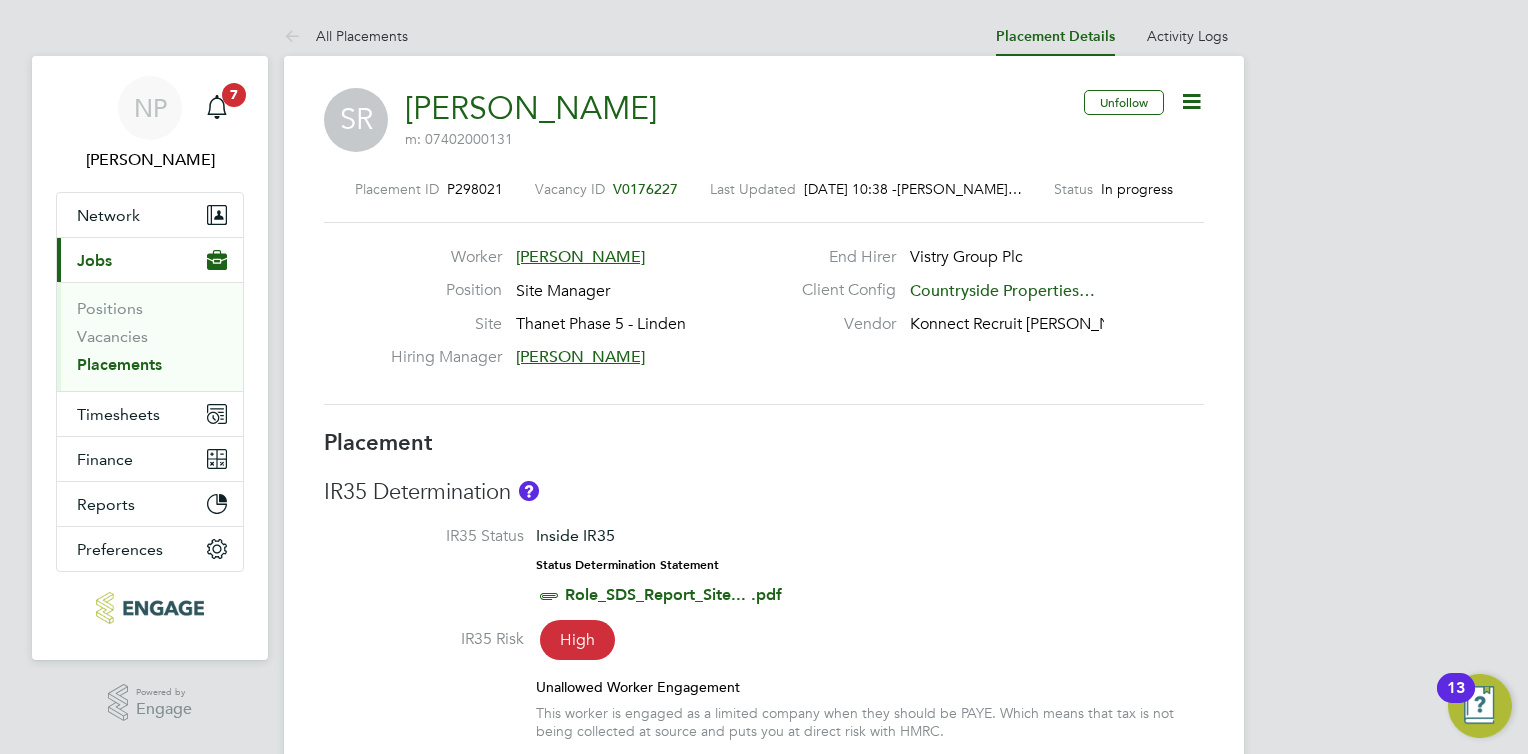click 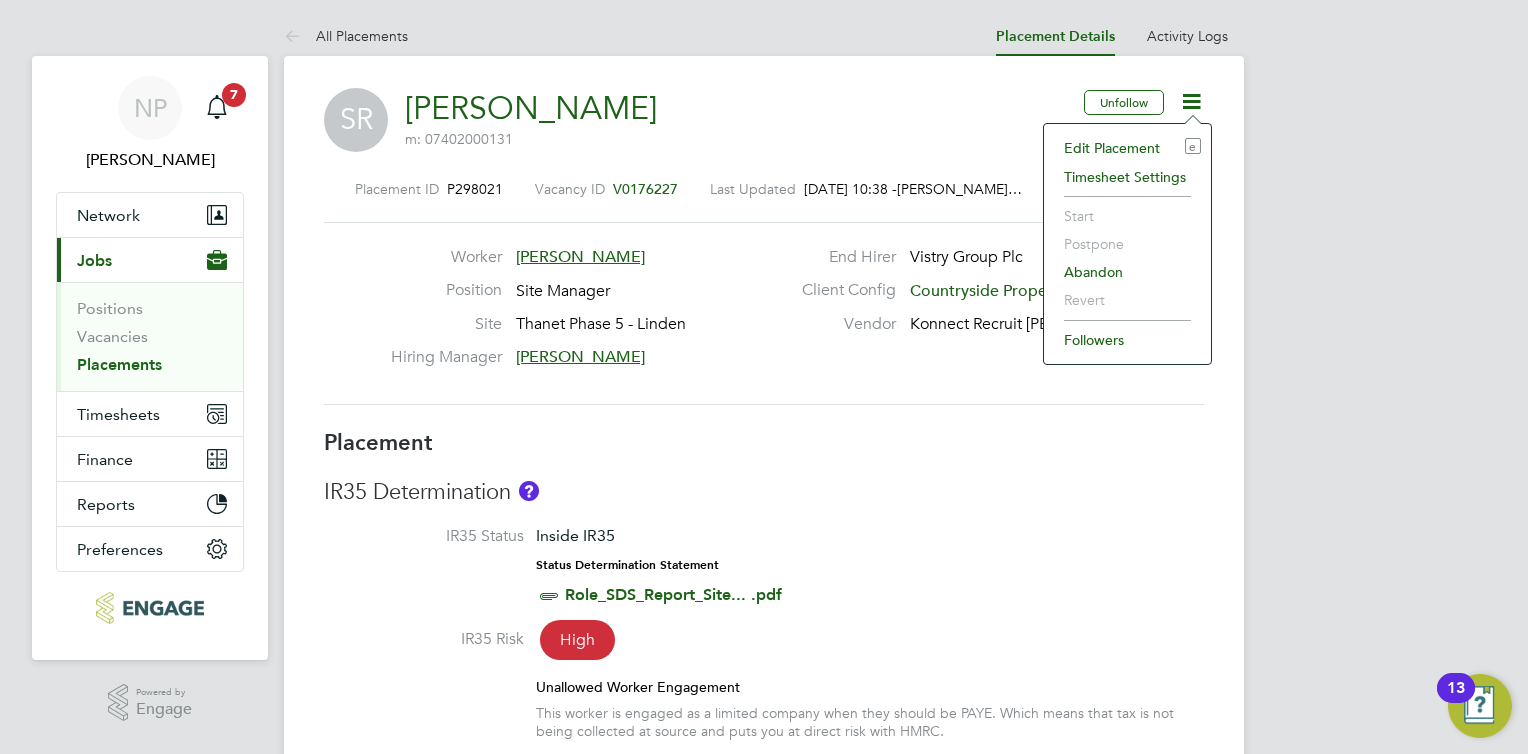 click on "Edit Placement e" 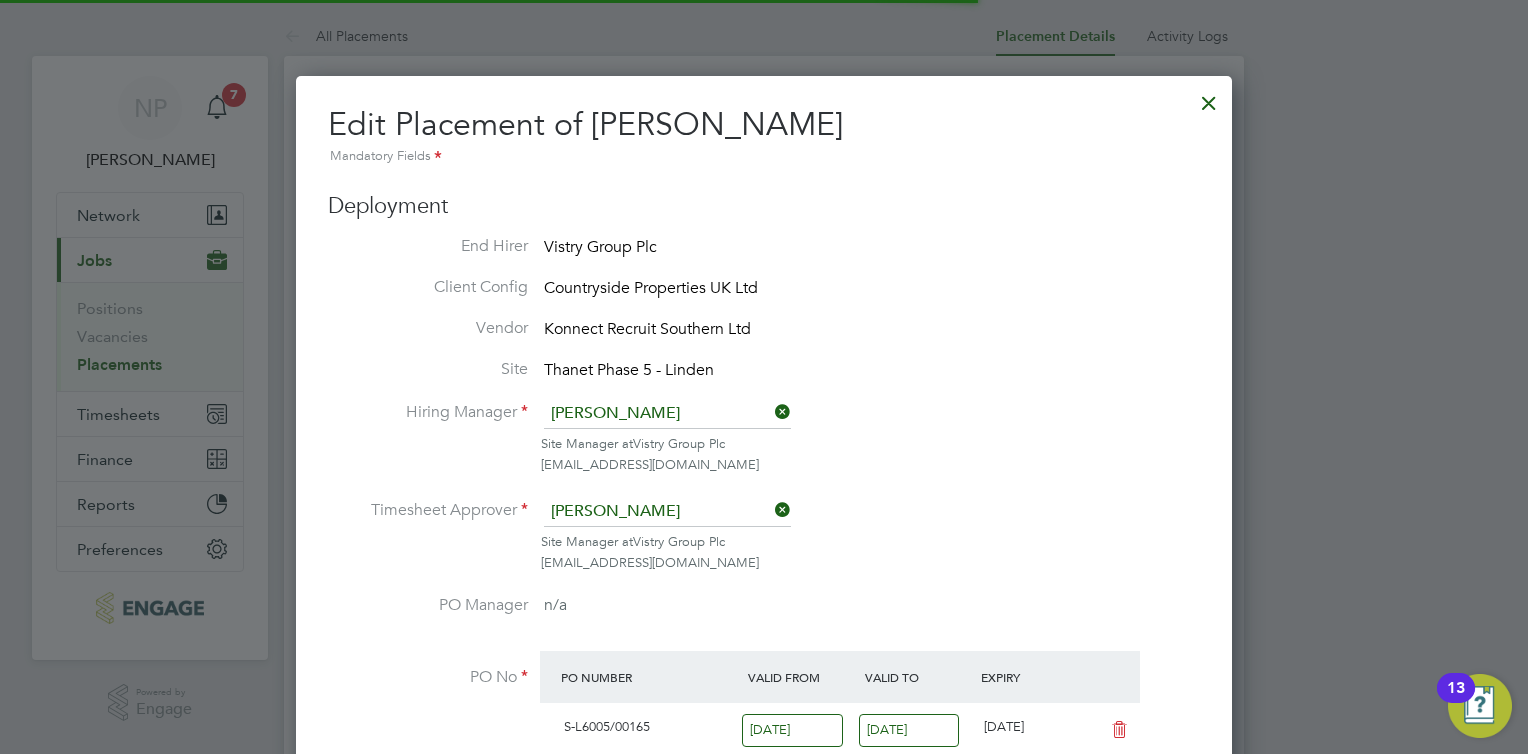 scroll, scrollTop: 9, scrollLeft: 9, axis: both 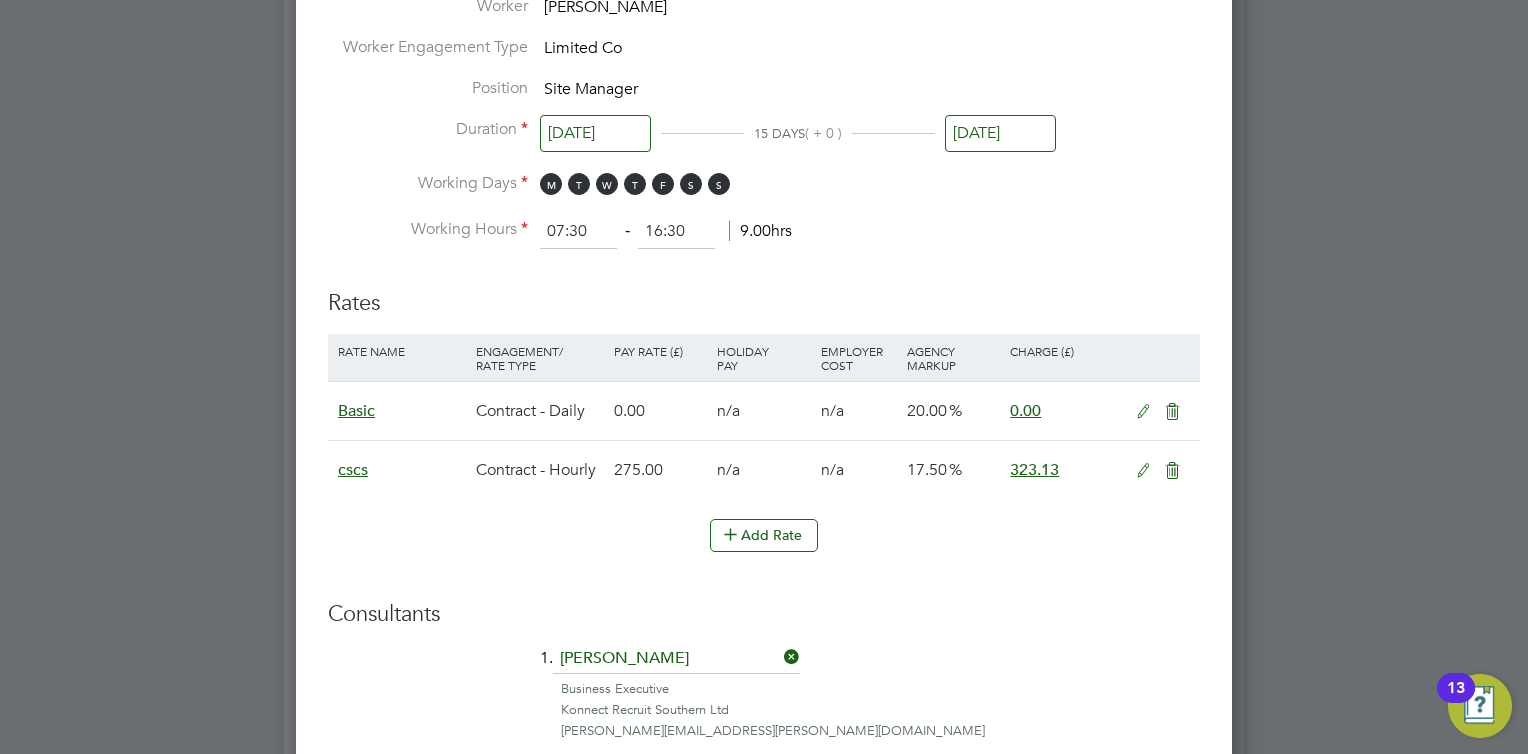 click at bounding box center [1172, 412] 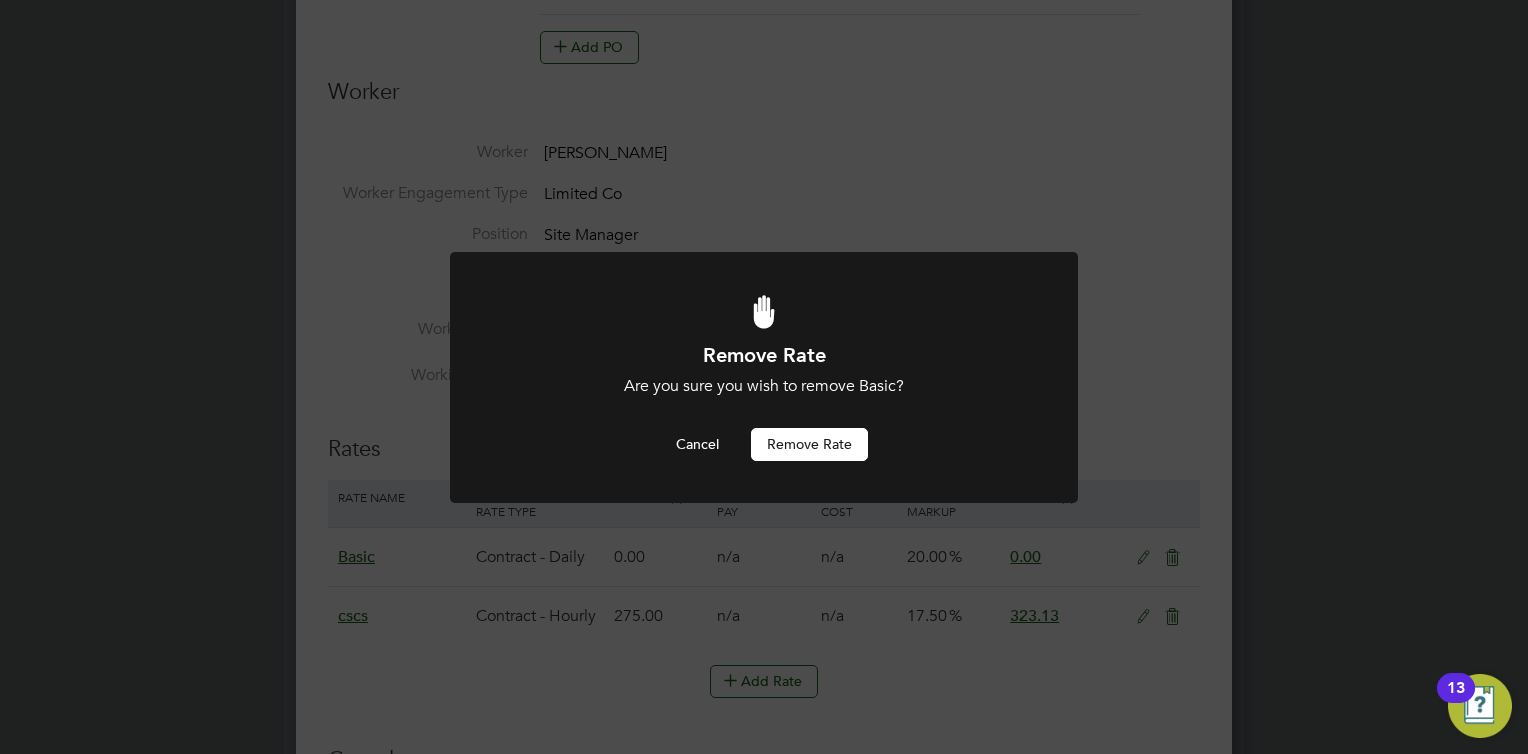 click on "Remove rate" at bounding box center [809, 444] 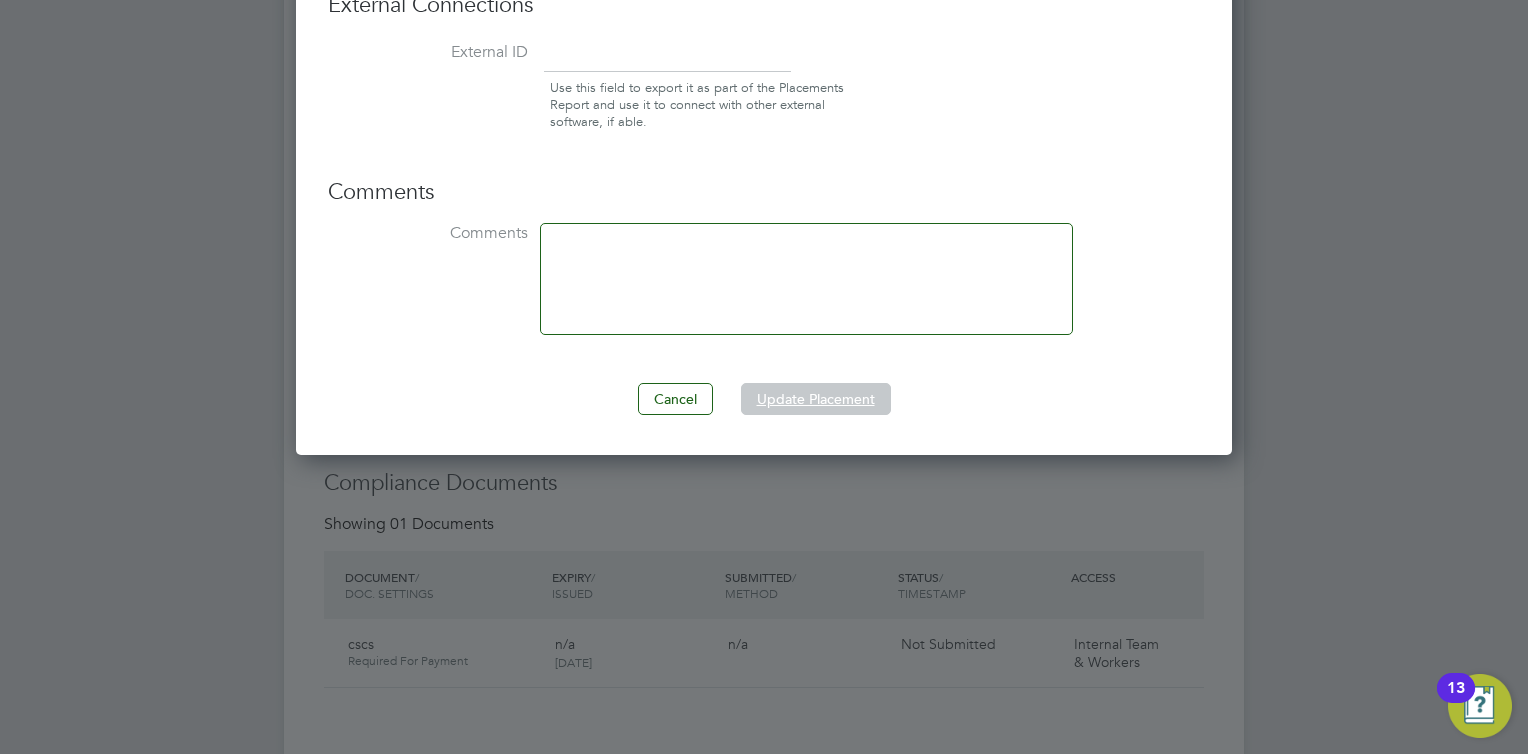 click on "Update Placement" at bounding box center [816, 399] 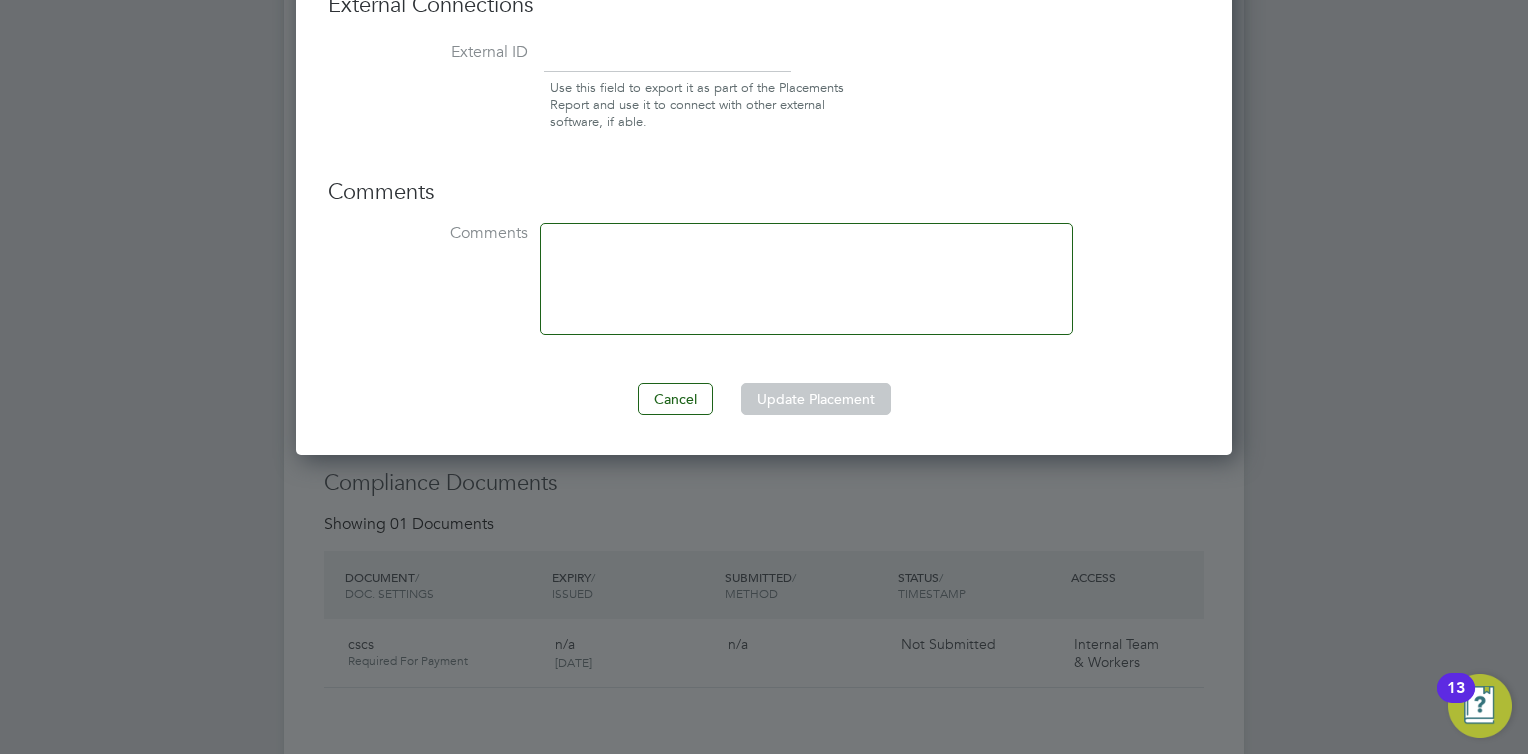 click on "Update Placement" at bounding box center [816, 399] 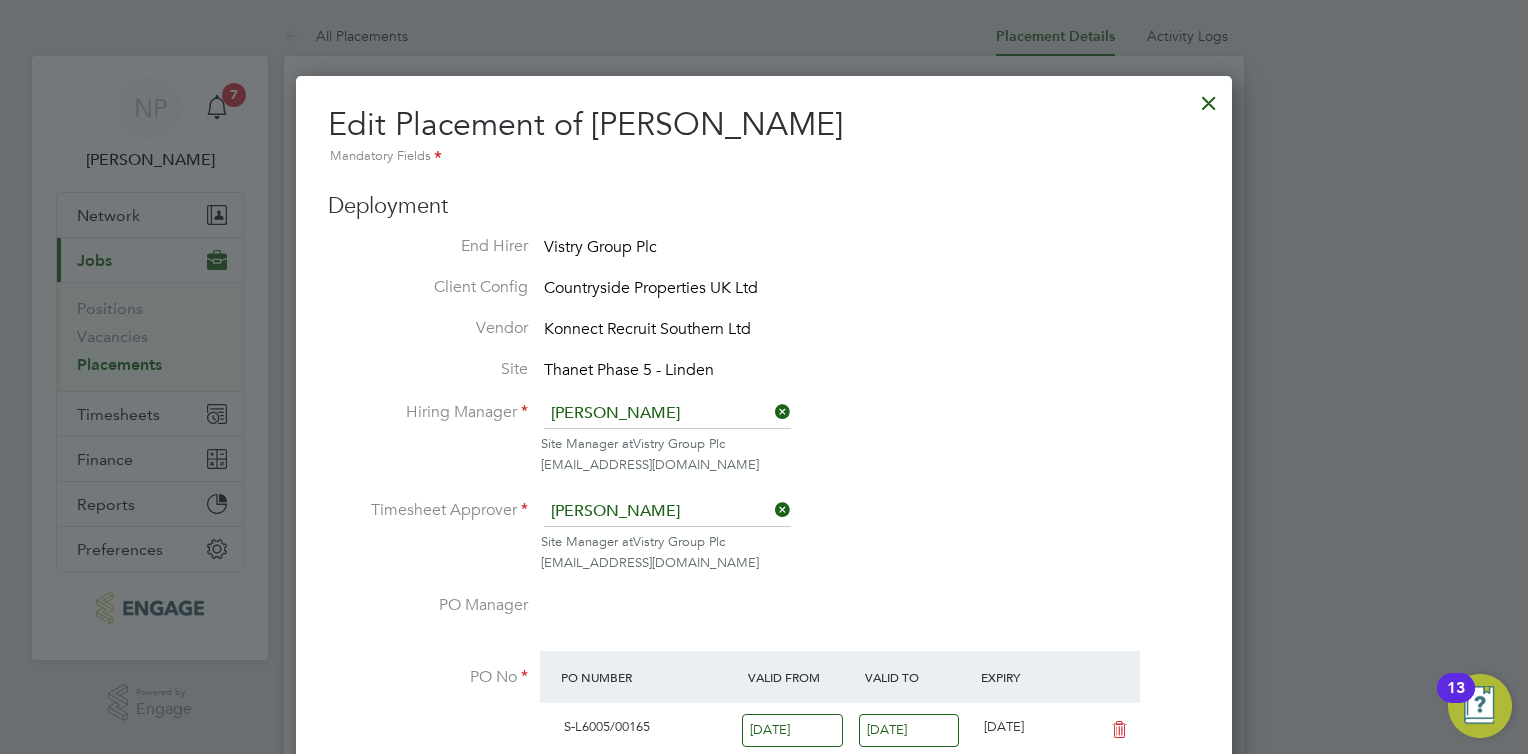 click at bounding box center [1209, 98] 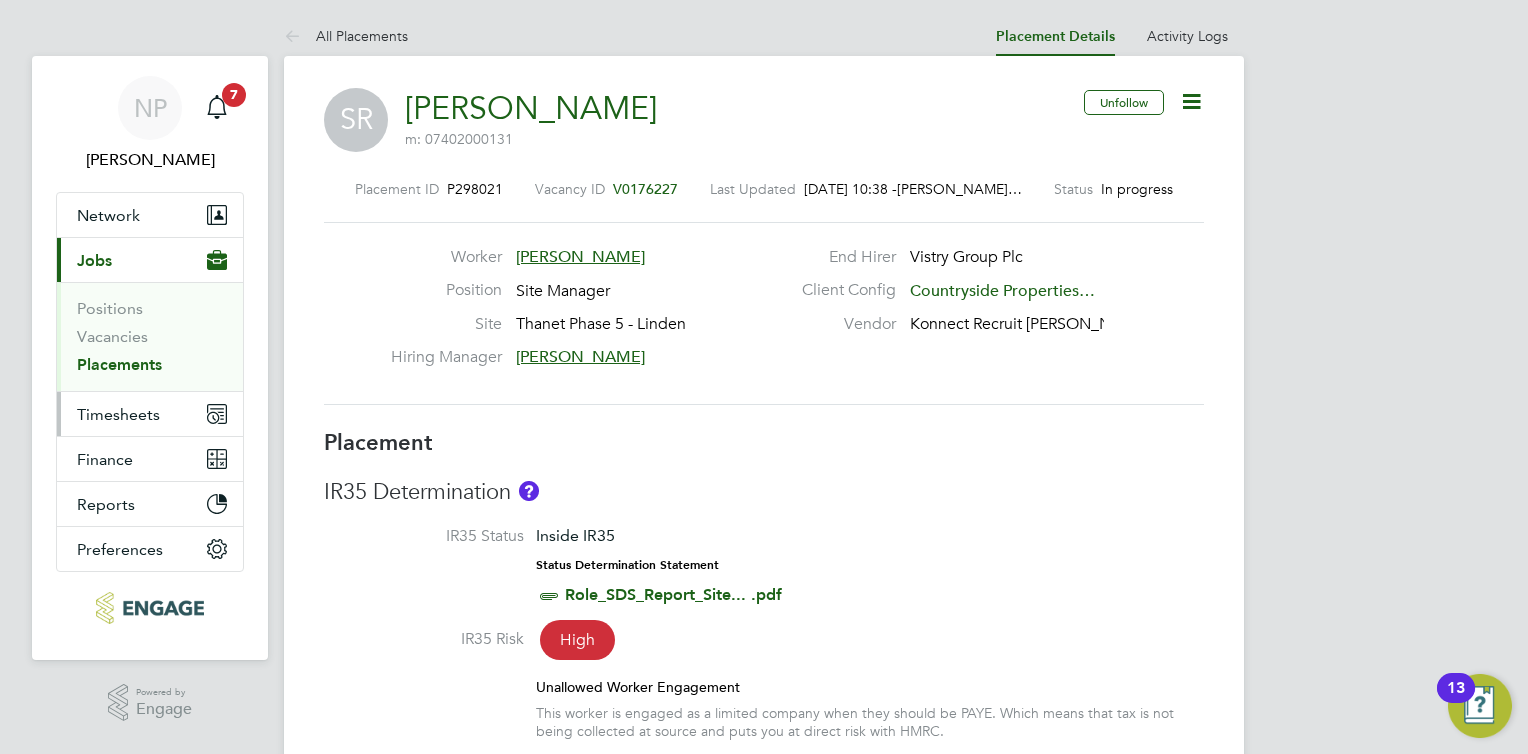 click on "Timesheets" at bounding box center (150, 414) 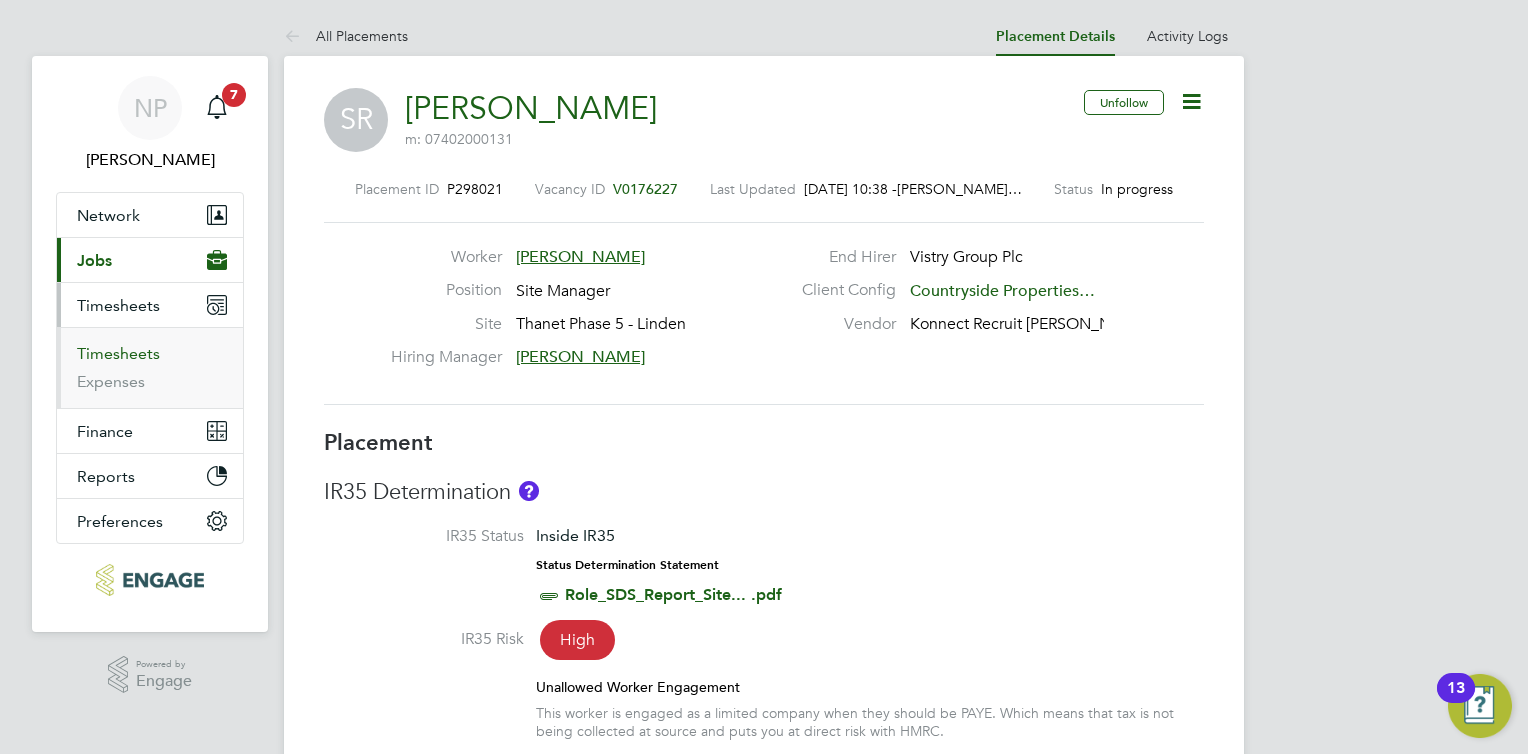 click on "Timesheets" at bounding box center (118, 353) 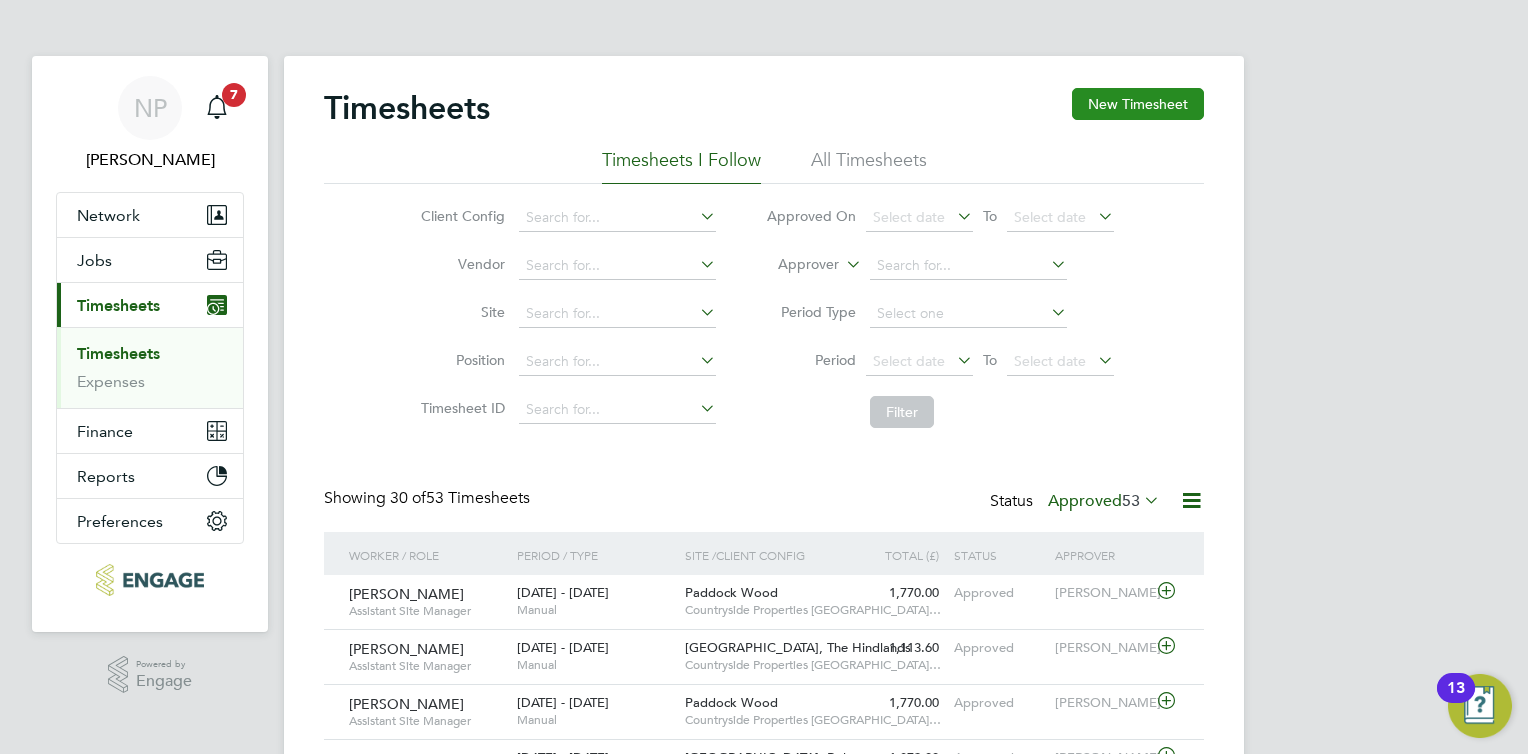 click on "New Timesheet" 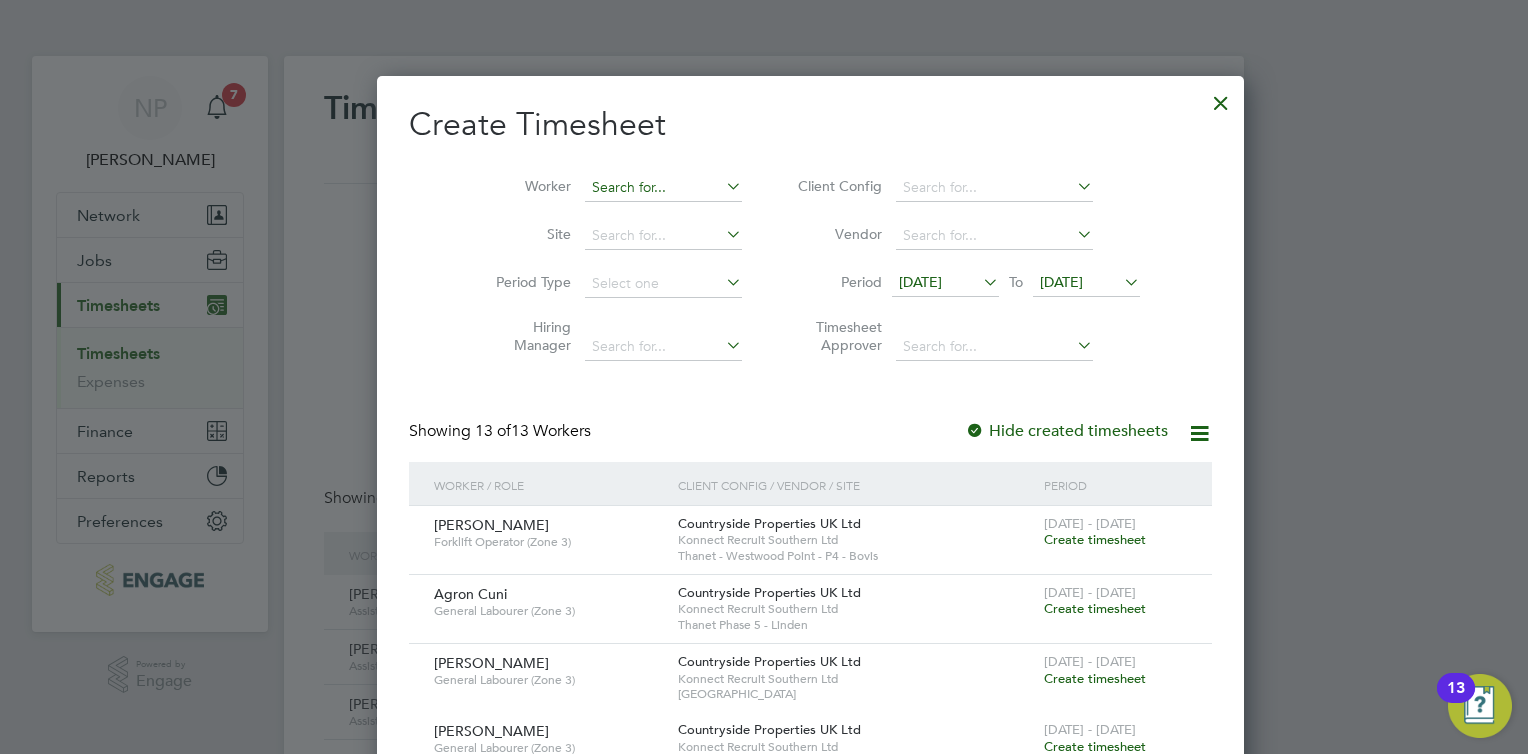 click at bounding box center (663, 188) 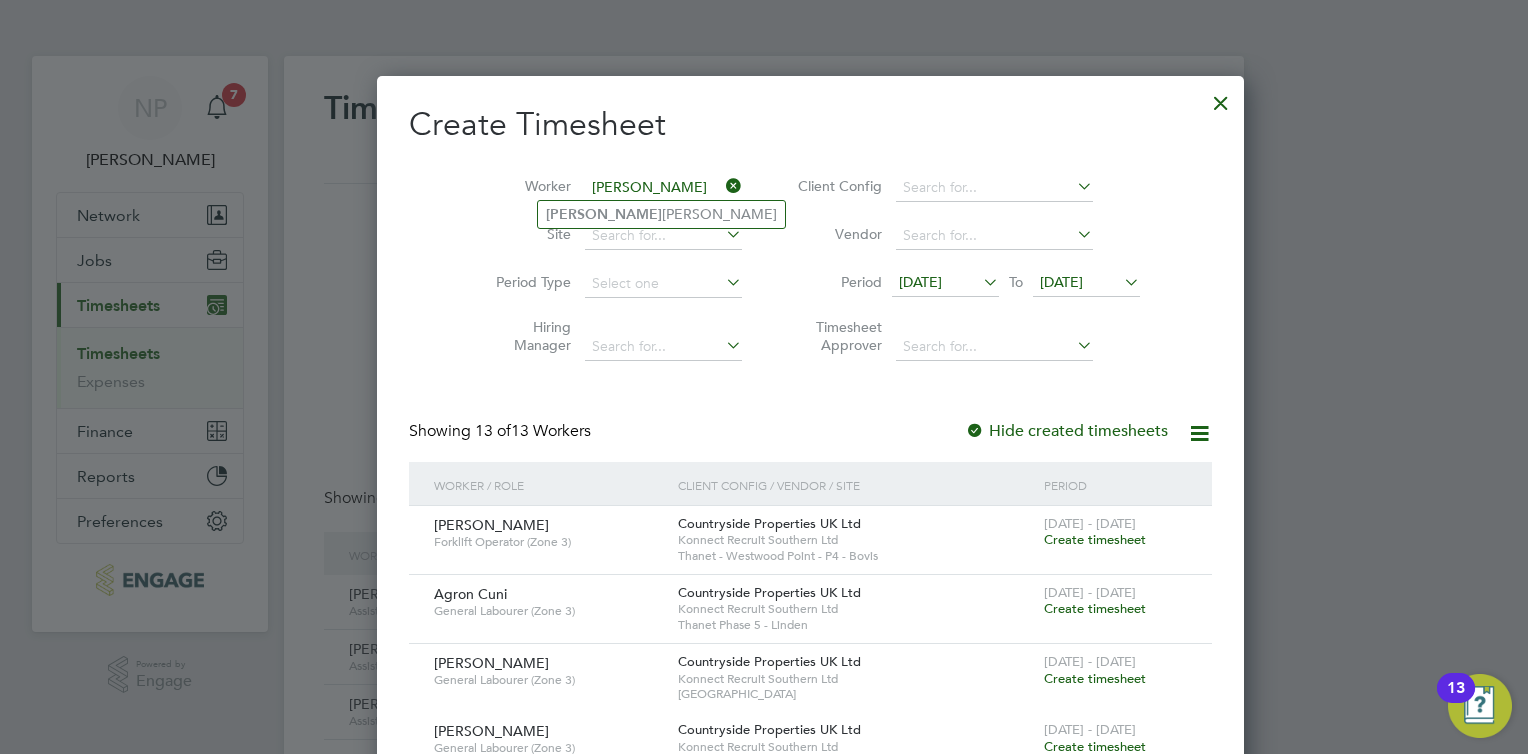 type on "simon" 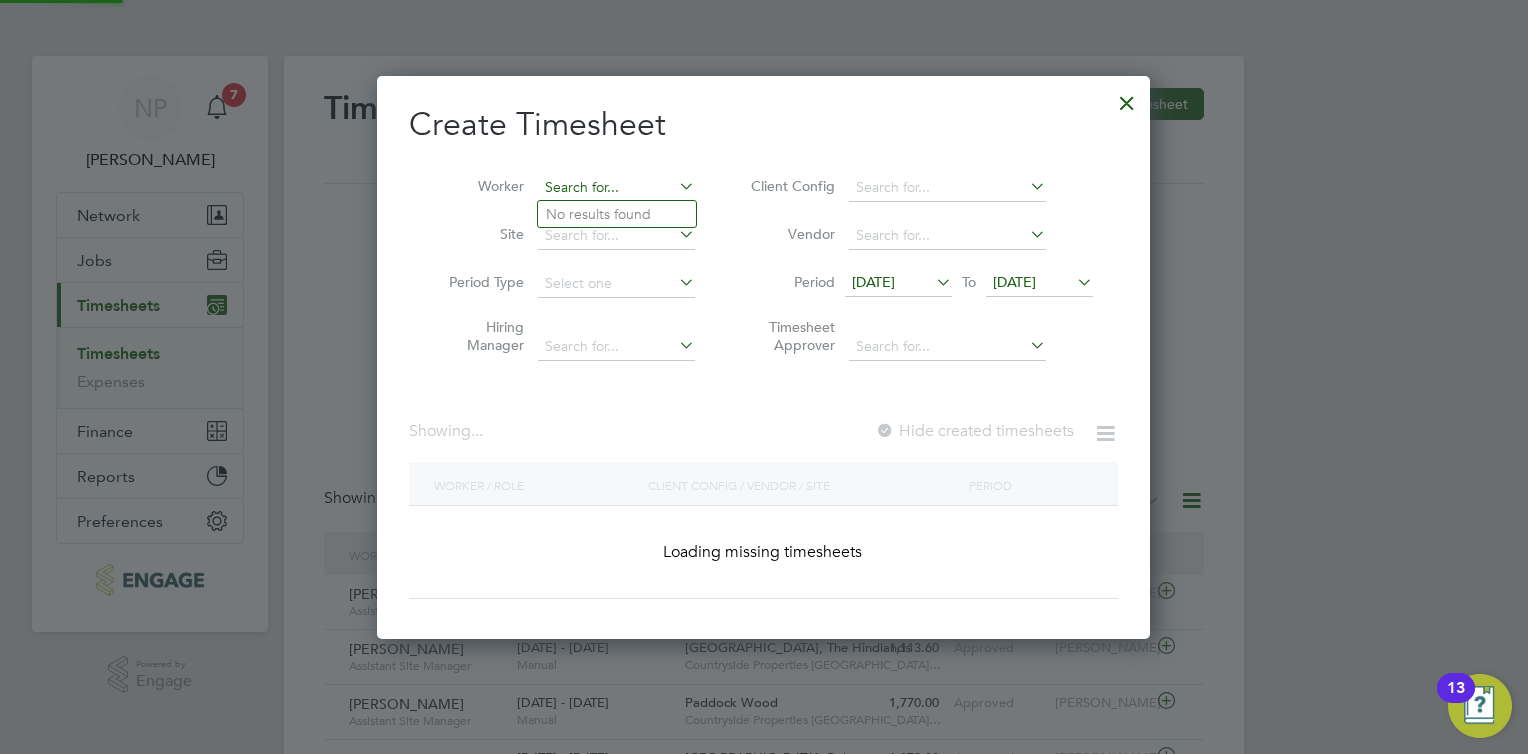 click at bounding box center (616, 188) 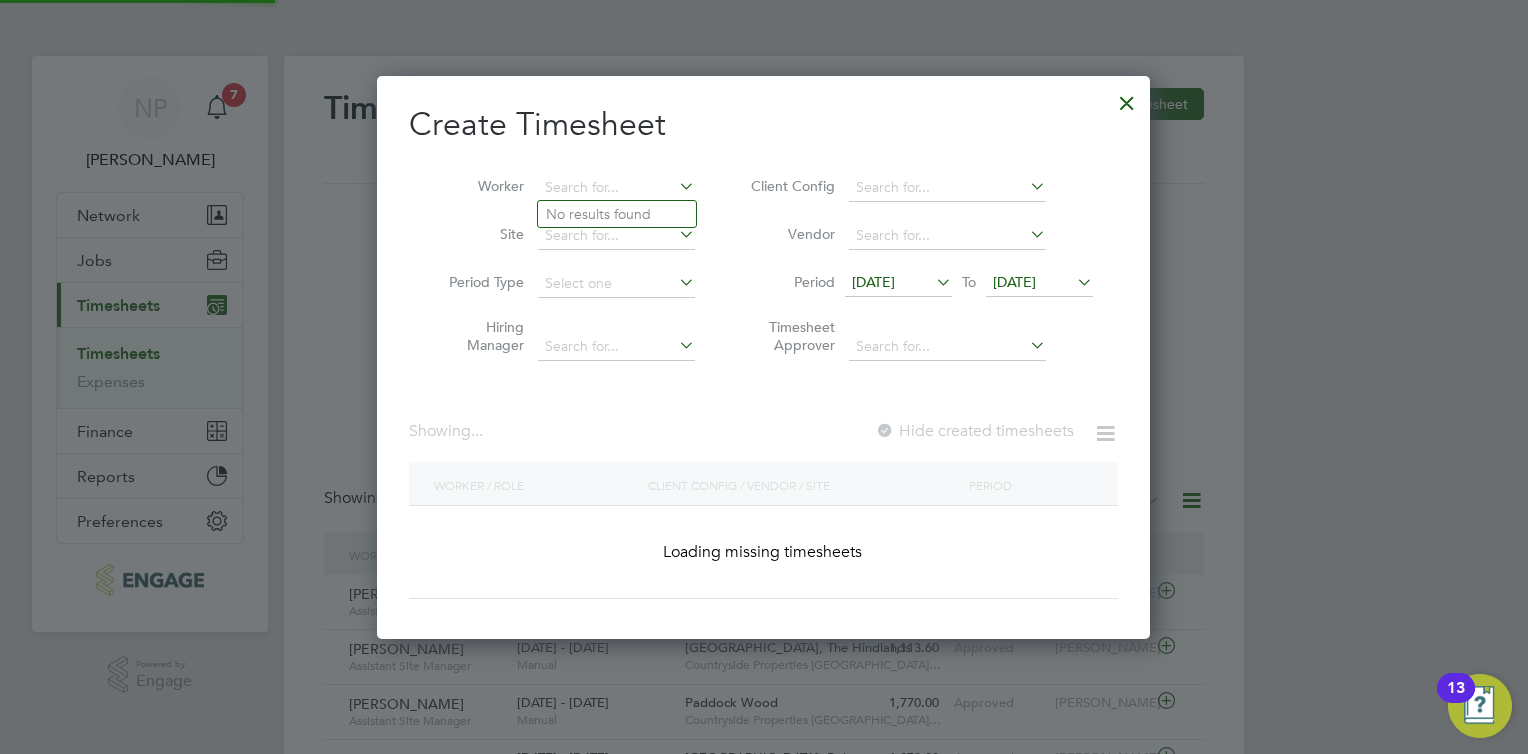click on "[DATE]" at bounding box center [1014, 282] 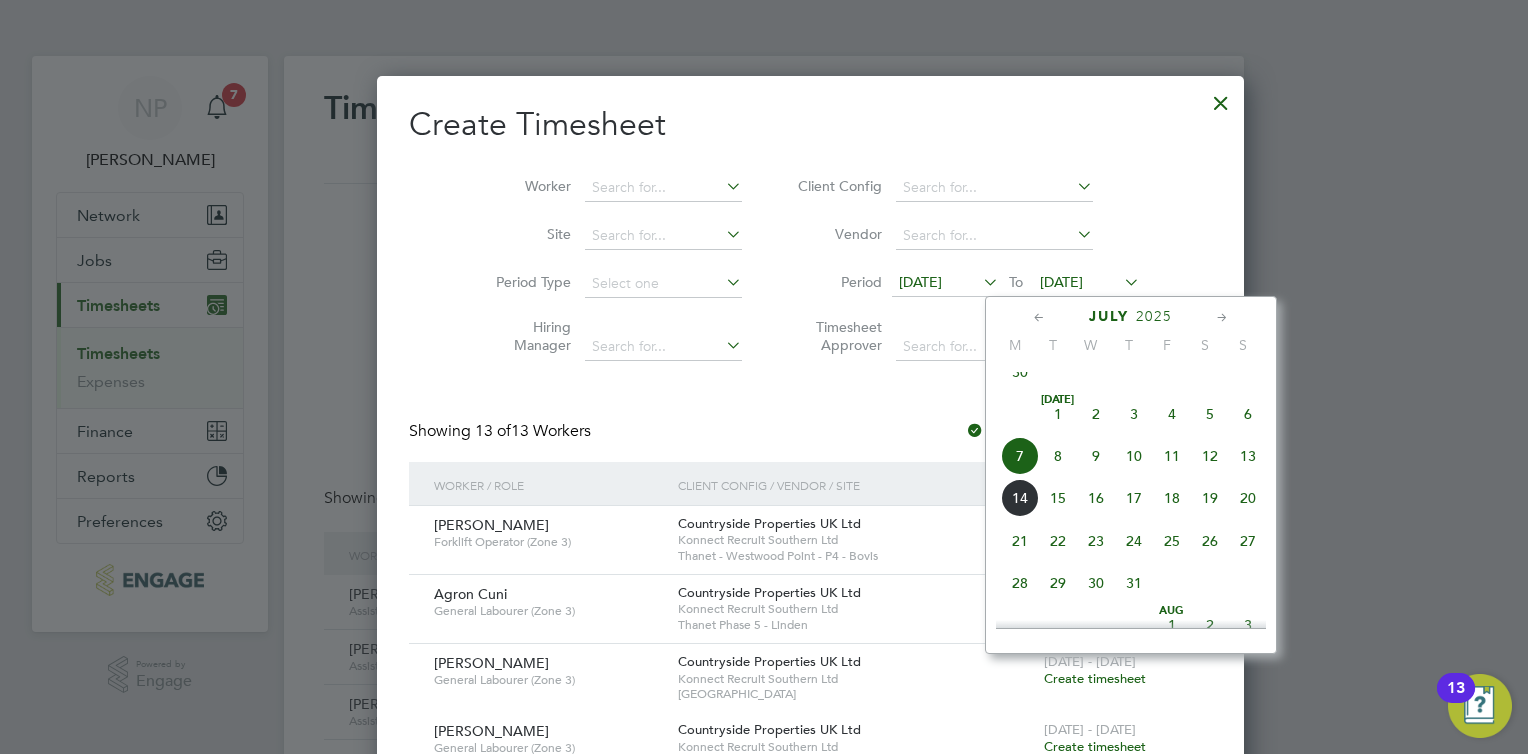 click on "13" 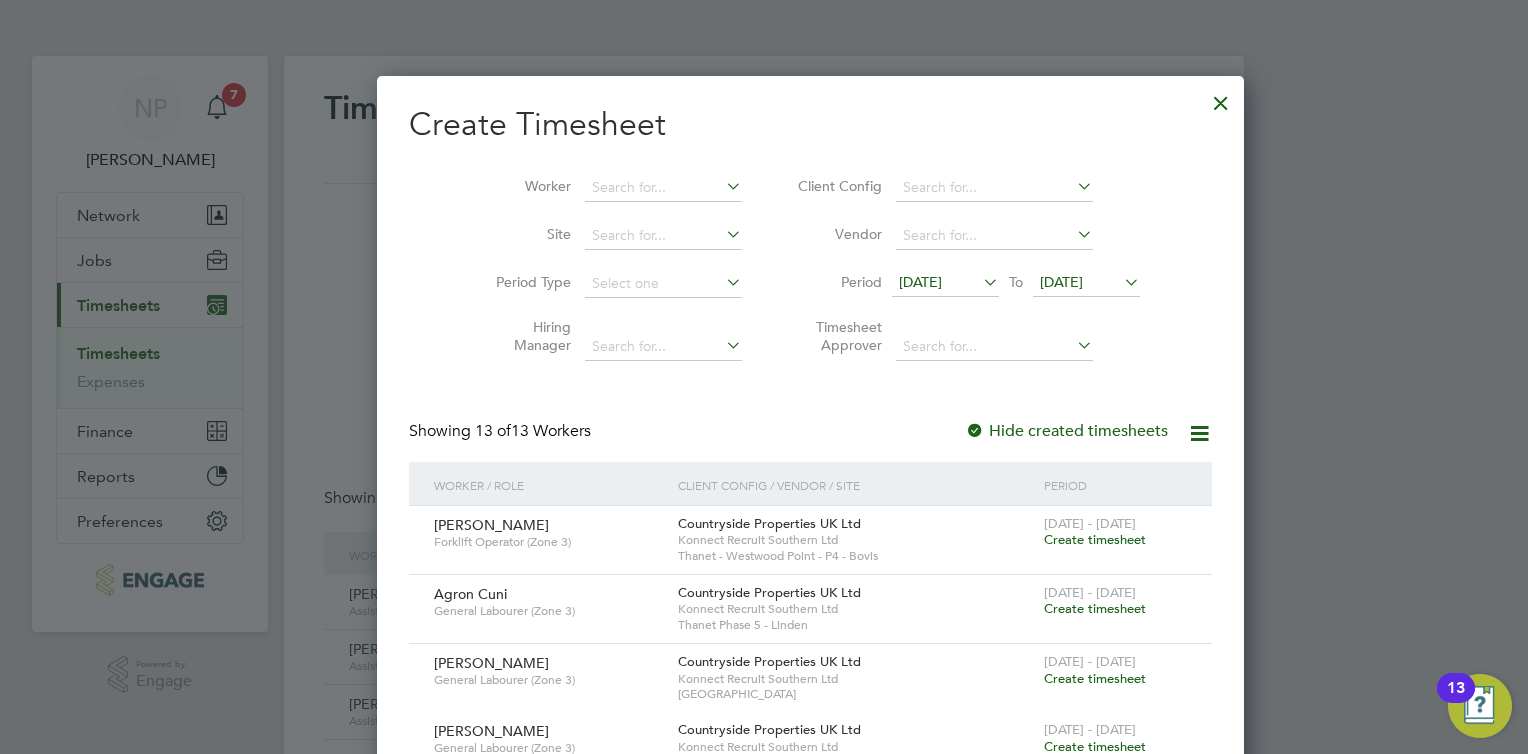 click on "13 Jul 2025" at bounding box center [1061, 282] 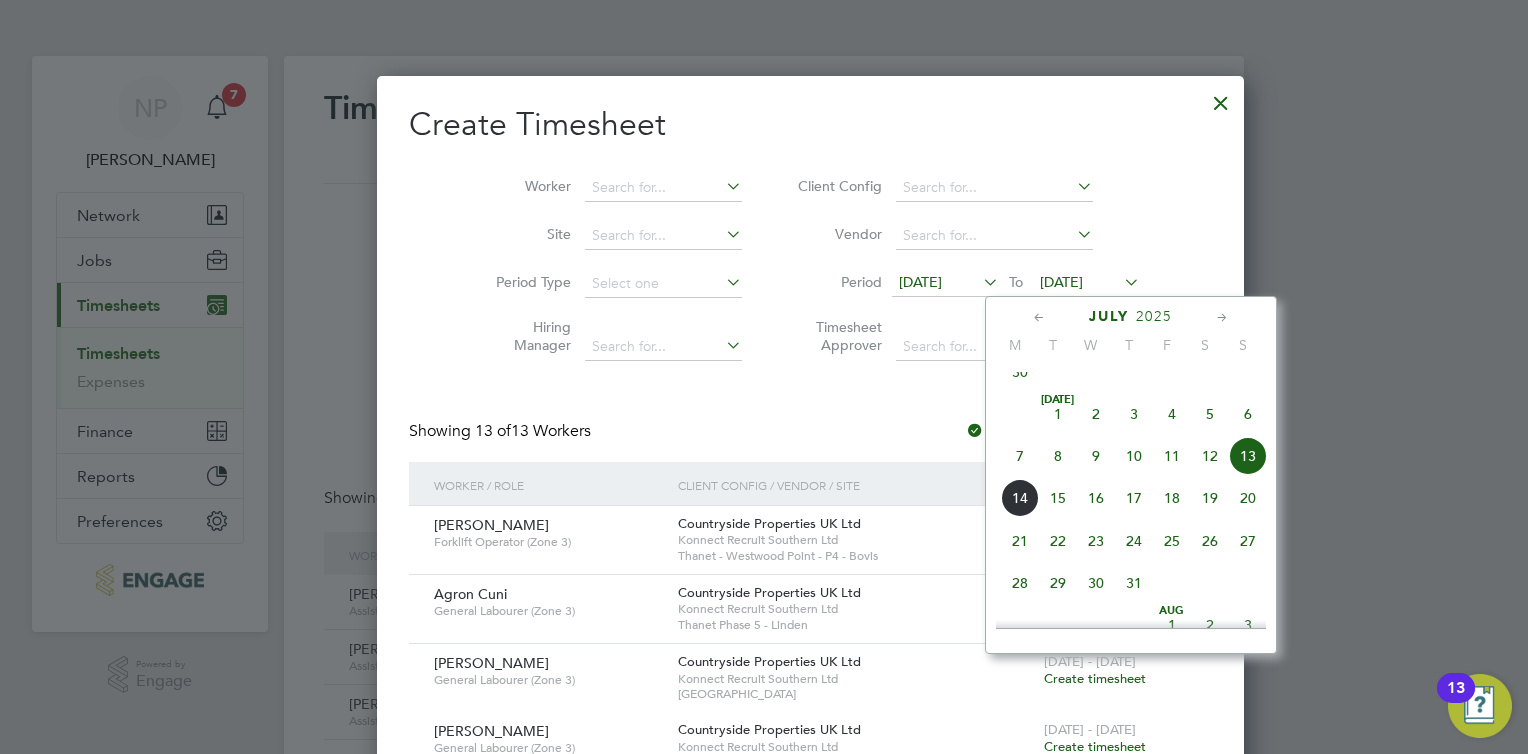 drag, startPoint x: 1228, startPoint y: 436, endPoint x: 1233, endPoint y: 445, distance: 10.29563 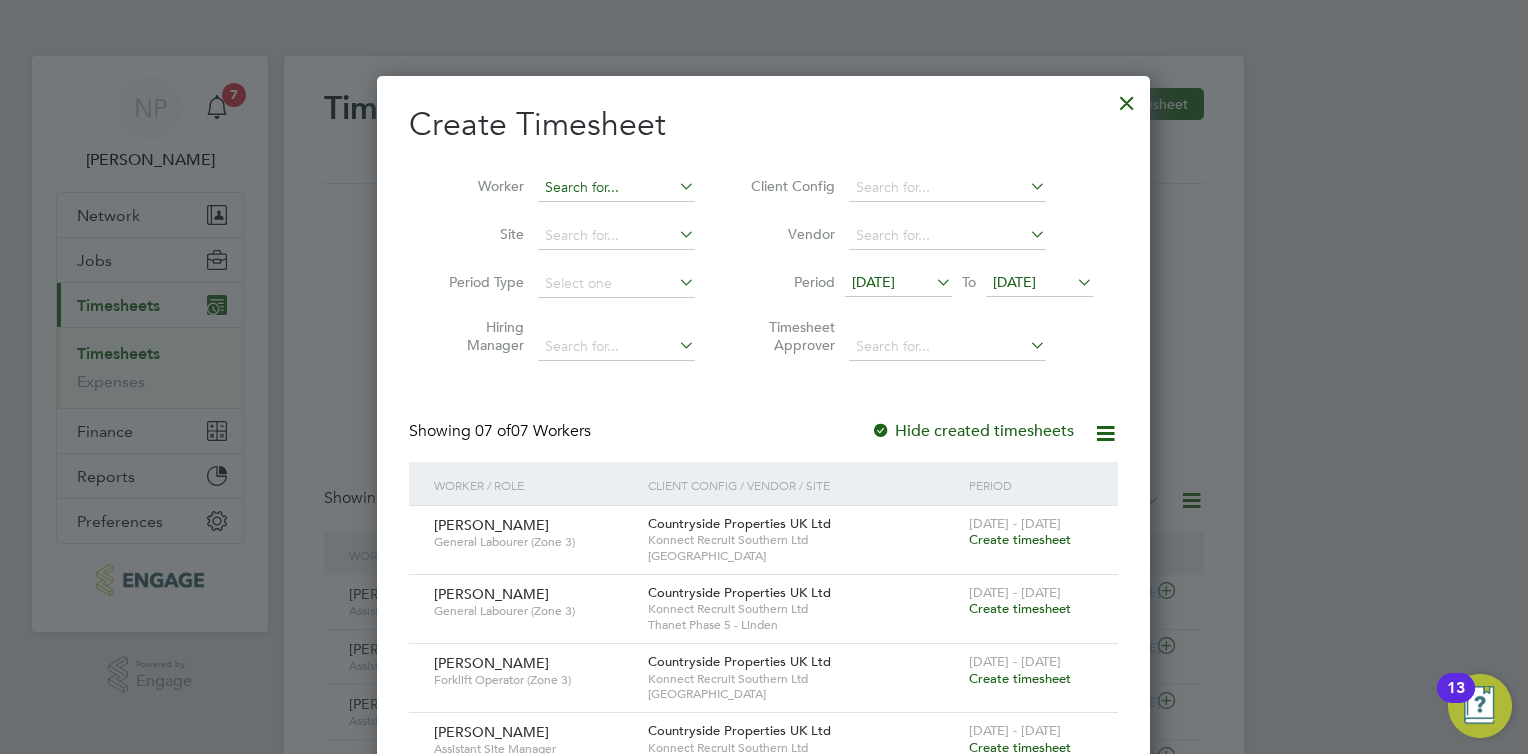 click at bounding box center (616, 188) 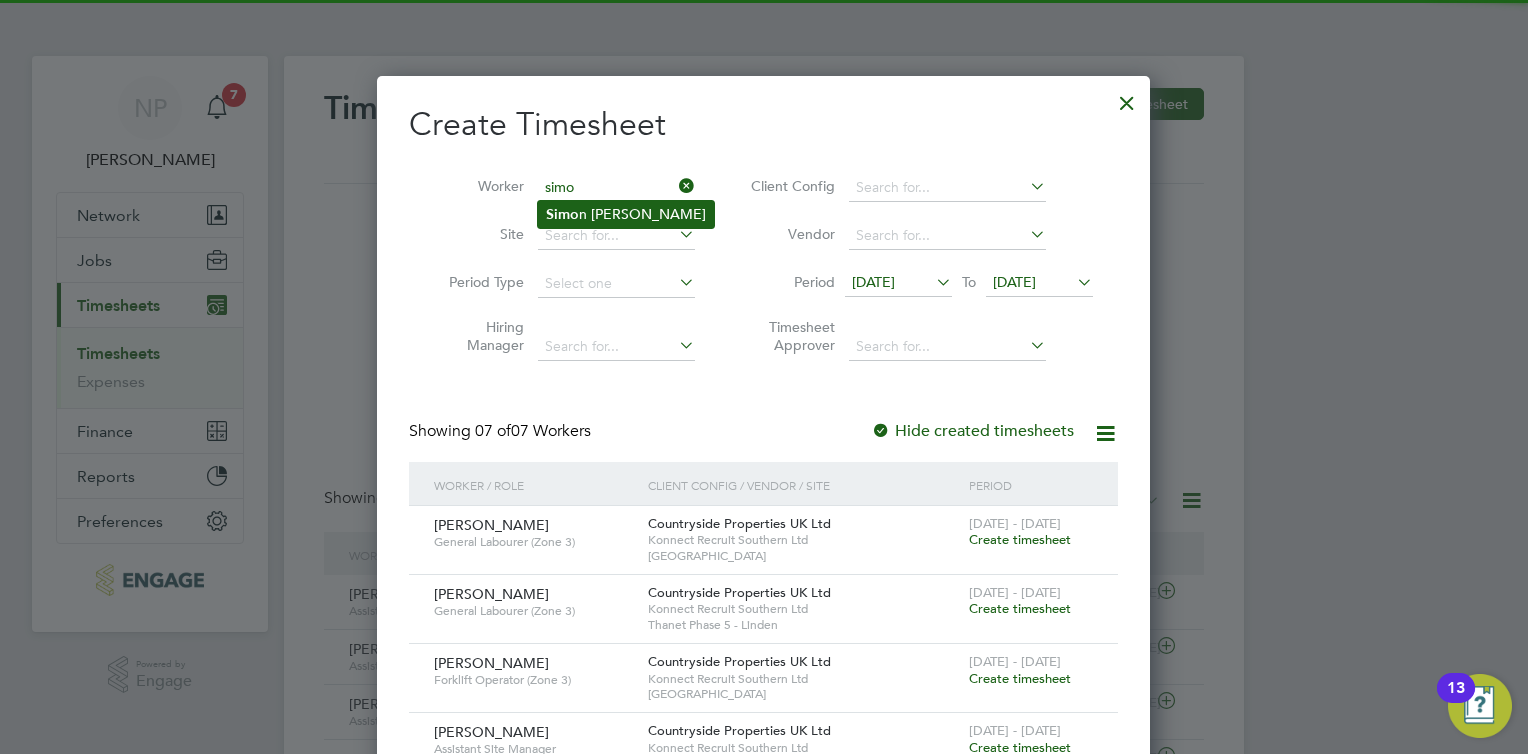 click on "Simo" 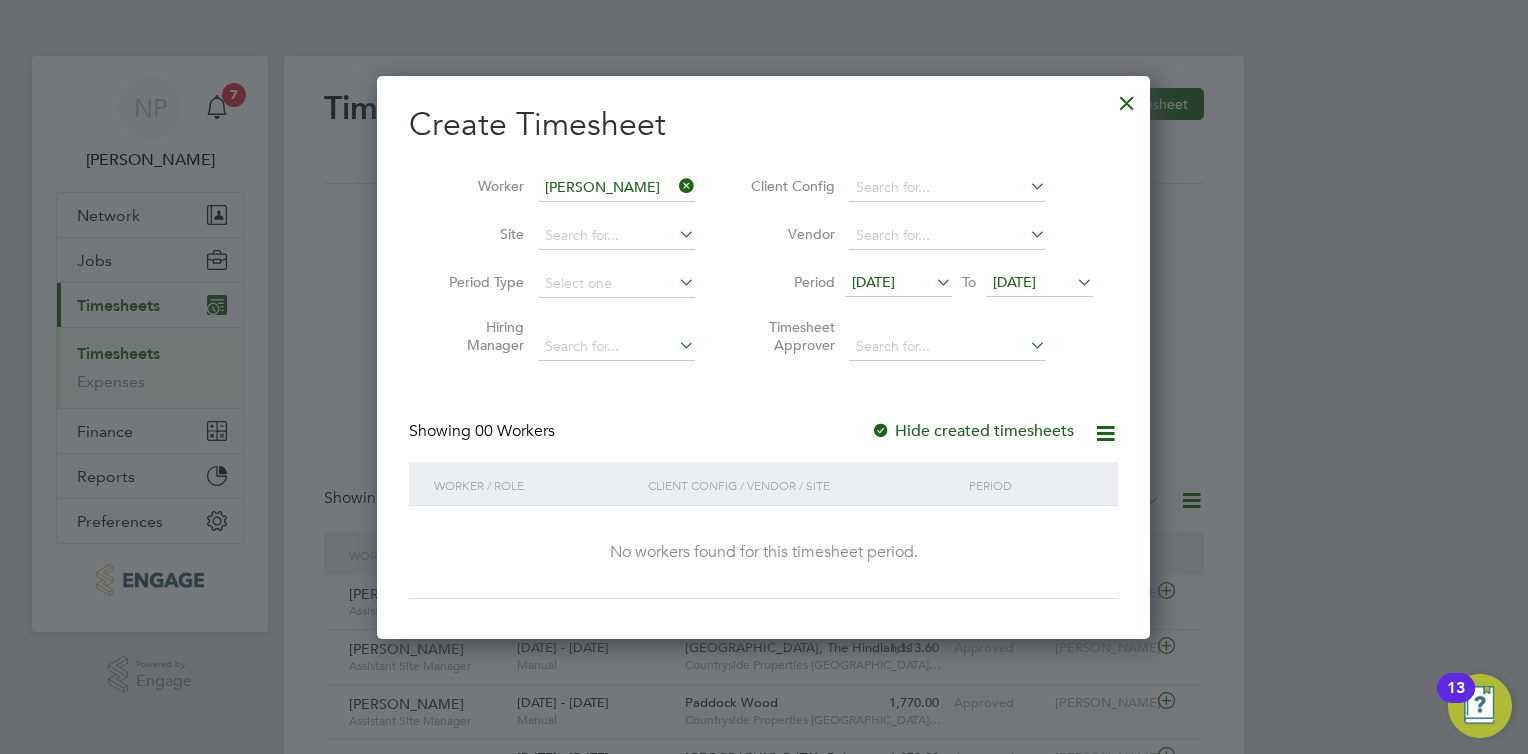 click on "[DATE]" at bounding box center [873, 282] 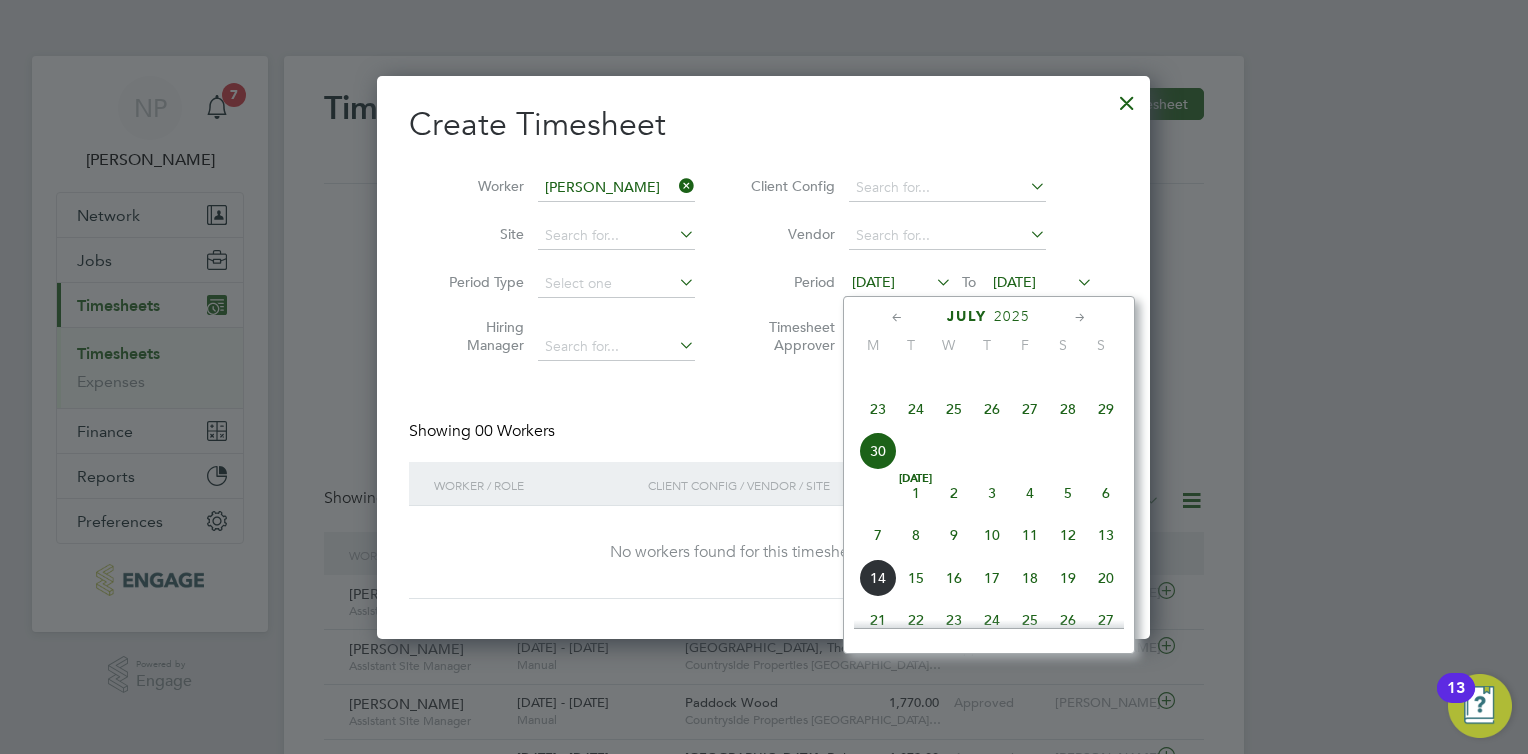 click on "Vendor" at bounding box center (919, 236) 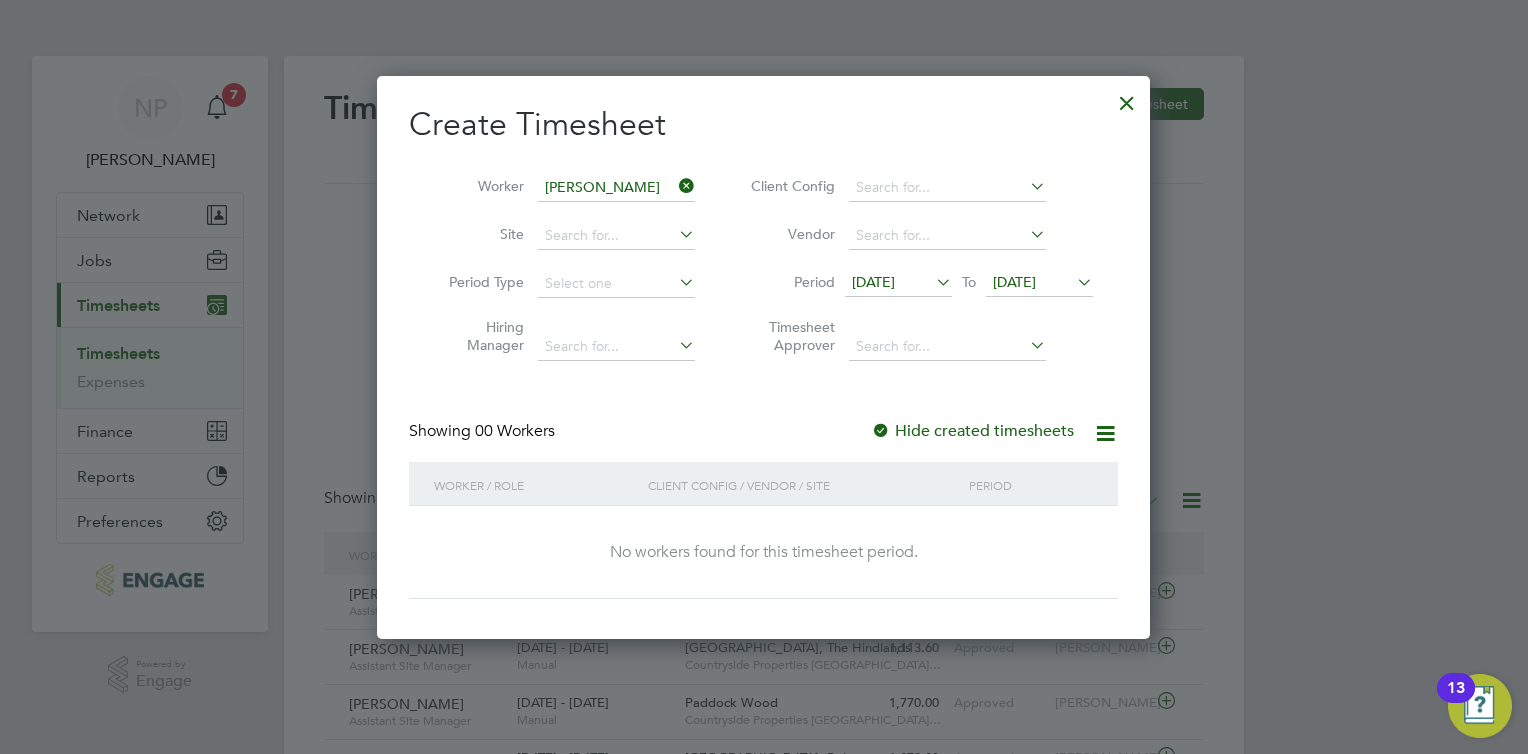 click on "Hide created timesheets" at bounding box center [972, 431] 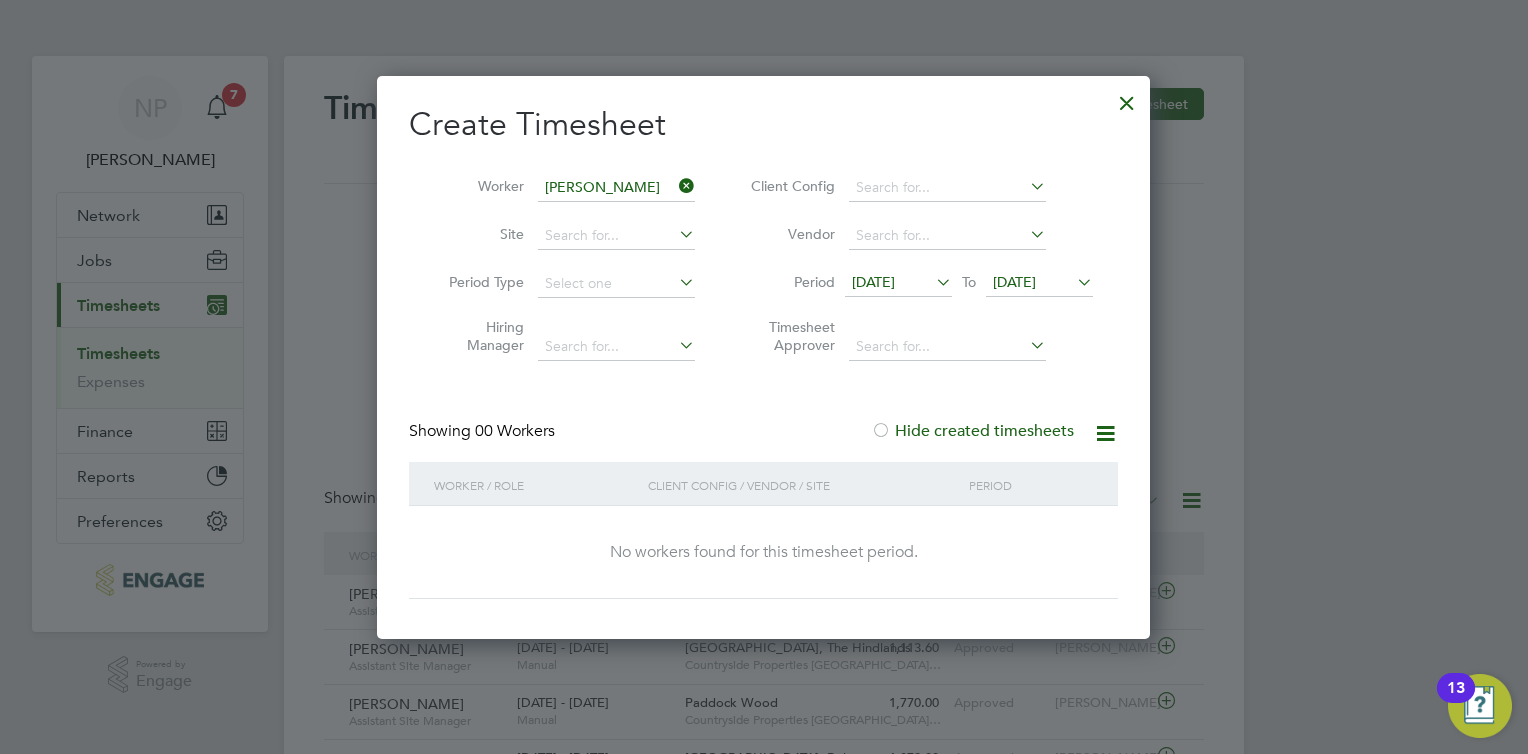 click on "[DATE]" at bounding box center (898, 283) 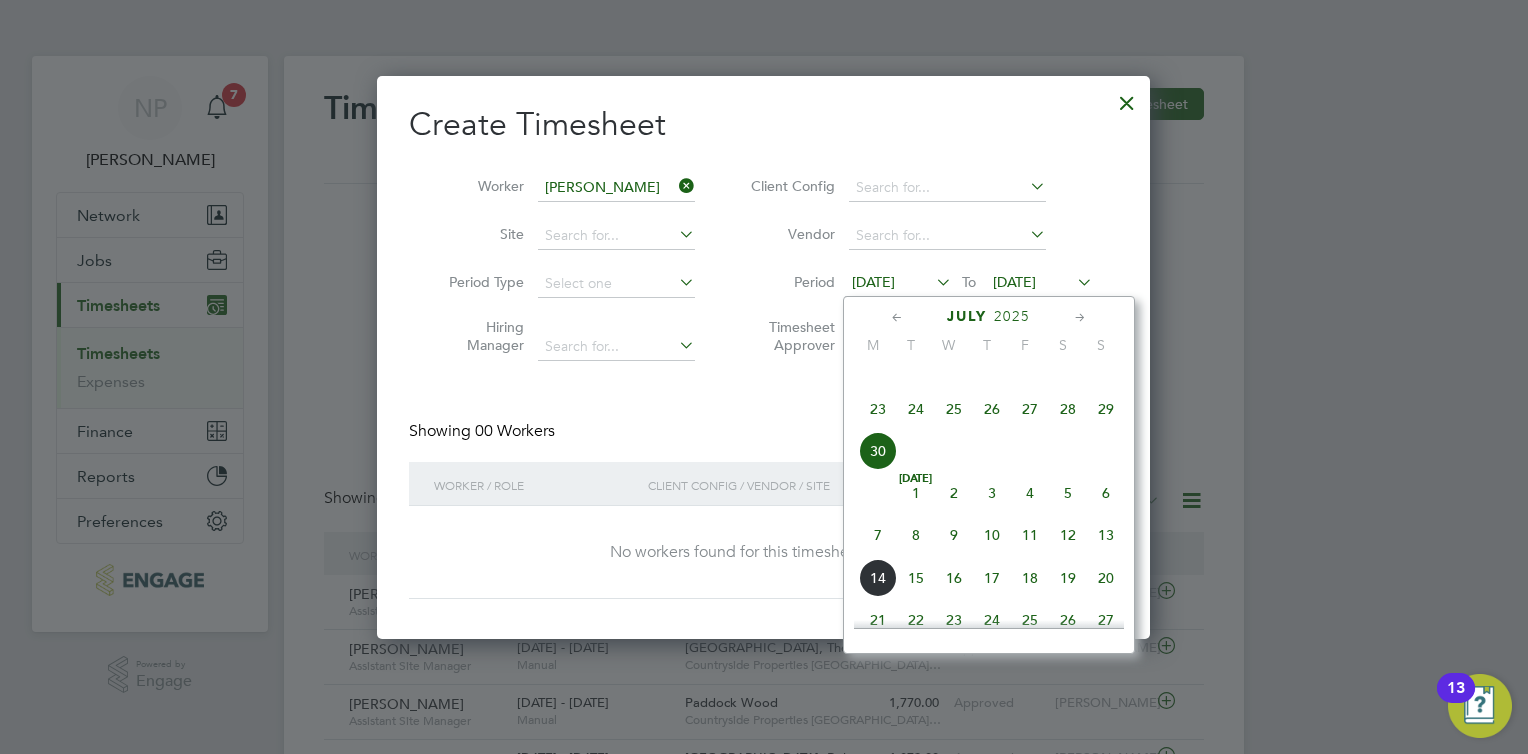 click on "30" 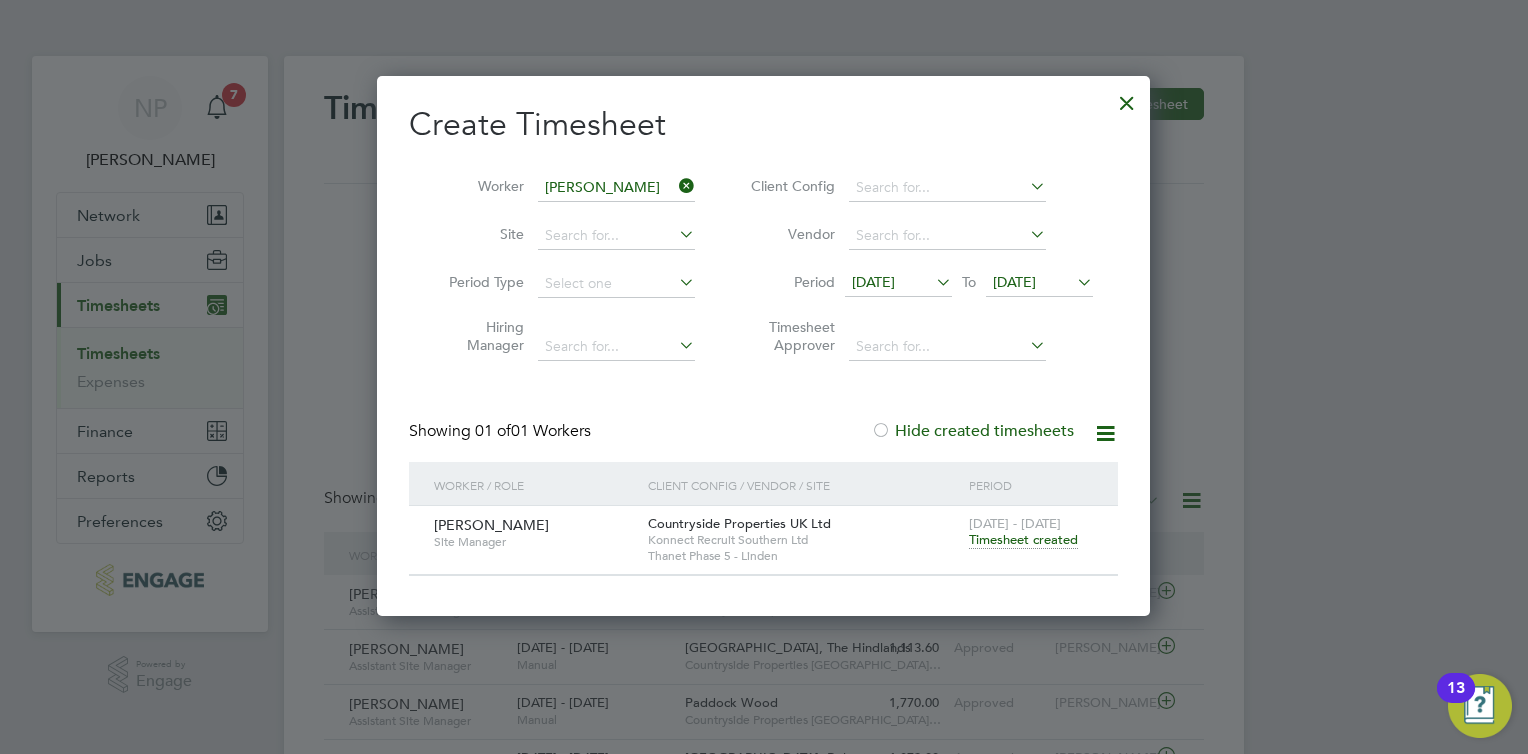 click on "Timesheet created" at bounding box center (1023, 540) 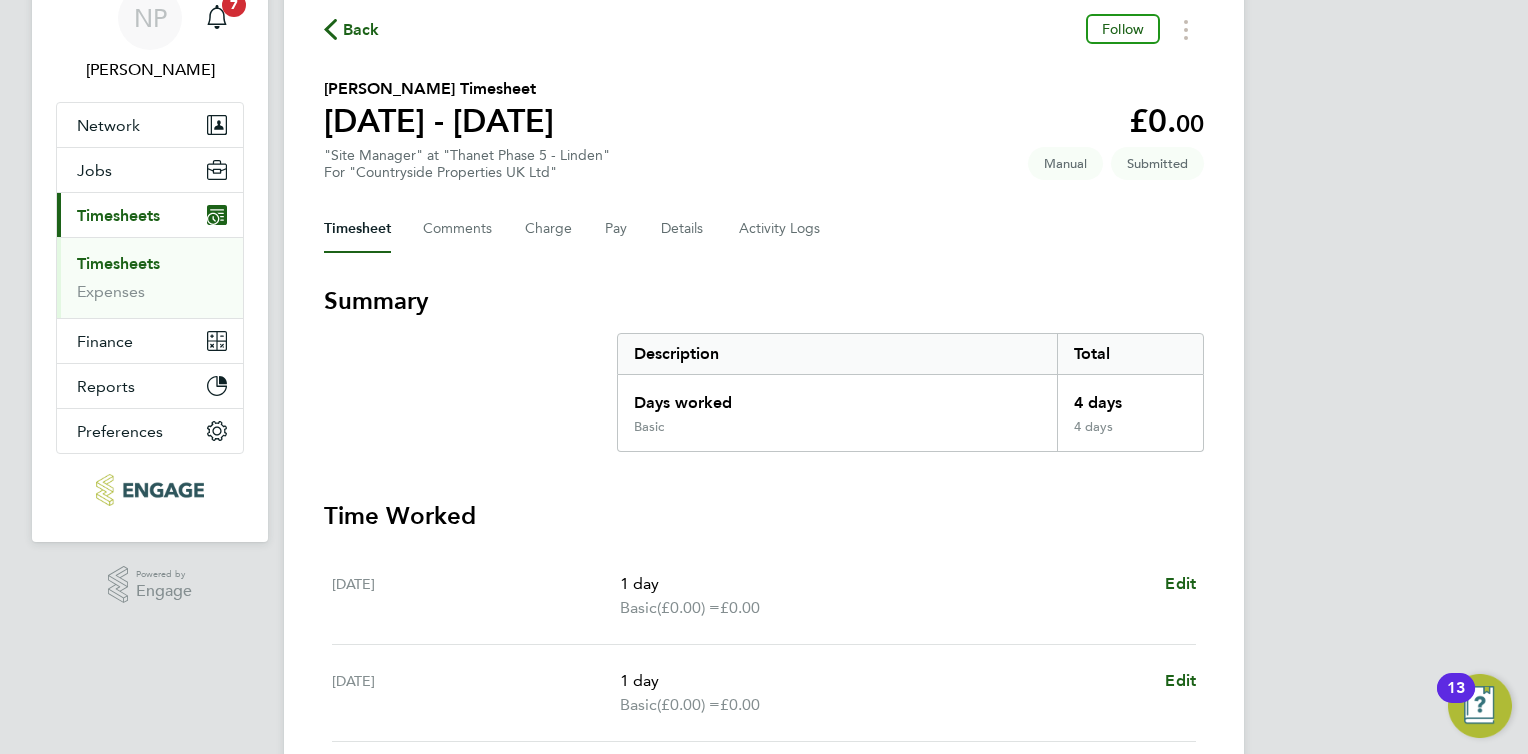 click on "Timesheet   Comments   Charge   Pay   Details   Activity Logs" 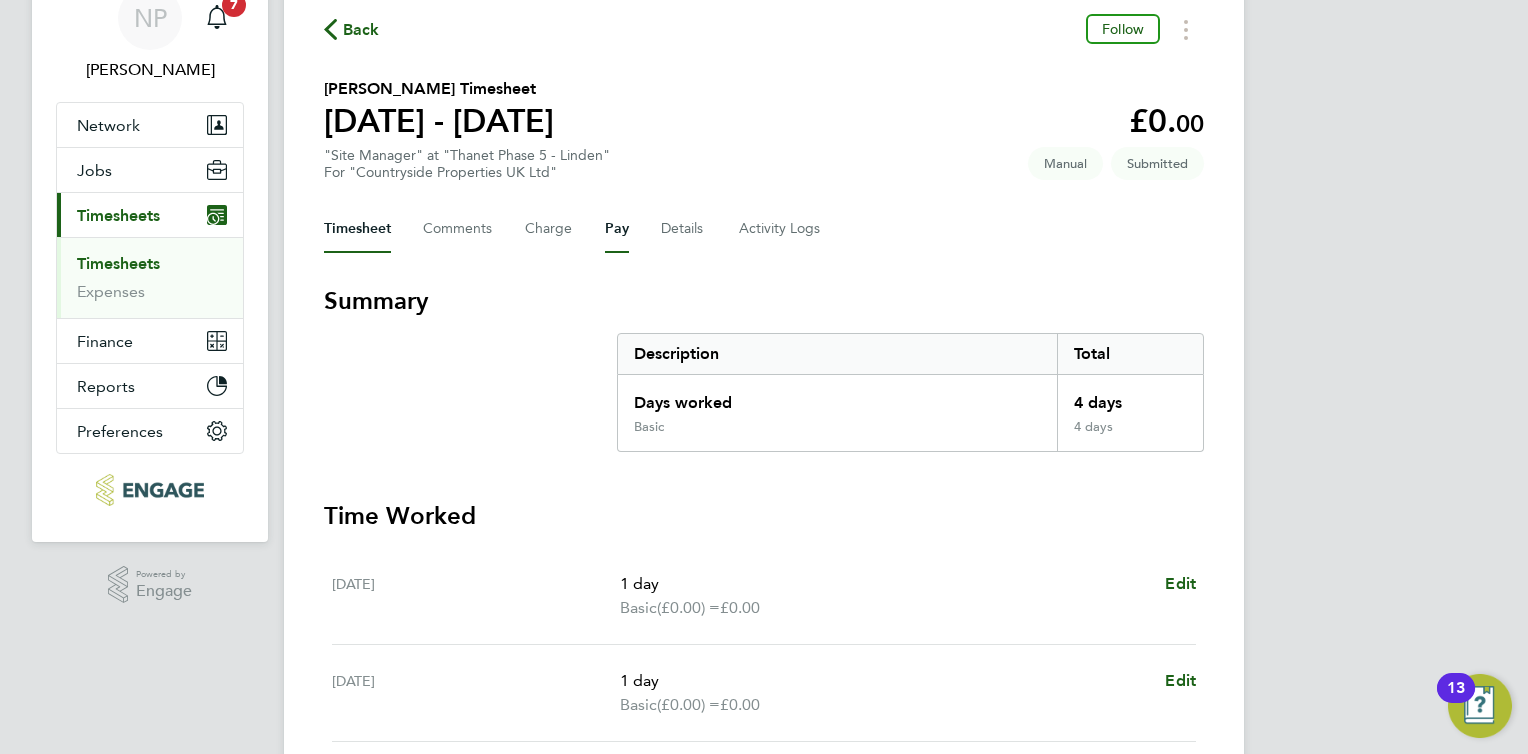 click on "Pay" at bounding box center (617, 229) 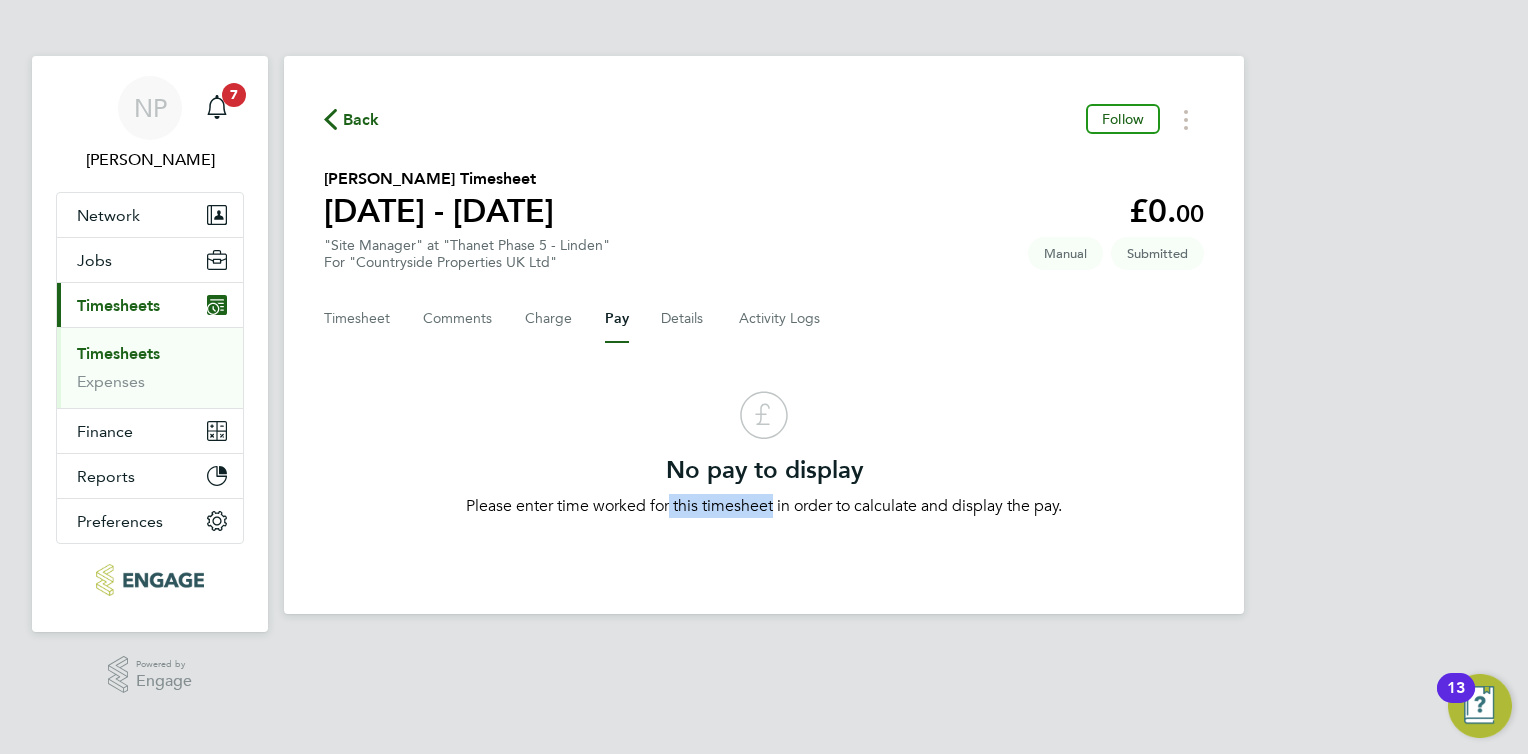 drag, startPoint x: 682, startPoint y: 509, endPoint x: 602, endPoint y: 516, distance: 80.305664 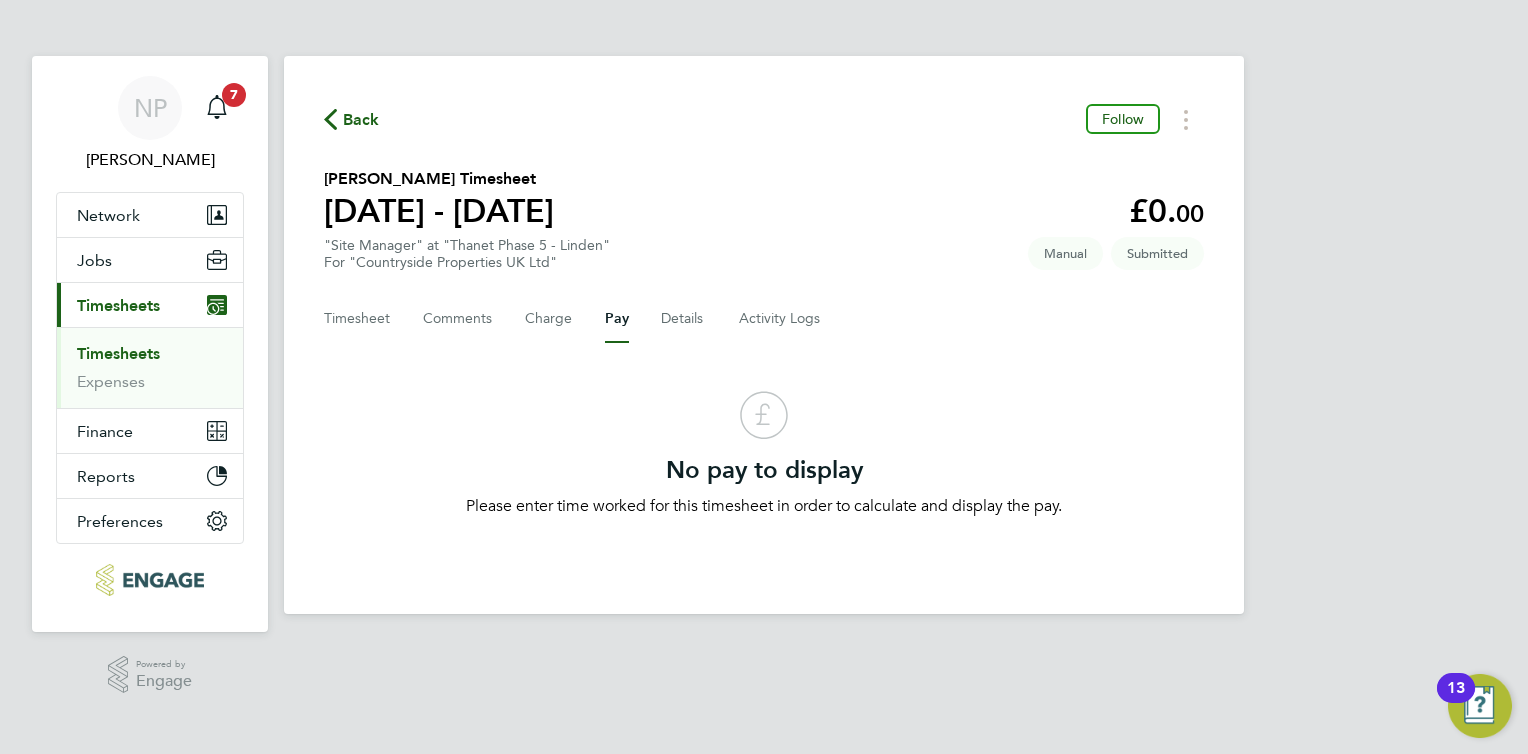 drag, startPoint x: 602, startPoint y: 516, endPoint x: 523, endPoint y: 525, distance: 79.51101 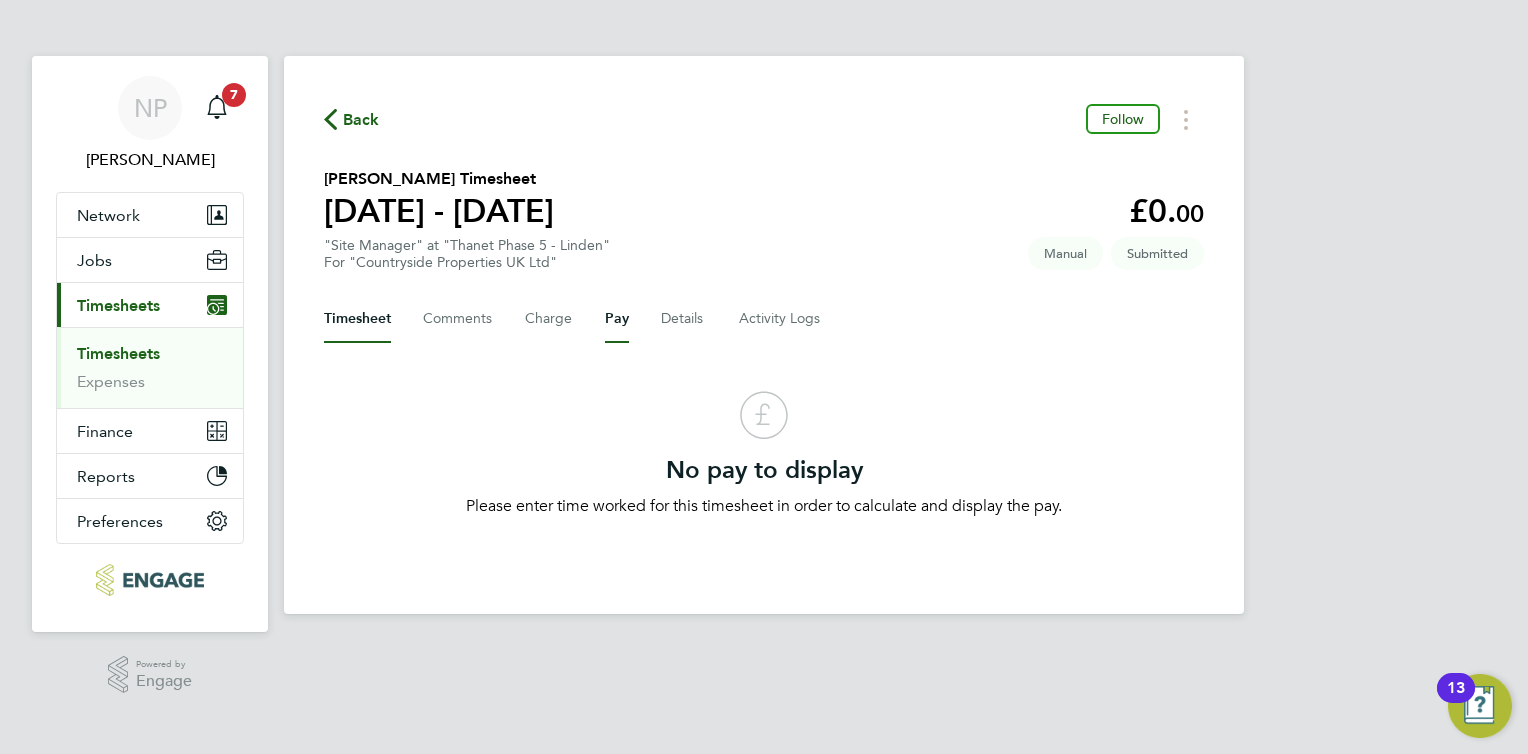 click on "Timesheet" at bounding box center [357, 319] 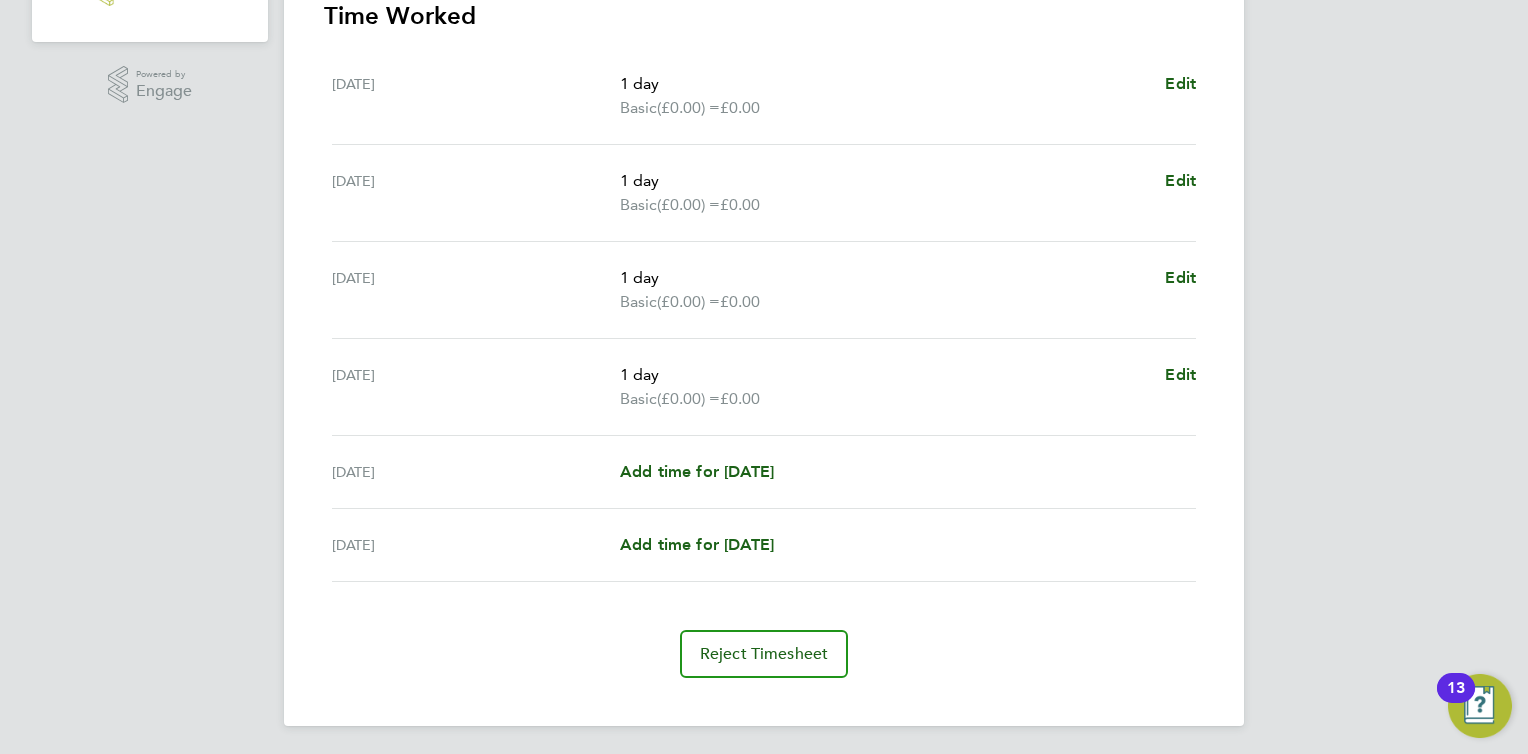 click on "Back  Follow
Simon Rosier's Timesheet   30 Jun - 06 Jul 2025   £0. 00  "Site Manager" at "Thanet Phase 5 - Linden"  For "Countryside Properties UK Ltd"  Submitted   Manual   Timesheet   Comments   Charge   Pay   Details   Activity Logs   Summary   Description   Total   Days worked   4 days   Basic   4 days   Time Worked   Tue 01 Jul   1 day   Basic   (£0.00) =   £0.00   Edit   Wed 02 Jul   1 day   Basic   (£0.00) =   £0.00   Edit   Thu 03 Jul   1 day   Basic   (£0.00) =   £0.00   Edit   Fri 04 Jul   1 day   Basic   (£0.00) =   £0.00   Edit   Sat 05 Jul   Add time for Sat 05 Jul   Add time for Sat 05 Jul   Sun 06 Jul   Add time for Sun 06 Jul   Add time for Sun 06 Jul   Reject Timesheet  Remove Rate Are you sure you wish to remove Basic? Cancel Remove rate
No contacts found
Nick  Grindley Nick  Plumridge Create Timesheet Worker   Simon Rosier Site   Period Type   Hiring Manager   Client Config   Vendor   Period
30 Jun 2025
To" at bounding box center [764, 84] 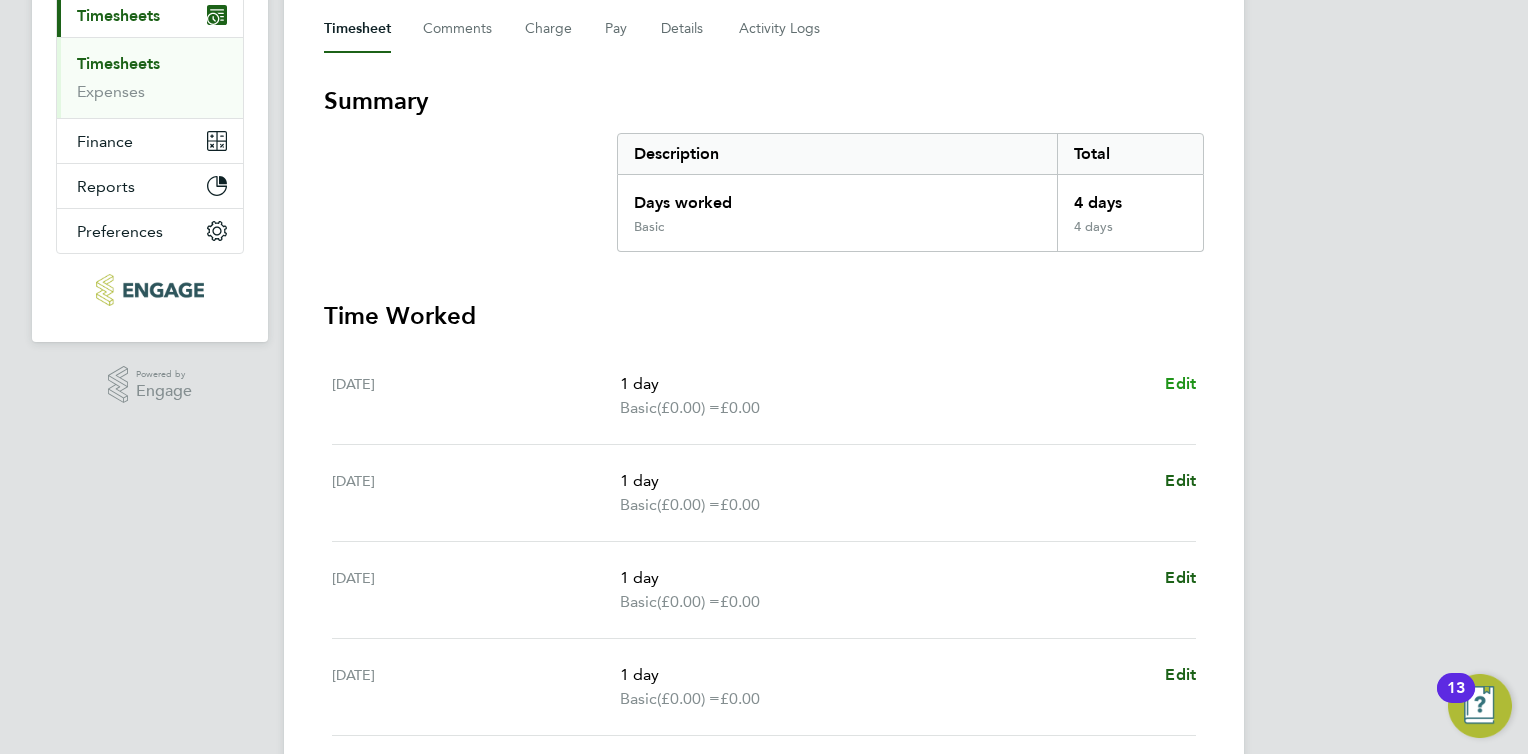 click on "Edit" at bounding box center (1180, 383) 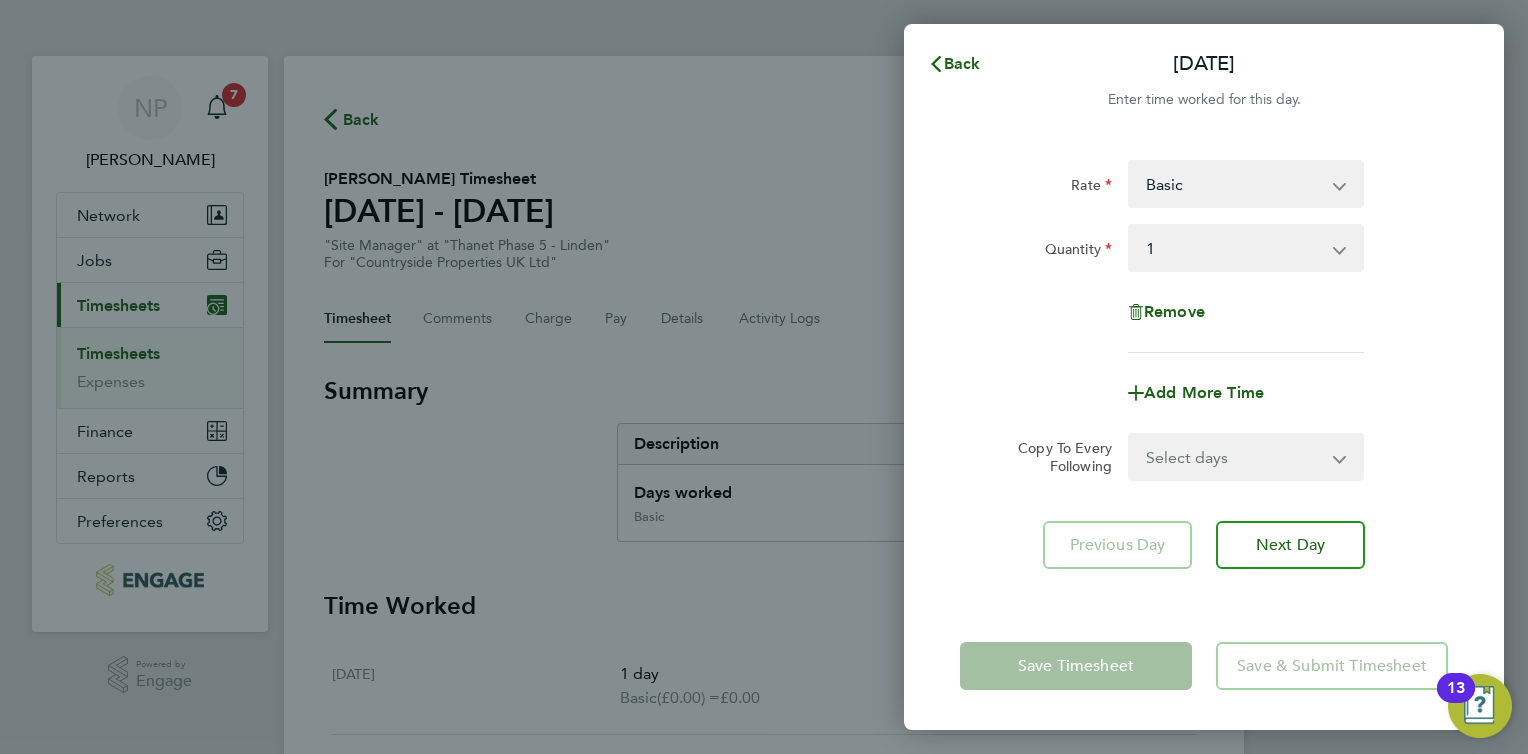 click on "Rate  Basic   cscs - 323.13
Quantity  Select quantity   0.5   1
Remove" 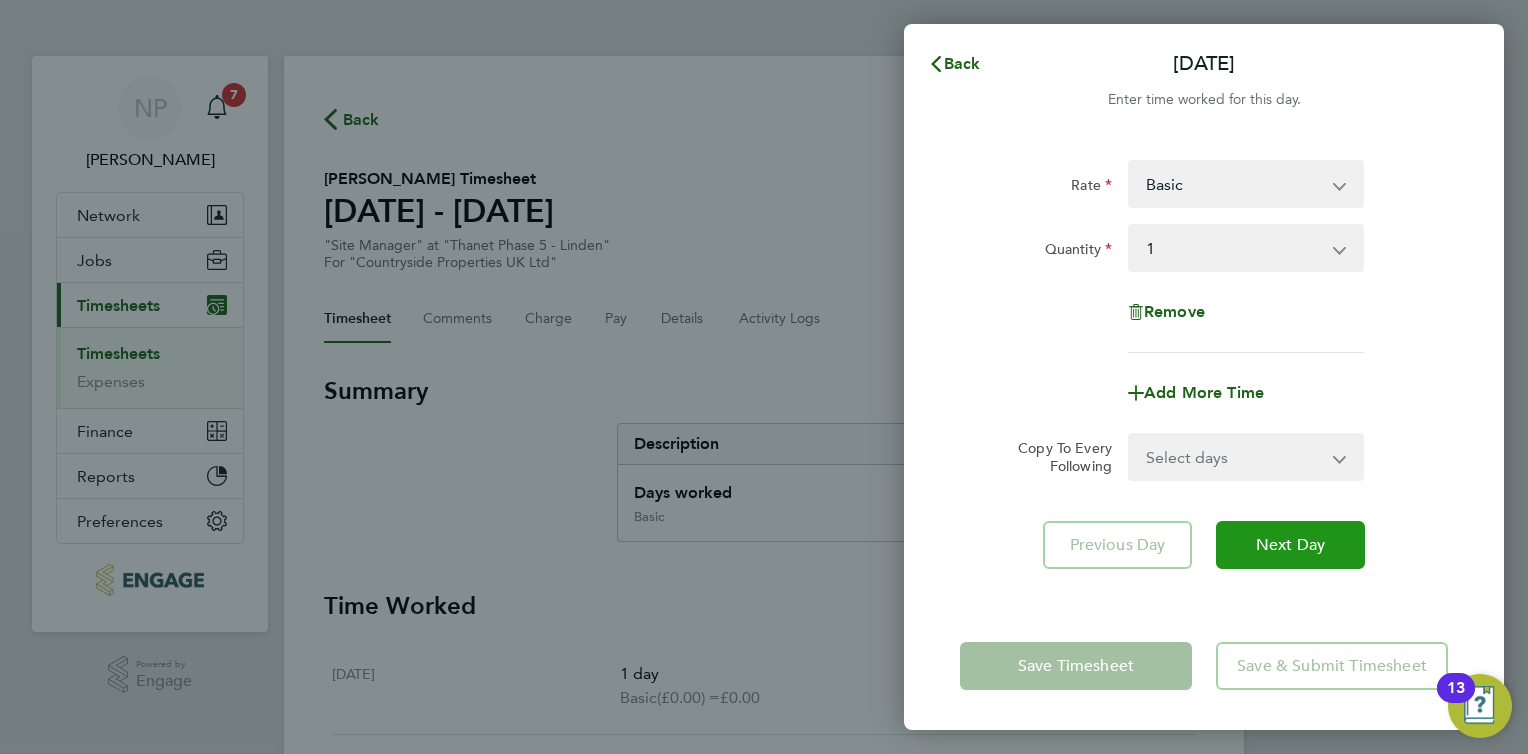 click on "Next Day" 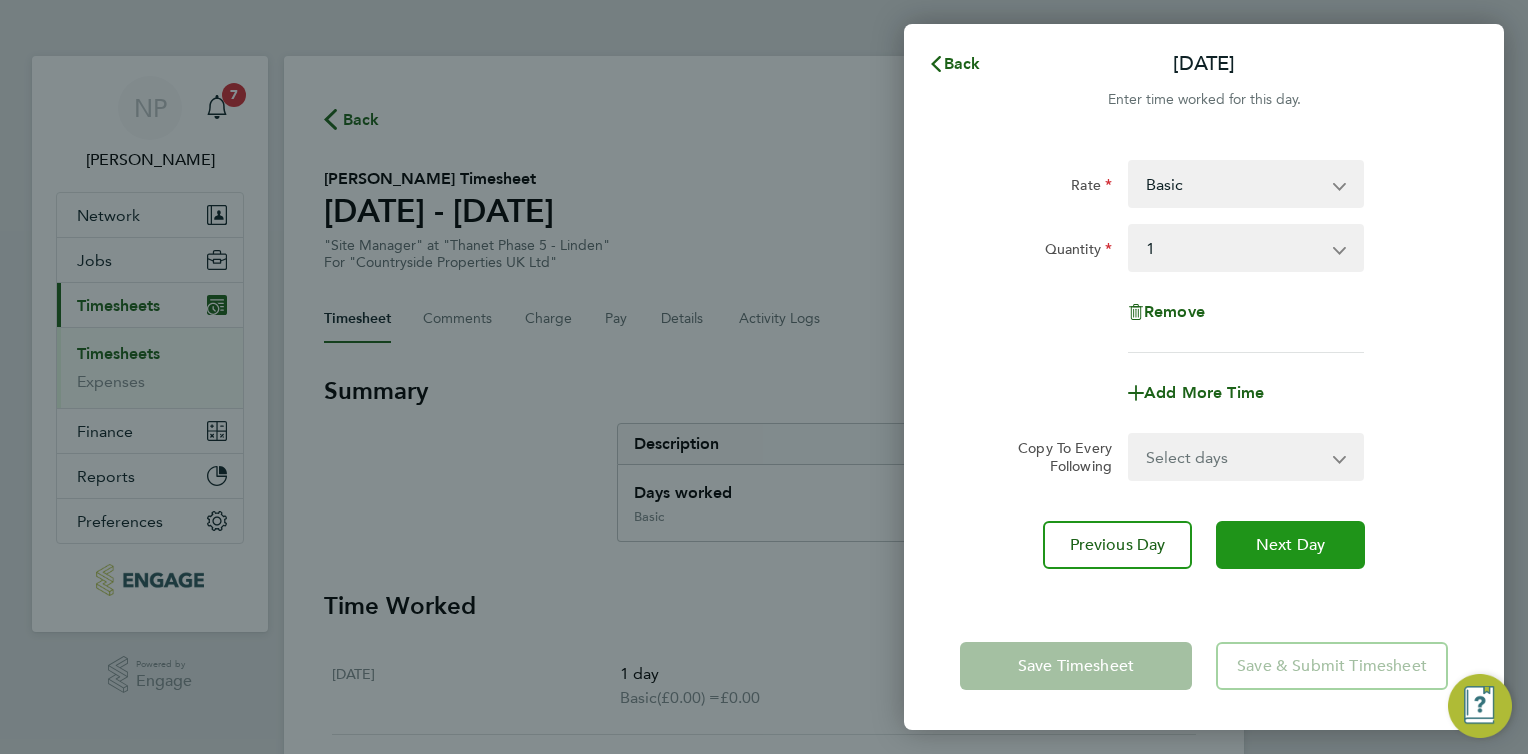 click on "Next Day" 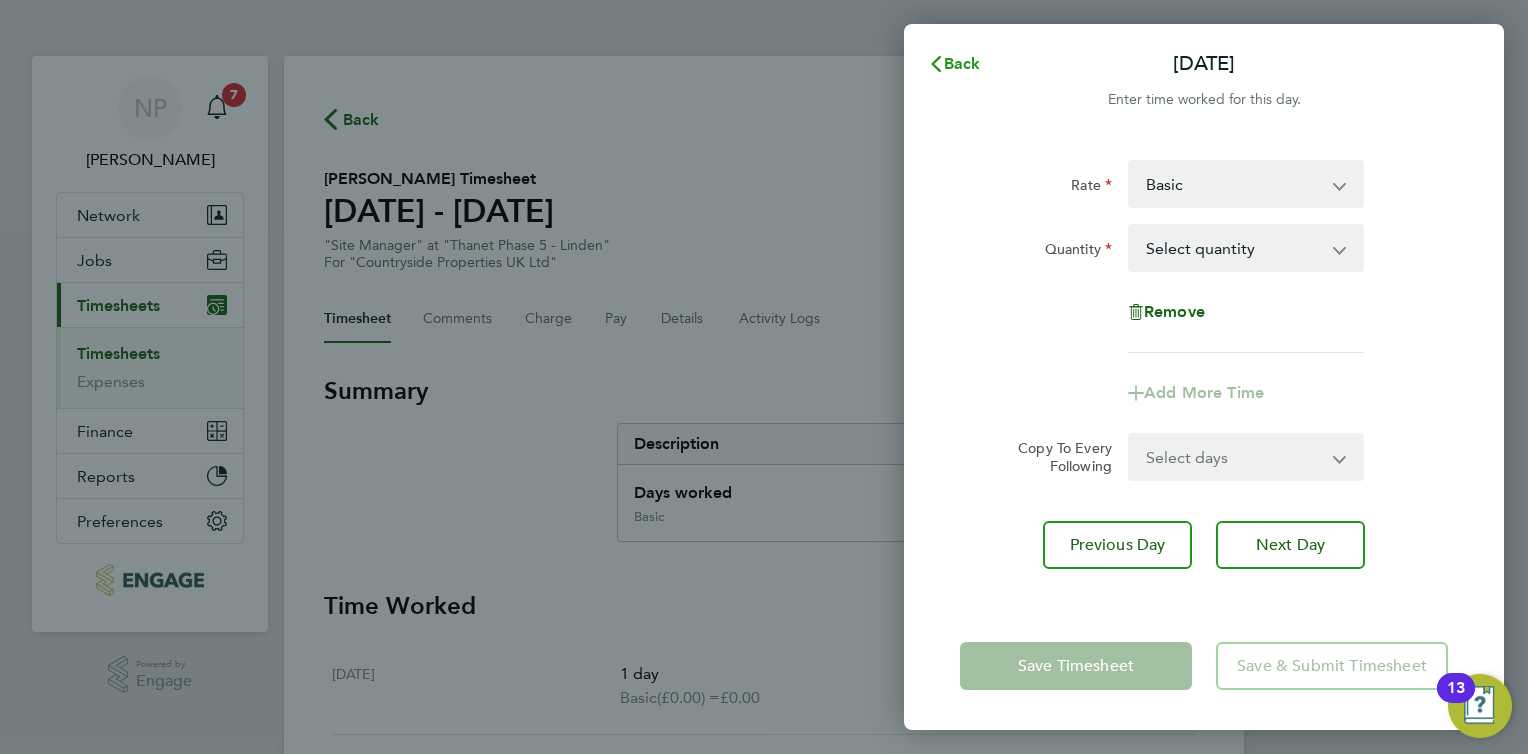 click on "Back" 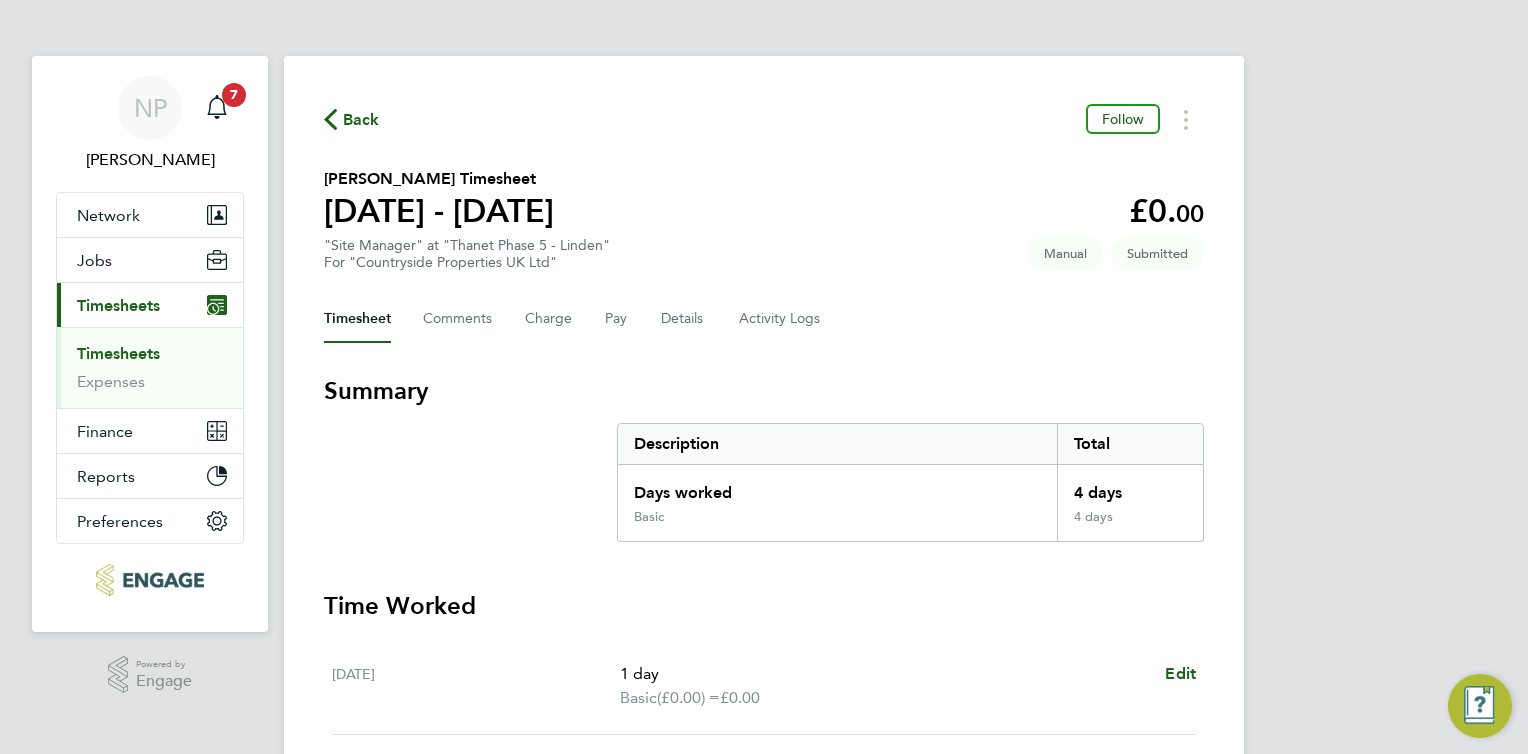 click on "Back  Follow
Simon Rosier's Timesheet   30 Jun - 06 Jul 2025   £0. 00  "Site Manager" at "Thanet Phase 5 - Linden"  For "Countryside Properties UK Ltd"  Submitted   Manual   Timesheet   Comments   Charge   Pay   Details   Activity Logs   Summary   Description   Total   Days worked   4 days   Basic   4 days   Time Worked   Tue 01 Jul   1 day   Basic   (£0.00) =   £0.00   Edit   Wed 02 Jul   1 day   Basic   (£0.00) =   £0.00   Edit   Thu 03 Jul   1 day   Basic   (£0.00) =   £0.00   Edit   Fri 04 Jul   1 day   Basic   (£0.00) =   £0.00   Edit   Sat 05 Jul   Add time for Sat 05 Jul   Add time for Sat 05 Jul   Sun 06 Jul   Add time for Sun 06 Jul   Add time for Sun 06 Jul   Reject Timesheet" 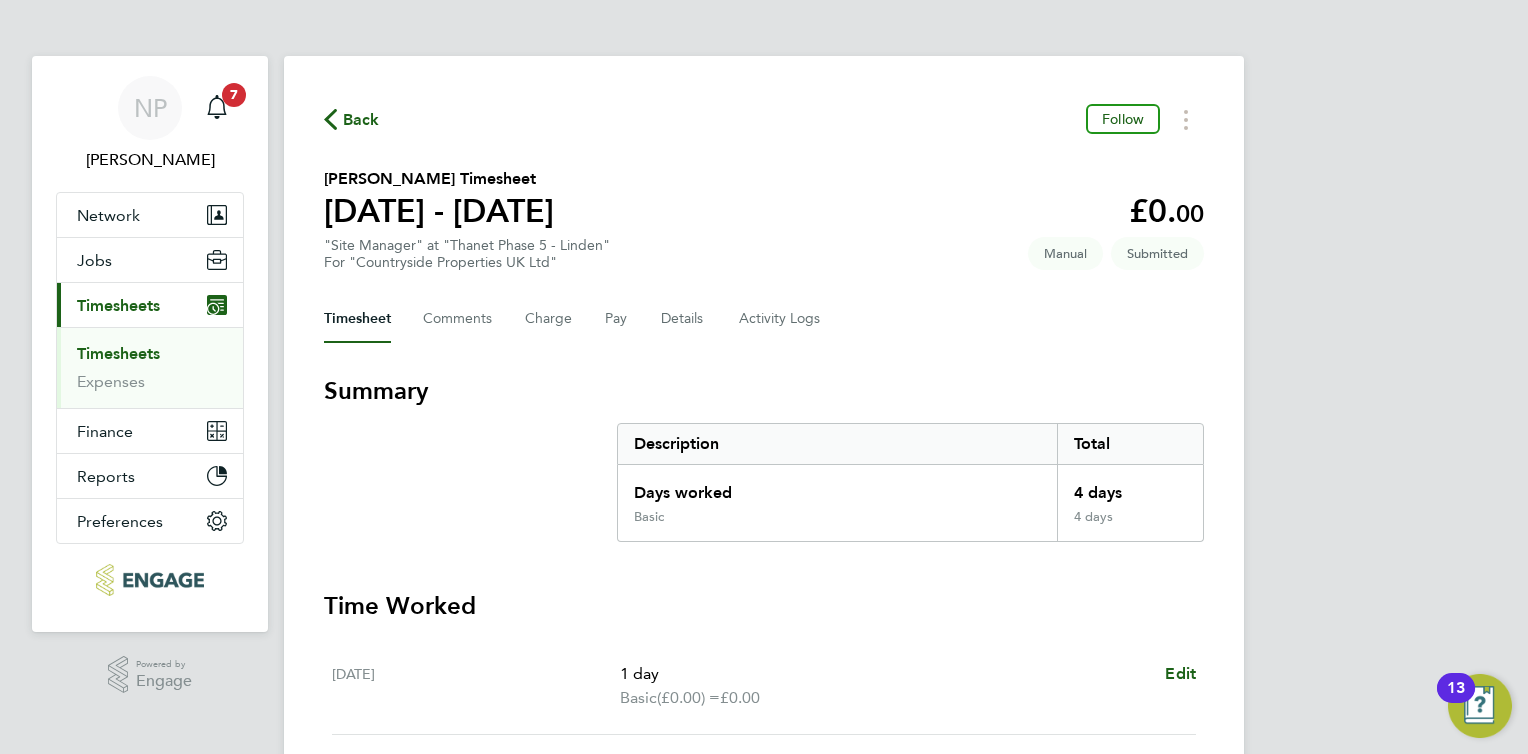 click at bounding box center (1480, 706) 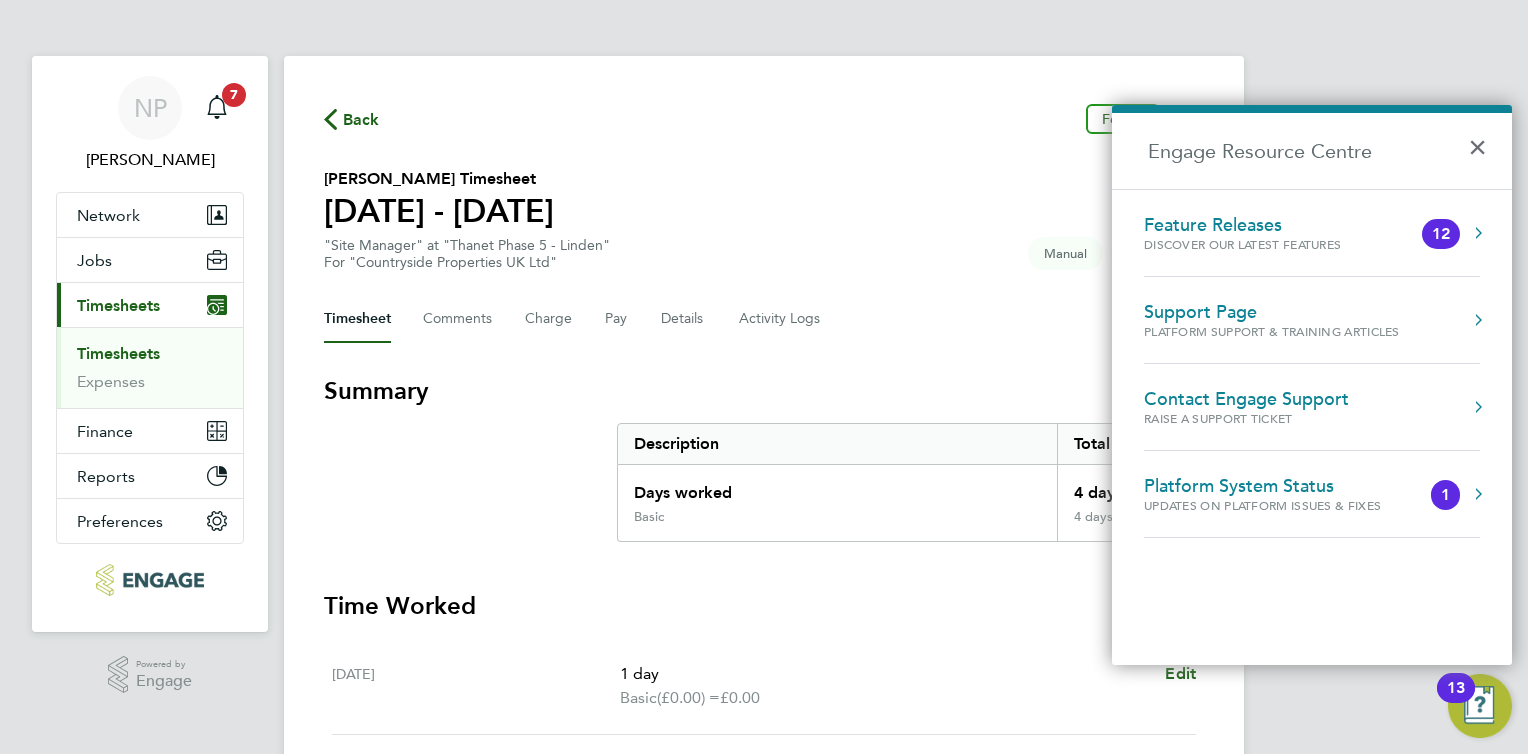 click on "Contact Engage Support" at bounding box center [1246, 399] 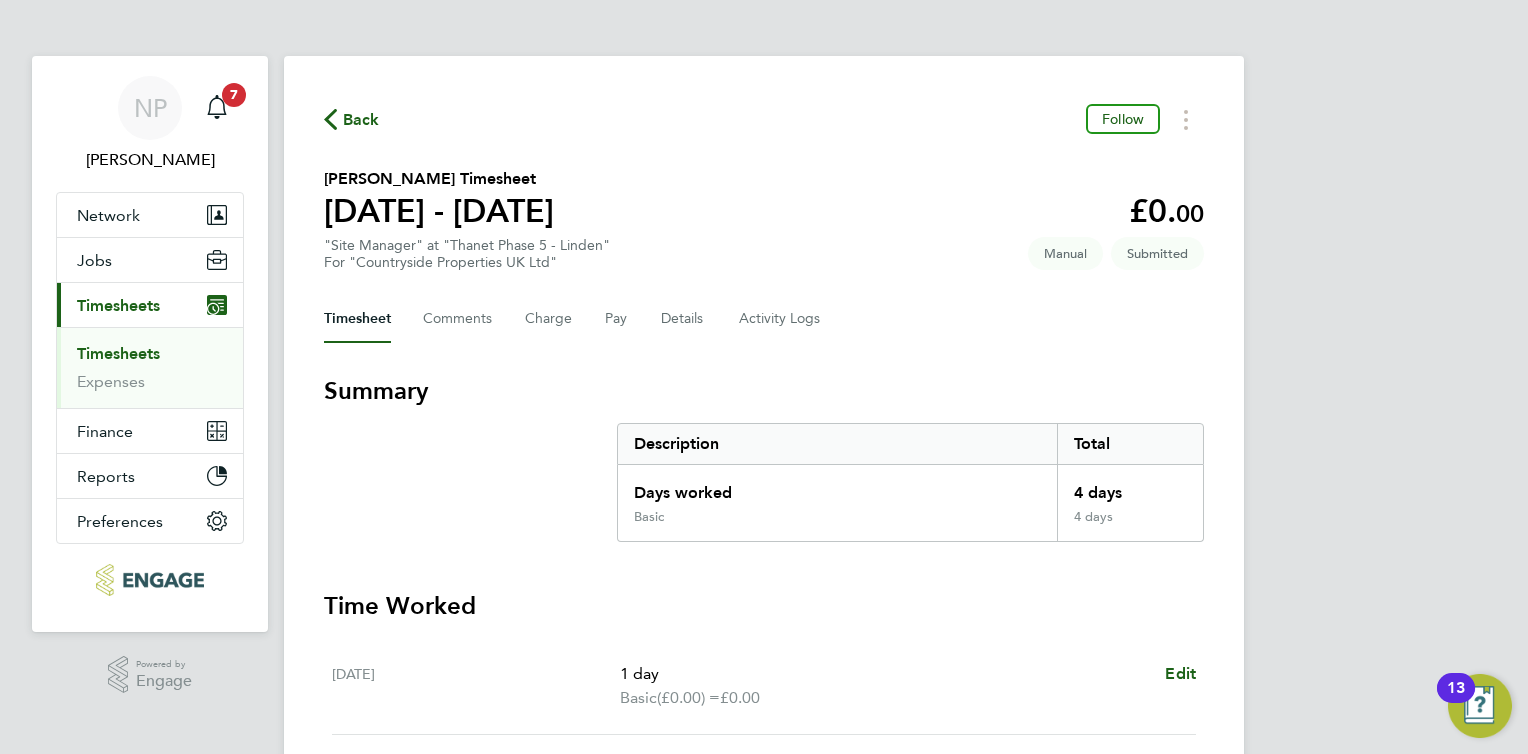 scroll, scrollTop: 0, scrollLeft: 0, axis: both 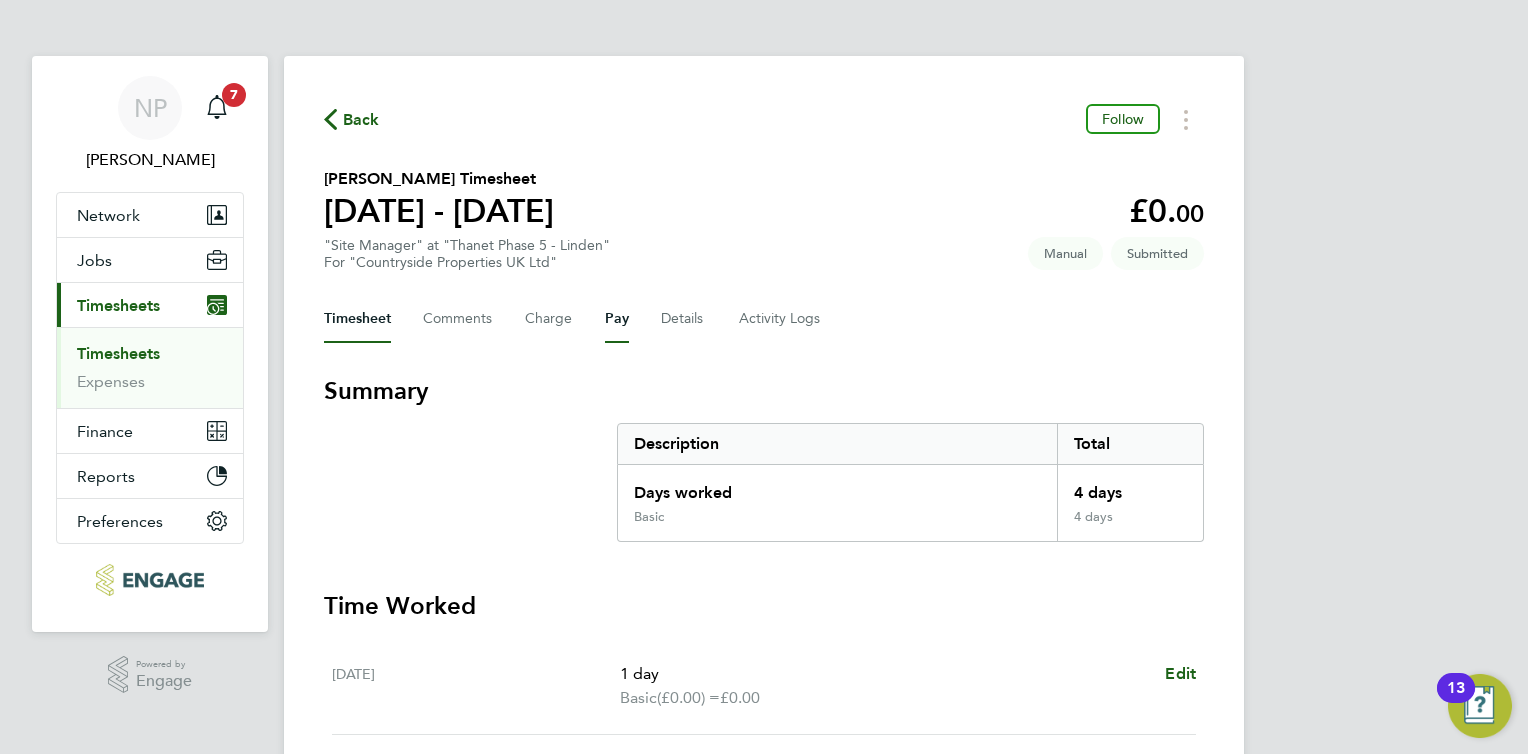 click on "Pay" at bounding box center [617, 319] 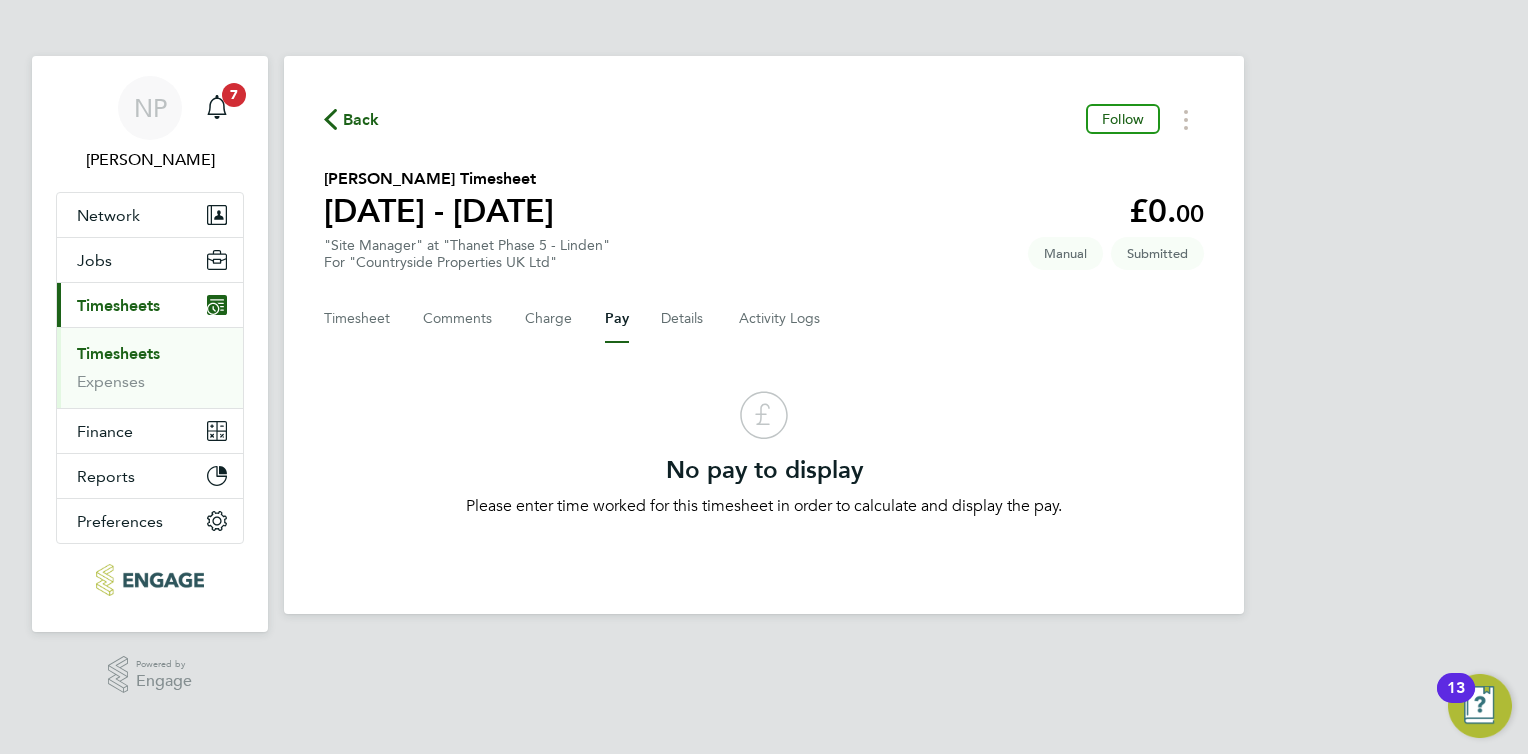 drag, startPoint x: 524, startPoint y: 515, endPoint x: 1144, endPoint y: 494, distance: 620.3555 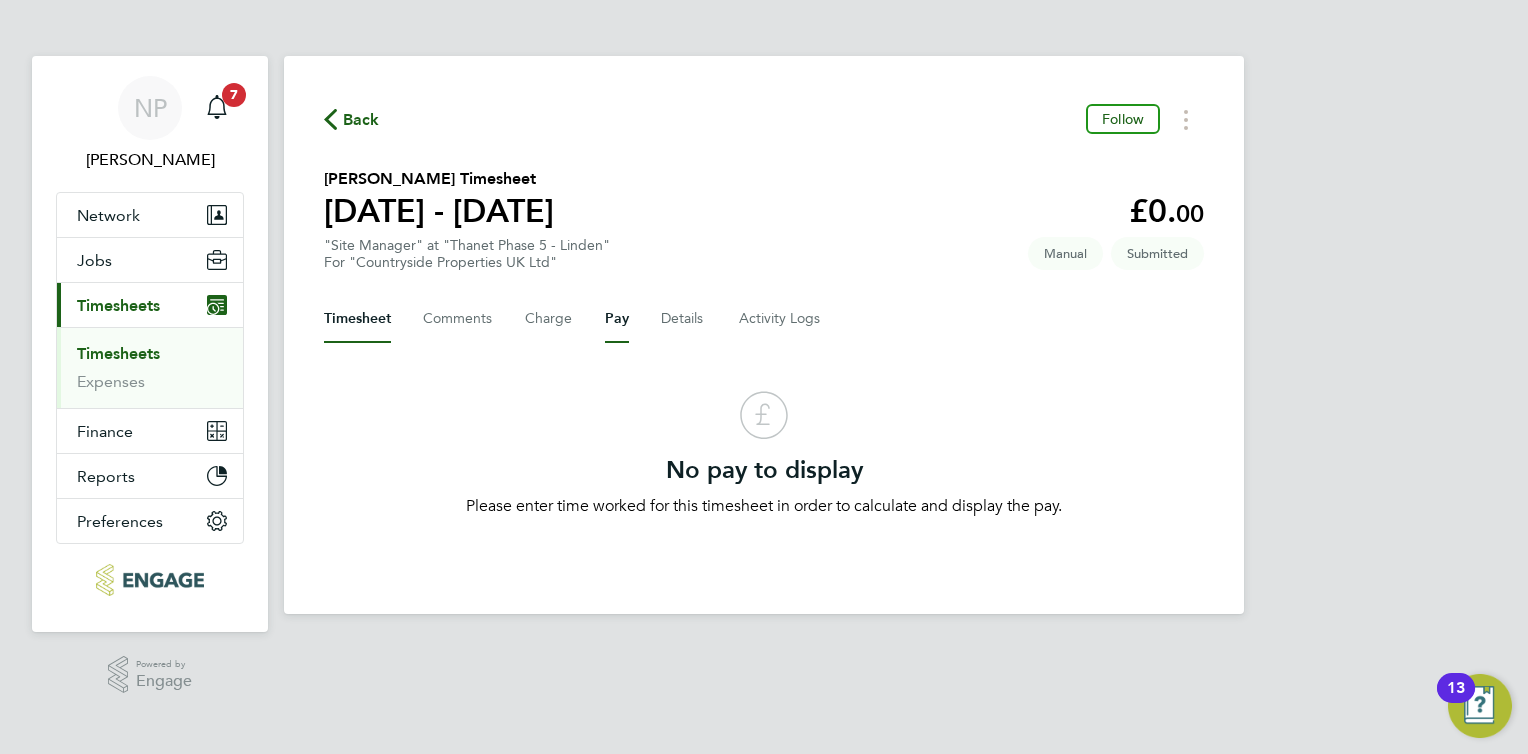 click on "Timesheet" at bounding box center (357, 319) 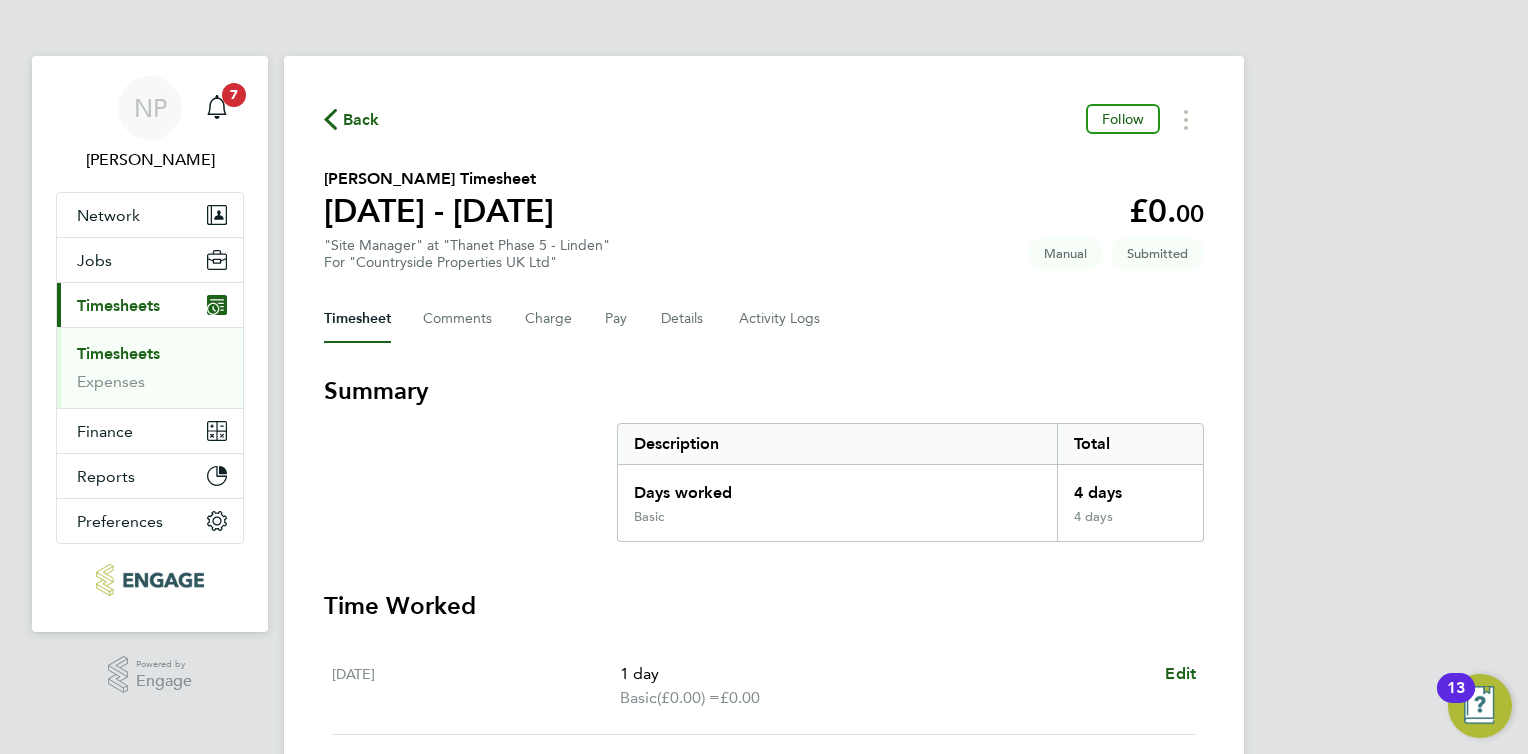 scroll, scrollTop: 100, scrollLeft: 0, axis: vertical 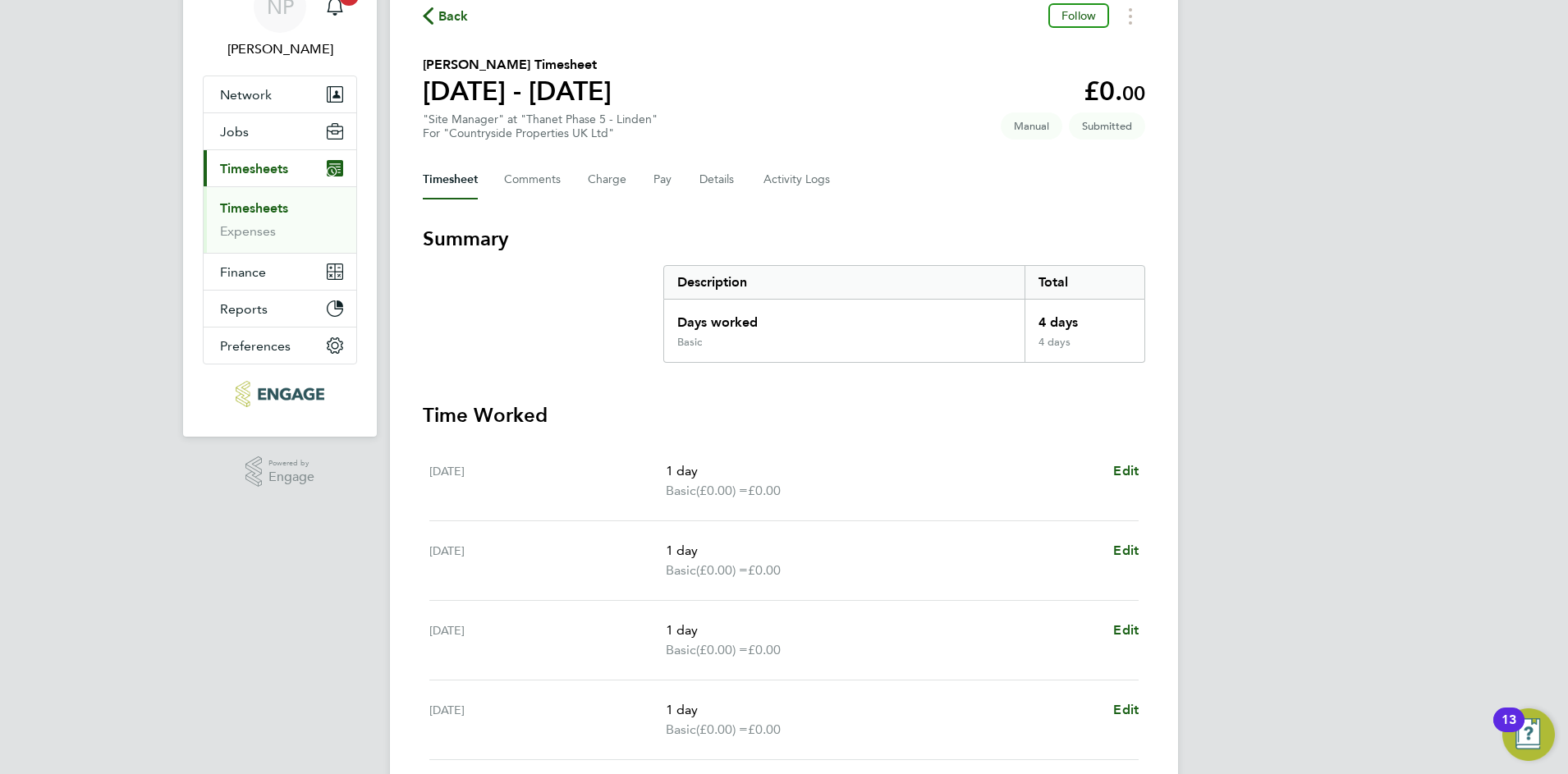 drag, startPoint x: 1222, startPoint y: 2, endPoint x: 1045, endPoint y: 204, distance: 268.57587 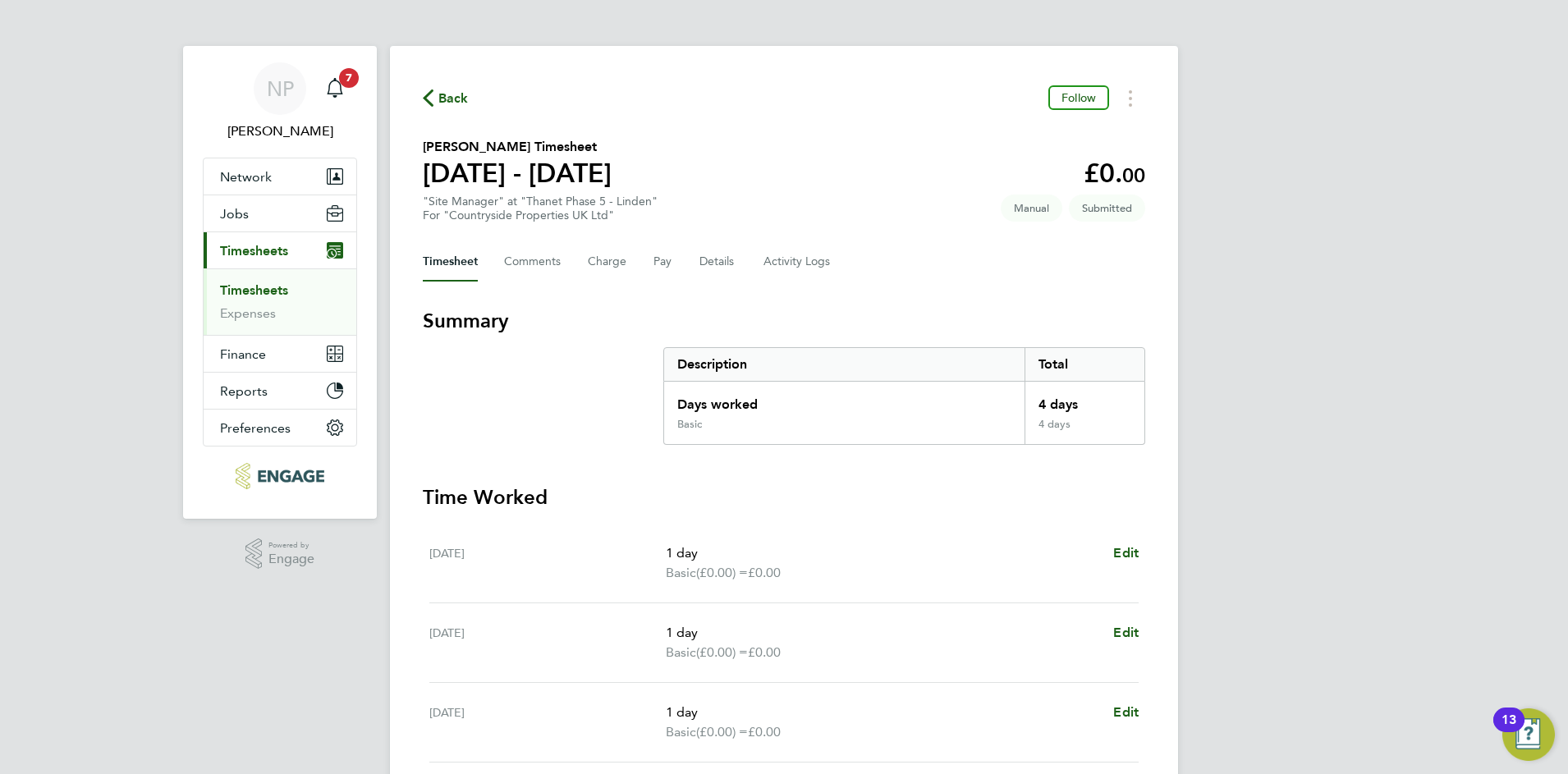 click on "Timesheet   Comments   Charge   Pay   Details   Activity Logs" 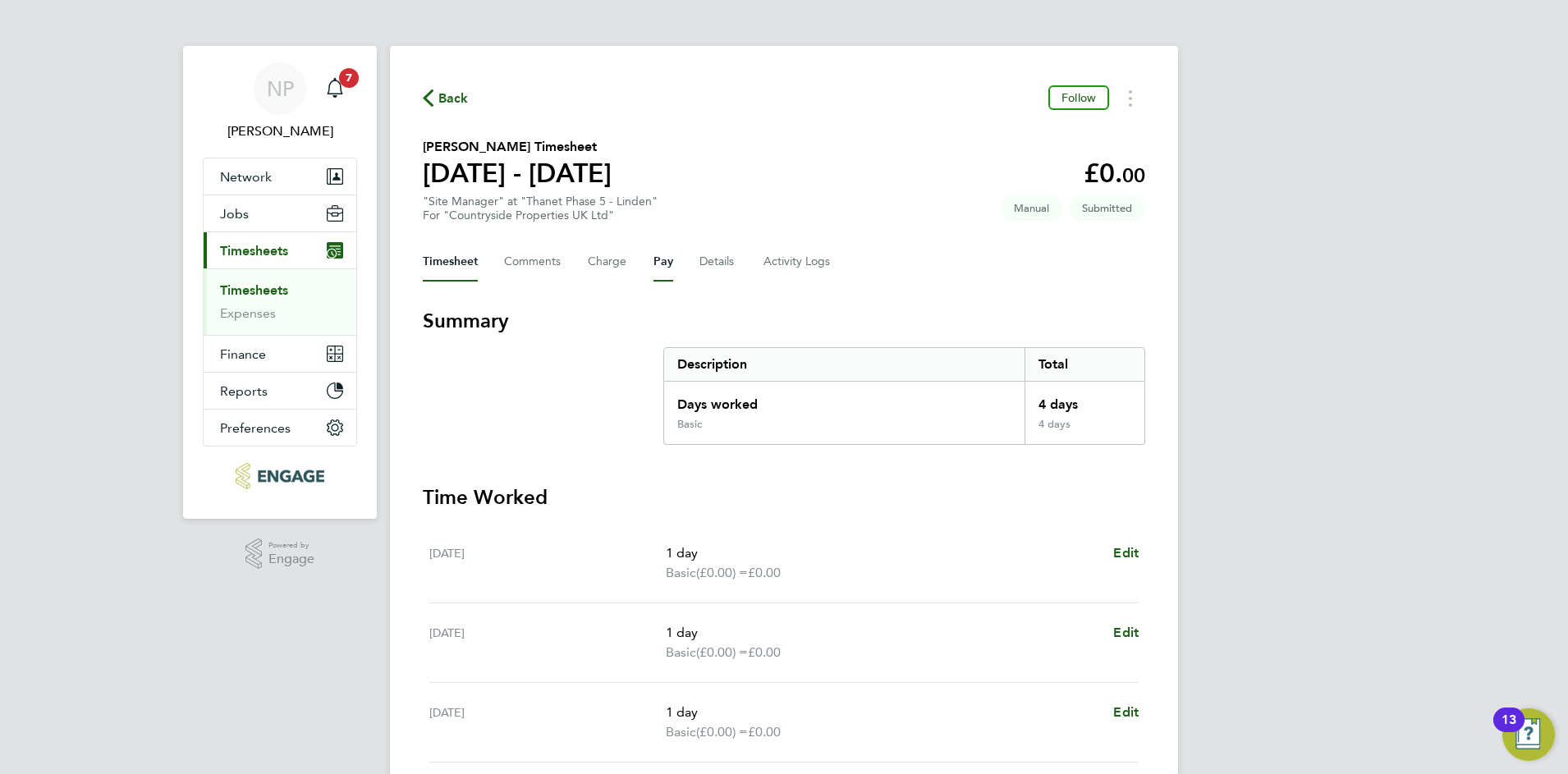 click on "Pay" at bounding box center [663, 262] 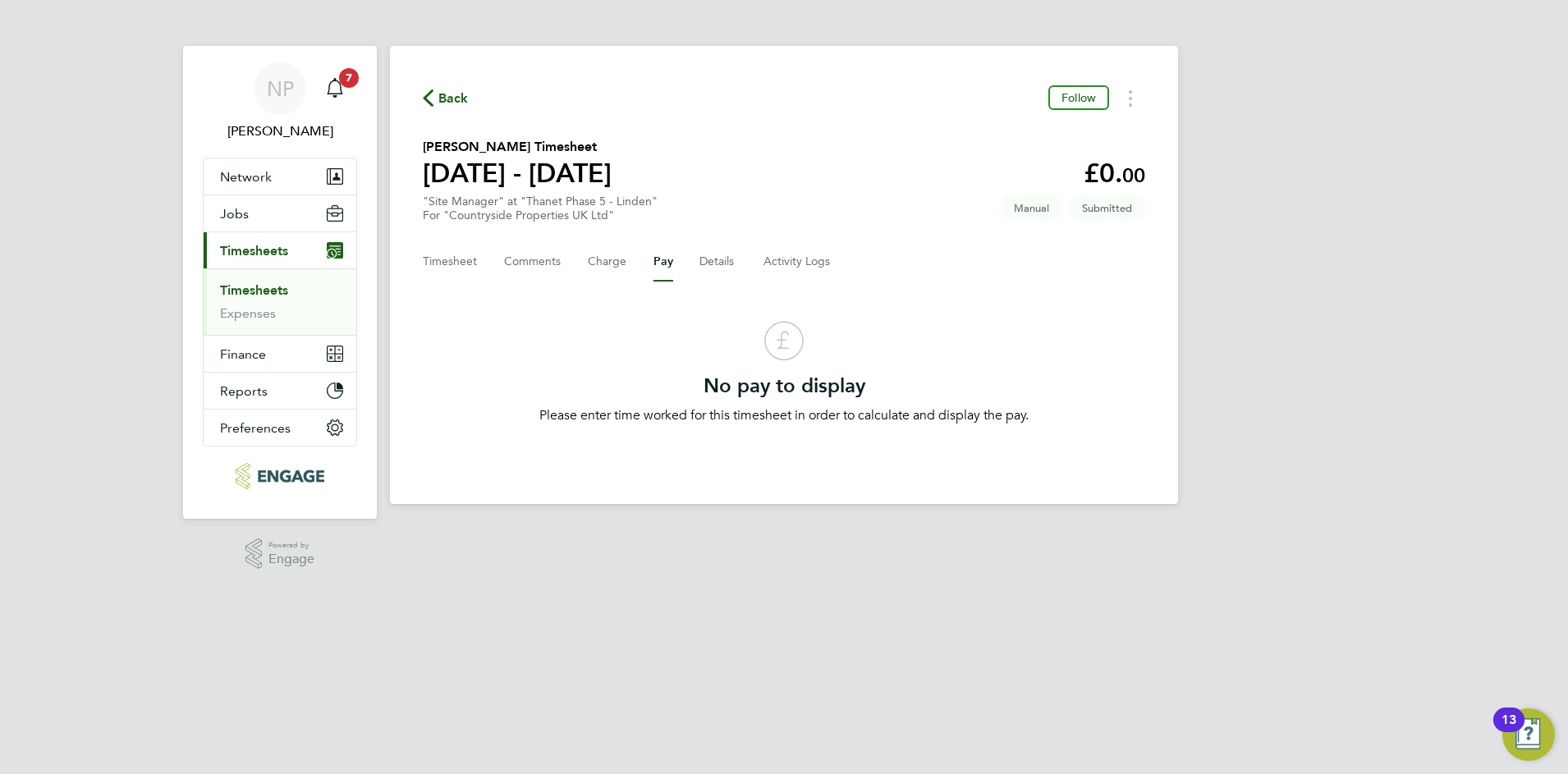 type 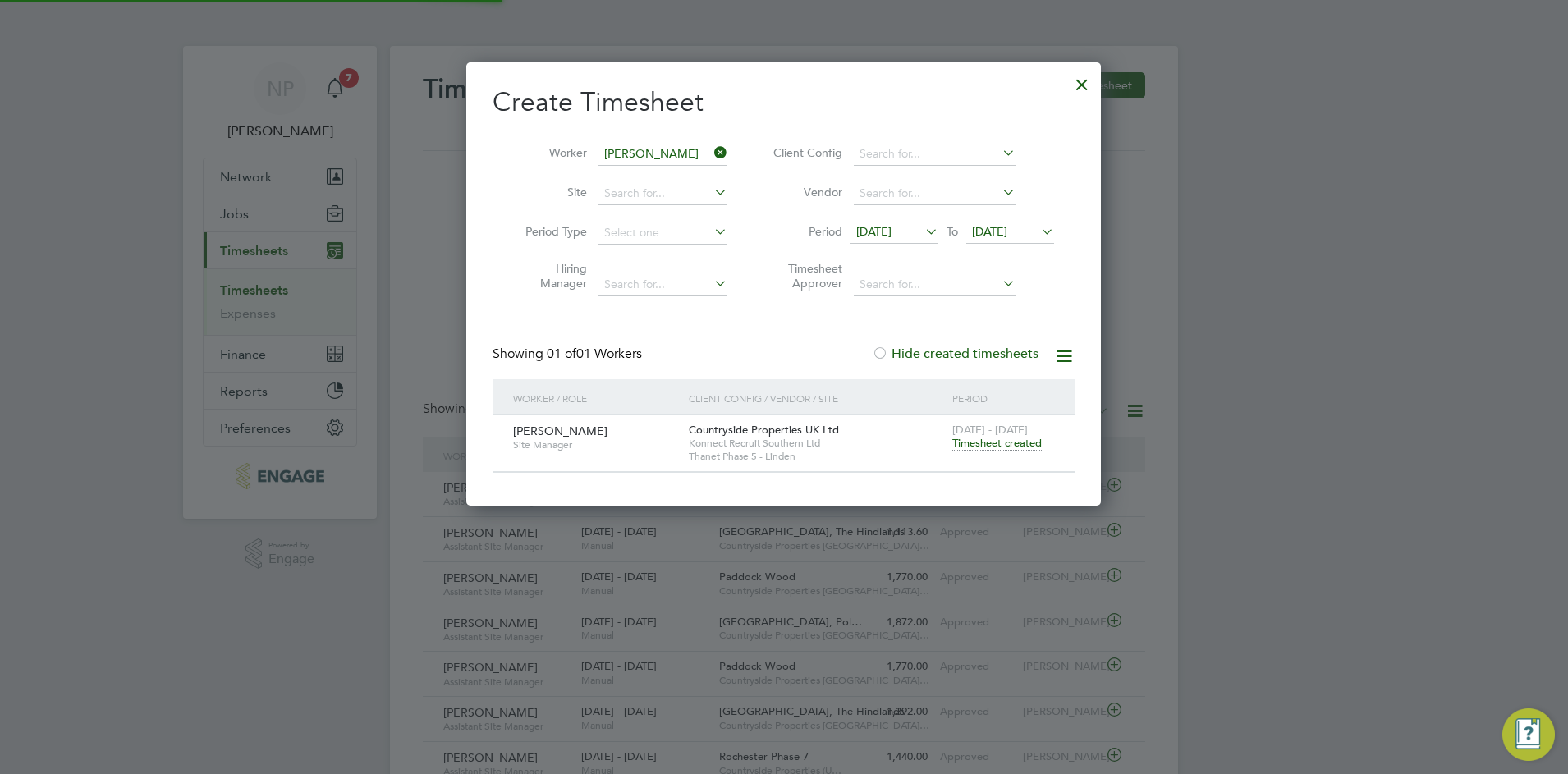scroll, scrollTop: 8, scrollLeft: 8, axis: both 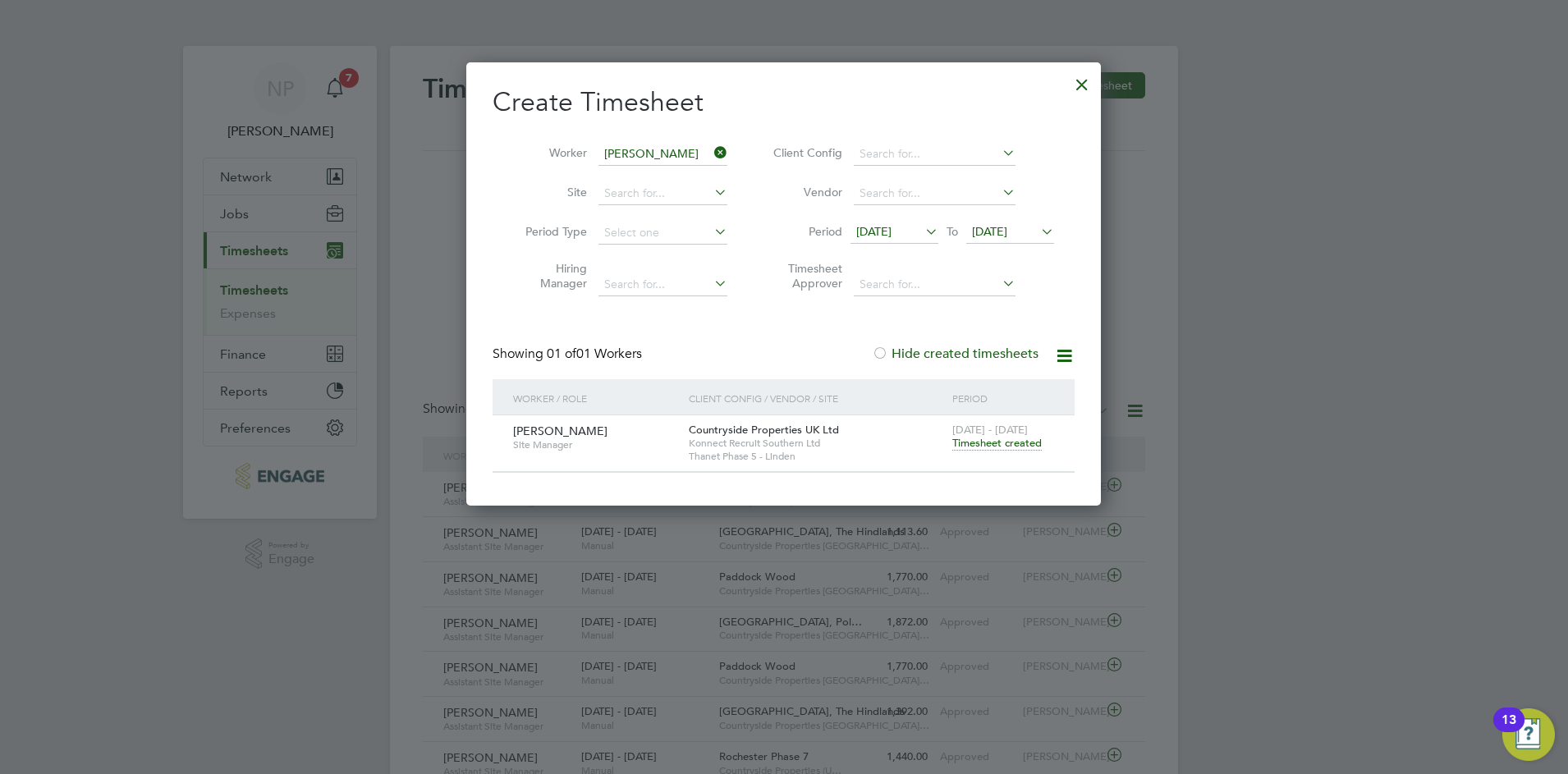 click at bounding box center (1082, 80) 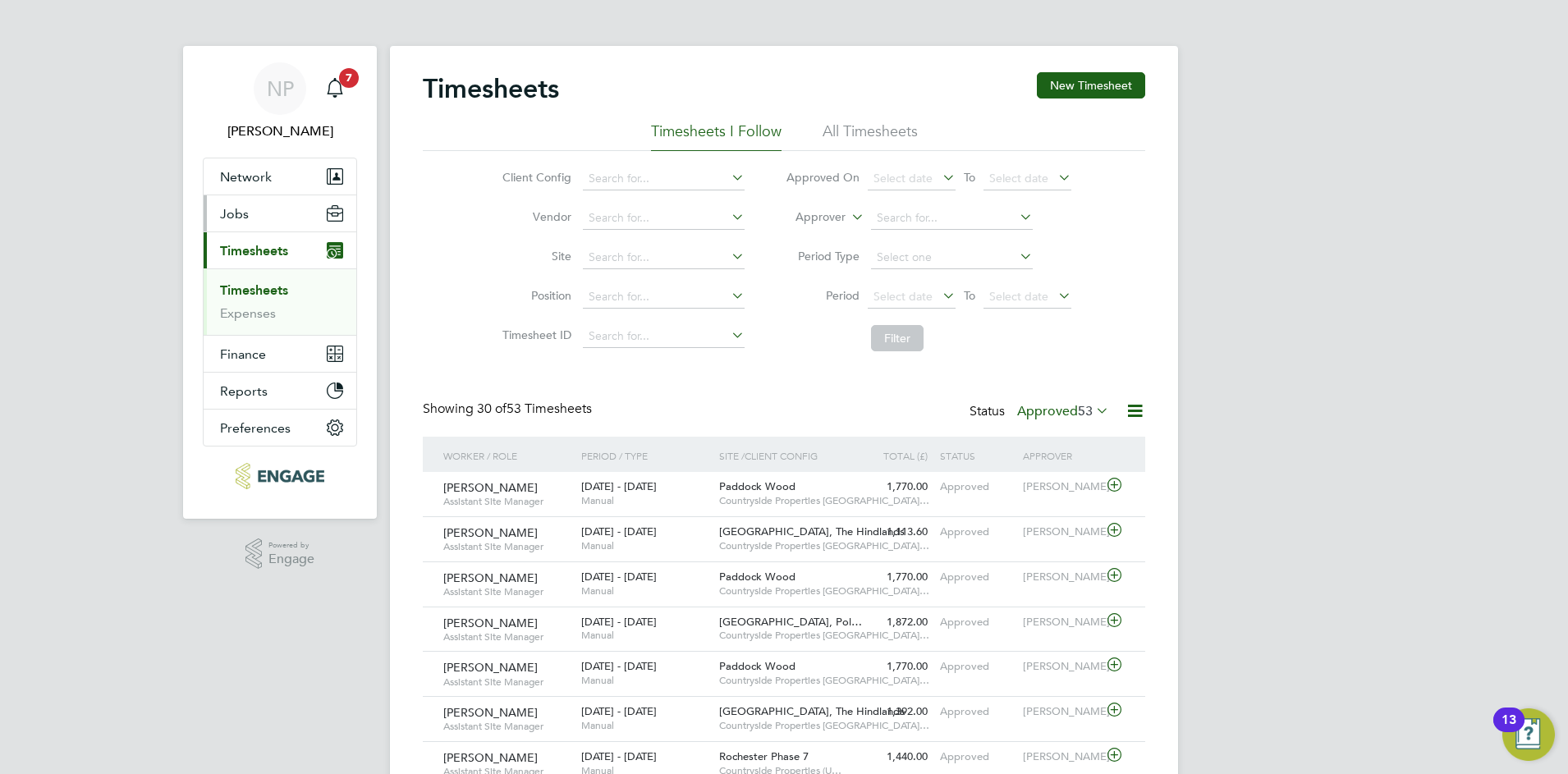 click on "Jobs" at bounding box center [280, 213] 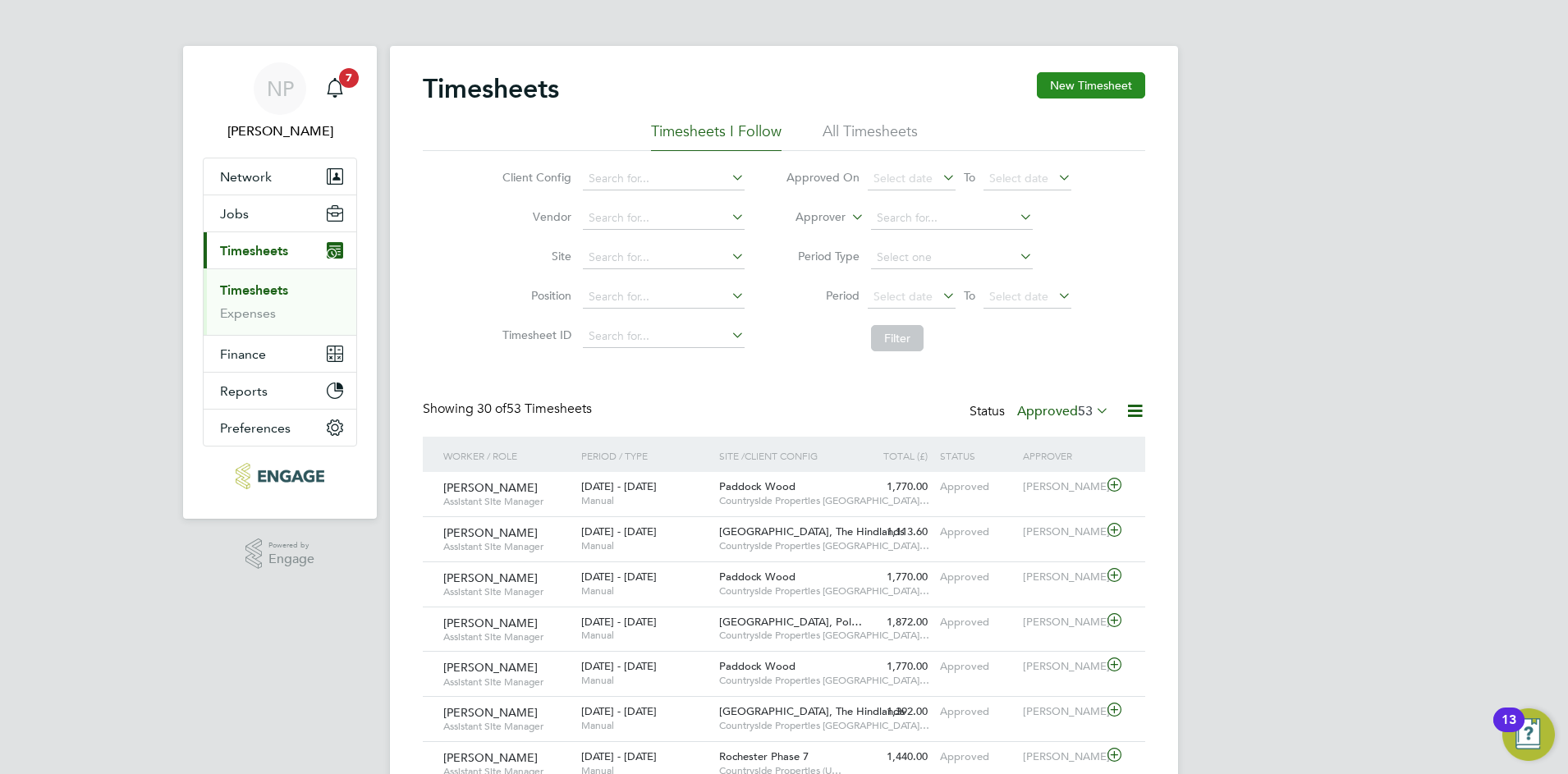 click on "New Timesheet" 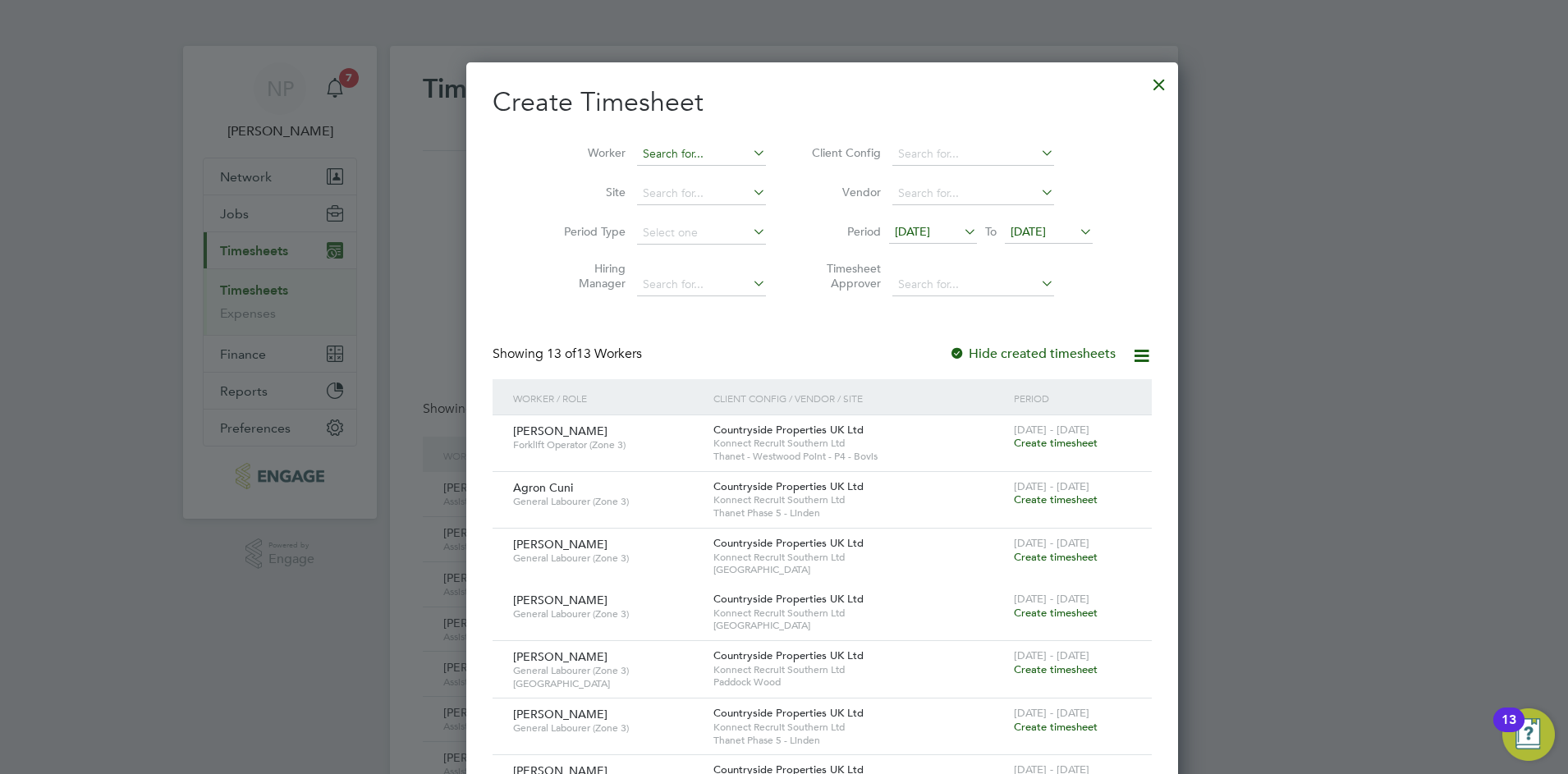 click at bounding box center [701, 154] 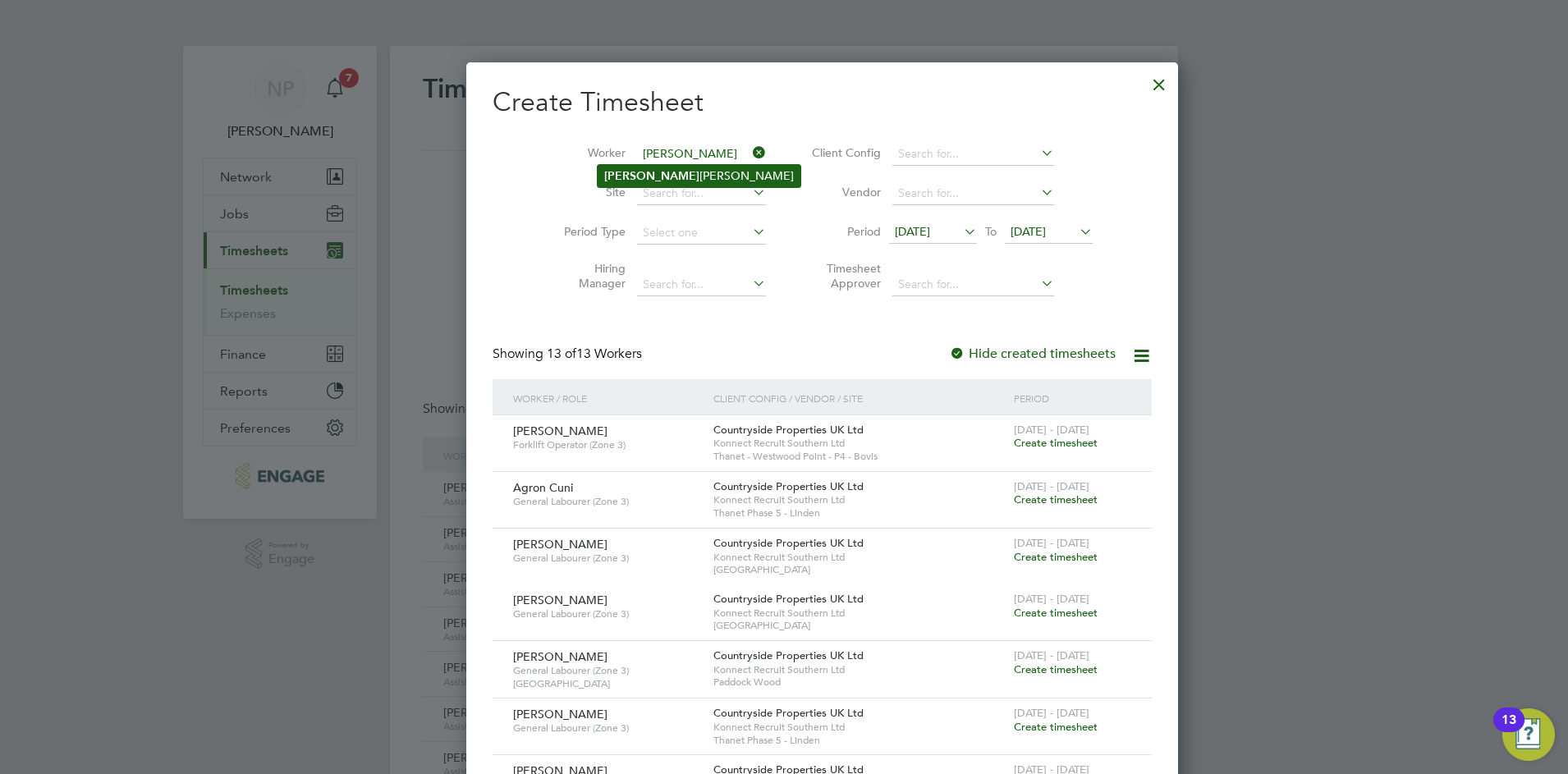 click on "Simon  Rosier" 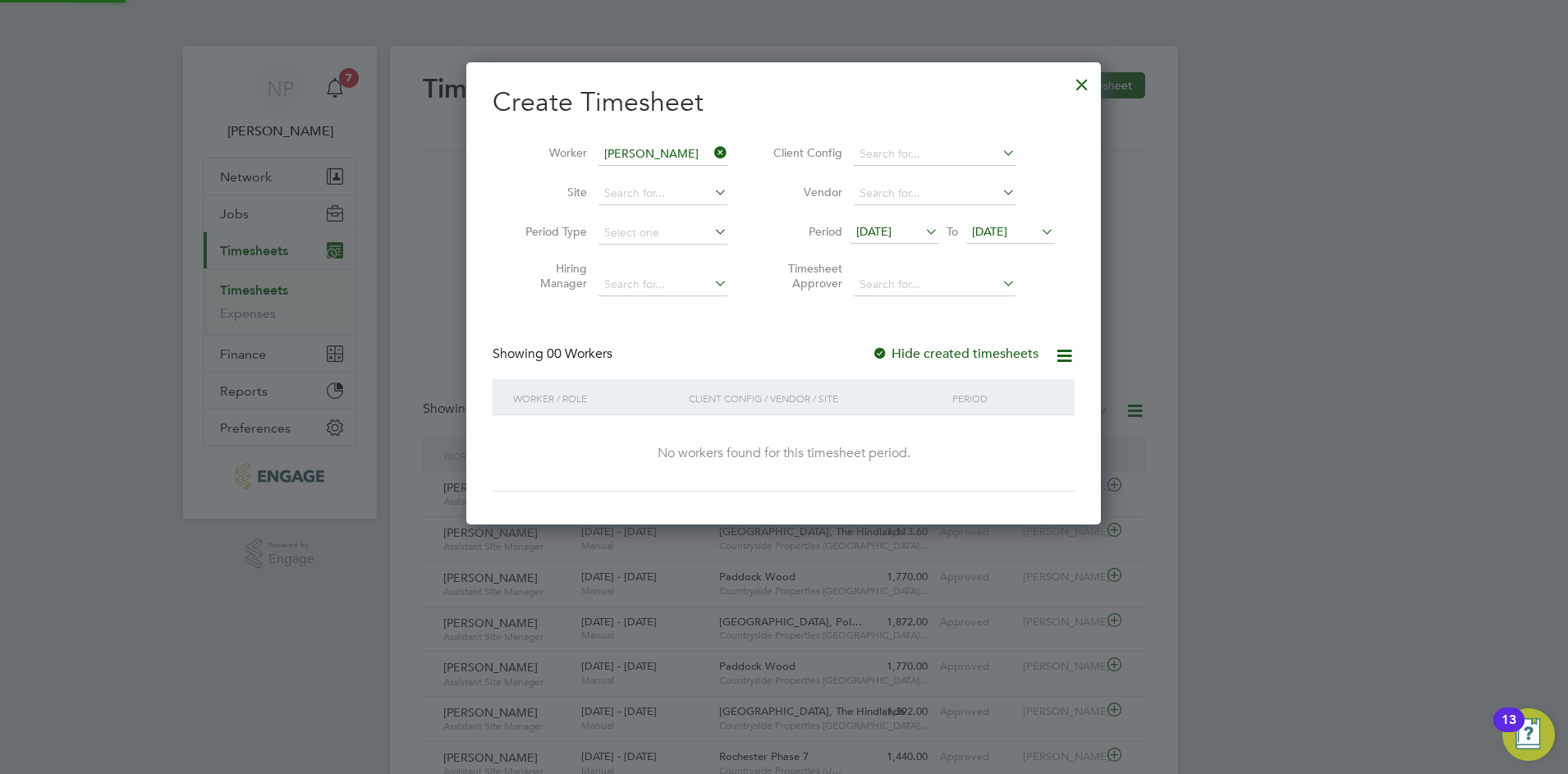 click on "[DATE]" at bounding box center (989, 231) 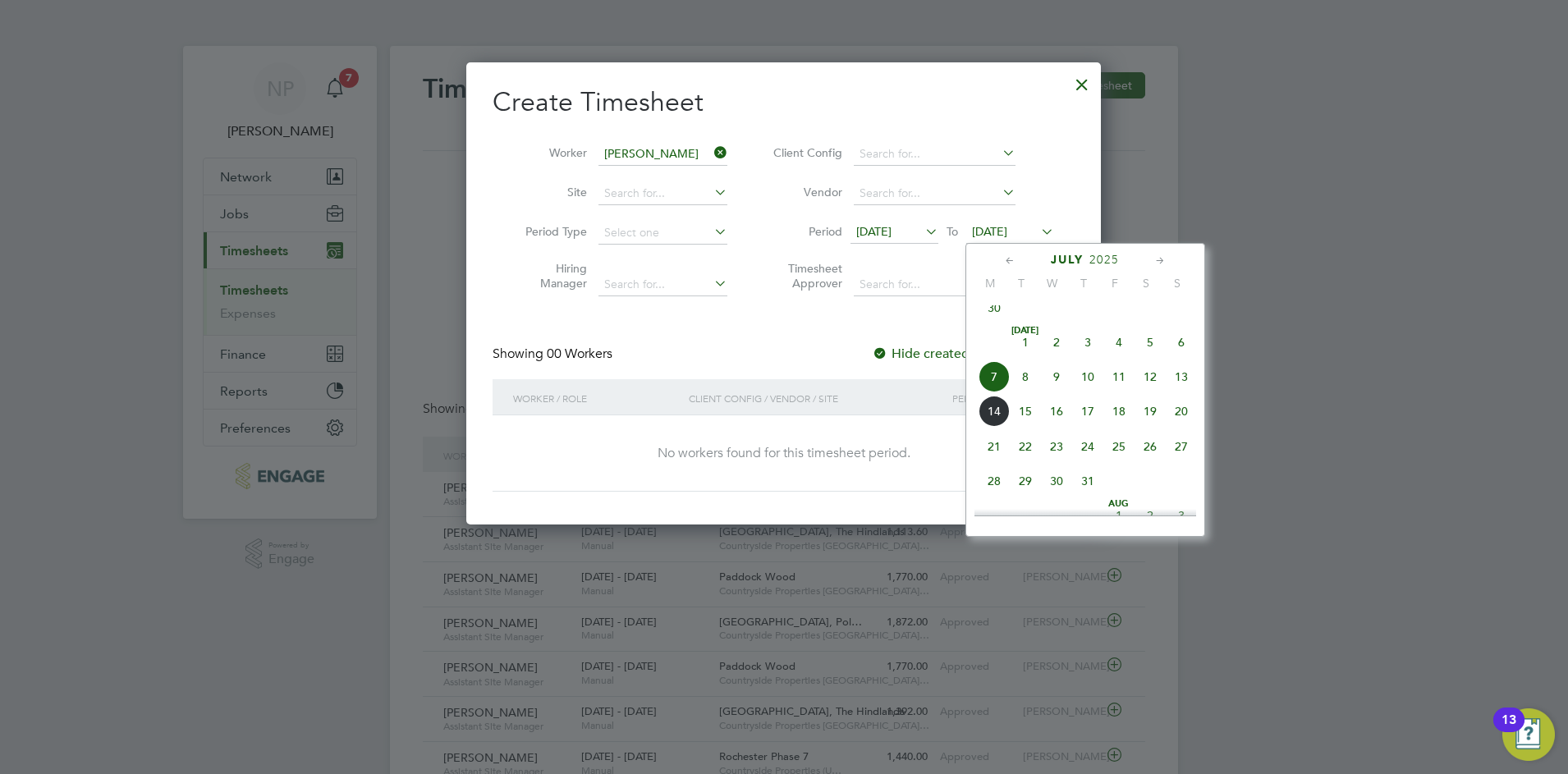 click on "13" 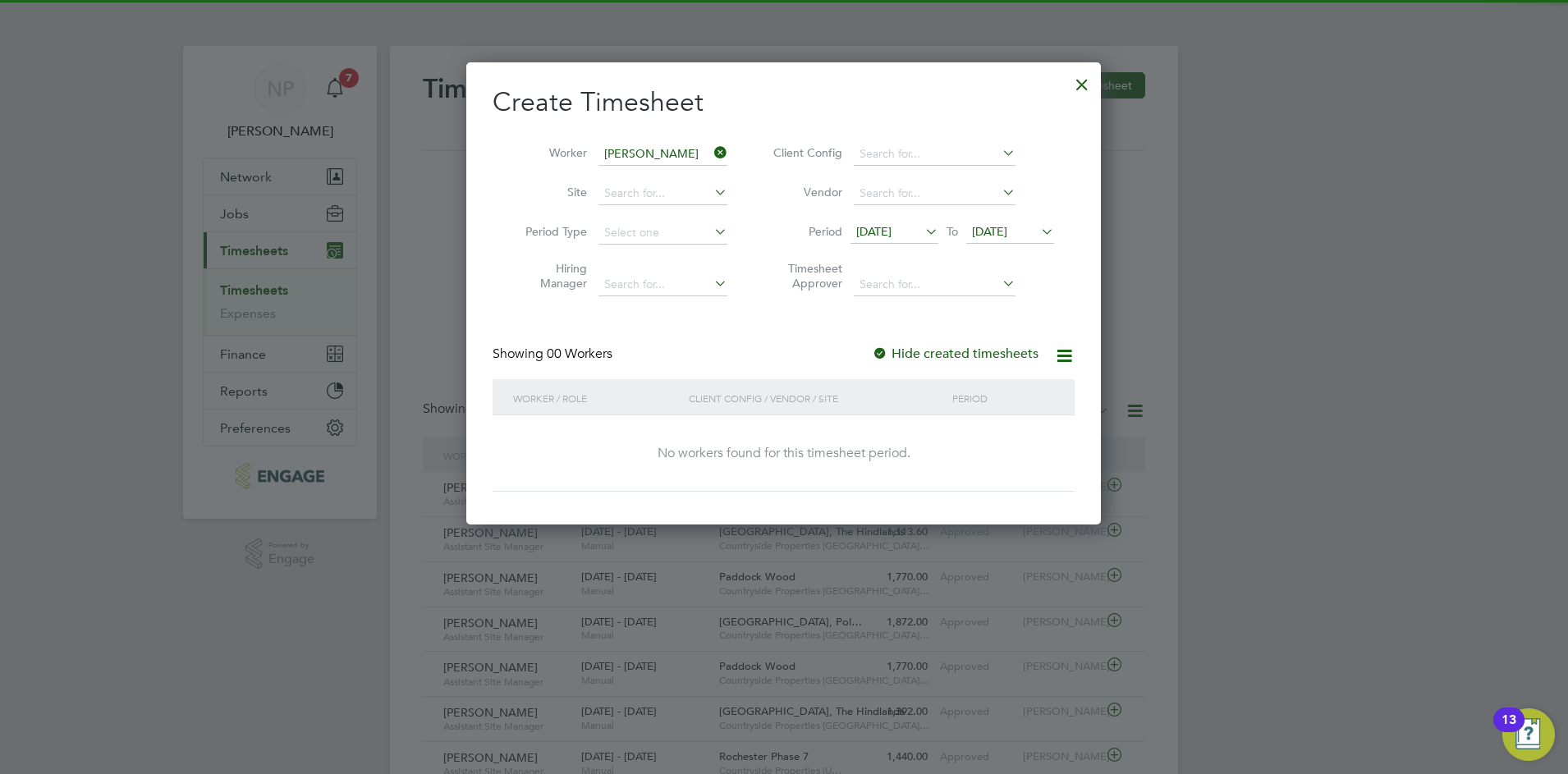 click on "Hide created timesheets" at bounding box center [955, 354] 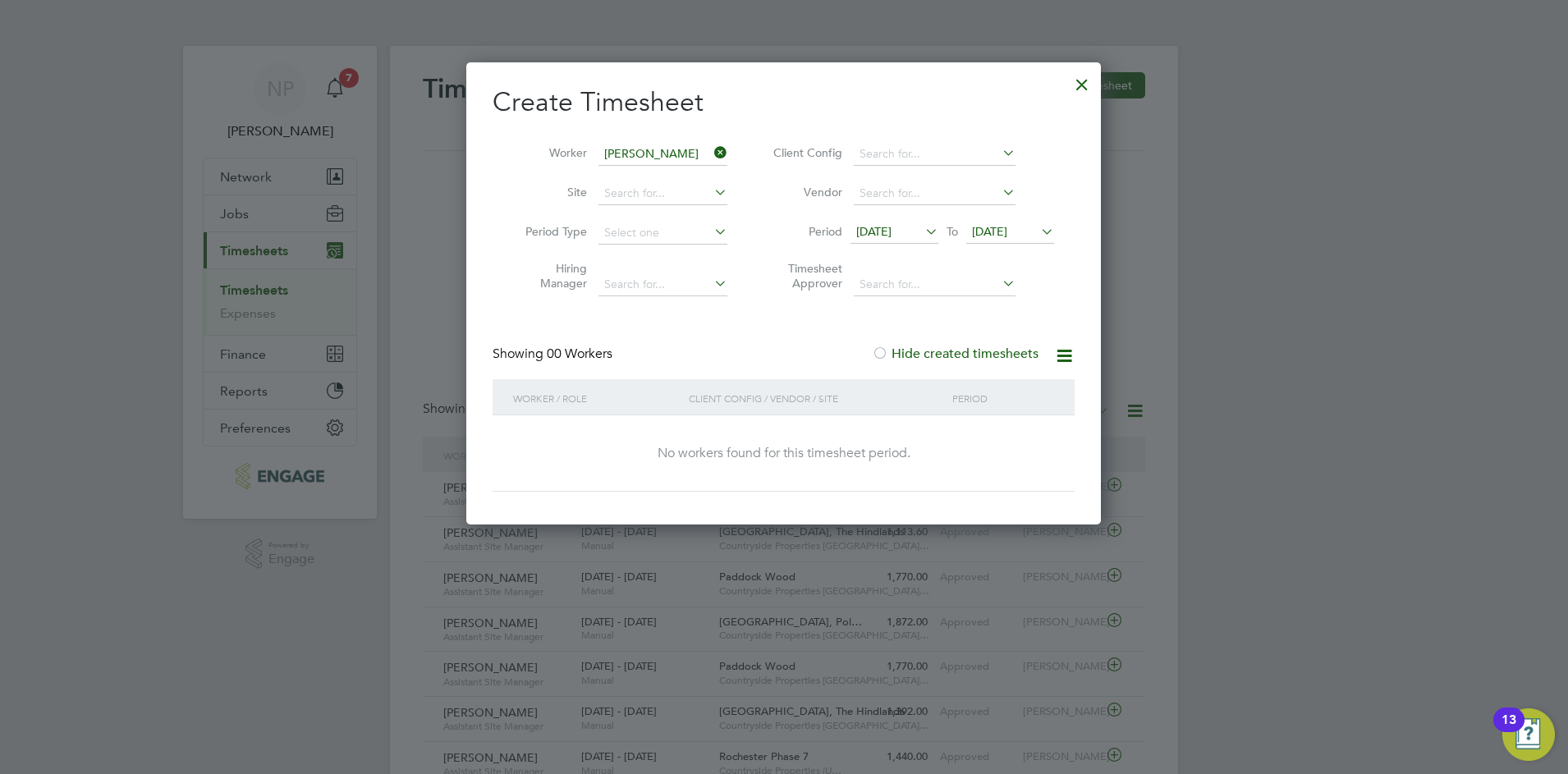 click on "[DATE]" at bounding box center [873, 231] 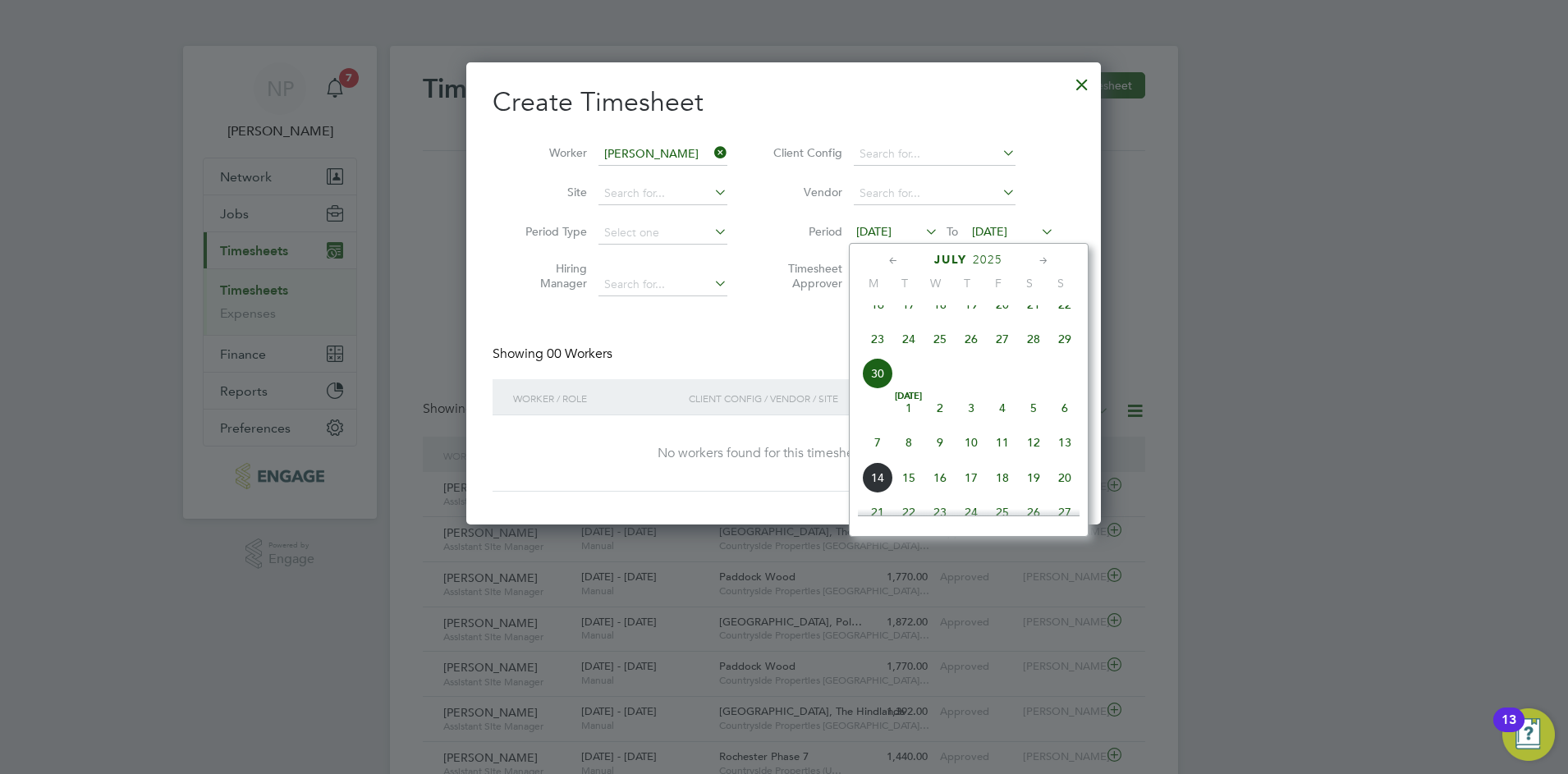 click on "7" 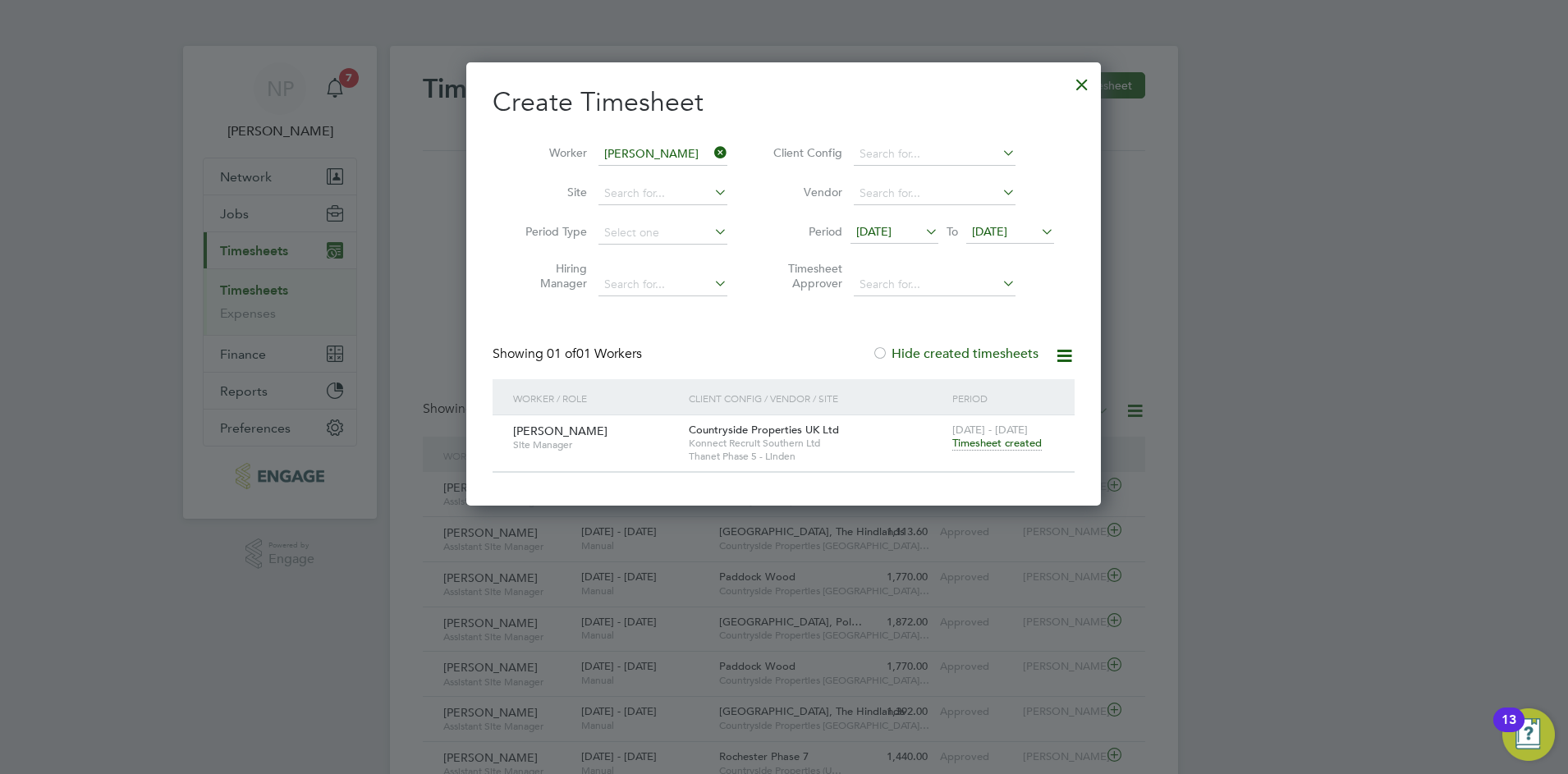 click on "Timesheet created" at bounding box center [997, 443] 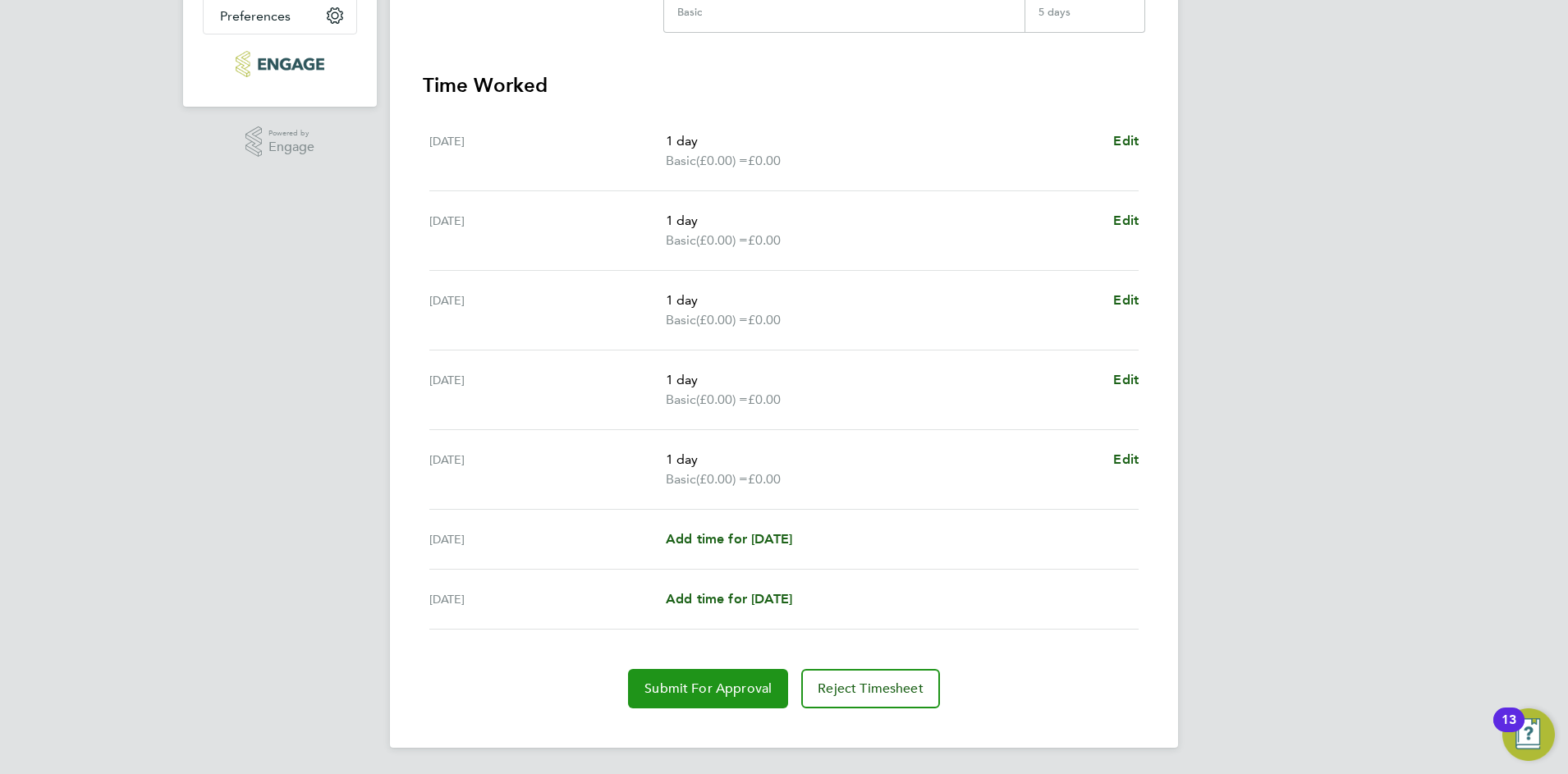 click on "Submit For Approval" 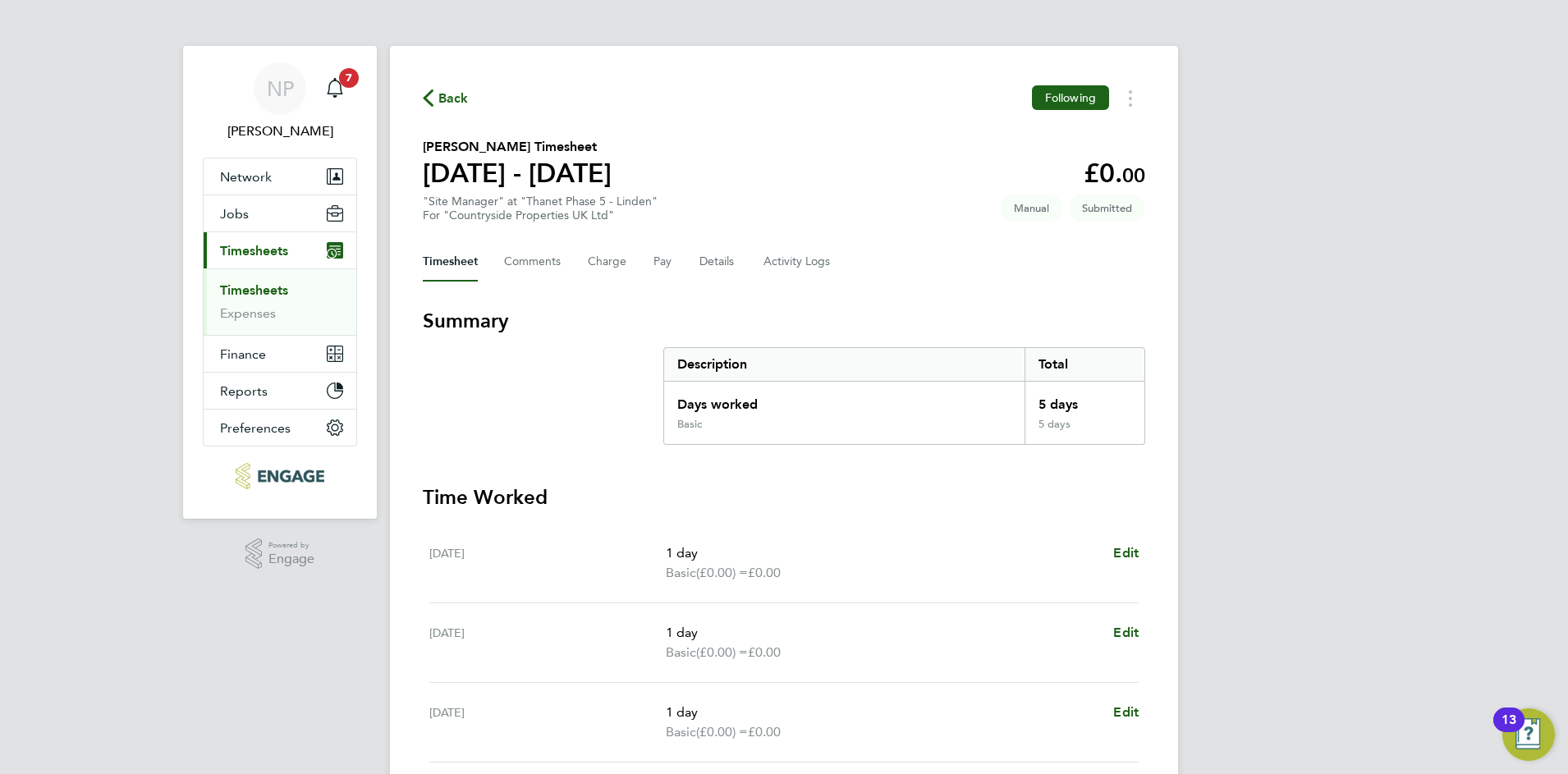click on "Timesheet   Comments   Charge   Pay   Details   Activity Logs" 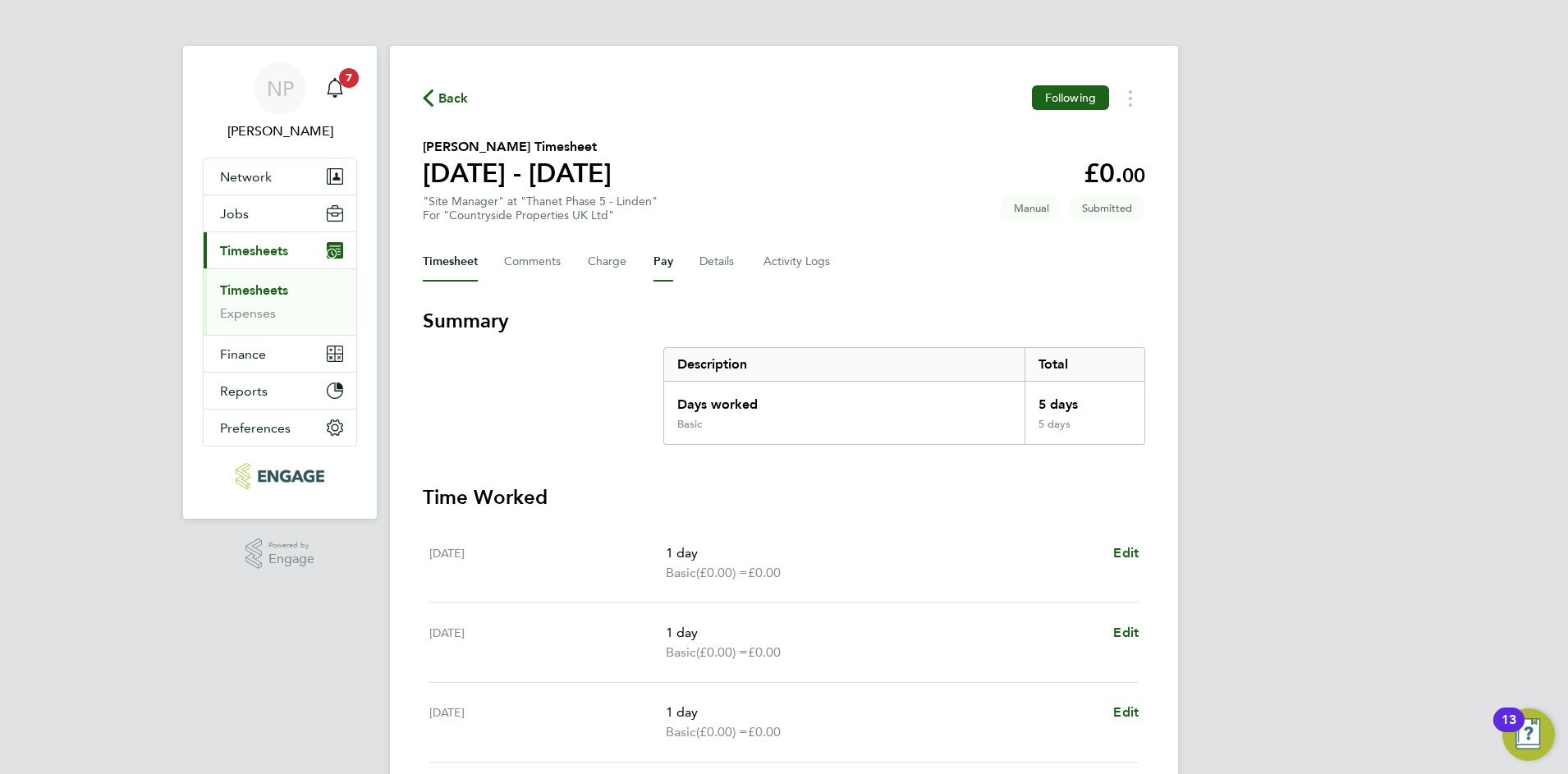 click on "Pay" at bounding box center (663, 262) 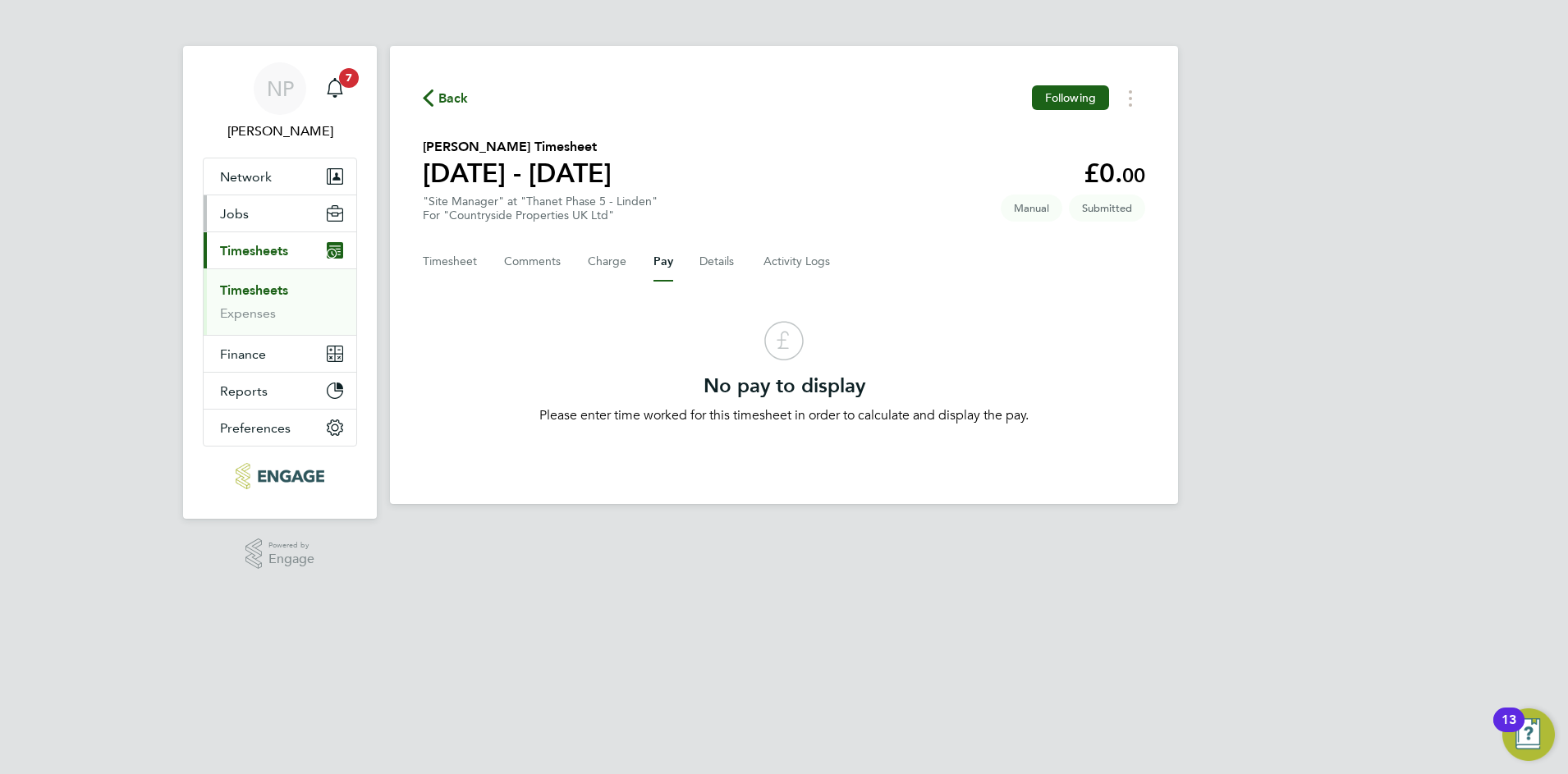 click on "Jobs" at bounding box center [234, 213] 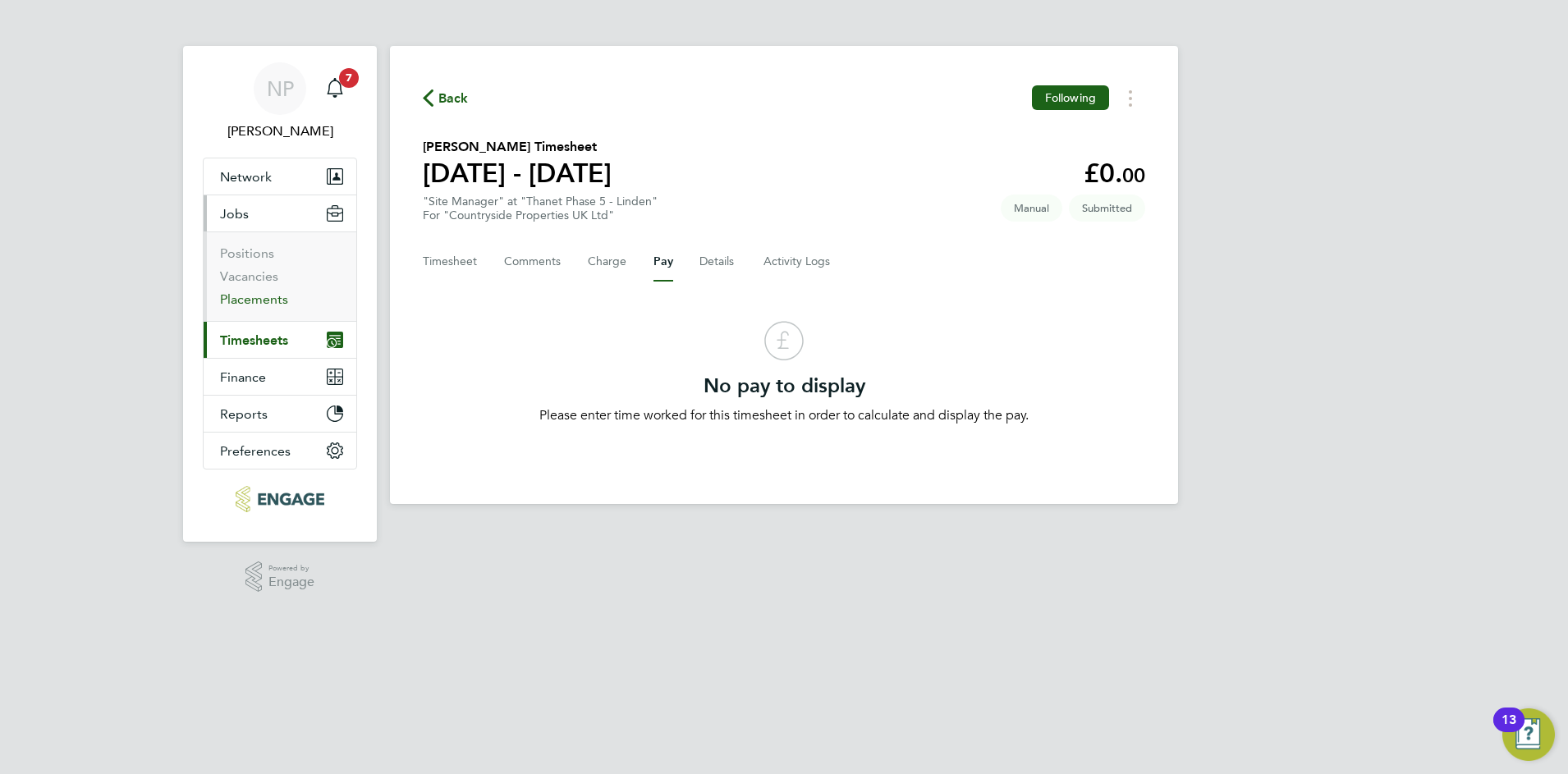 click on "Placements" at bounding box center [254, 299] 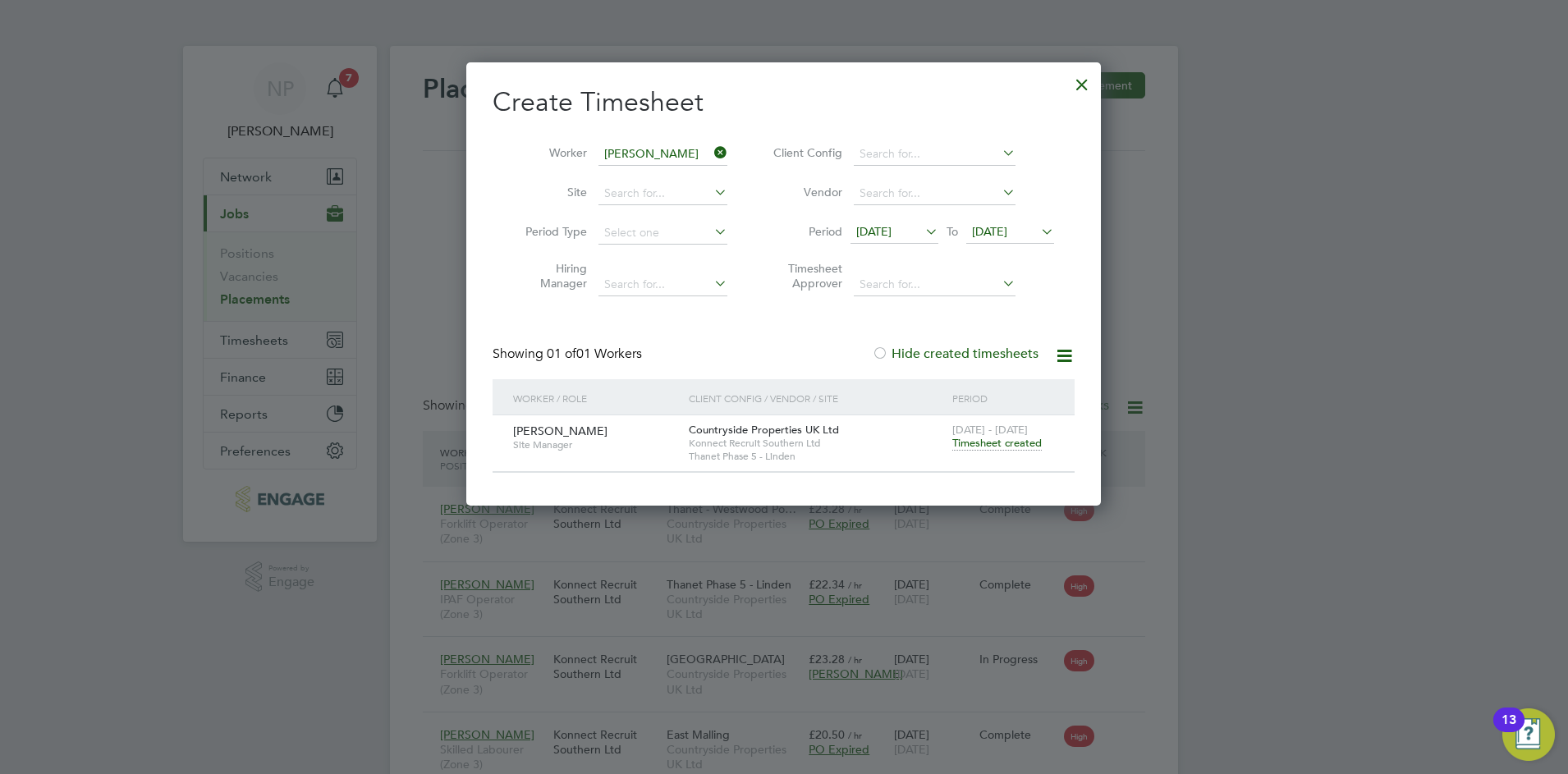 click at bounding box center (1082, 80) 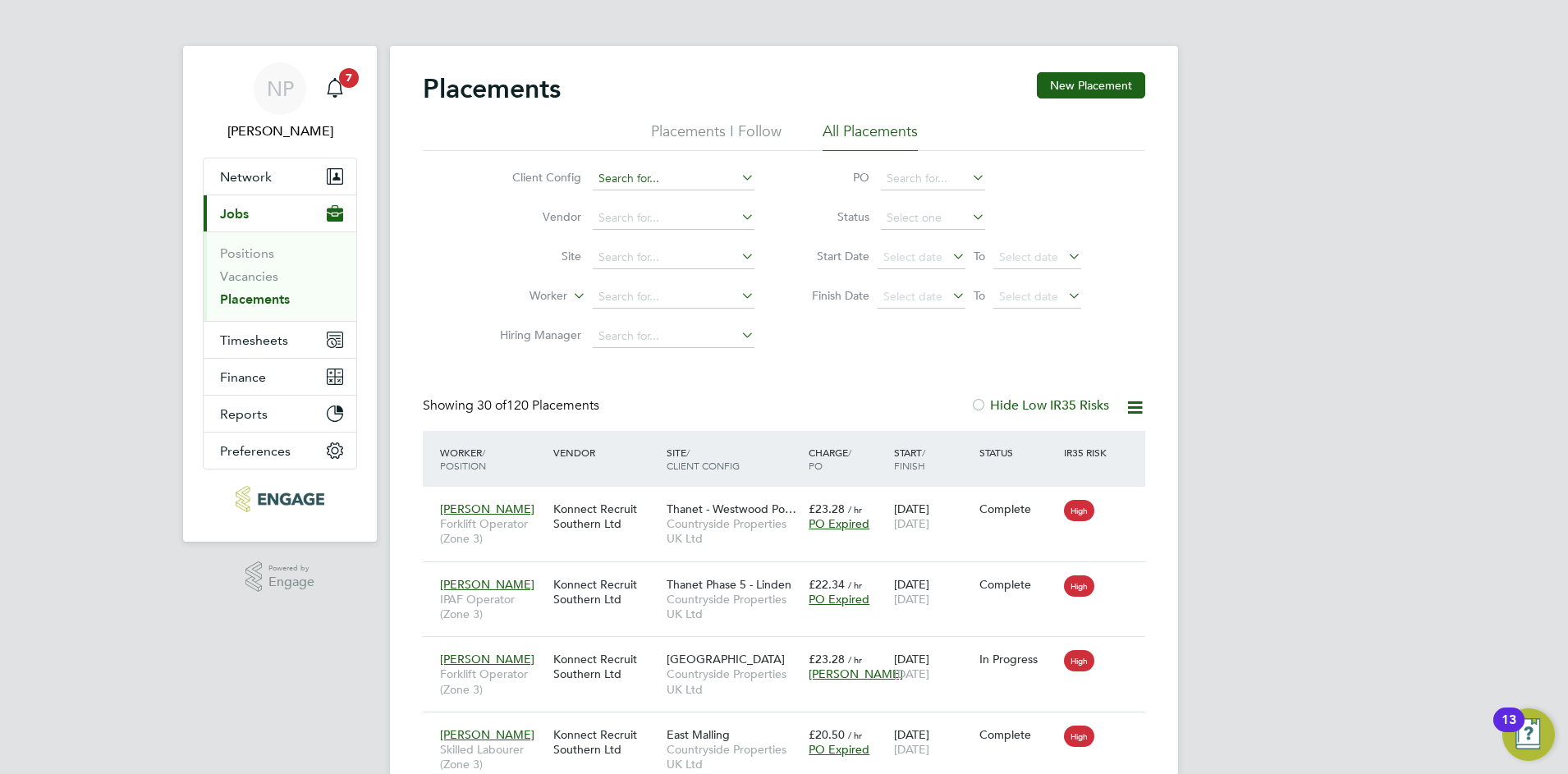click 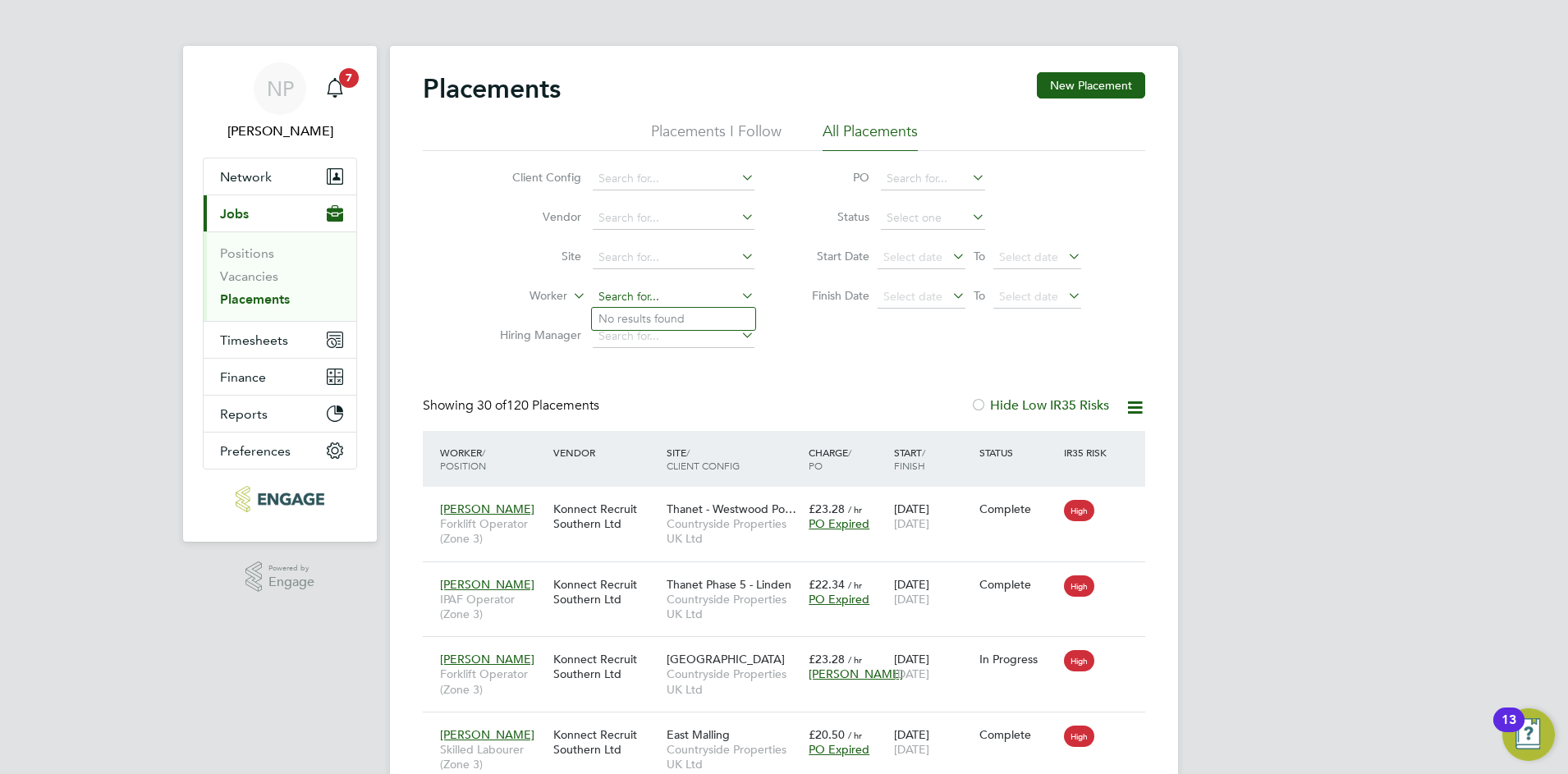 click 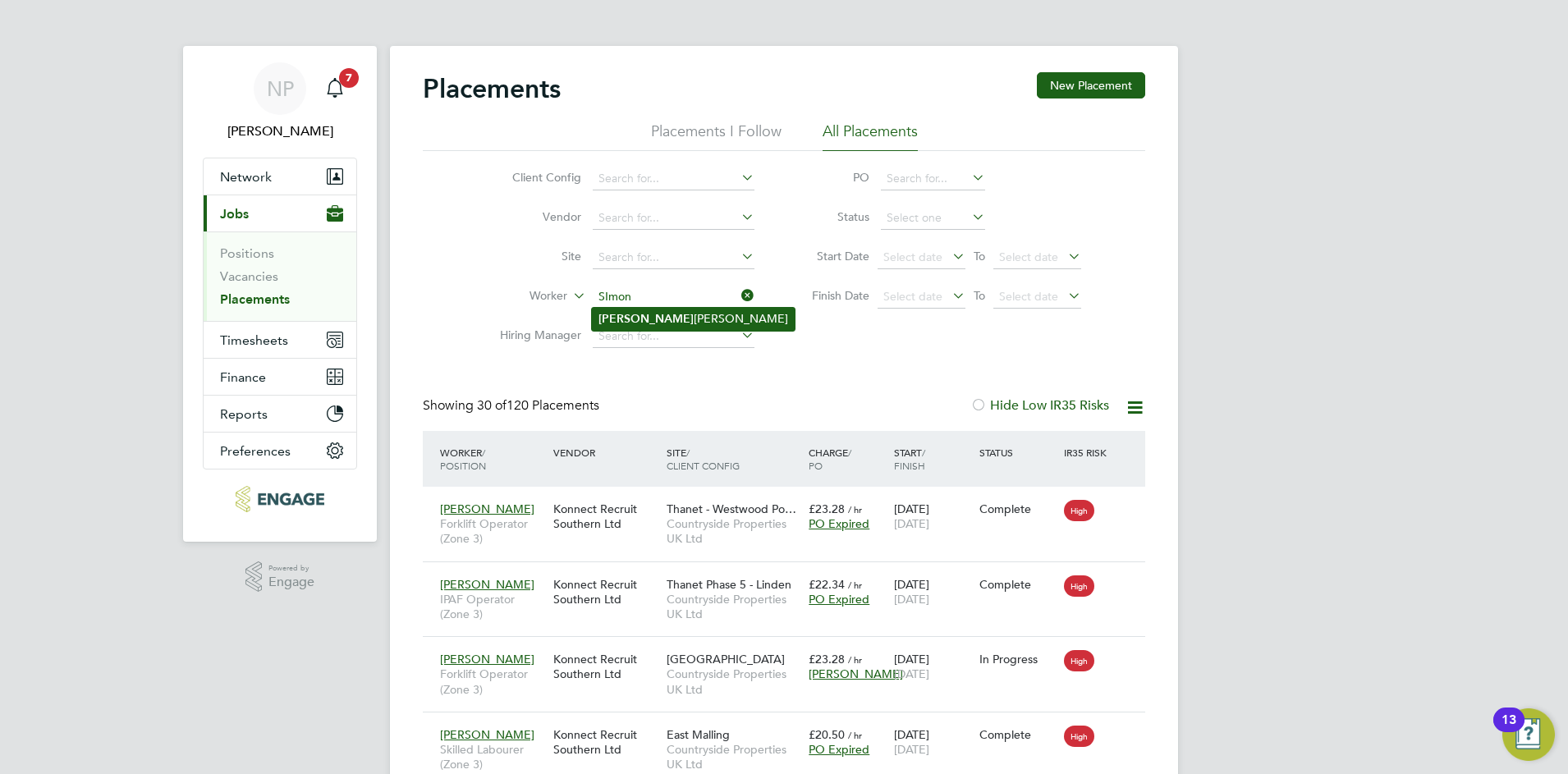 click on "Simon  Rosier" 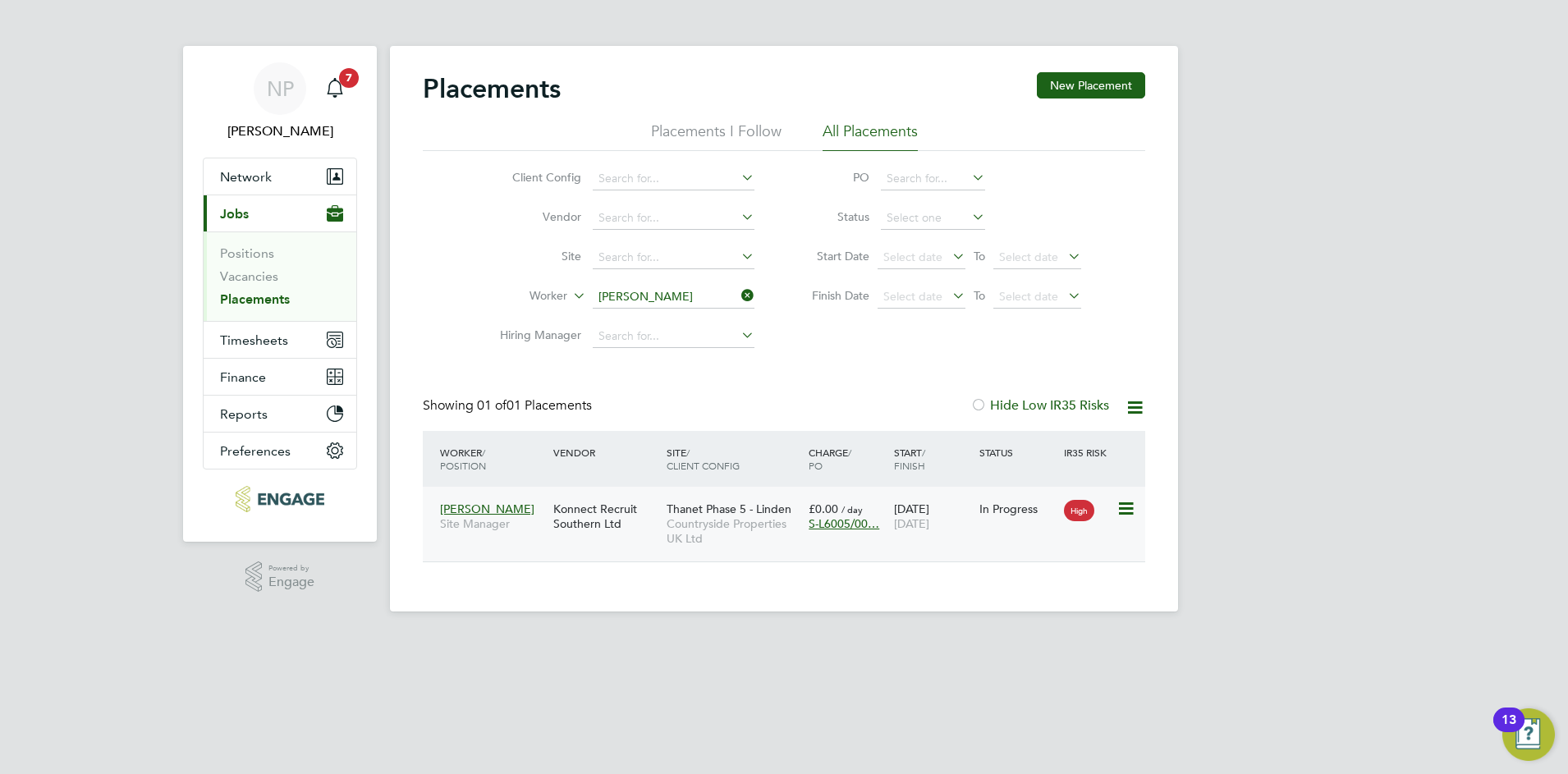 click on "Konnect Recruit Southern Ltd" 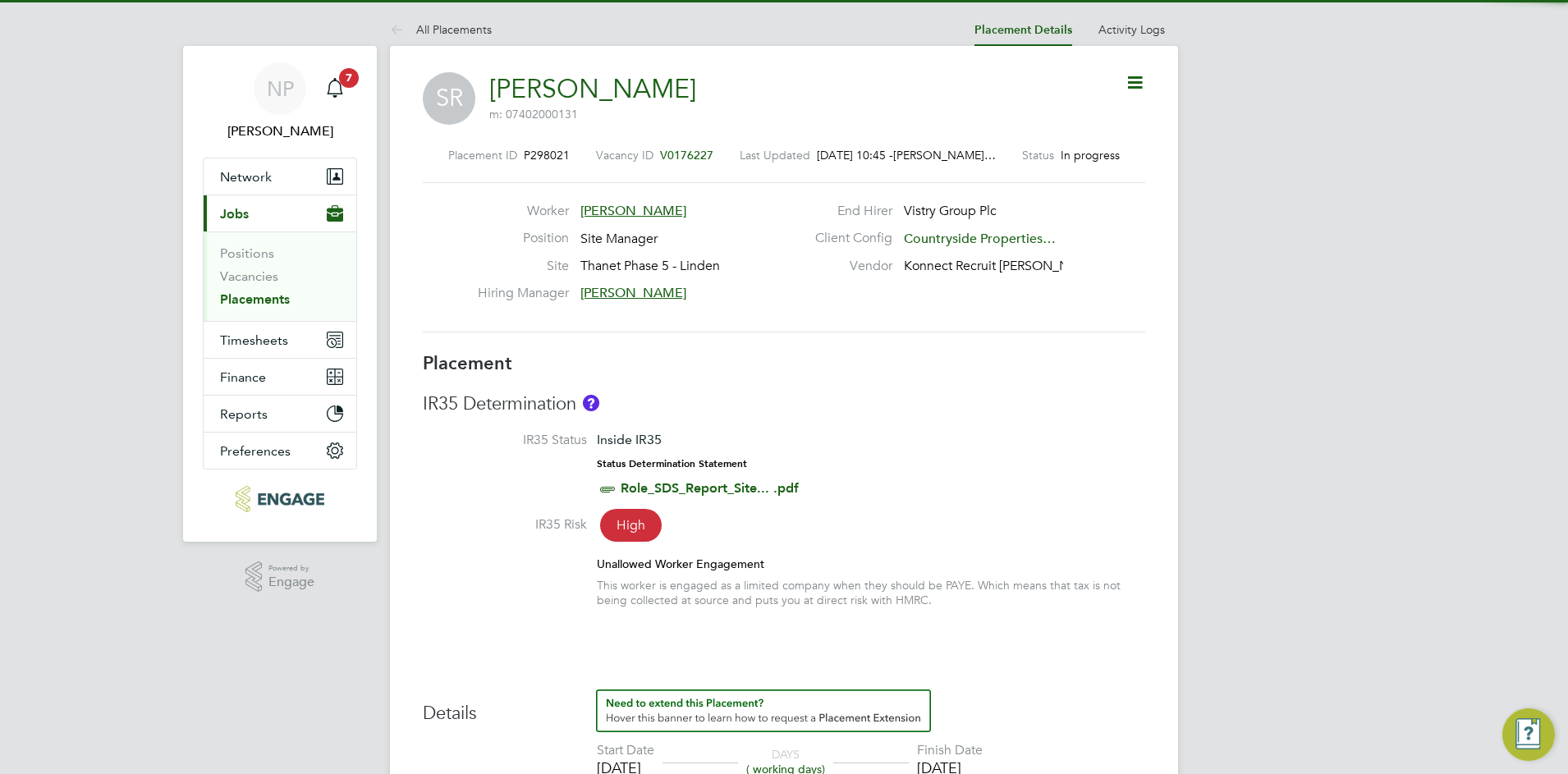 scroll, scrollTop: 0, scrollLeft: 0, axis: both 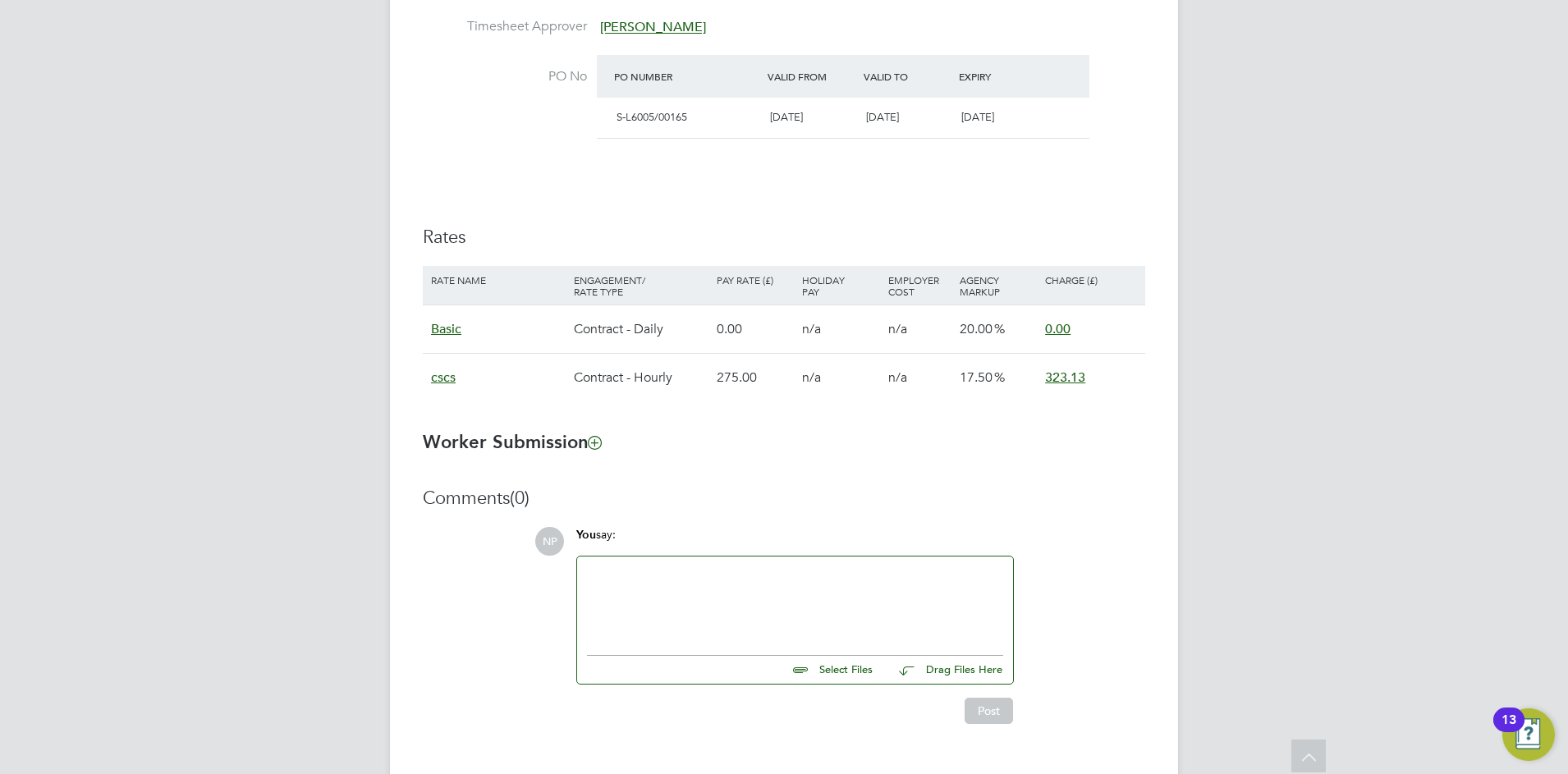 type 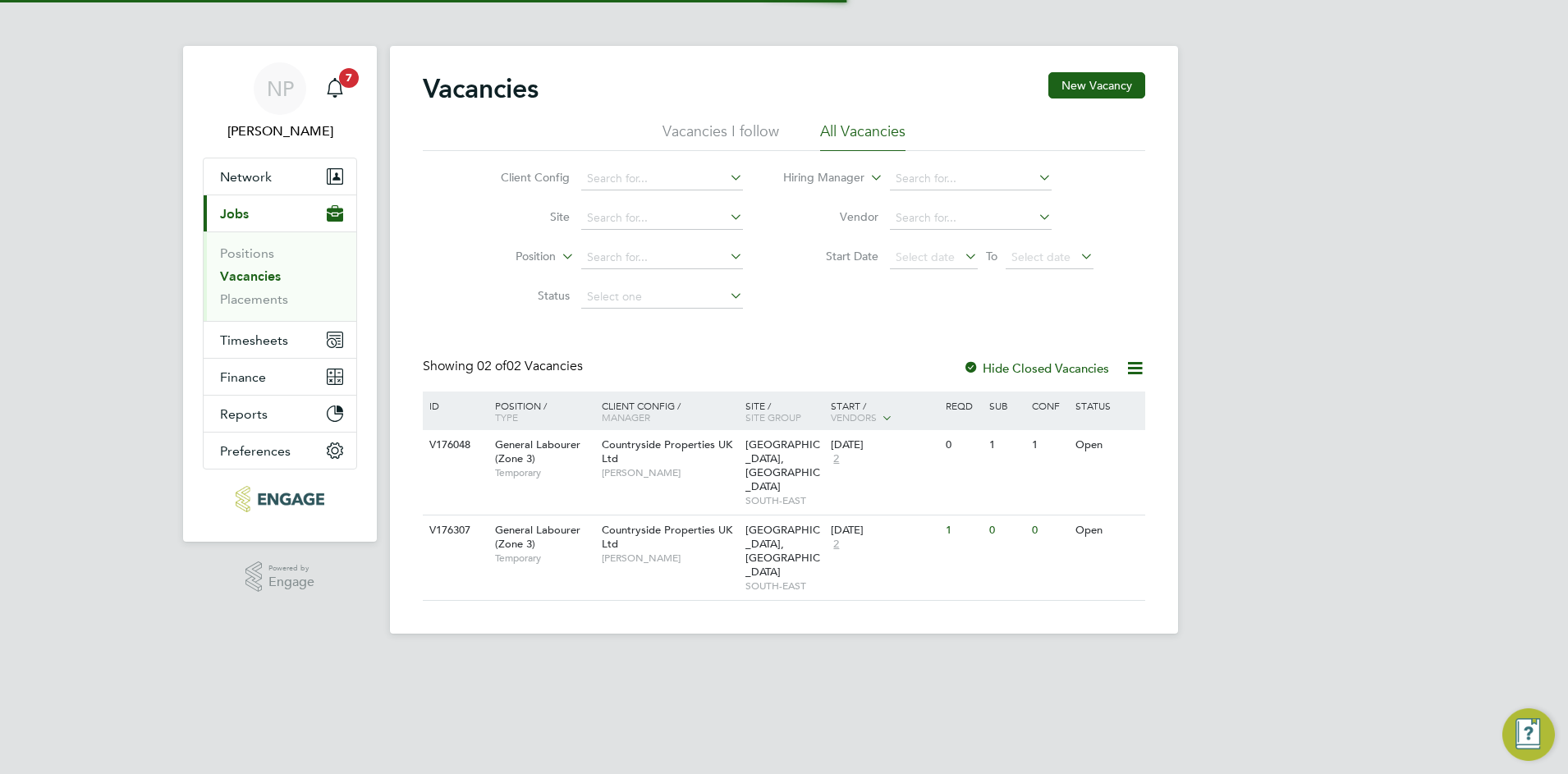 scroll, scrollTop: 0, scrollLeft: 0, axis: both 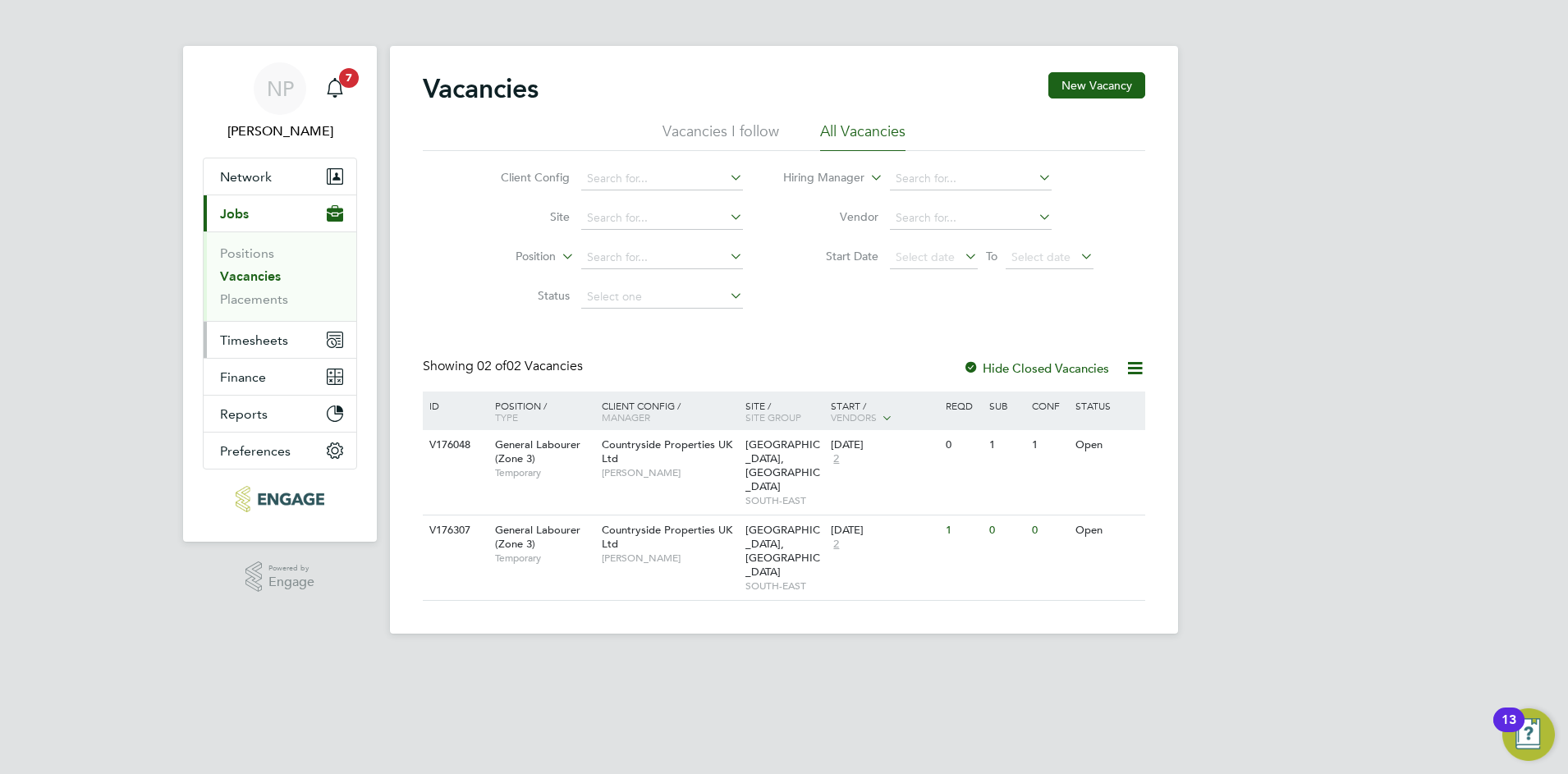 click on "Timesheets" at bounding box center (254, 340) 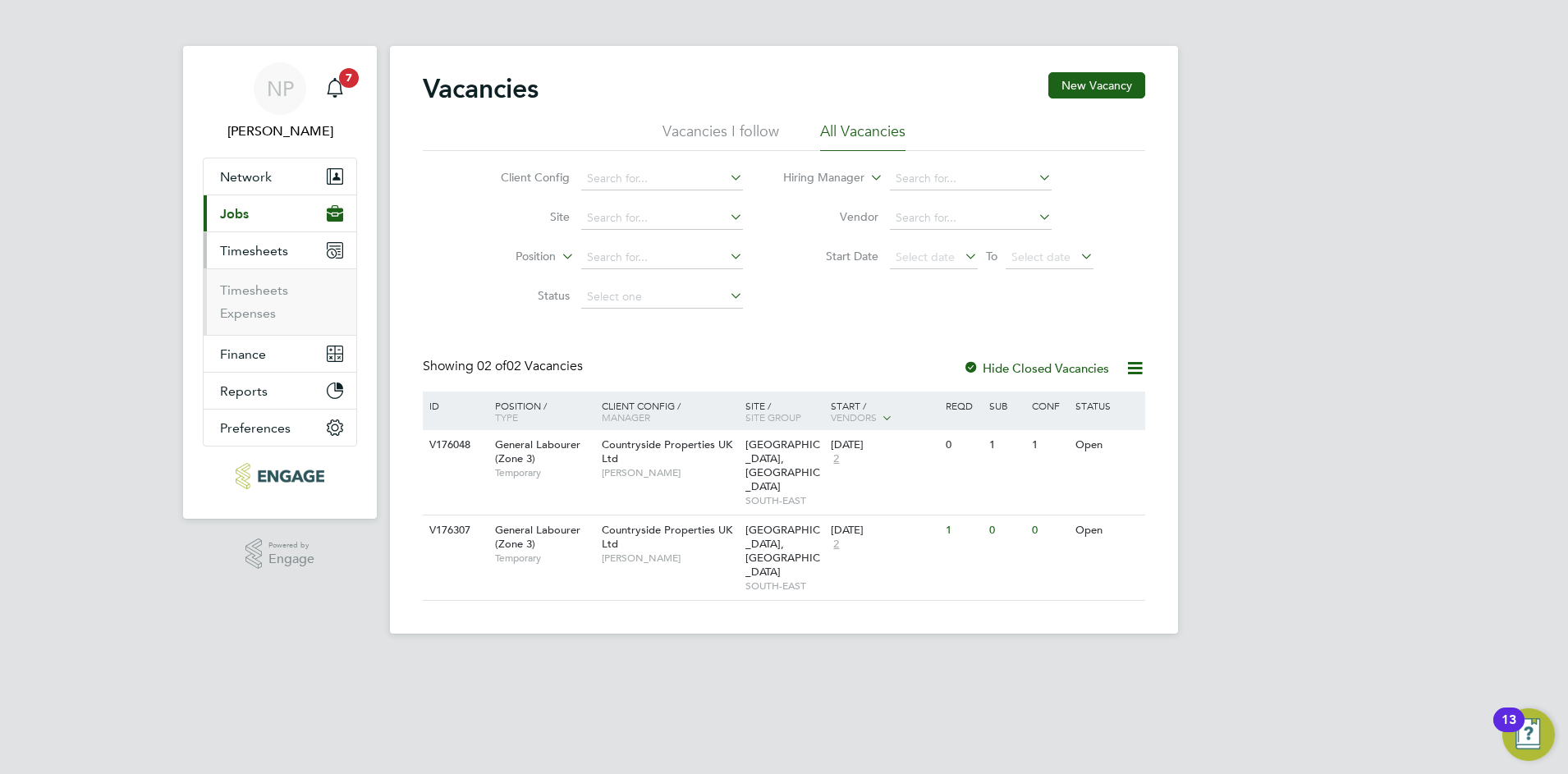 click on "Timesheets" at bounding box center [254, 250] 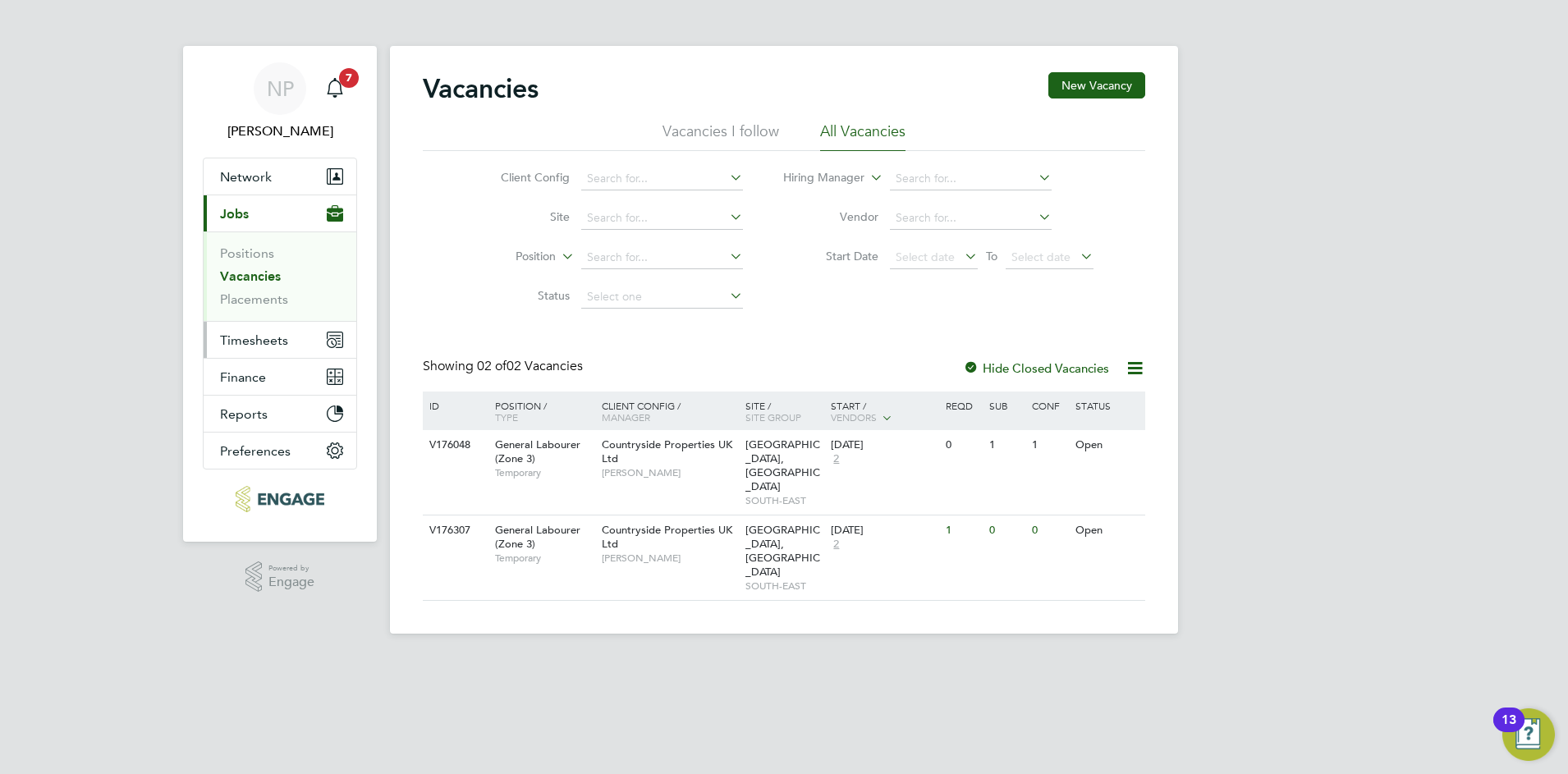 click on "Timesheets" at bounding box center (254, 340) 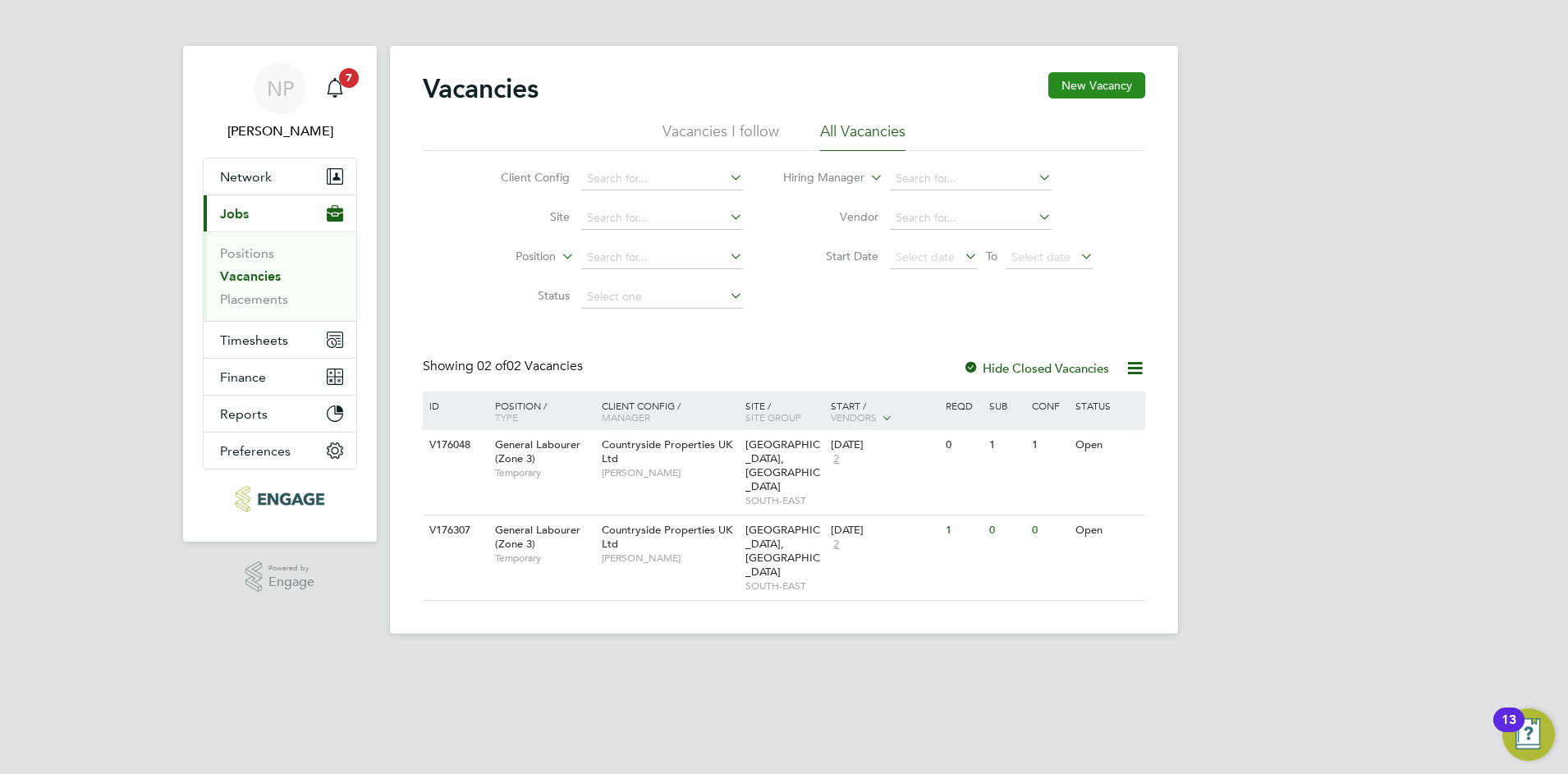click on "New Vacancy" 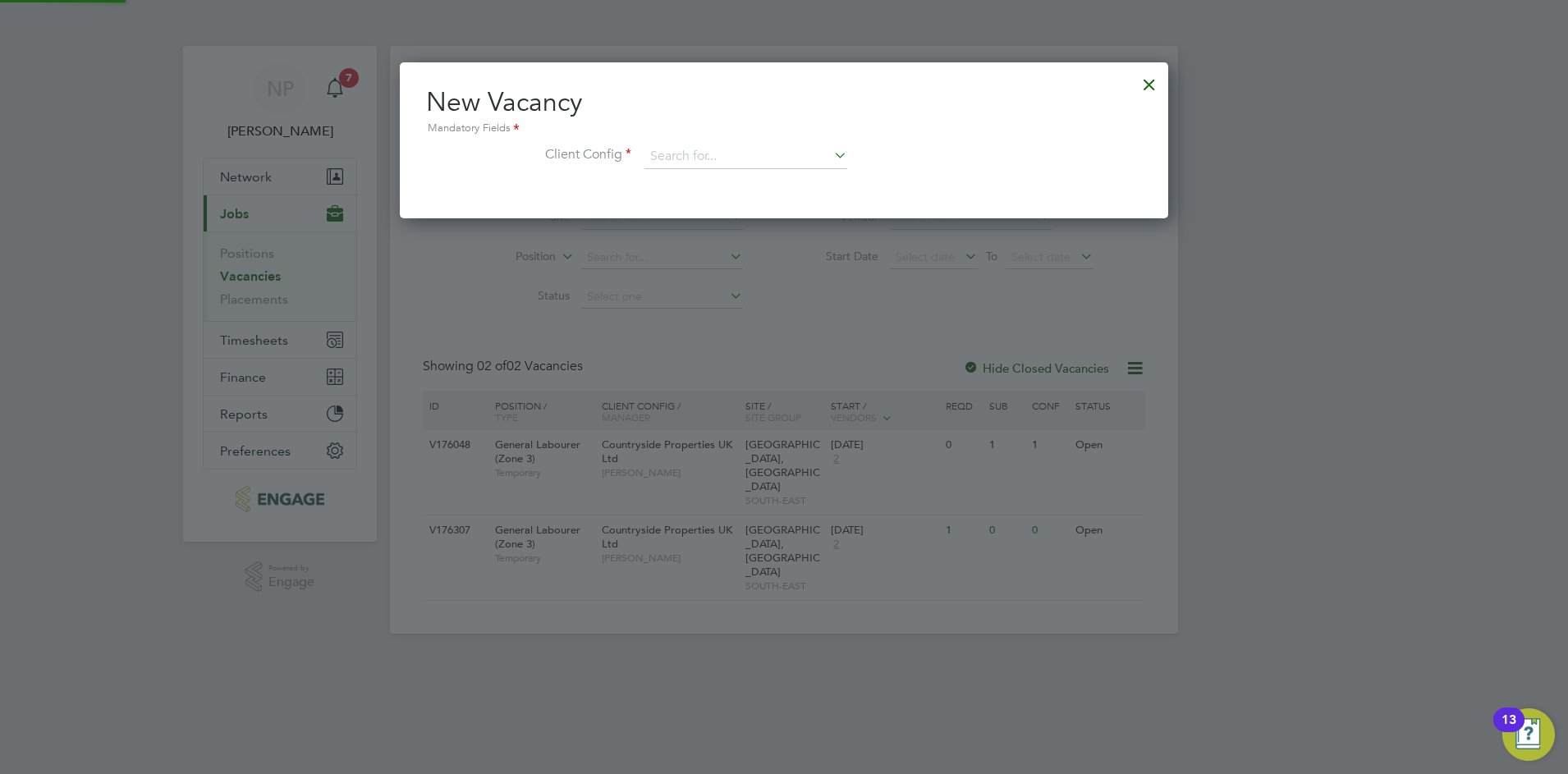 scroll, scrollTop: 8, scrollLeft: 8, axis: both 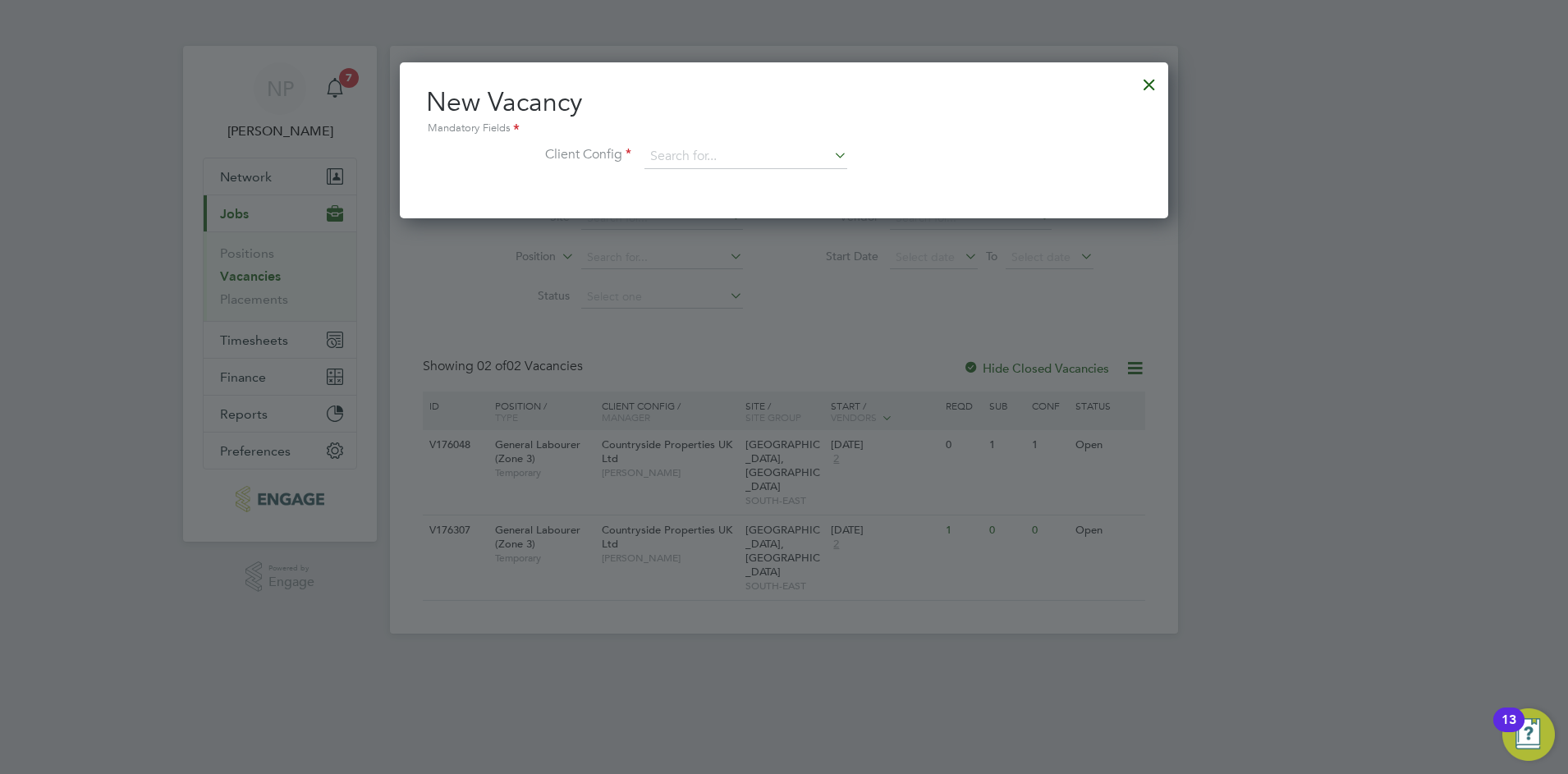 click at bounding box center [1149, 80] 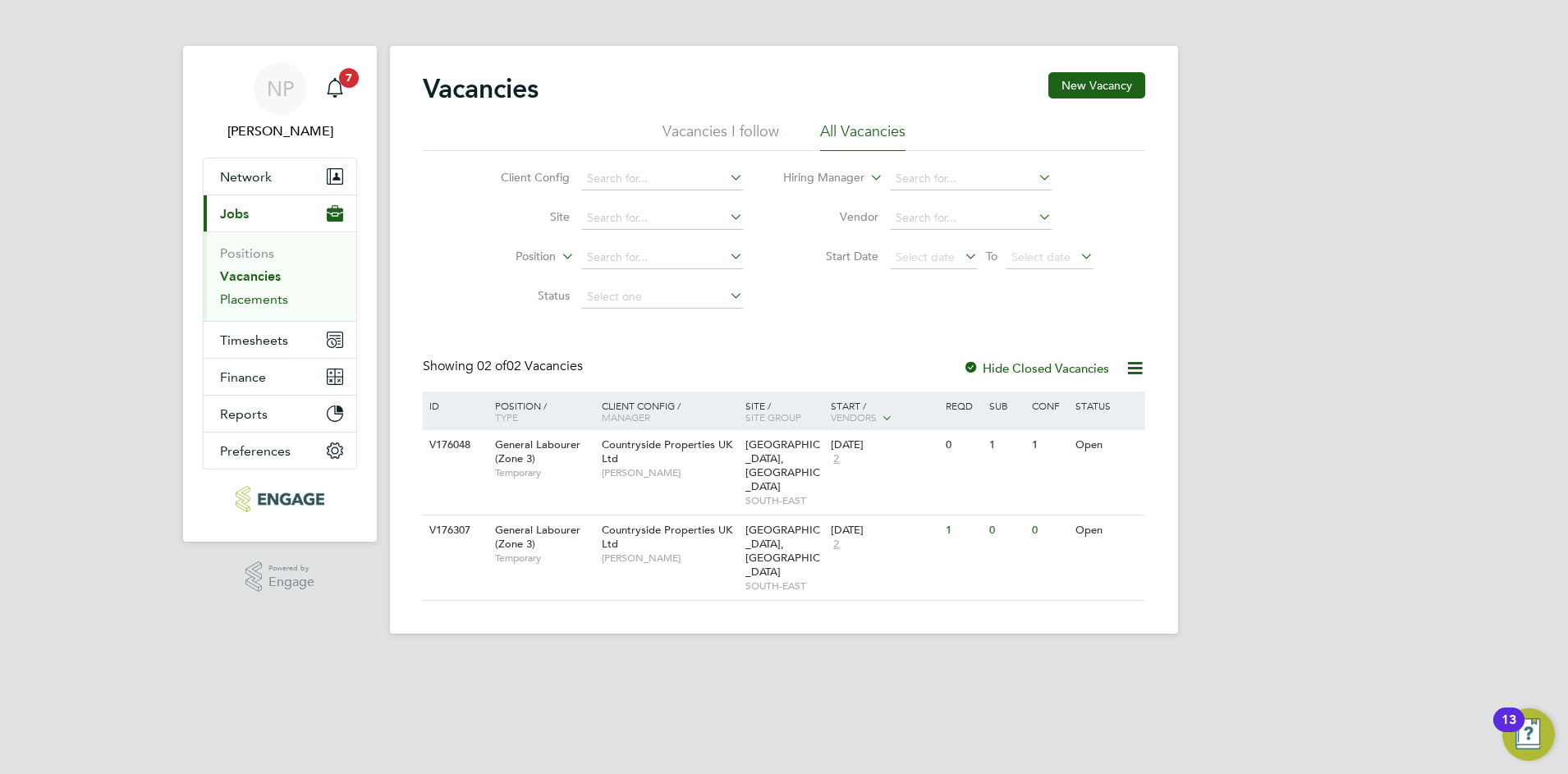 click on "Placements" at bounding box center (254, 299) 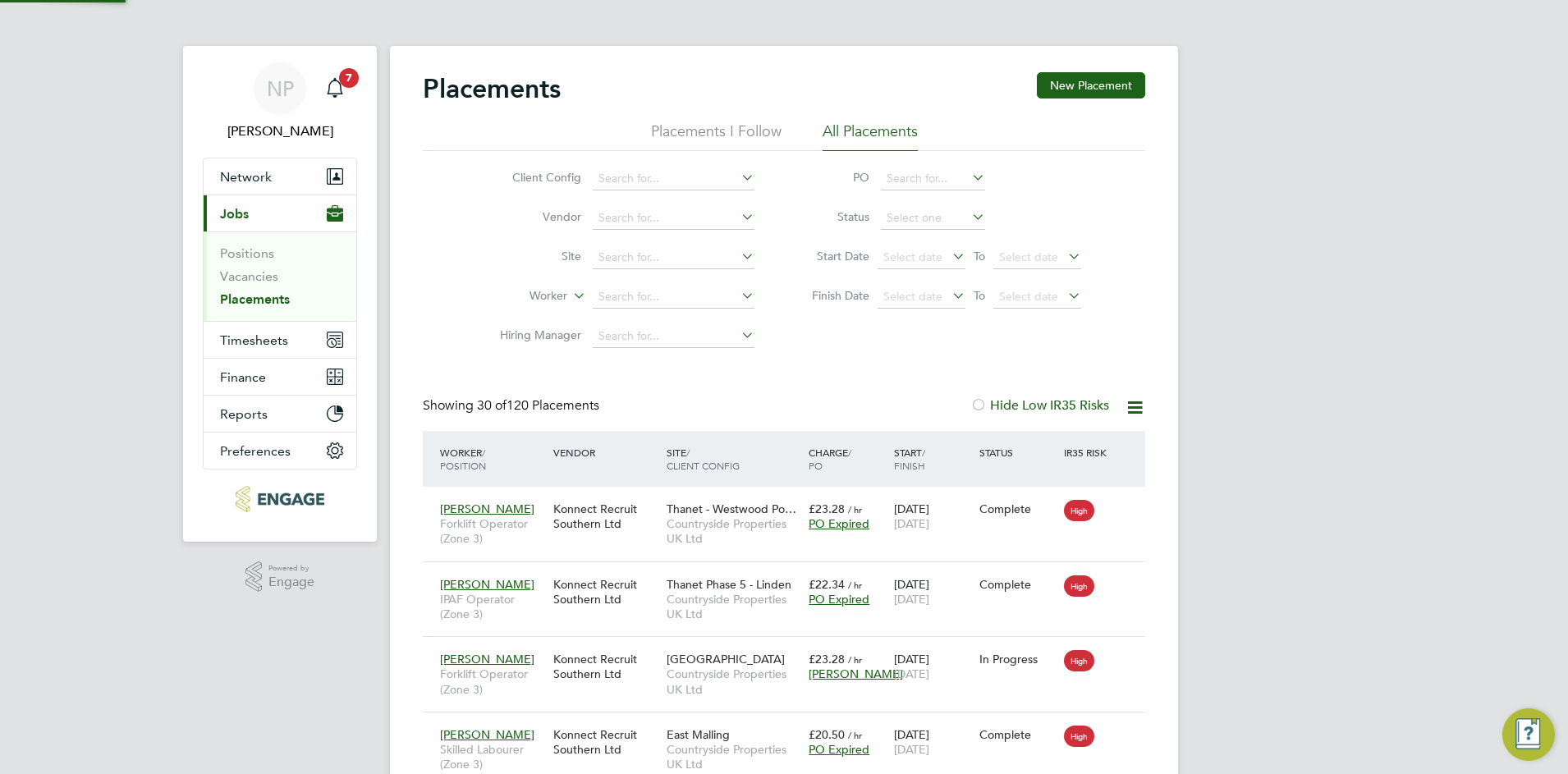 scroll, scrollTop: 8, scrollLeft: 8, axis: both 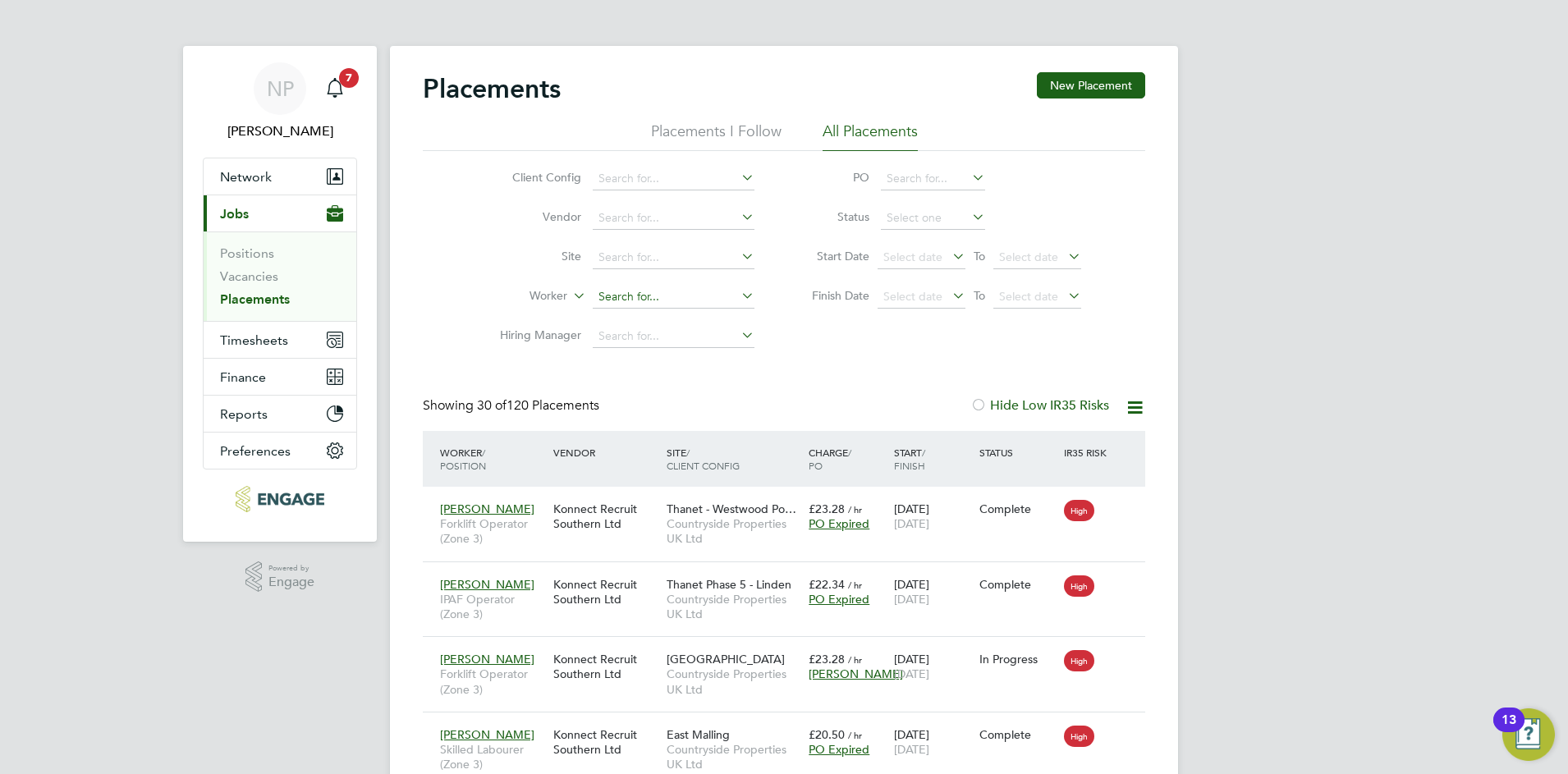 click 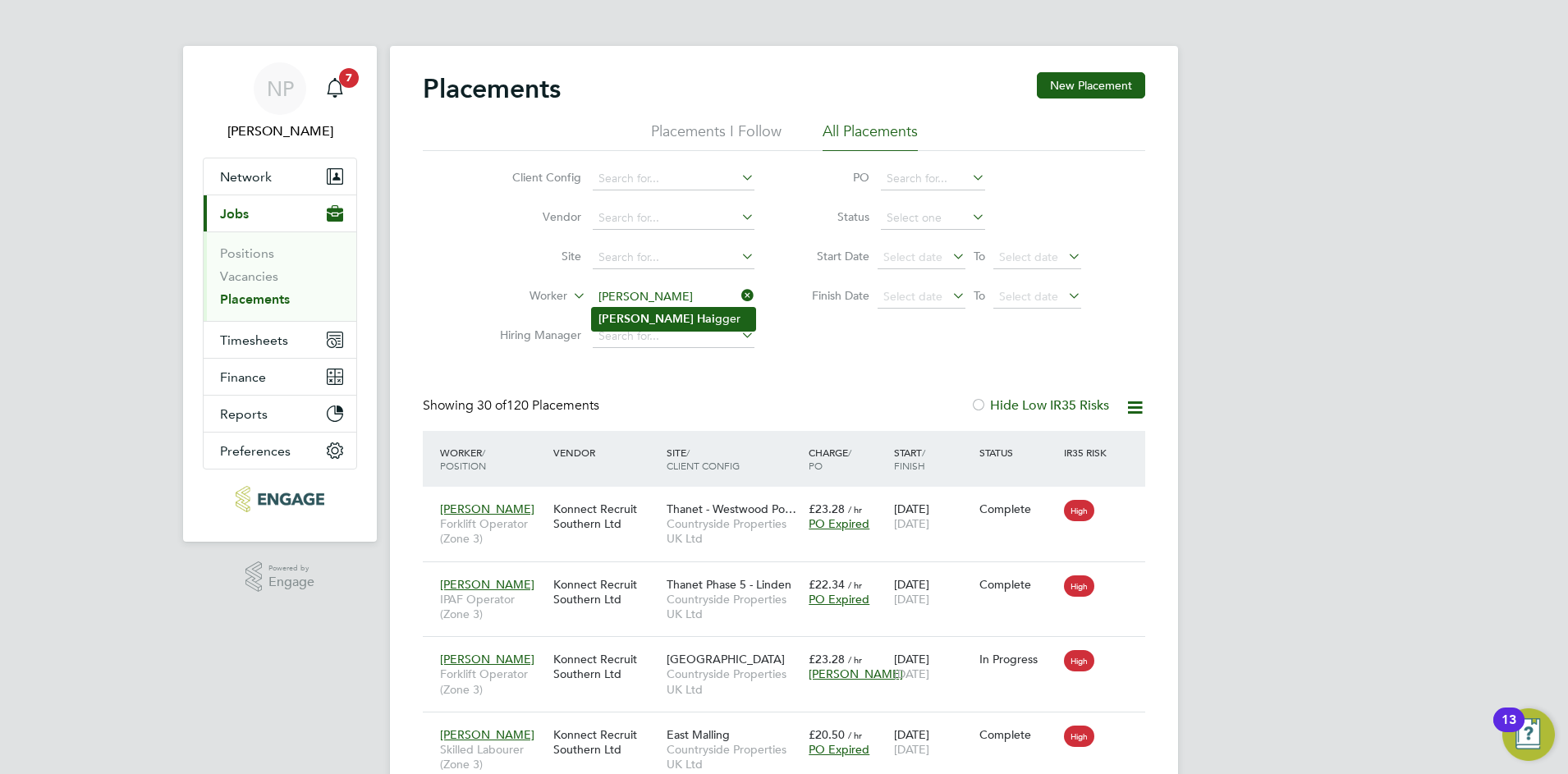 click on "Hai" 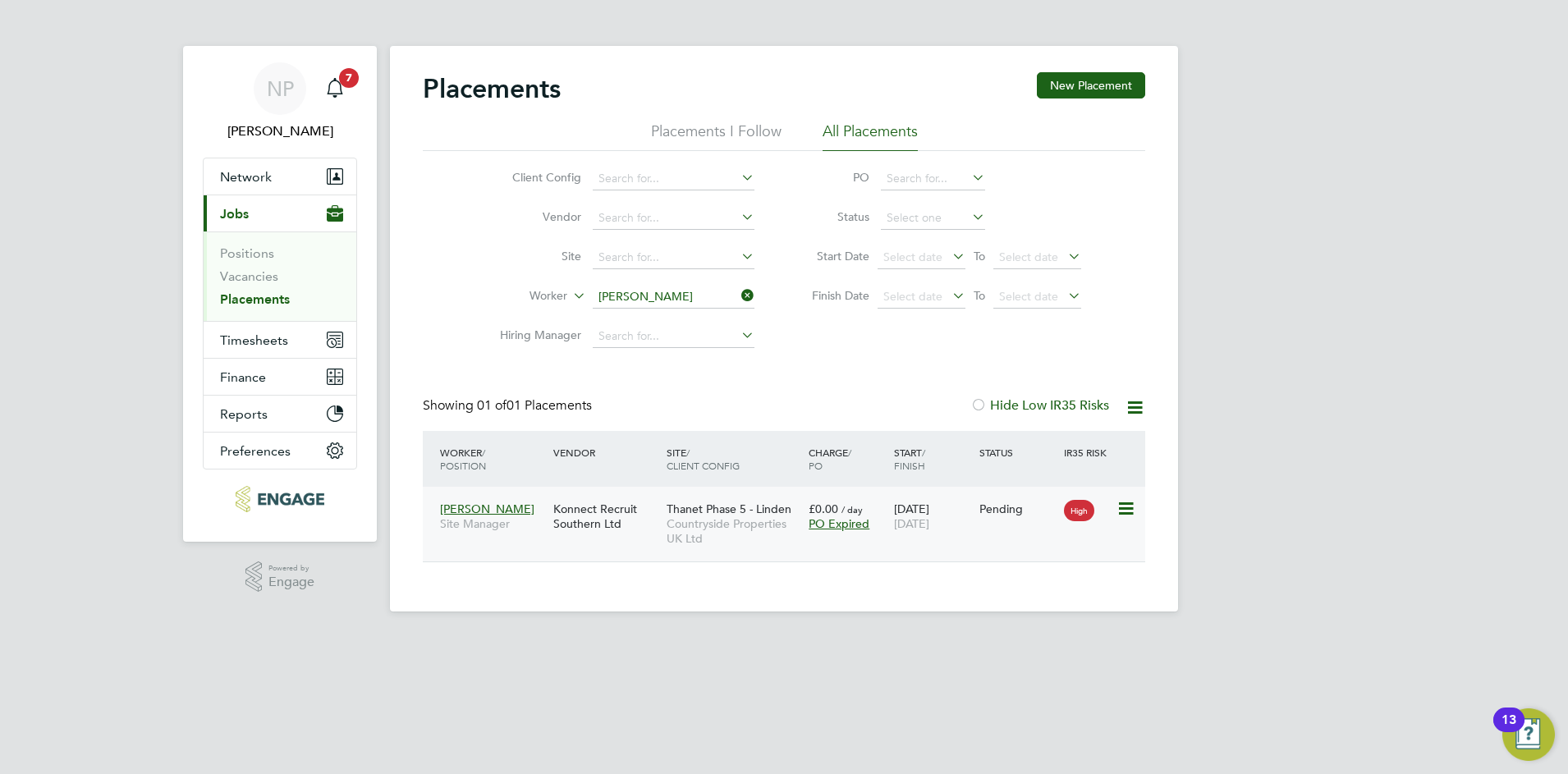 click 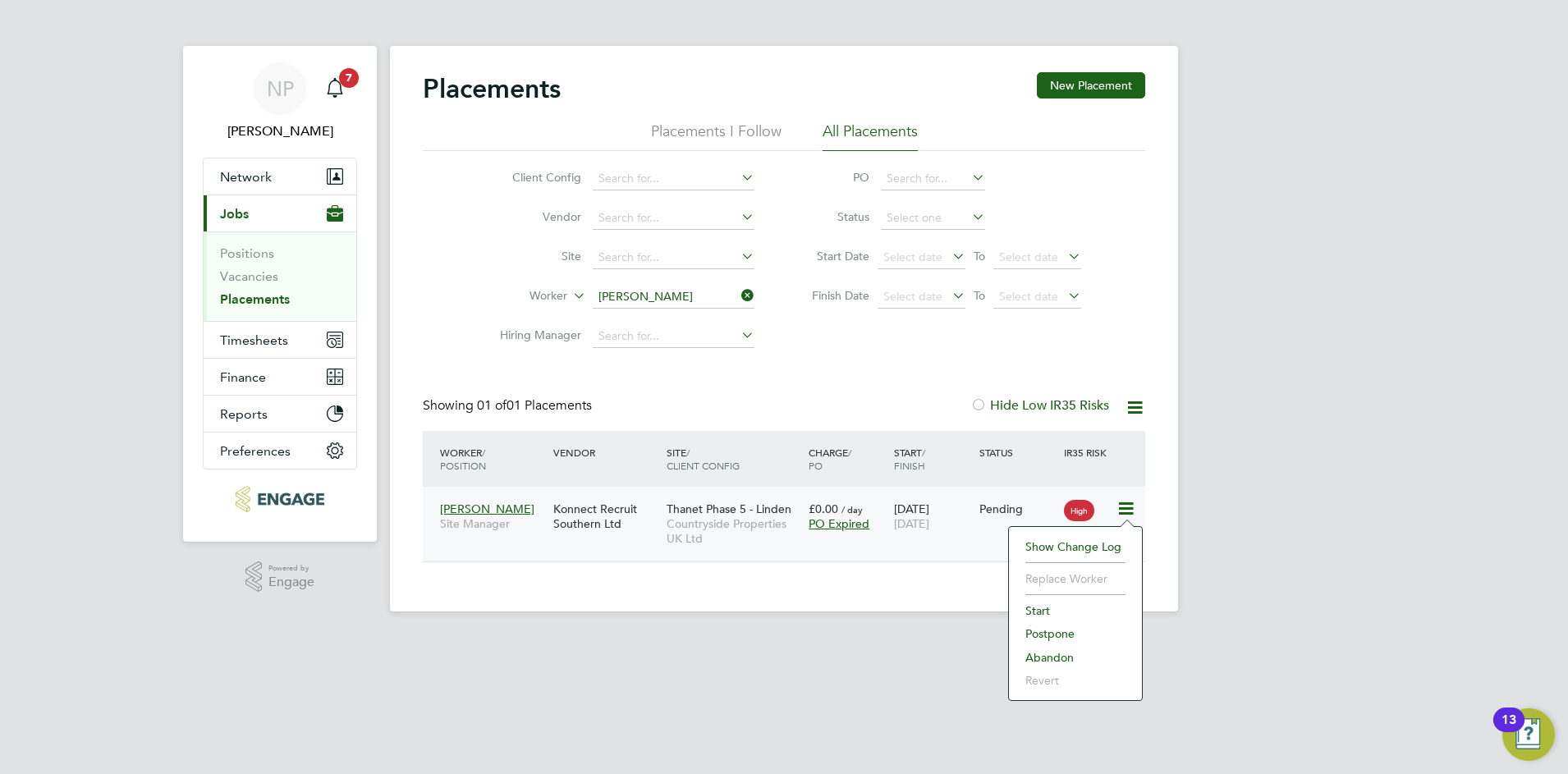 click on "Start" 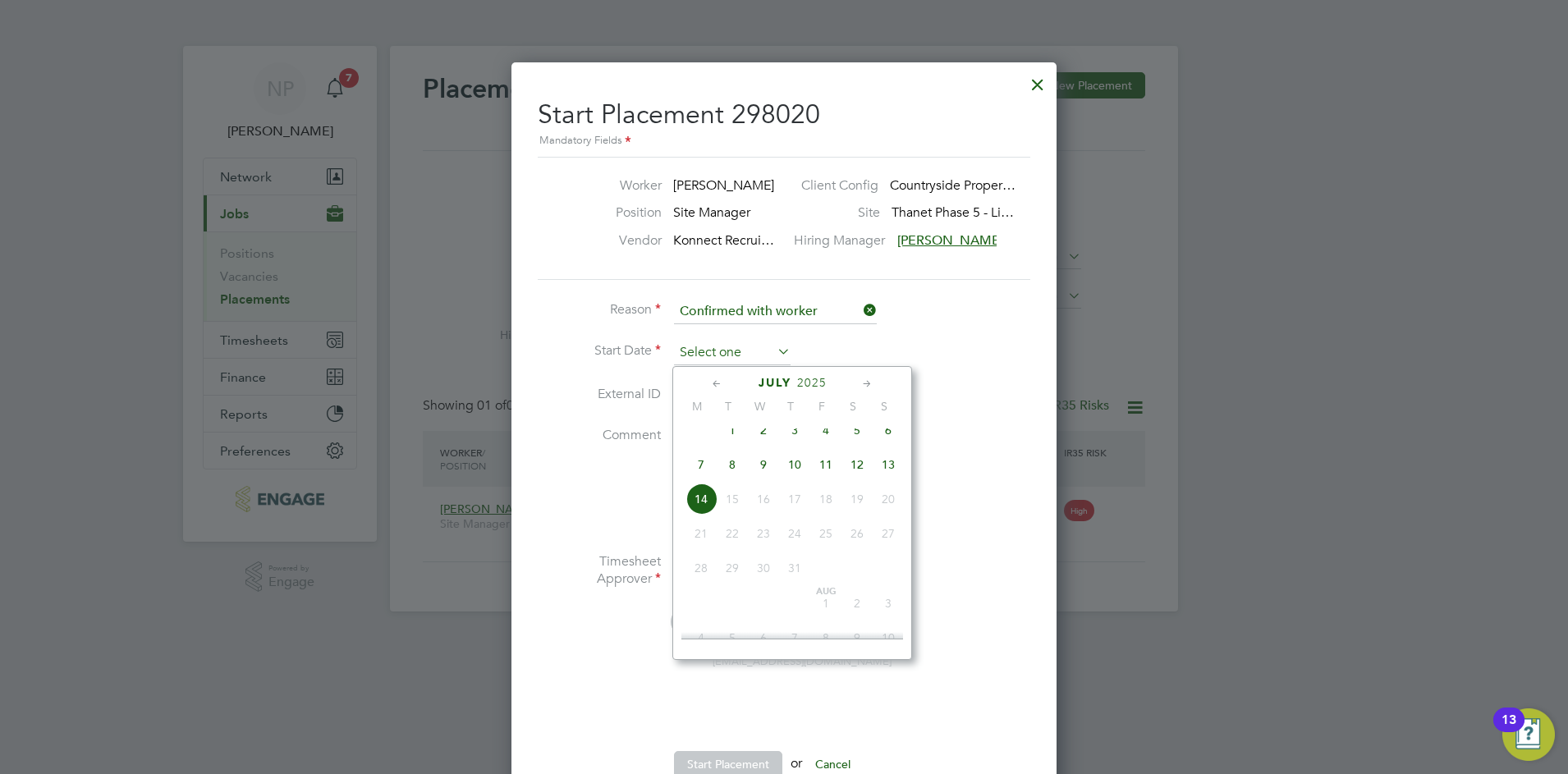 click 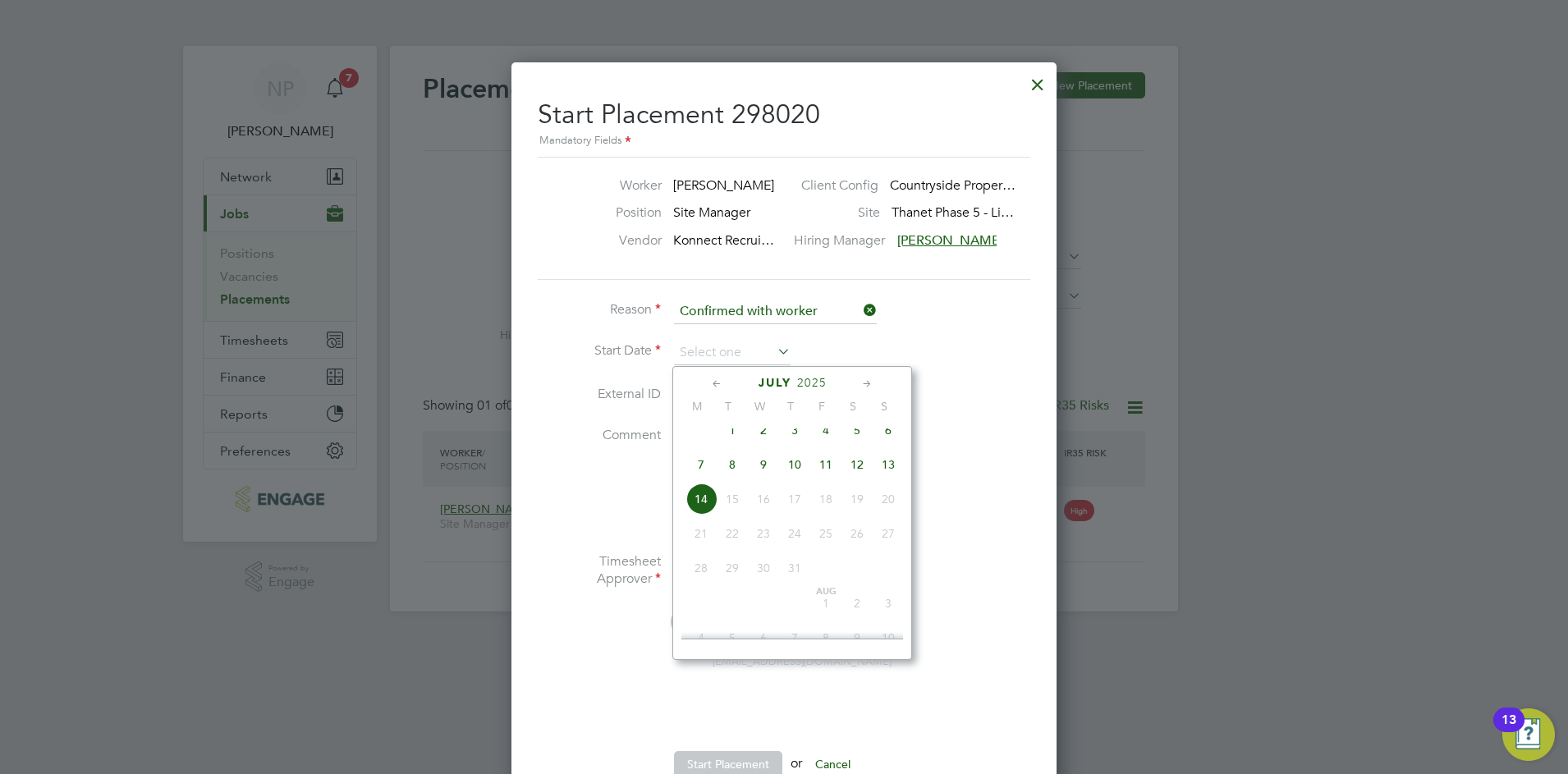 click on "7" 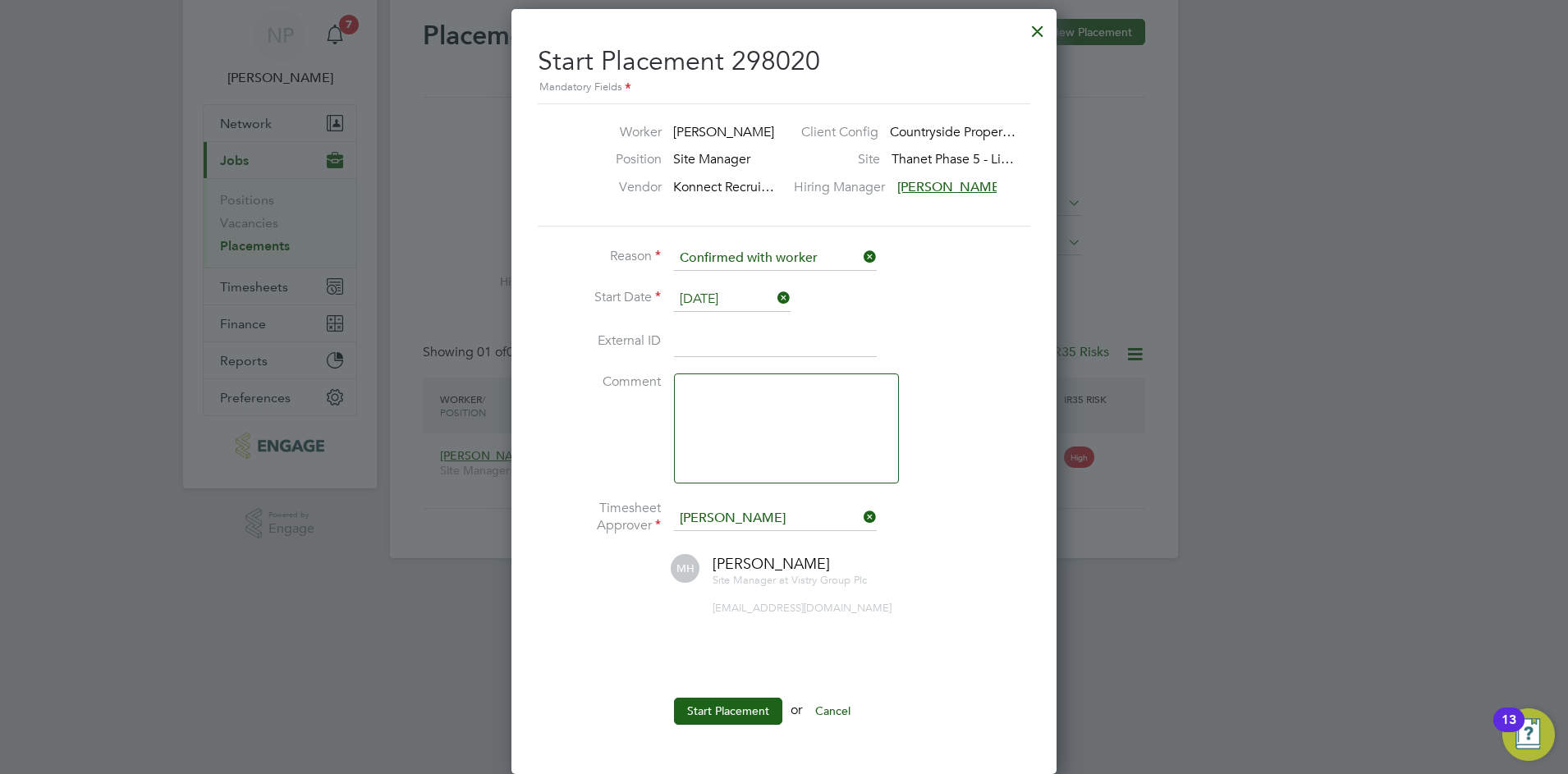 click on "Start Placement  or  Cancel" 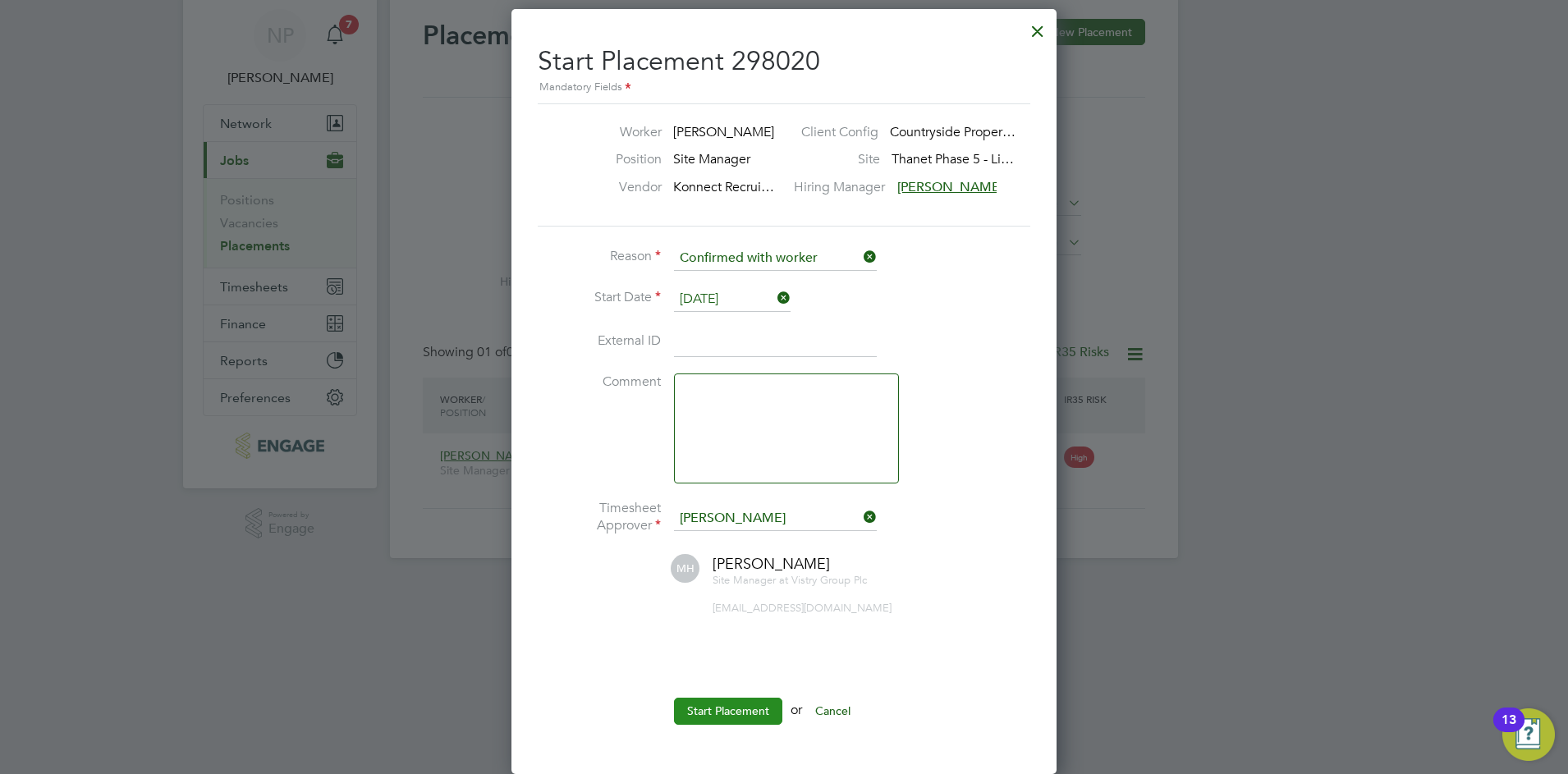 click on "Start Placement" 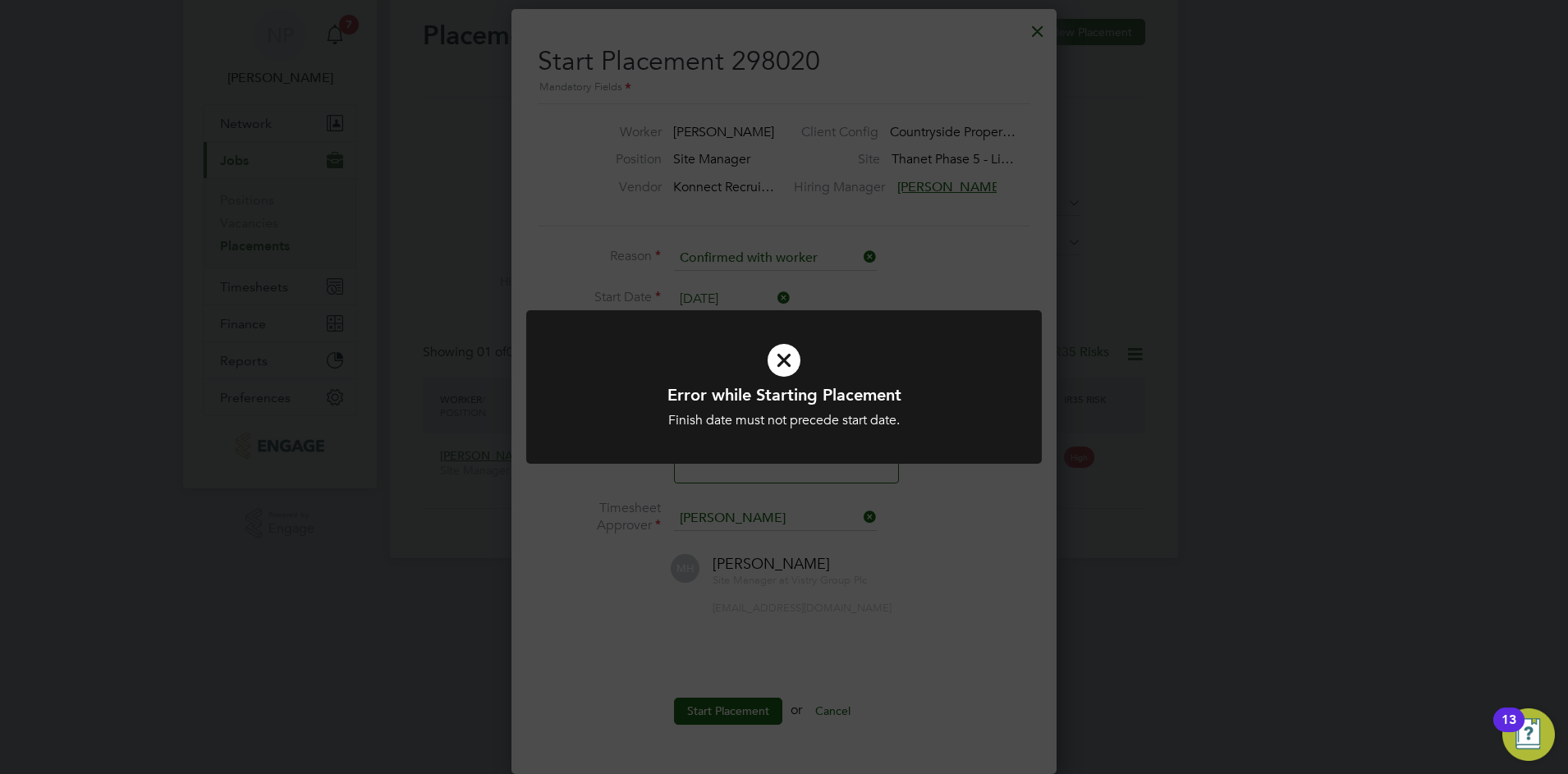 click on "Error while Starting Placement Finish date must not precede start date. Cancel Okay" 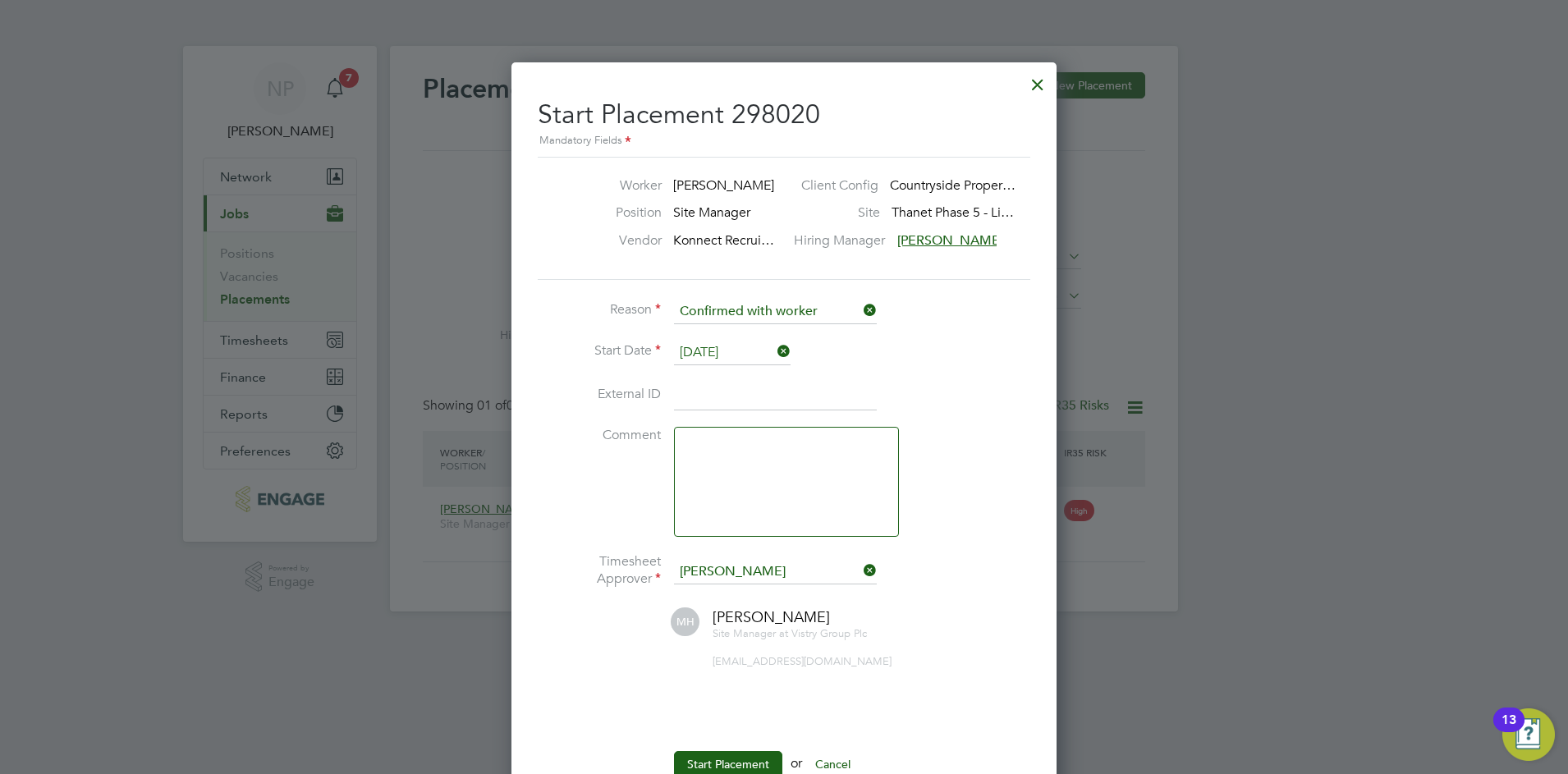 click on "[DATE]" 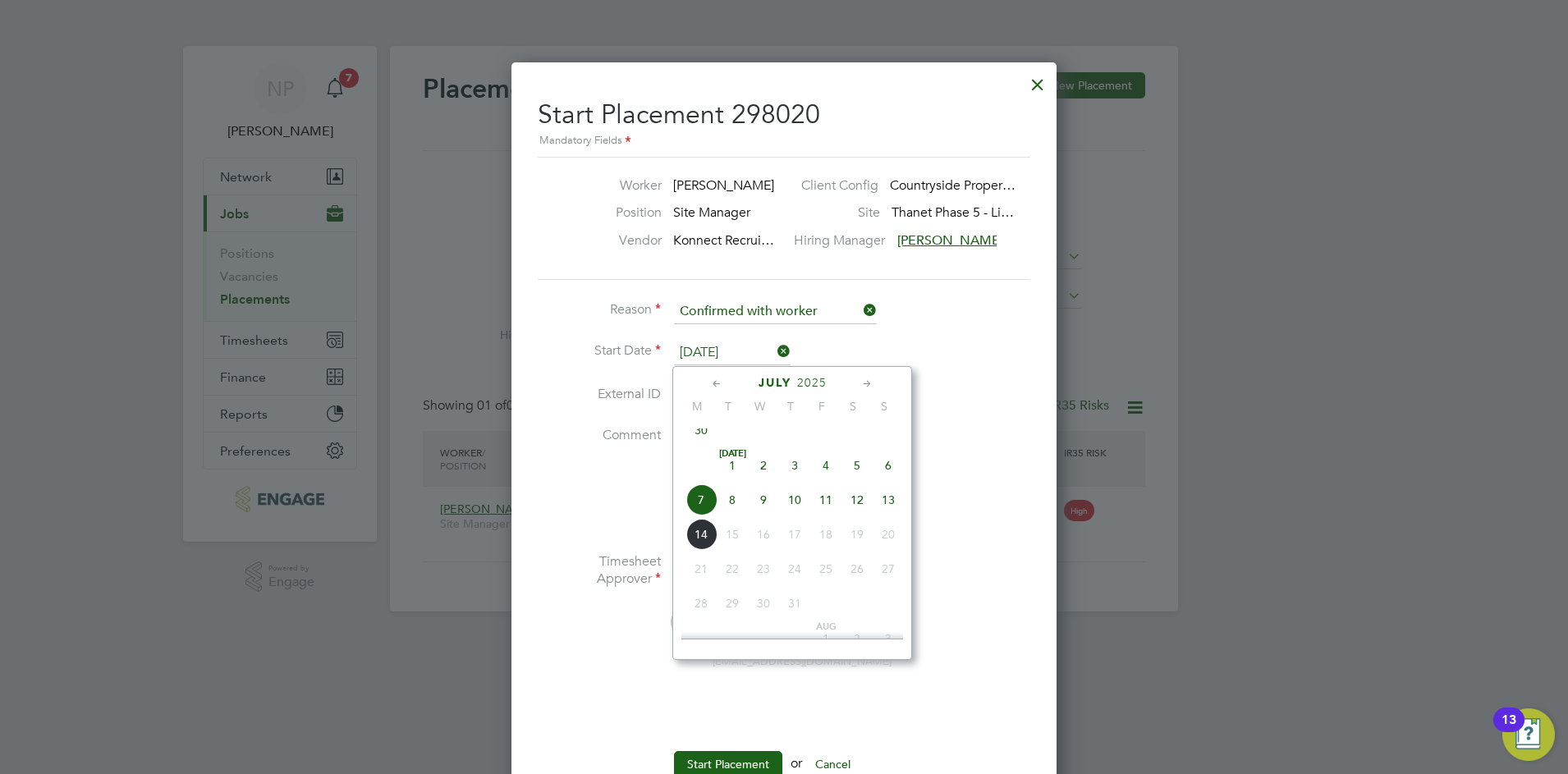 click on "7" 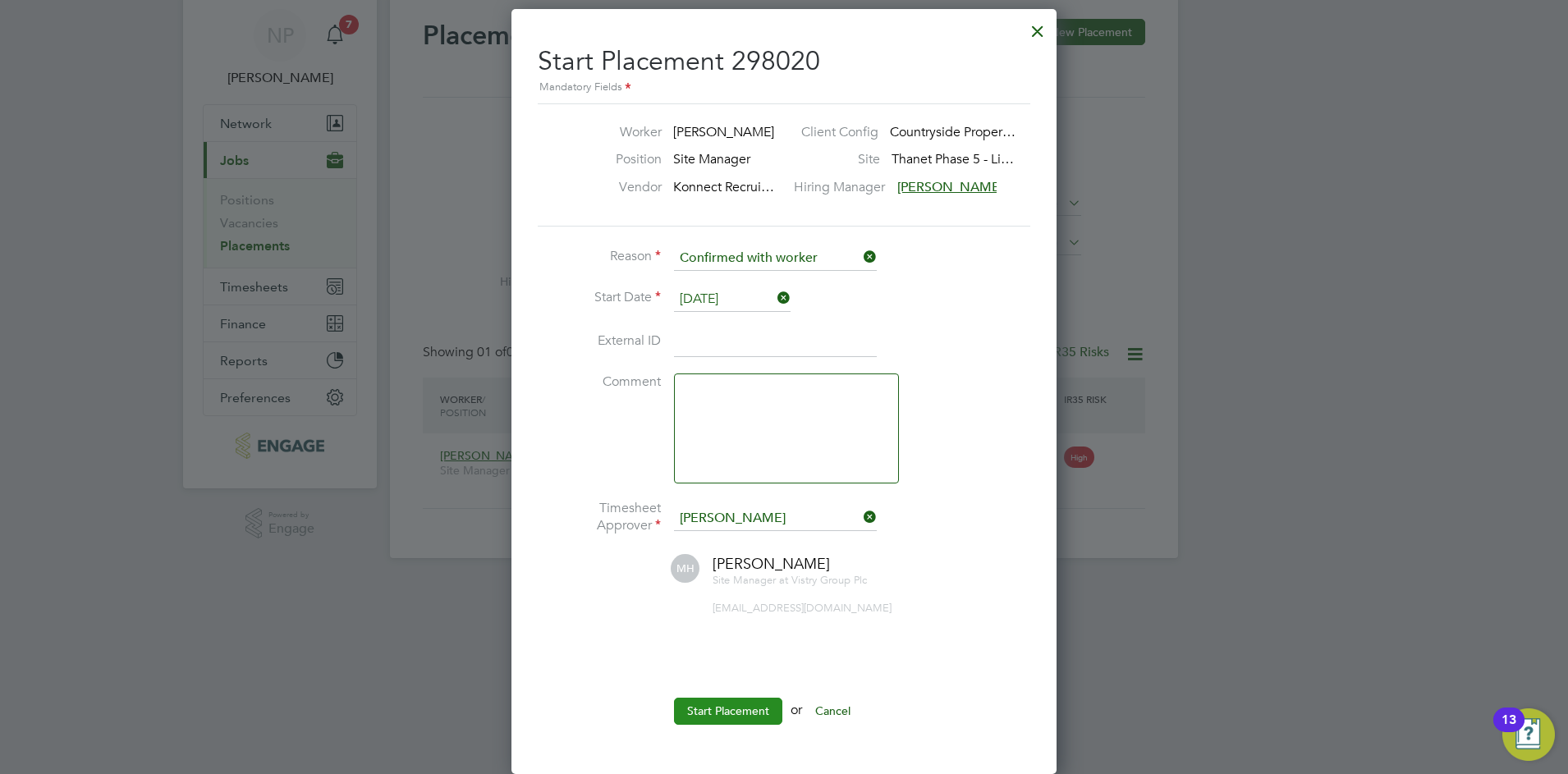 click on "Start Placement" 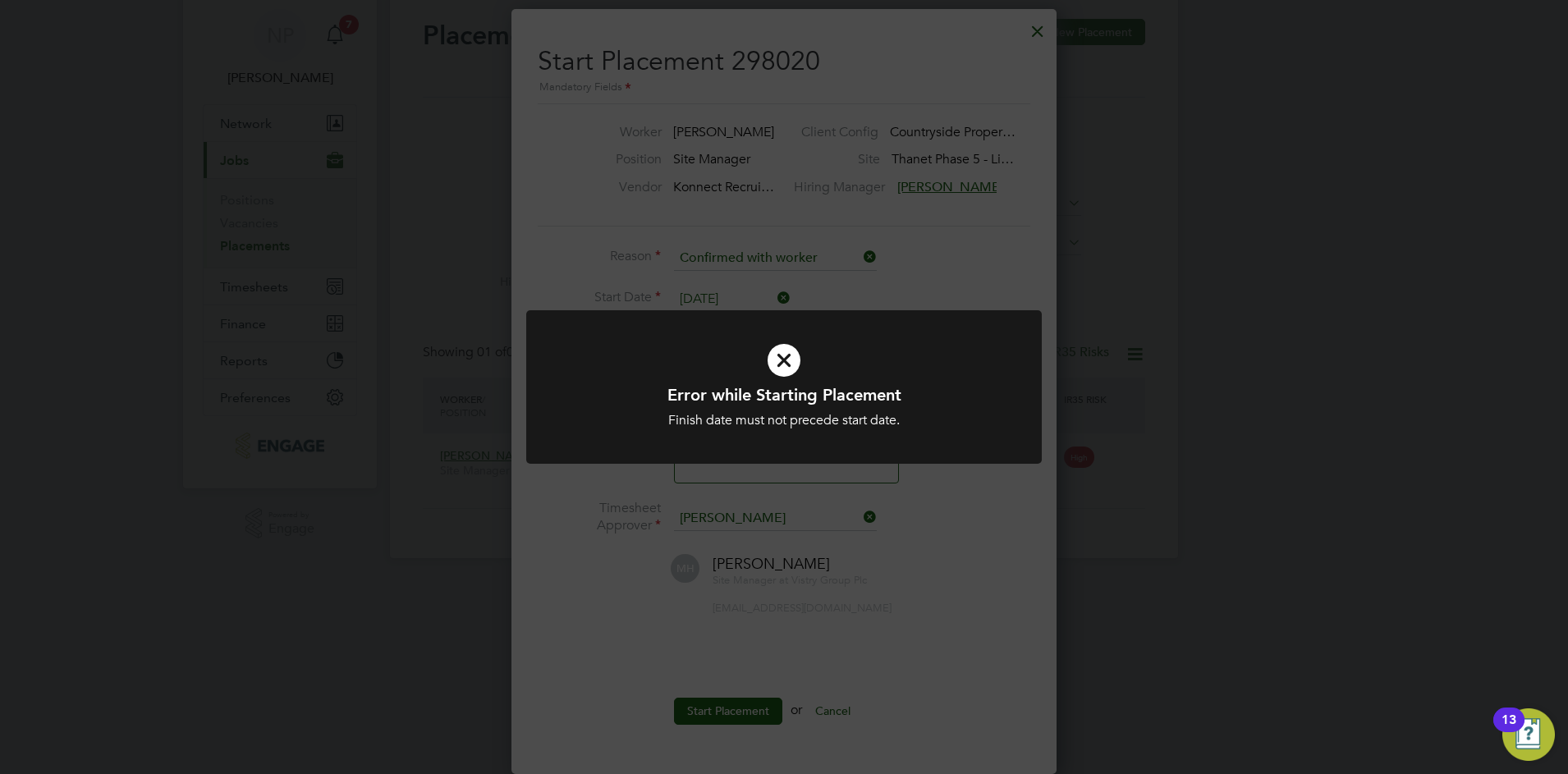 click on "Error while Starting Placement Finish date must not precede start date. Cancel Okay" 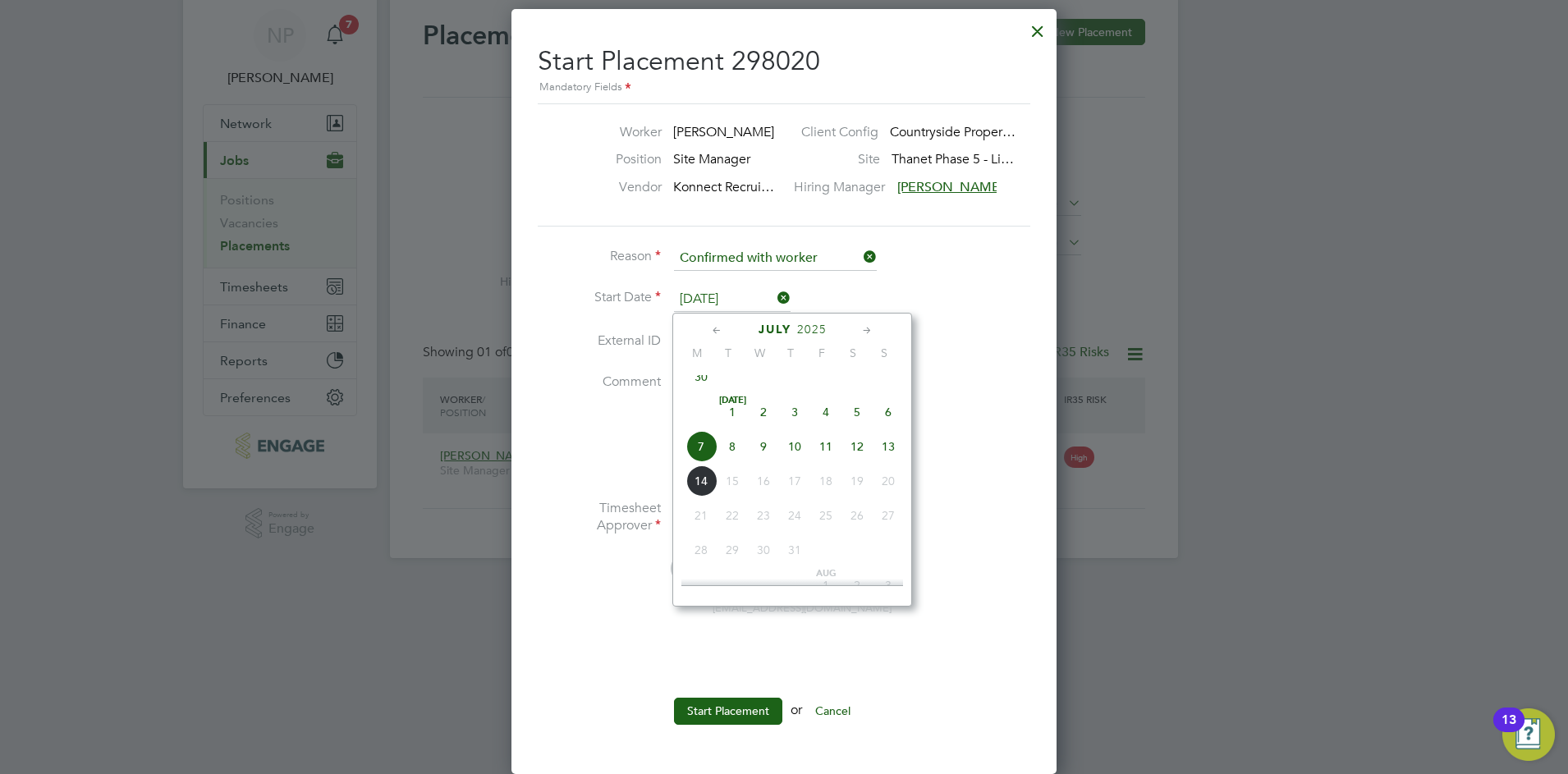 click on "[DATE]" 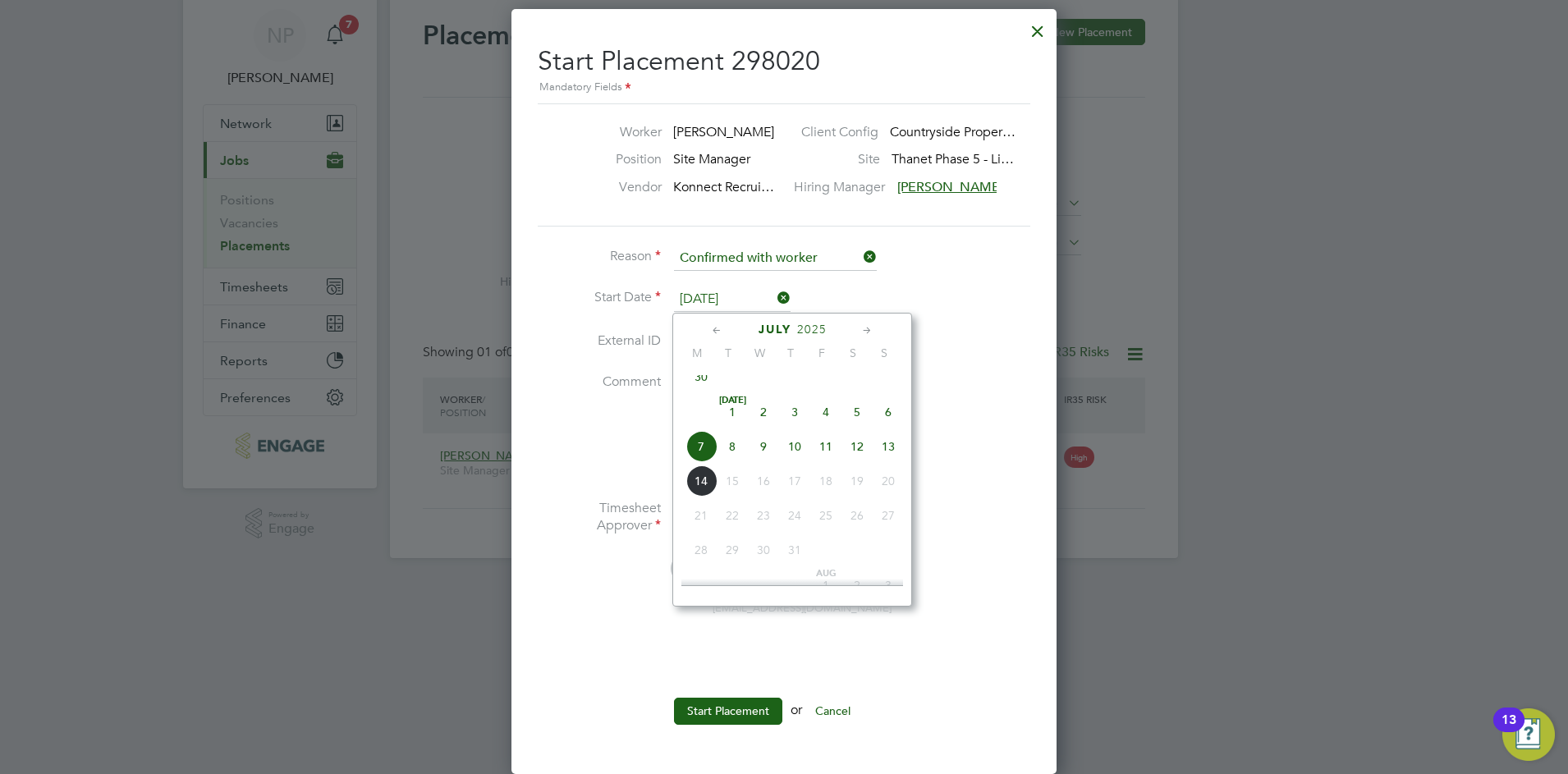 click on "[DATE]" 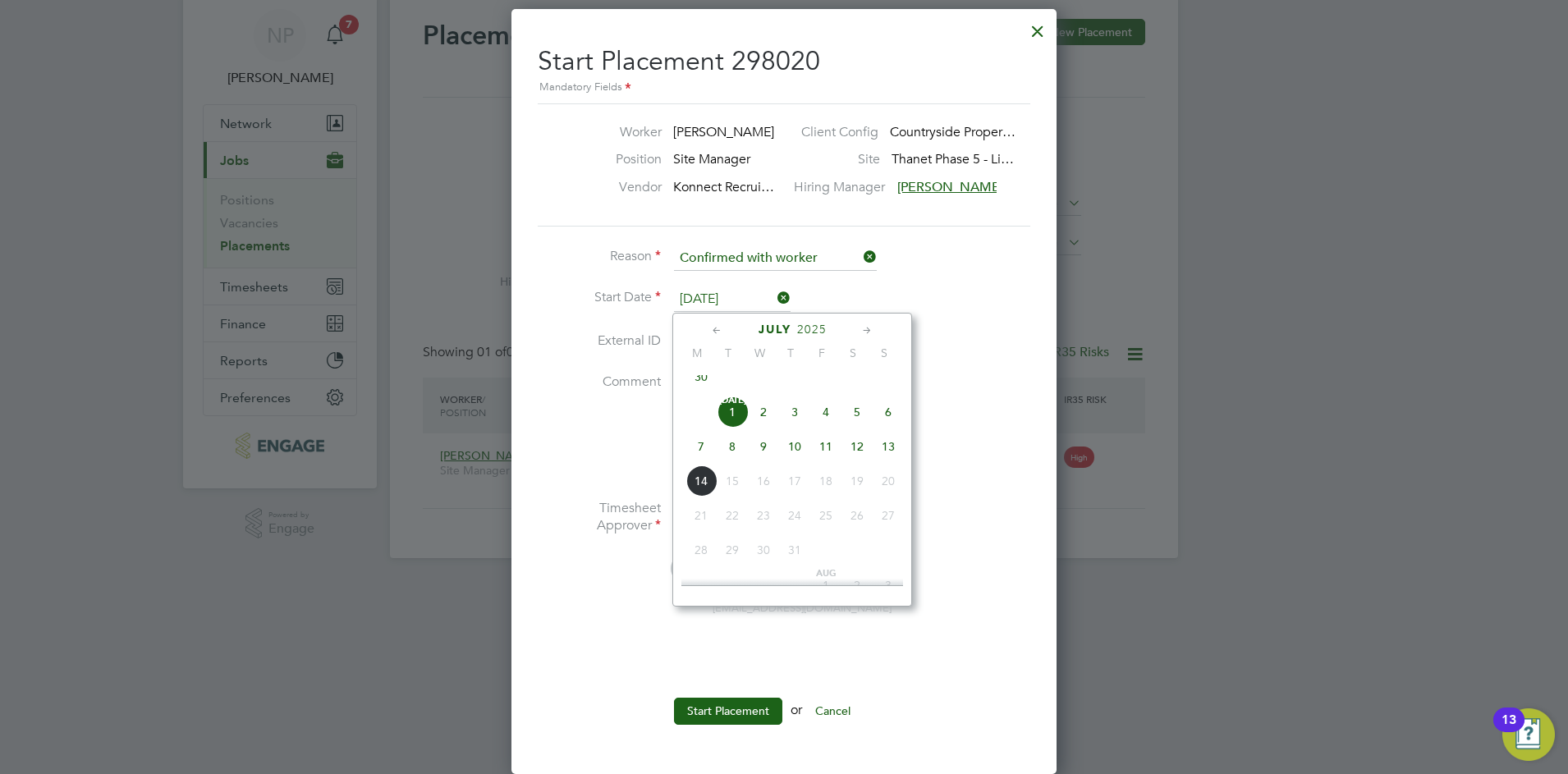 click on "[DATE]" 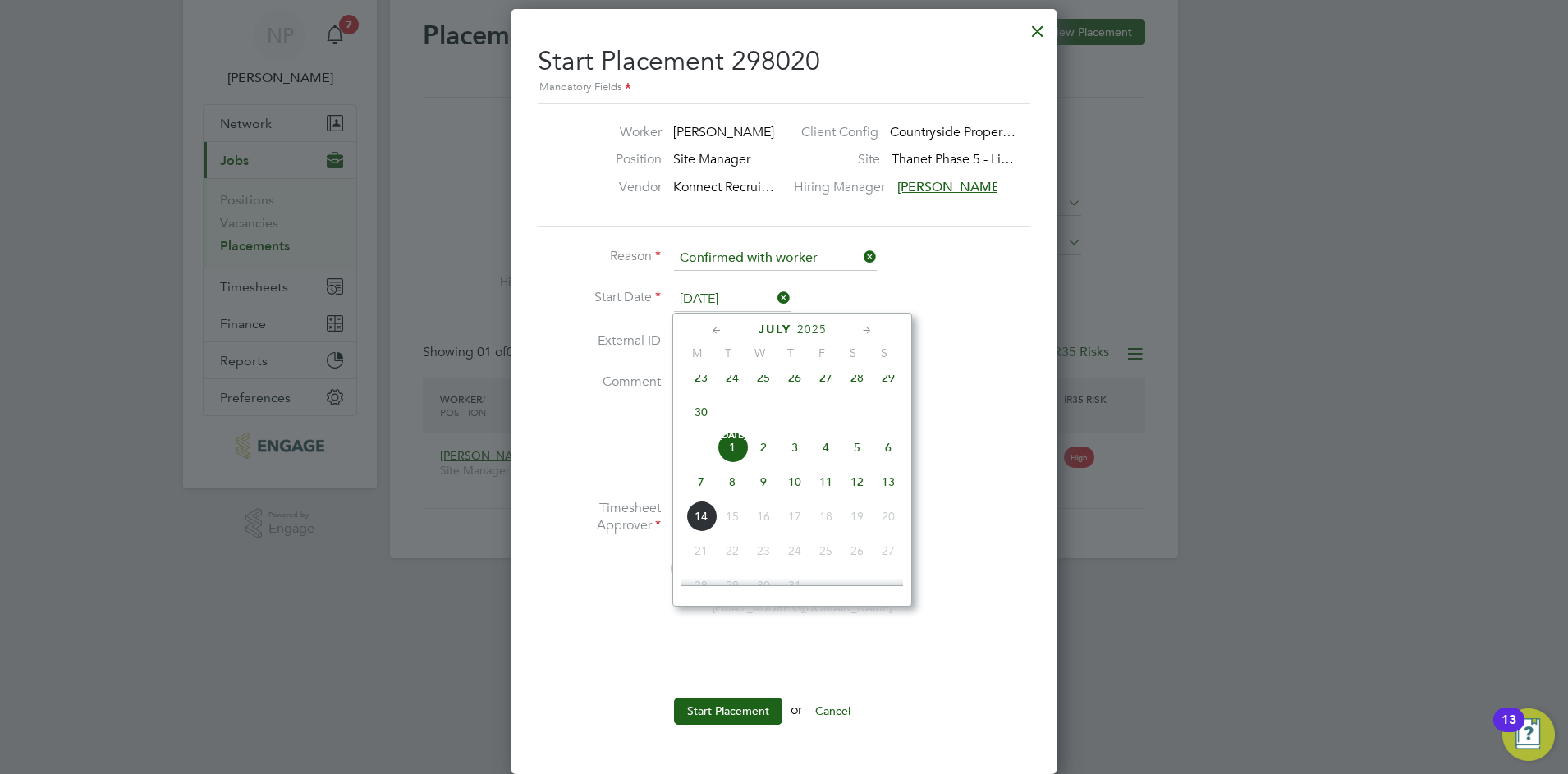click on "30" 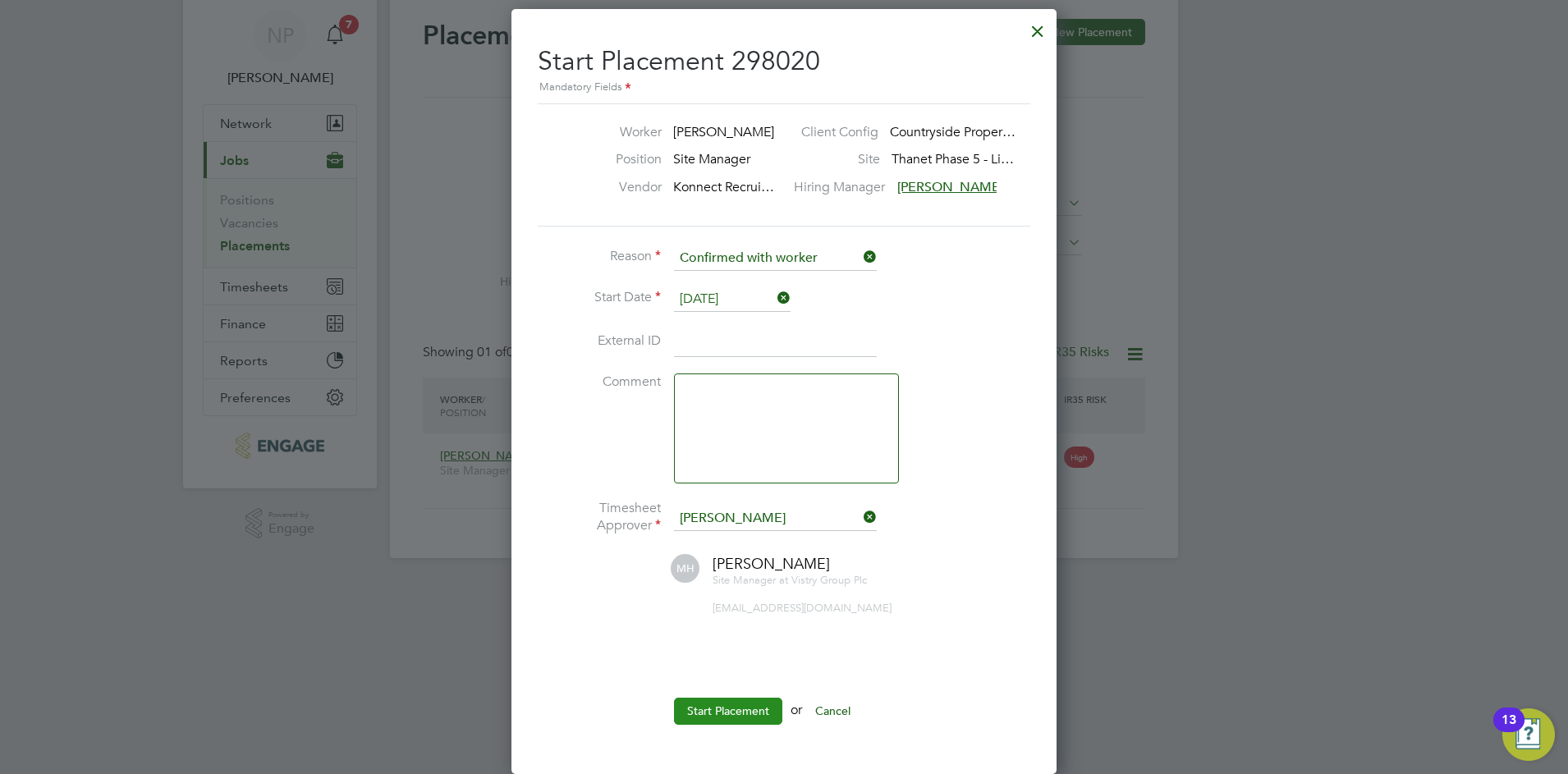 click on "Start Placement" 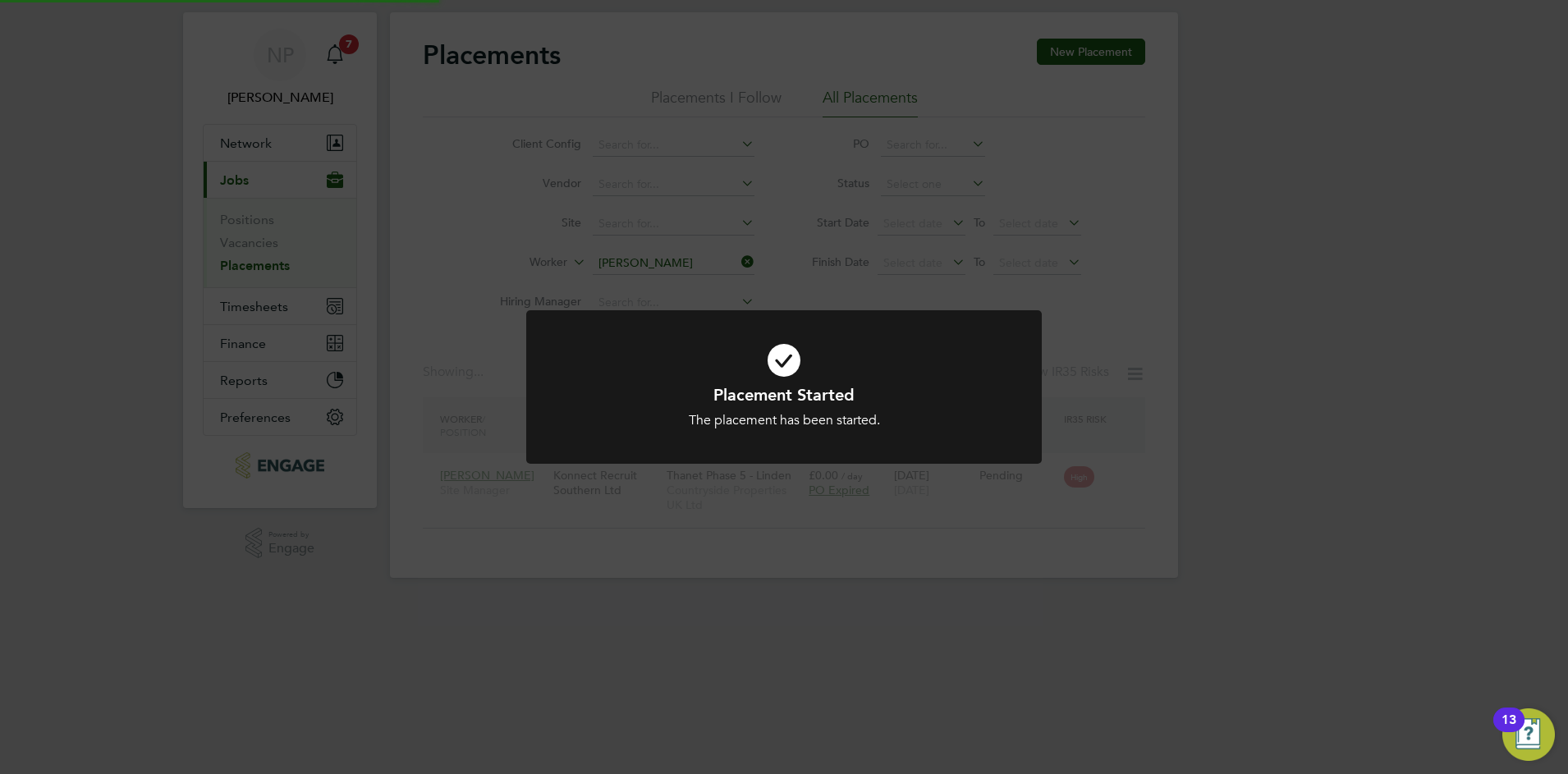 scroll, scrollTop: 0, scrollLeft: 0, axis: both 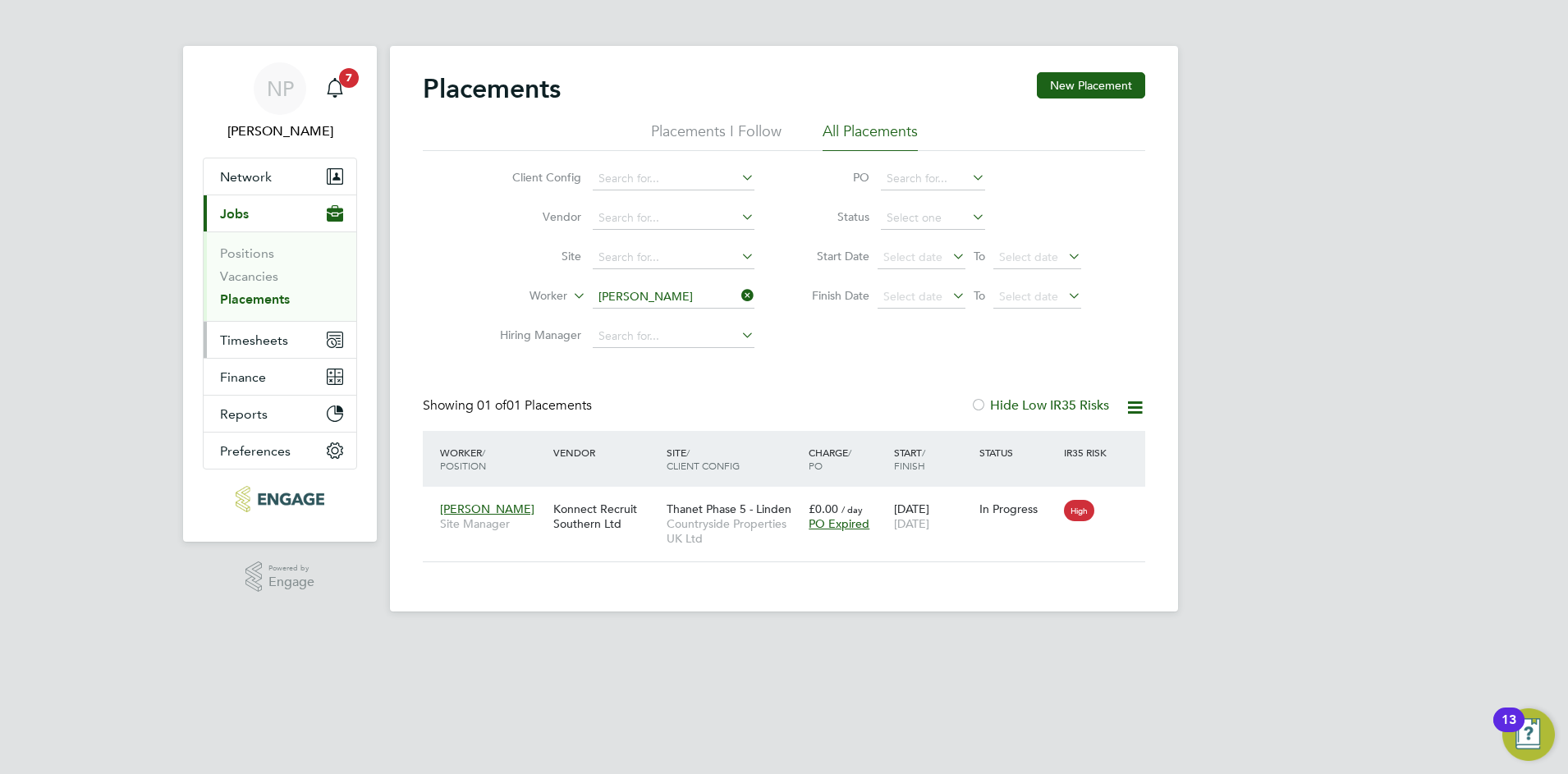 click on "Timesheets" at bounding box center [254, 340] 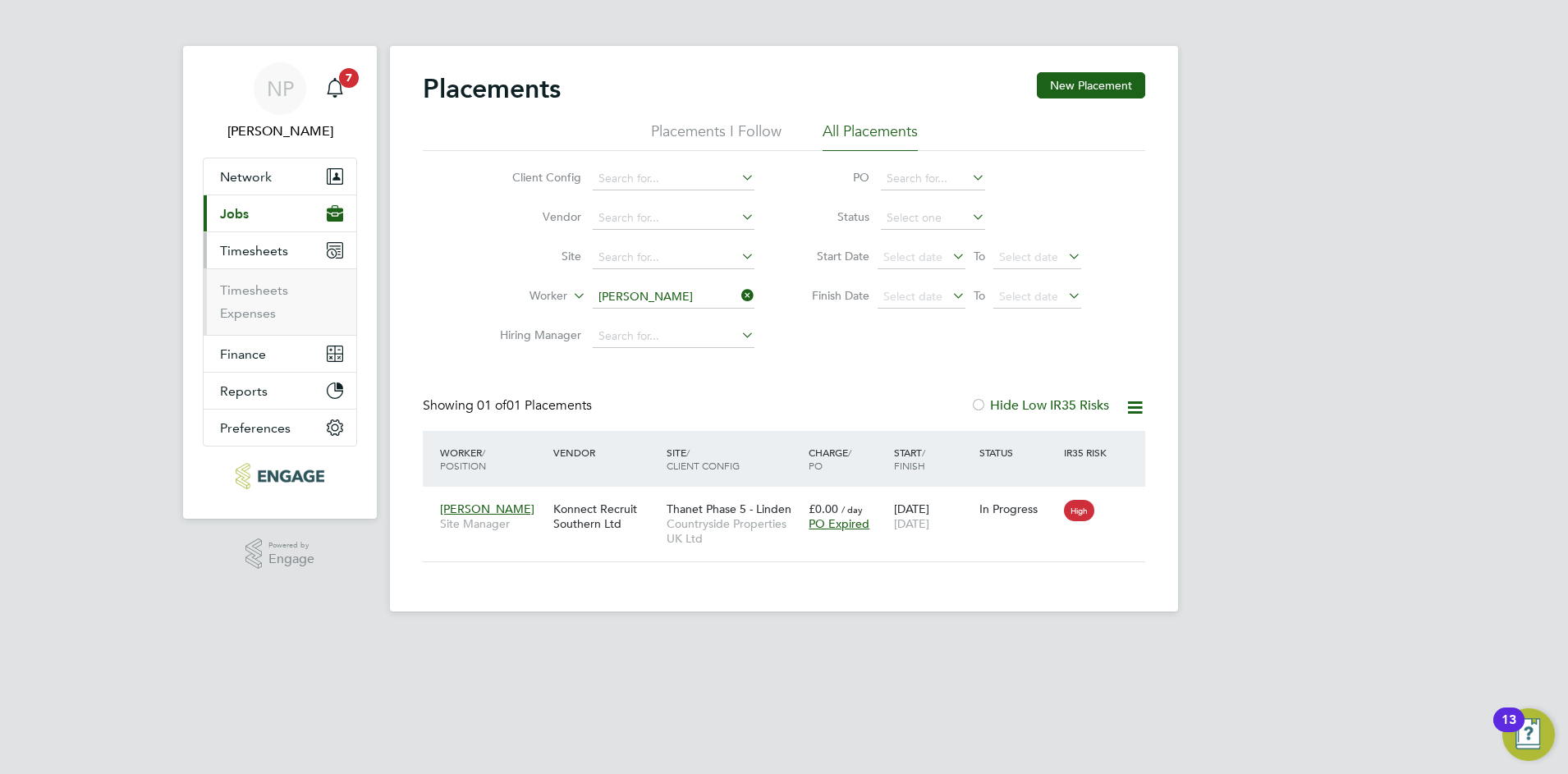 click on "Timesheets" at bounding box center (254, 250) 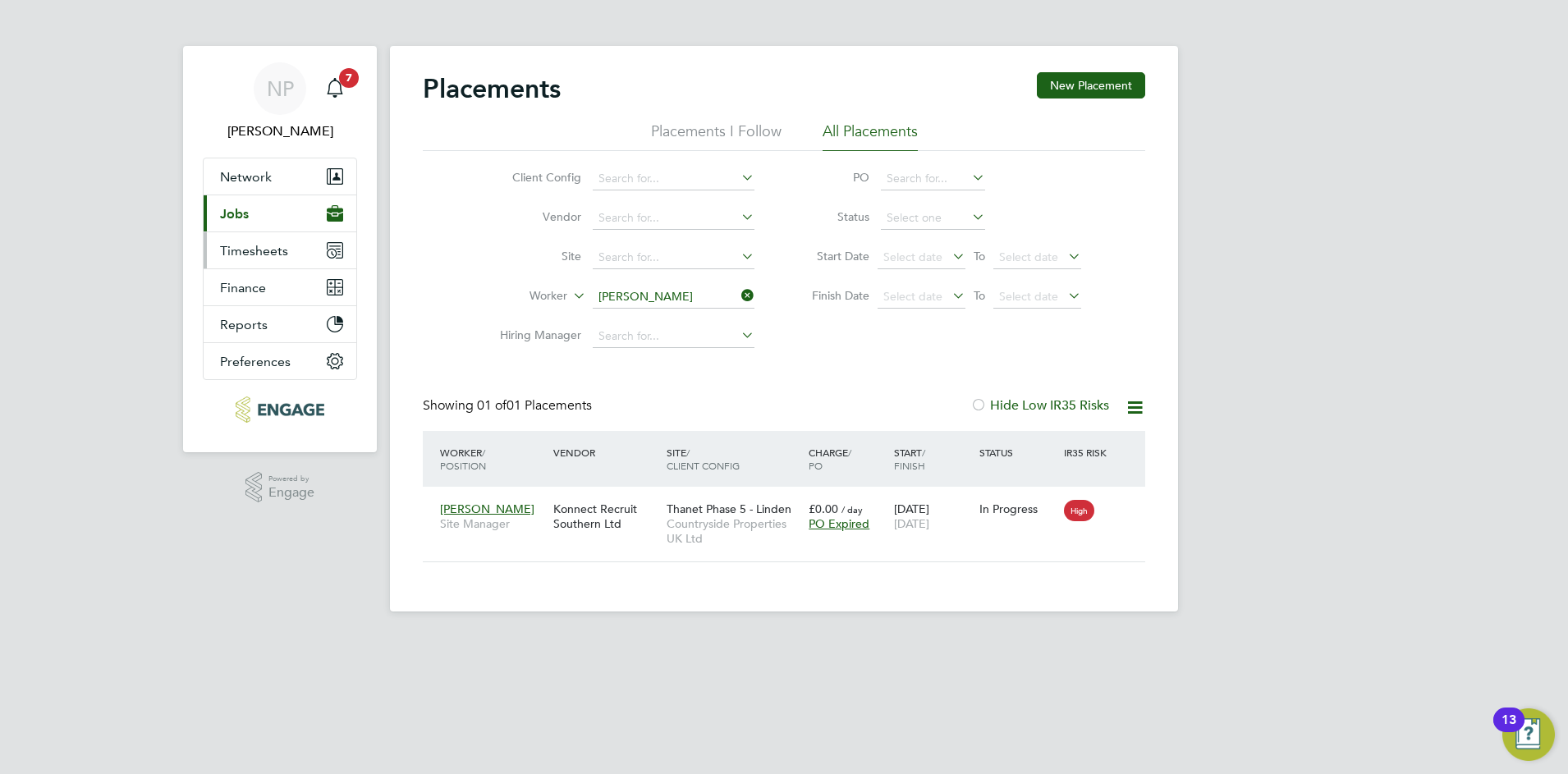 click on "Timesheets" at bounding box center (254, 250) 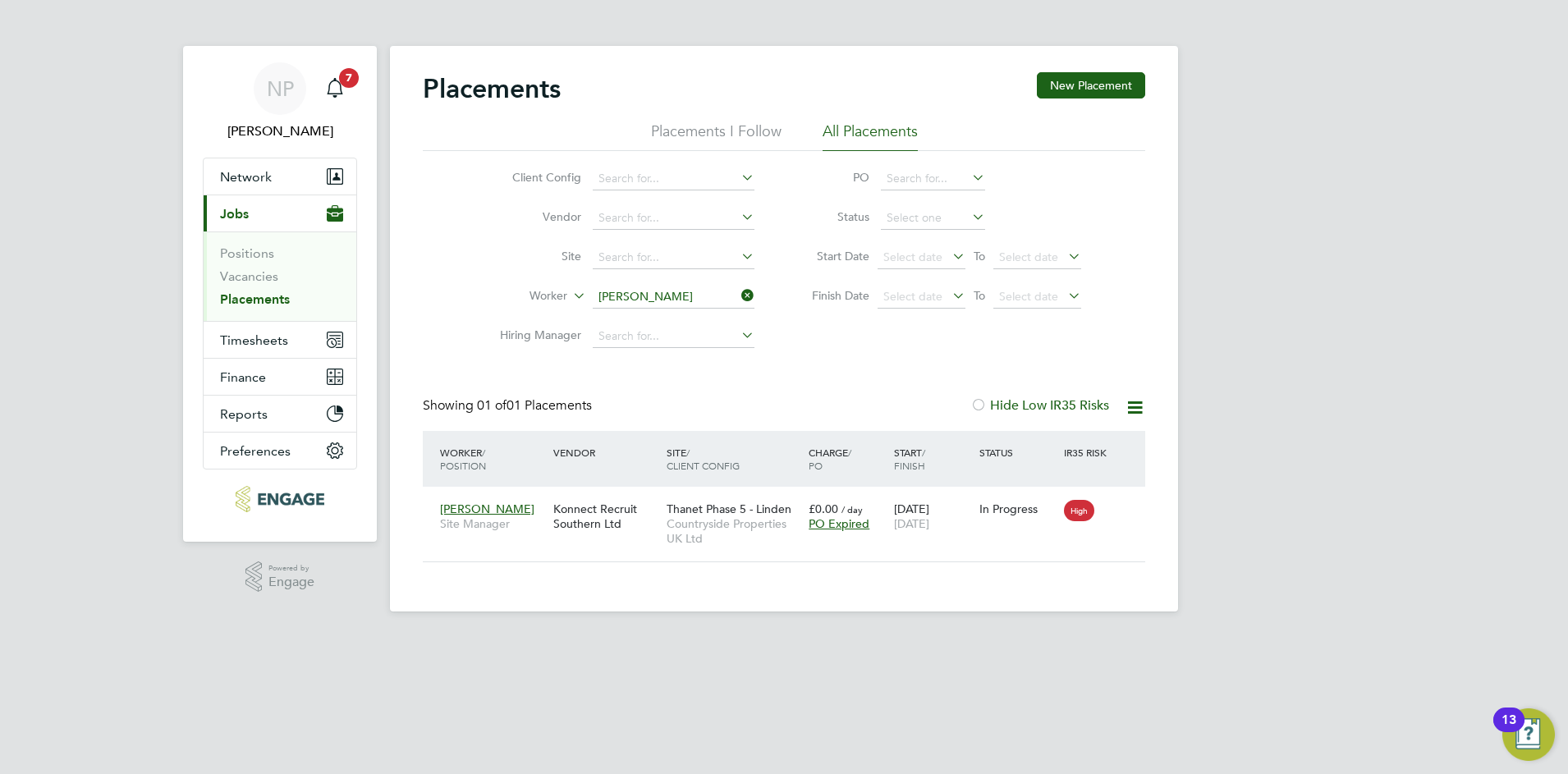 click on "NP   [PERSON_NAME]   Notifications
7   Applications:   Network
Team Members   Businesses   Sites   Workers   Contacts   Current page:   Jobs
Positions   Vacancies   Placements   Timesheets
Timesheets   Expenses   Finance
Invoices & Credit Notes   Statements   Payments   Reports
Margin Report   CIS Reports   Report Downloads   Preferences
My Business   Doc. Requirements   Notifications   VMS Configurations   Activity Logs
.st0{fill:#C0C1C2;}
Powered by Engage Placements New Placement Placements I Follow All Placements Client Config   Vendor     Site     Worker   [PERSON_NAME]   Hiring Manager   PO   Status   Start Date
Select date
To
Select date
Finish Date
Select date
To
Select date
Showing" at bounding box center (784, 318) 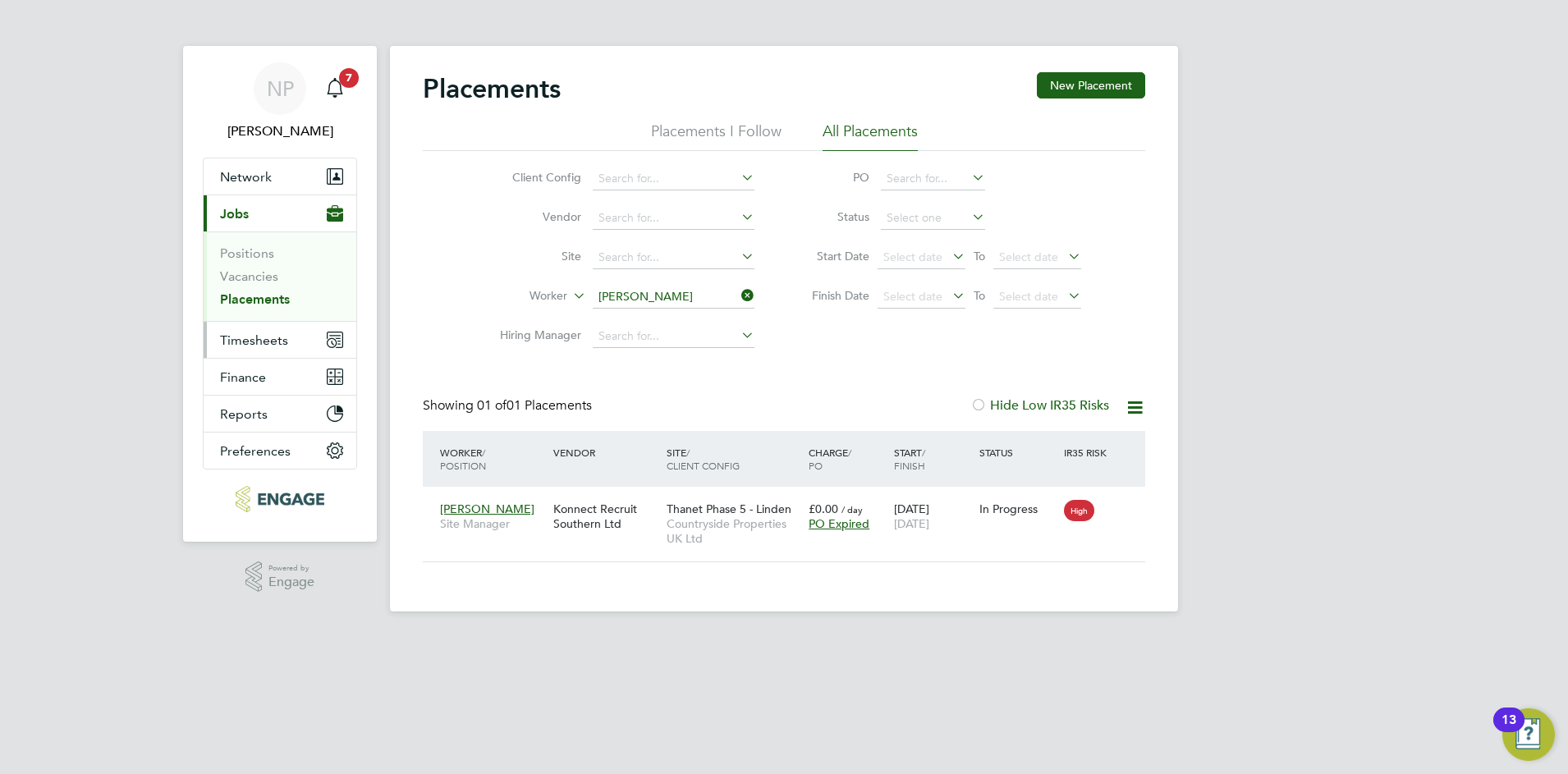 click on "Timesheets" at bounding box center (254, 340) 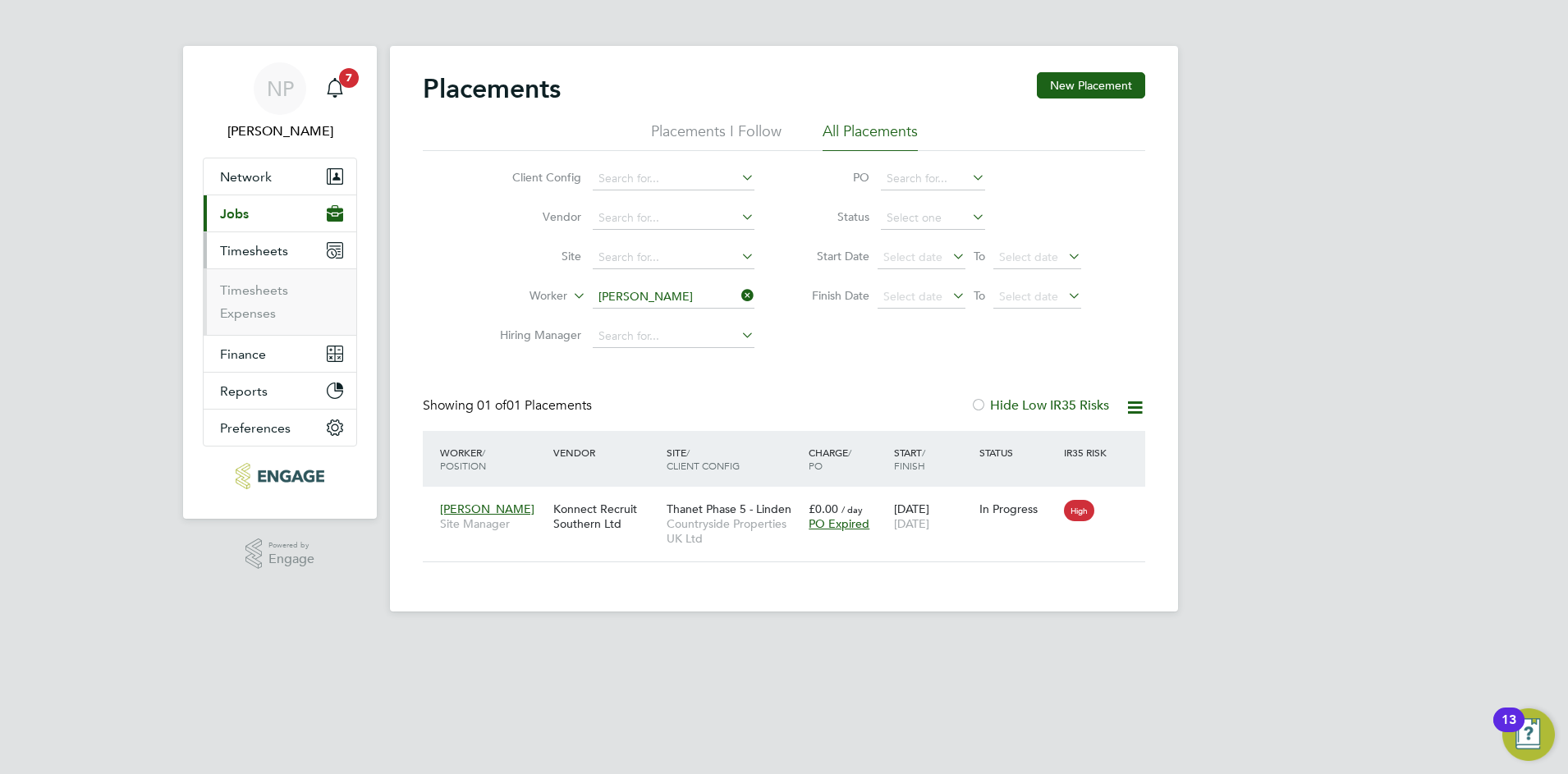 click on "Timesheets" at bounding box center (254, 250) 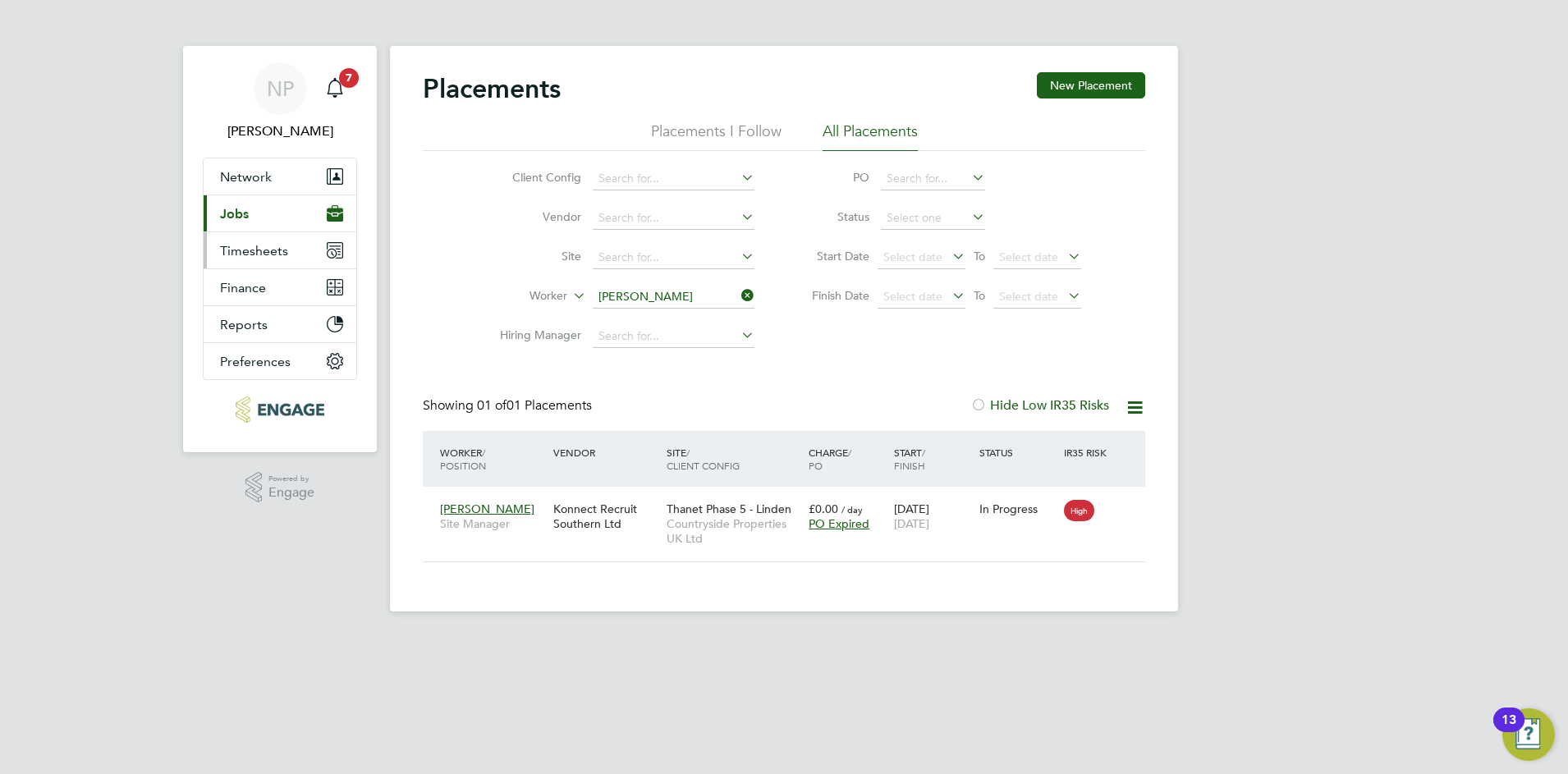 click on "Timesheets" at bounding box center [254, 250] 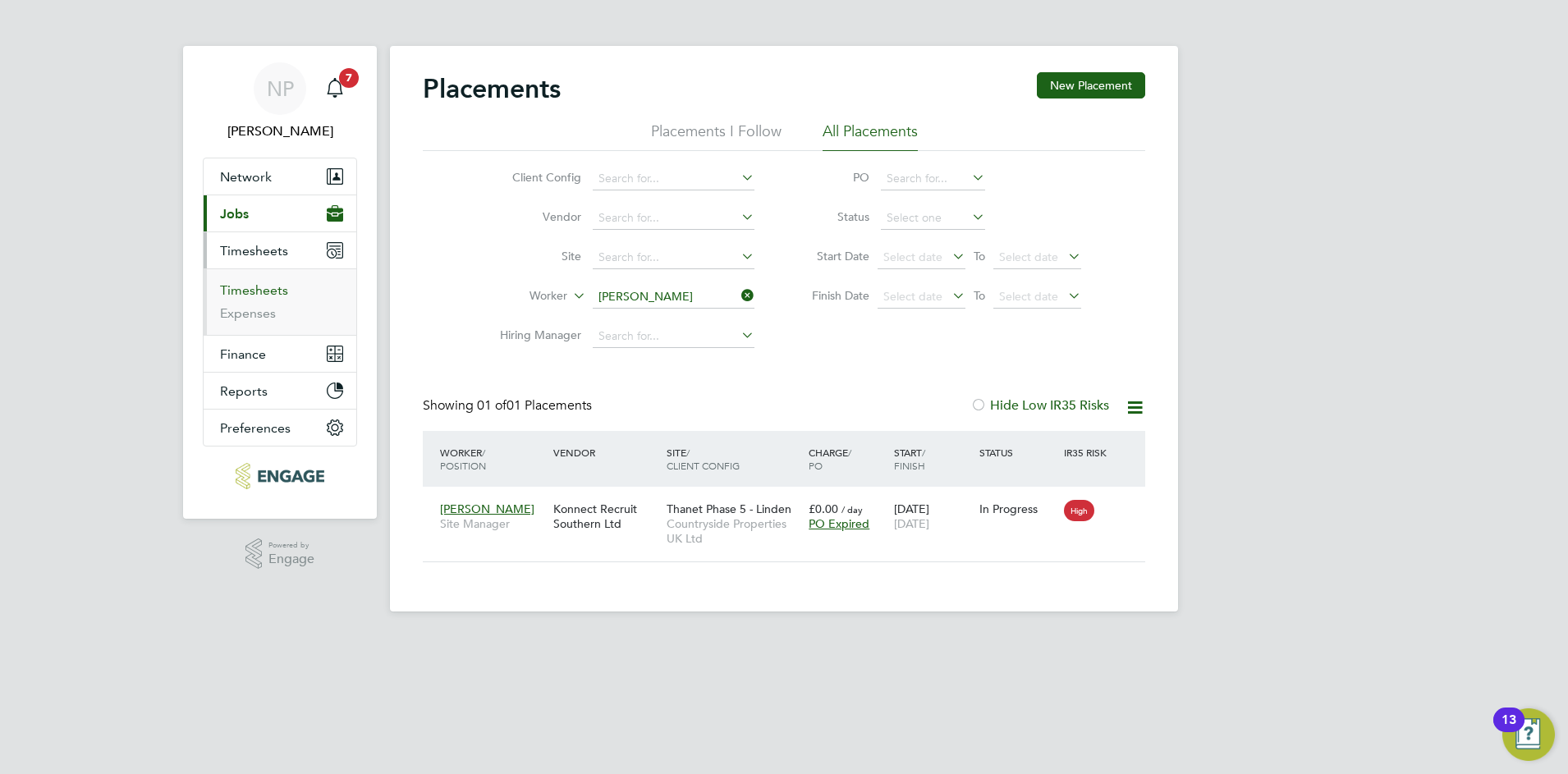 click on "Timesheets" at bounding box center [254, 290] 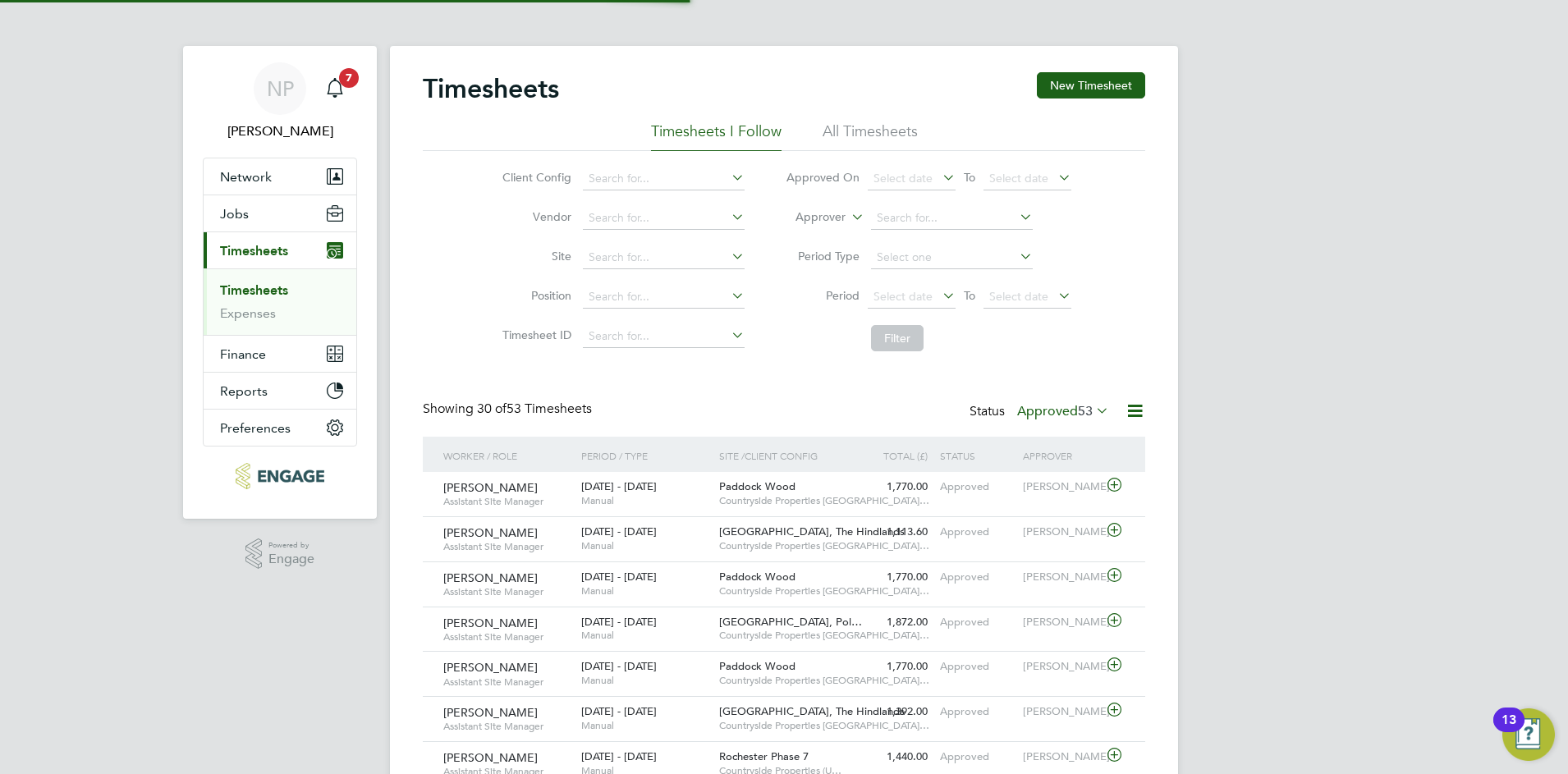 scroll, scrollTop: 8, scrollLeft: 8, axis: both 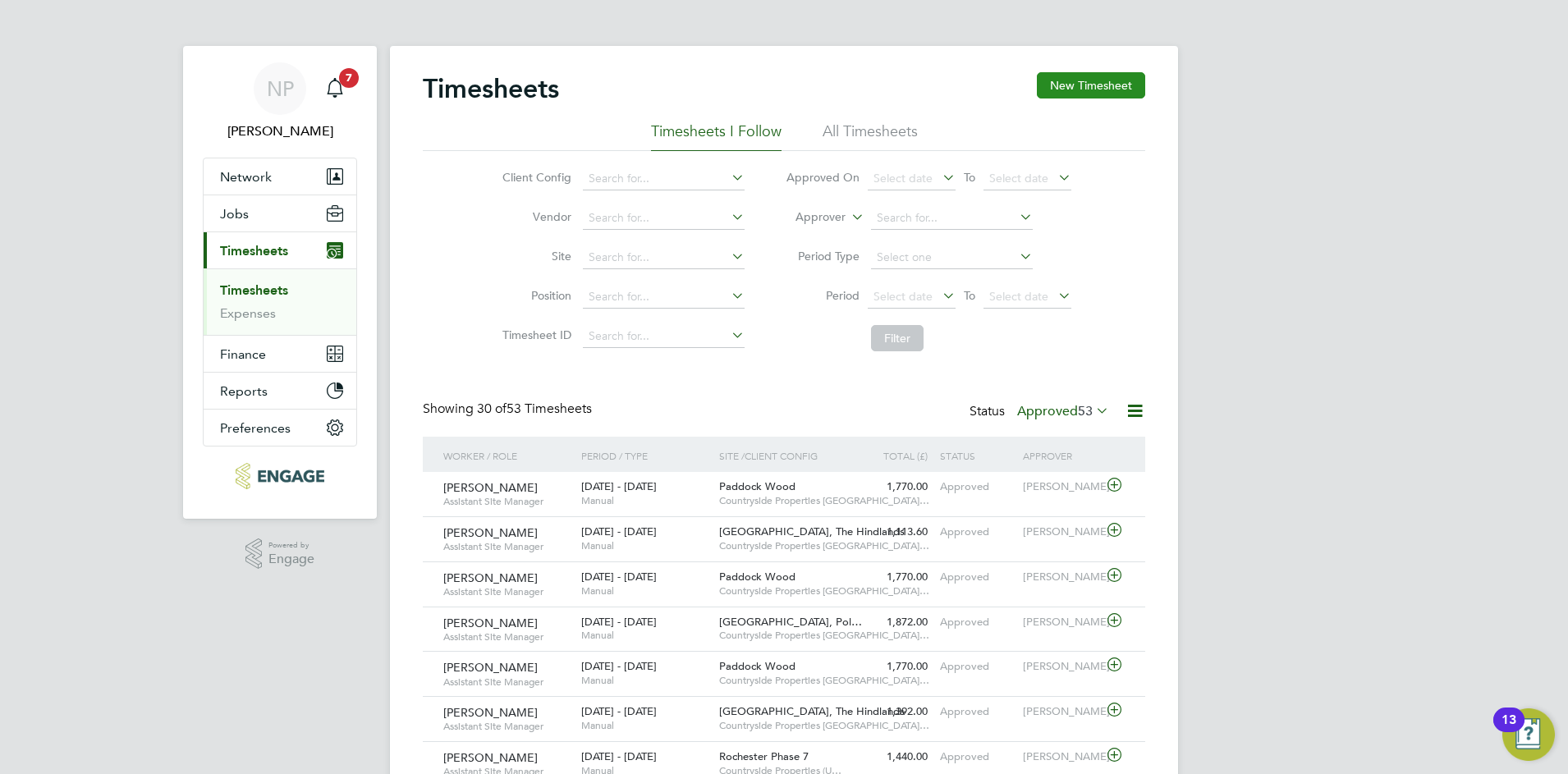 click on "New Timesheet" 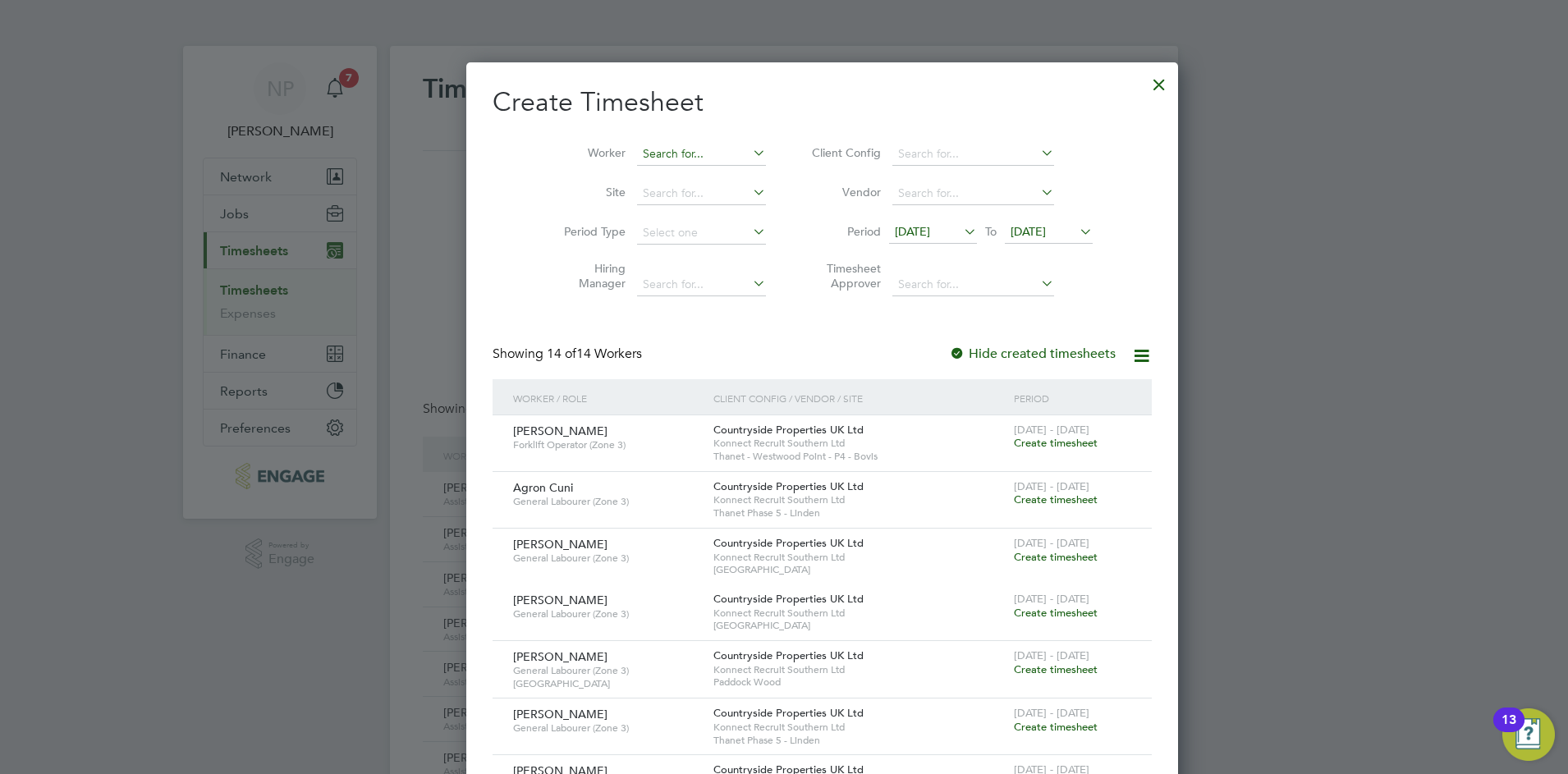 click at bounding box center (701, 154) 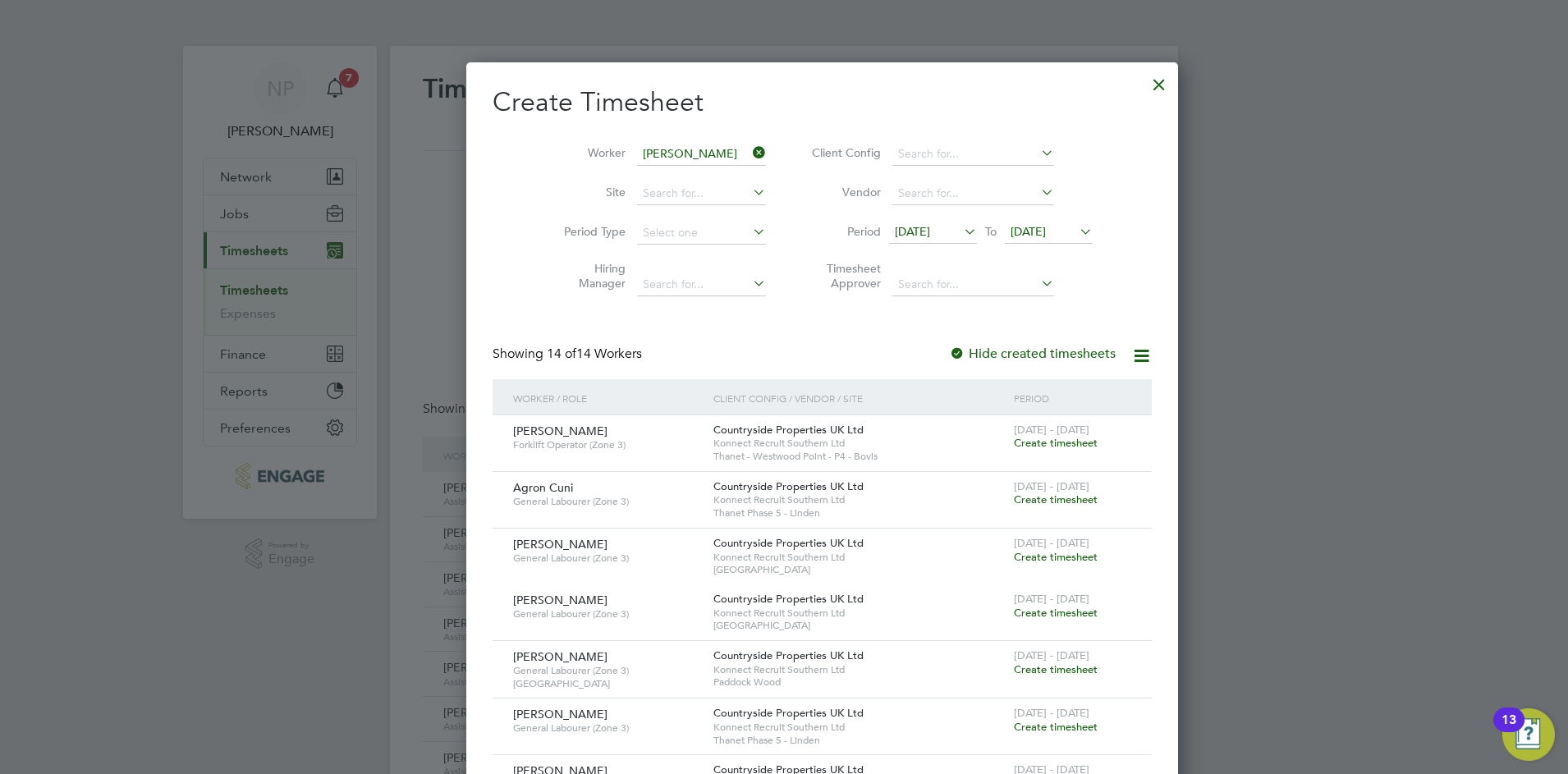 click on "[PERSON_NAME]" 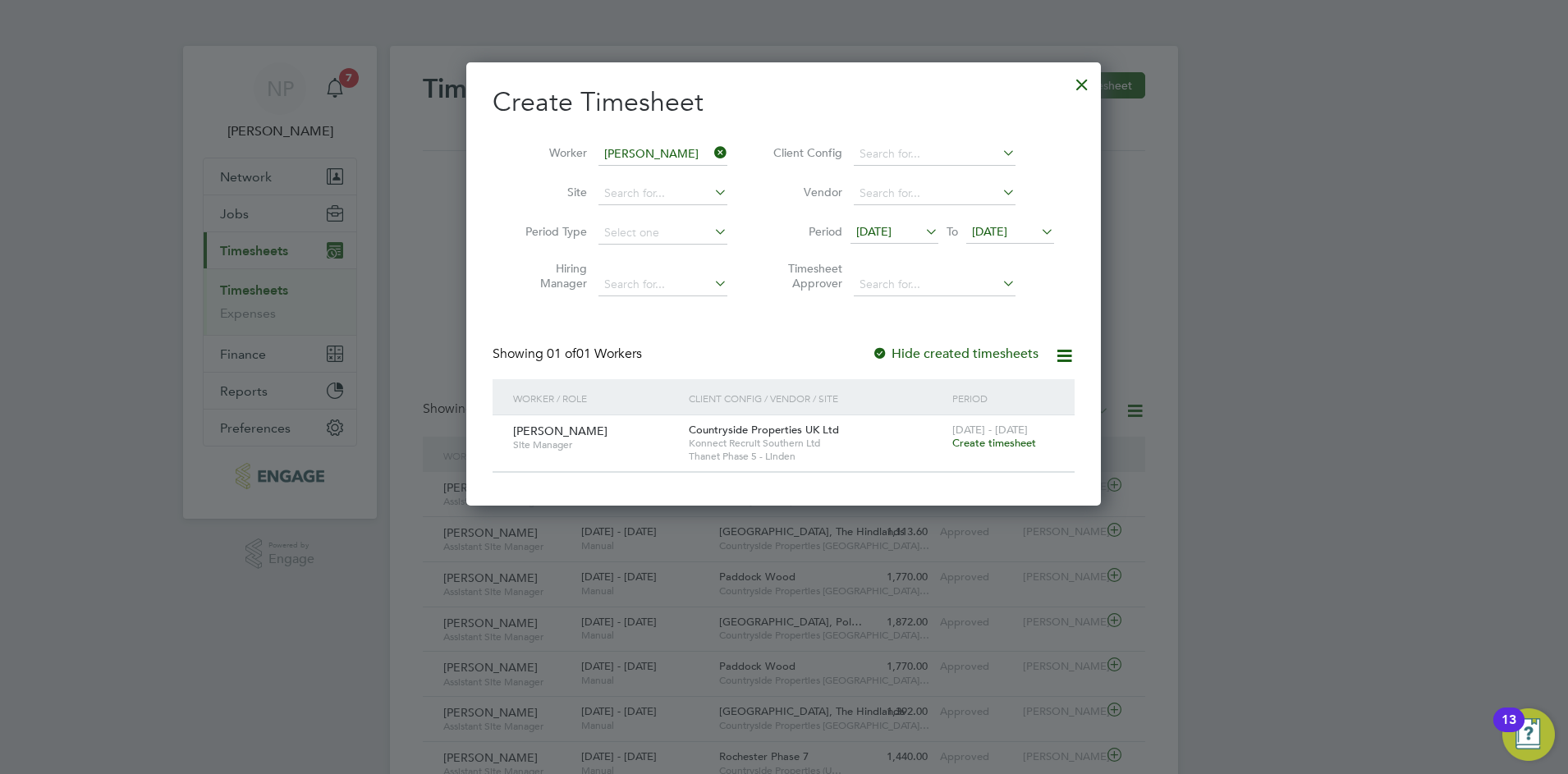 click on "Create timesheet" at bounding box center (994, 442) 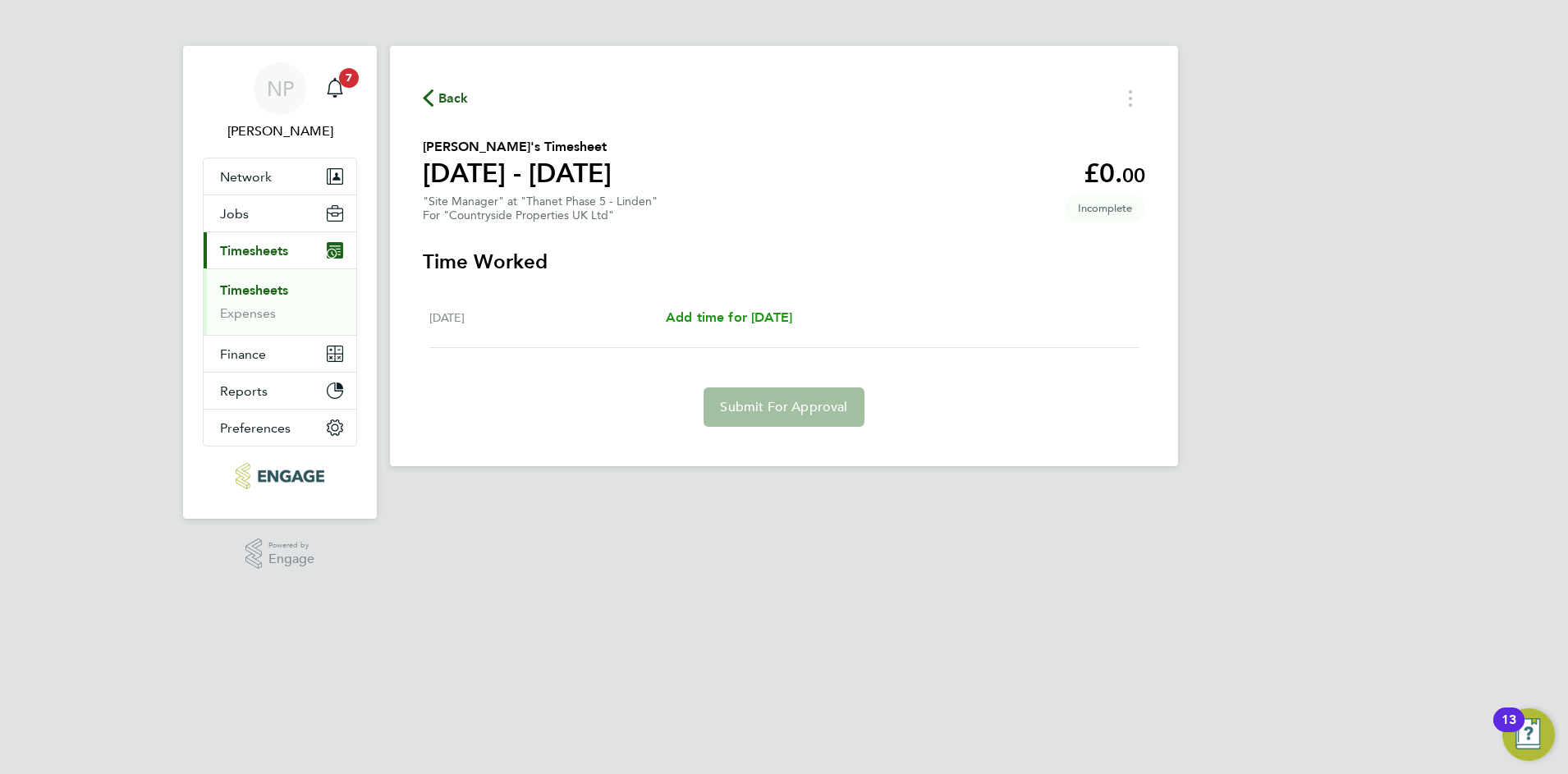 click on "Add time for [DATE]" at bounding box center (729, 317) 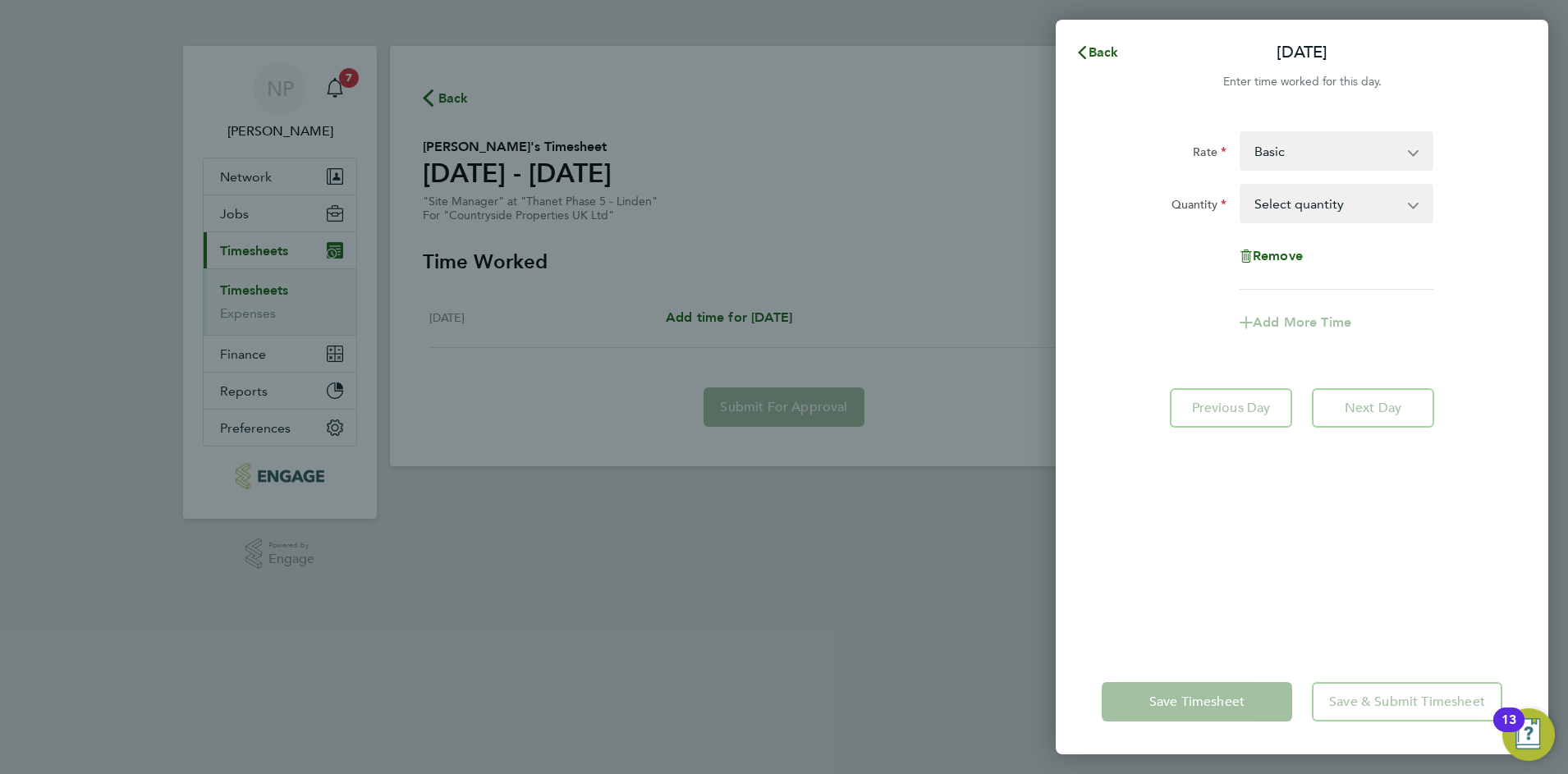 click on "Select quantity   0.5   1" at bounding box center [1327, 204] 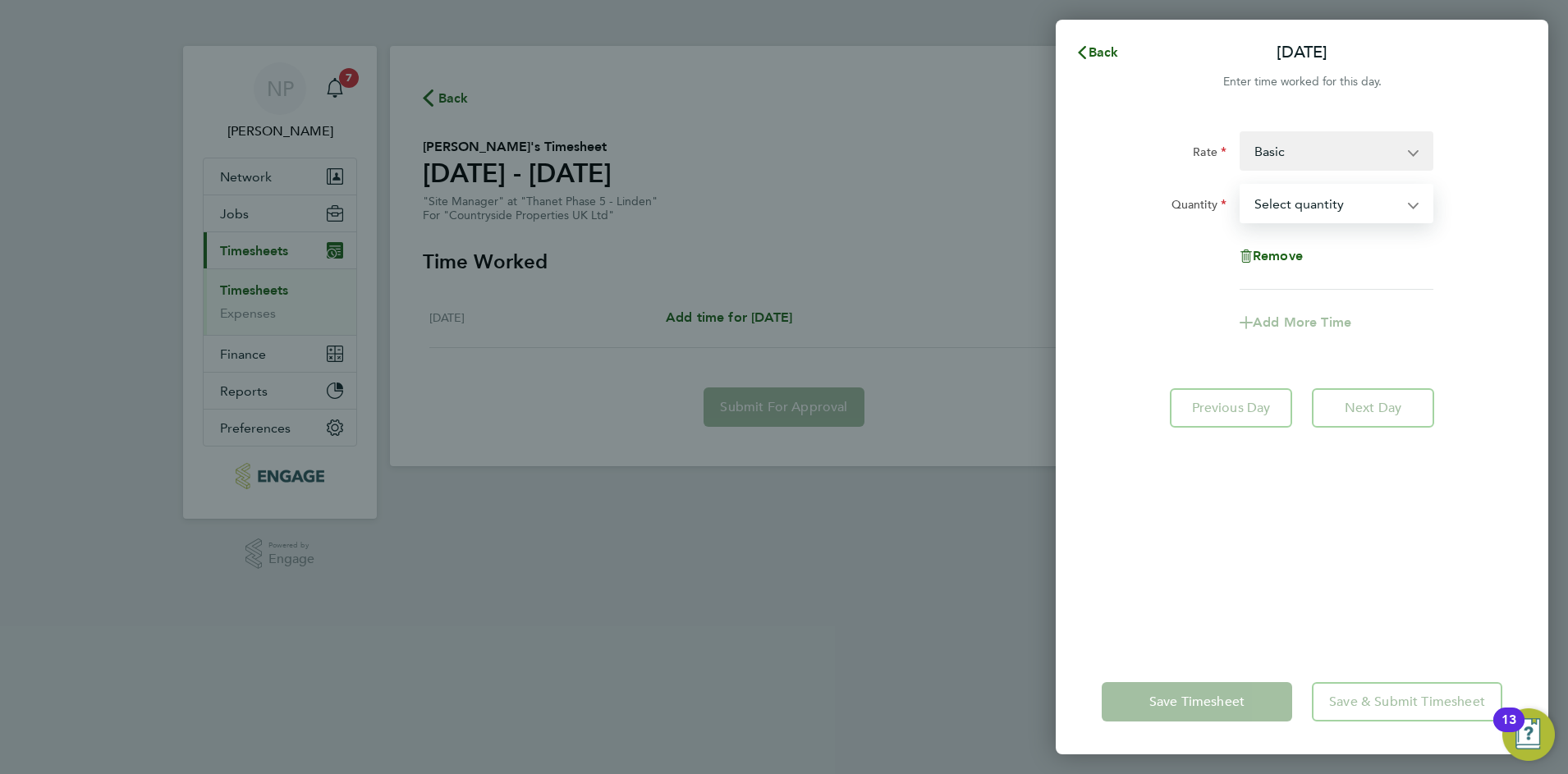 select on "1" 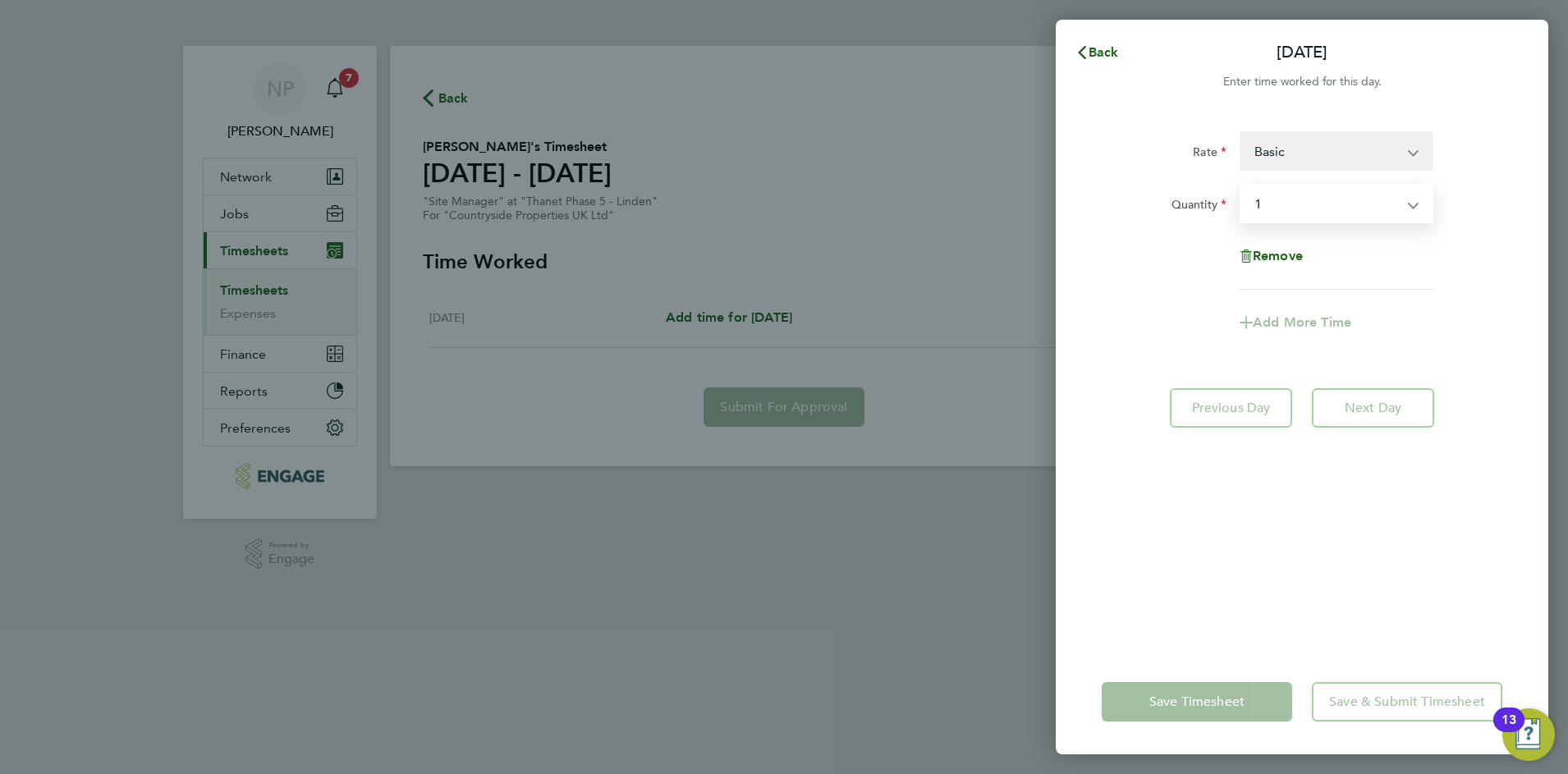 click on "Select quantity   0.5   1" at bounding box center (1327, 204) 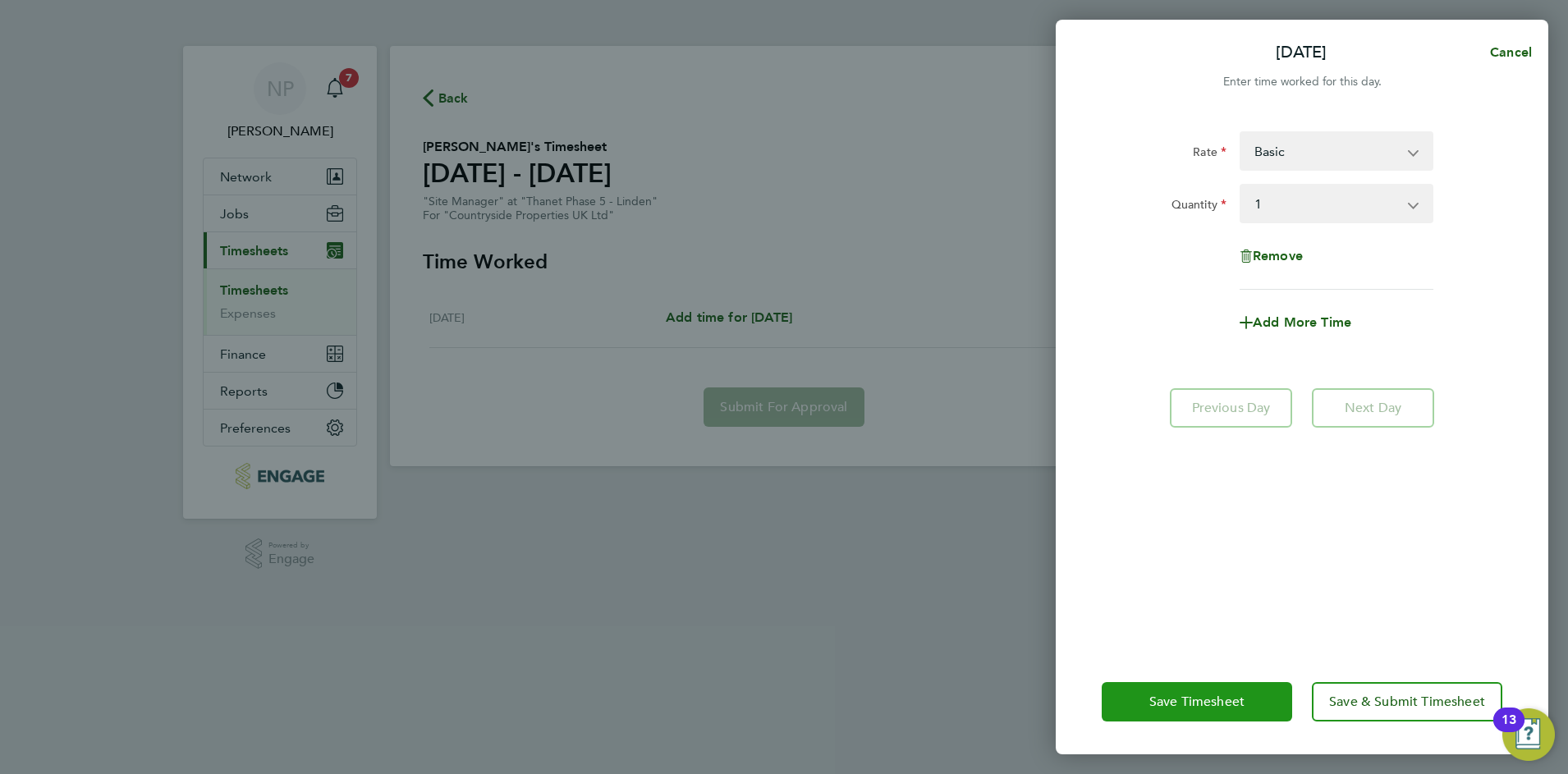 click on "Save Timesheet" 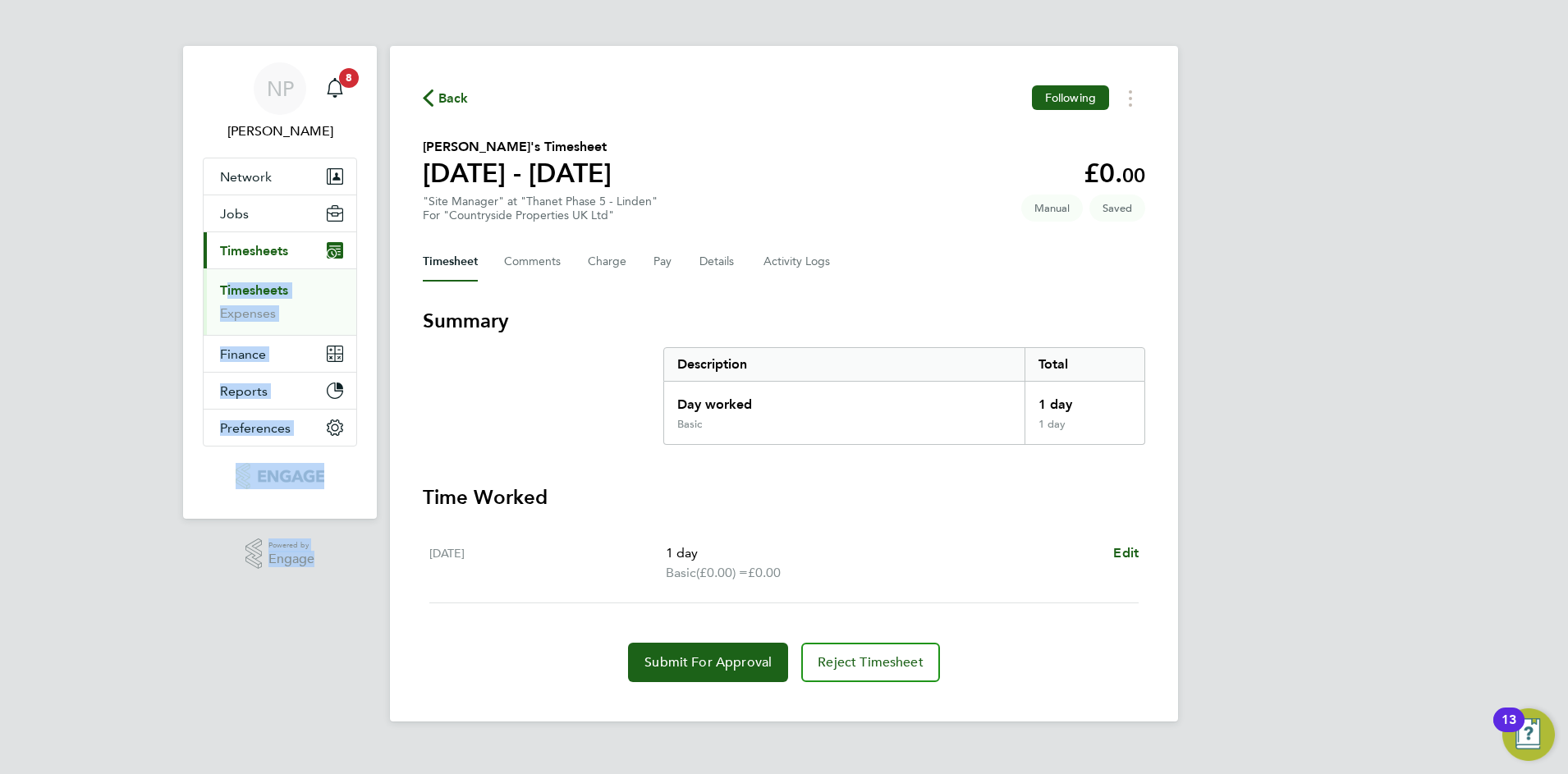 drag, startPoint x: 389, startPoint y: 31, endPoint x: 377, endPoint y: 273, distance: 242.29734 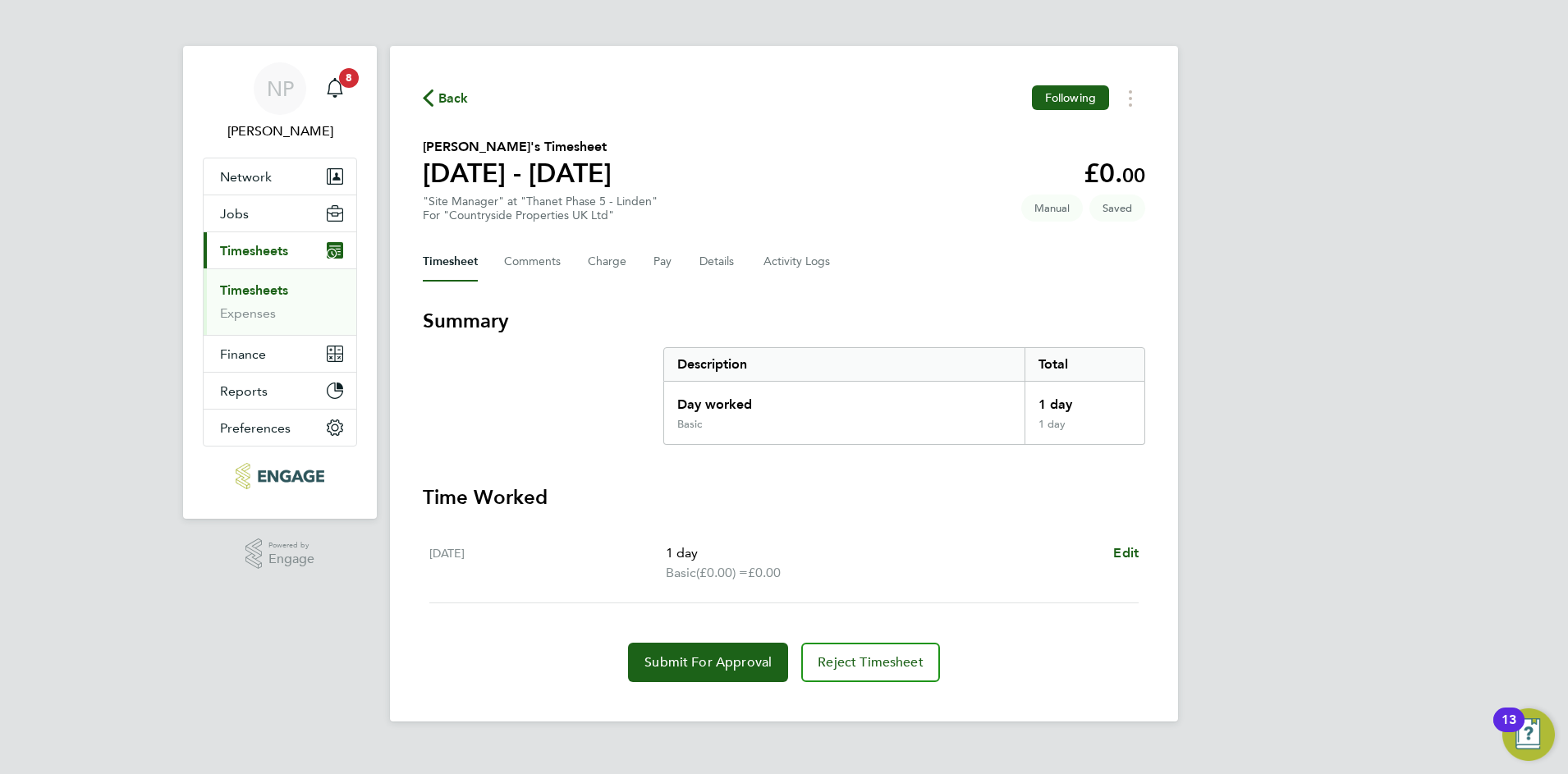 click on "NP   [PERSON_NAME]   Notifications
8   Applications:   Network
Team Members   Businesses   Sites   Workers   Contacts   Jobs
Positions   Vacancies   Placements   Current page:   Timesheets
Timesheets   Expenses   Finance
Invoices & Credit Notes   Statements   Payments   Reports
Margin Report   CIS Reports   Report Downloads   Preferences
My Business   Doc. Requirements   Notifications   VMS Configurations   Activity Logs
.st0{fill:#C0C1C2;}
Powered by Engage
Back  Following
[PERSON_NAME]'s Timesheet   [DATE] - [DATE]   £0. 00  "Site Manager" at "Thanet Phase 5 - Linden"  For "Countryside Properties UK Ltd"  Saved   Manual   Timesheet   Comments   Charge   Pay   Details   Activity Logs   Summary   Description" at bounding box center [784, 373] 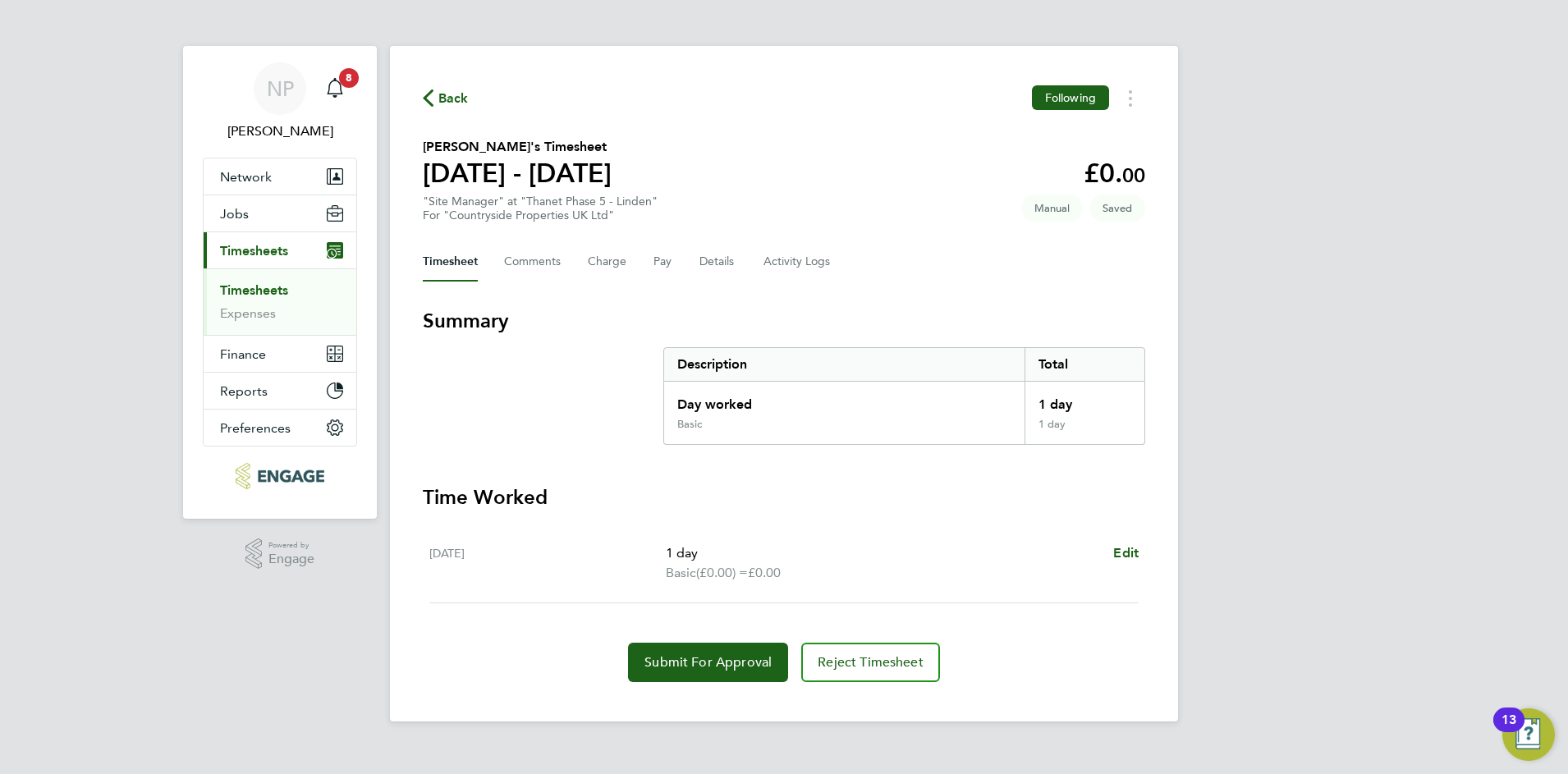 type 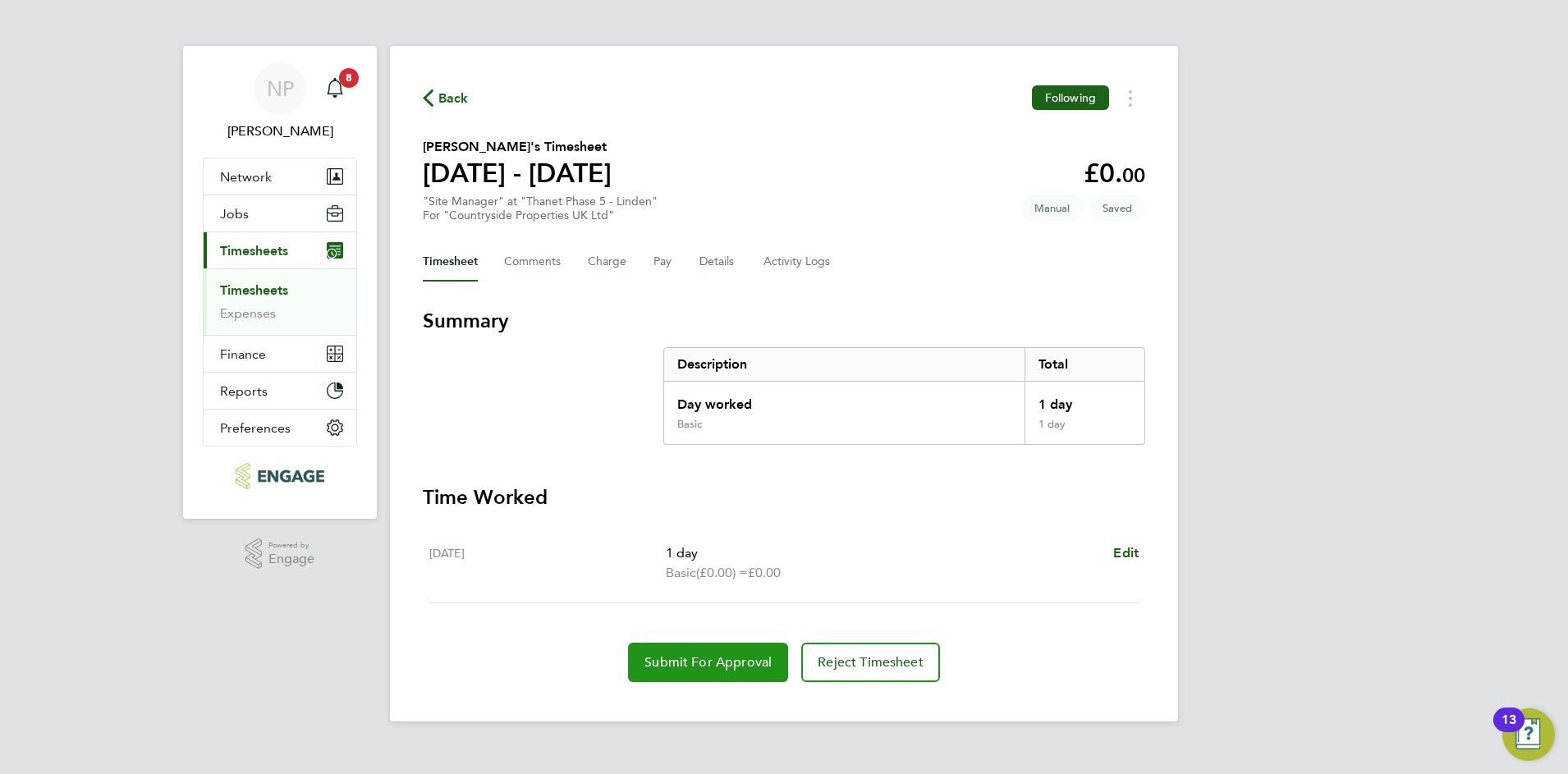 click on "Submit For Approval" 